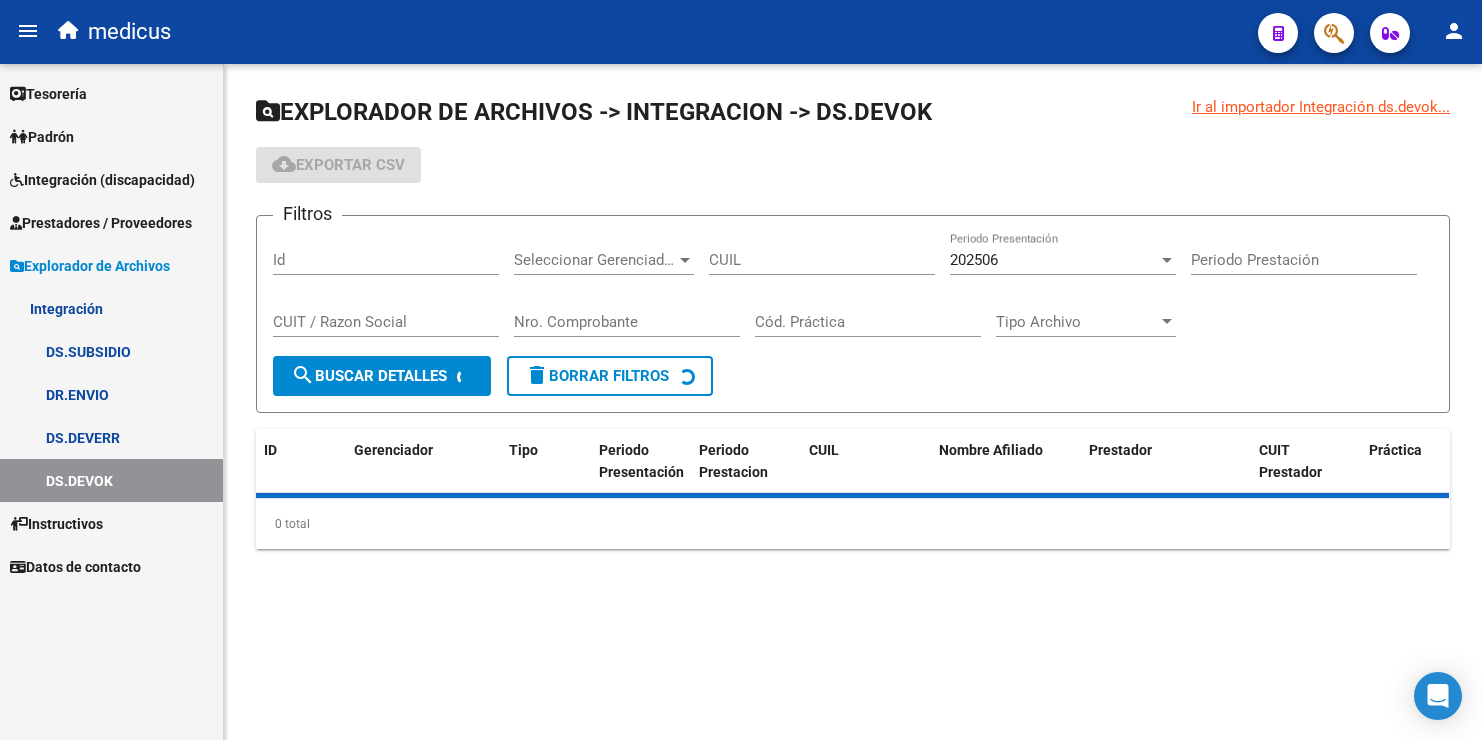 scroll, scrollTop: 0, scrollLeft: 0, axis: both 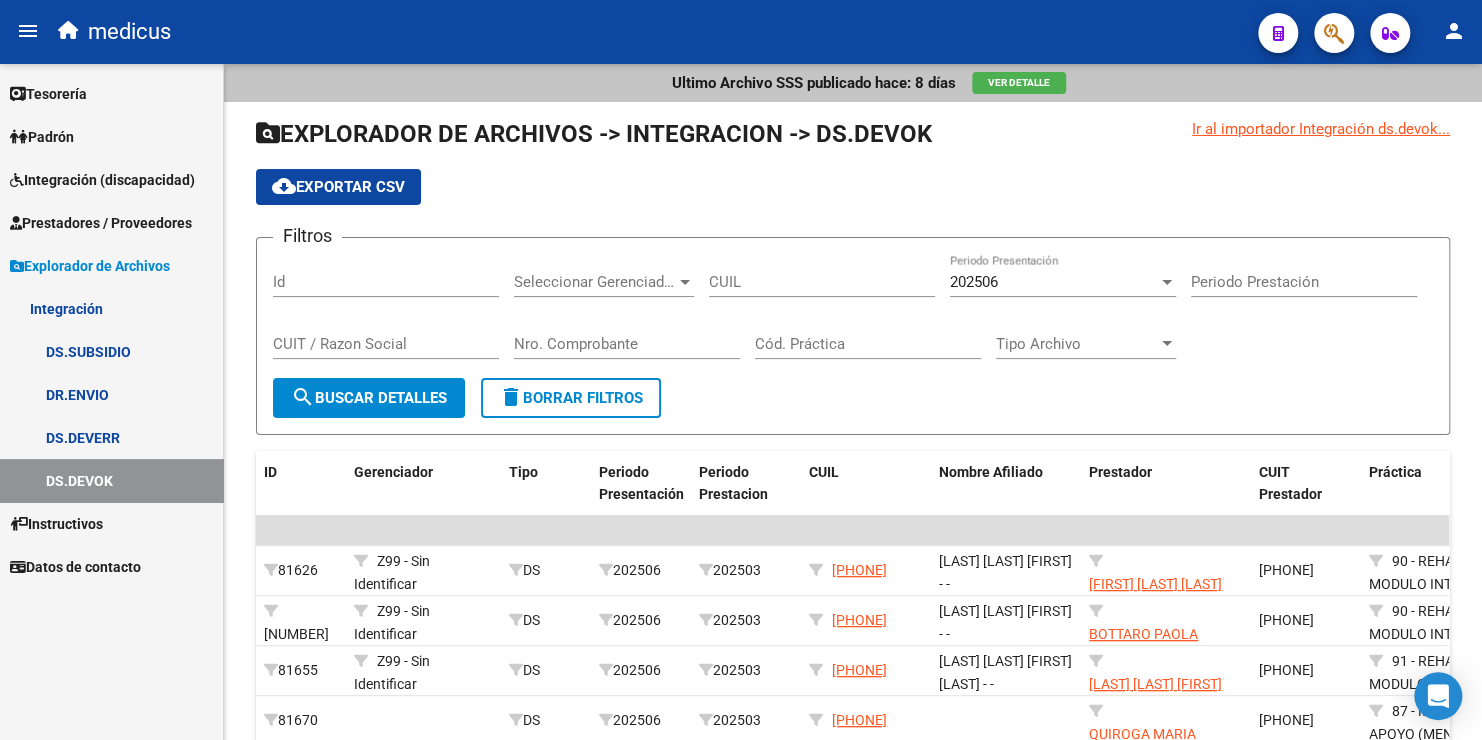 click on "Integración (discapacidad)" at bounding box center (102, 180) 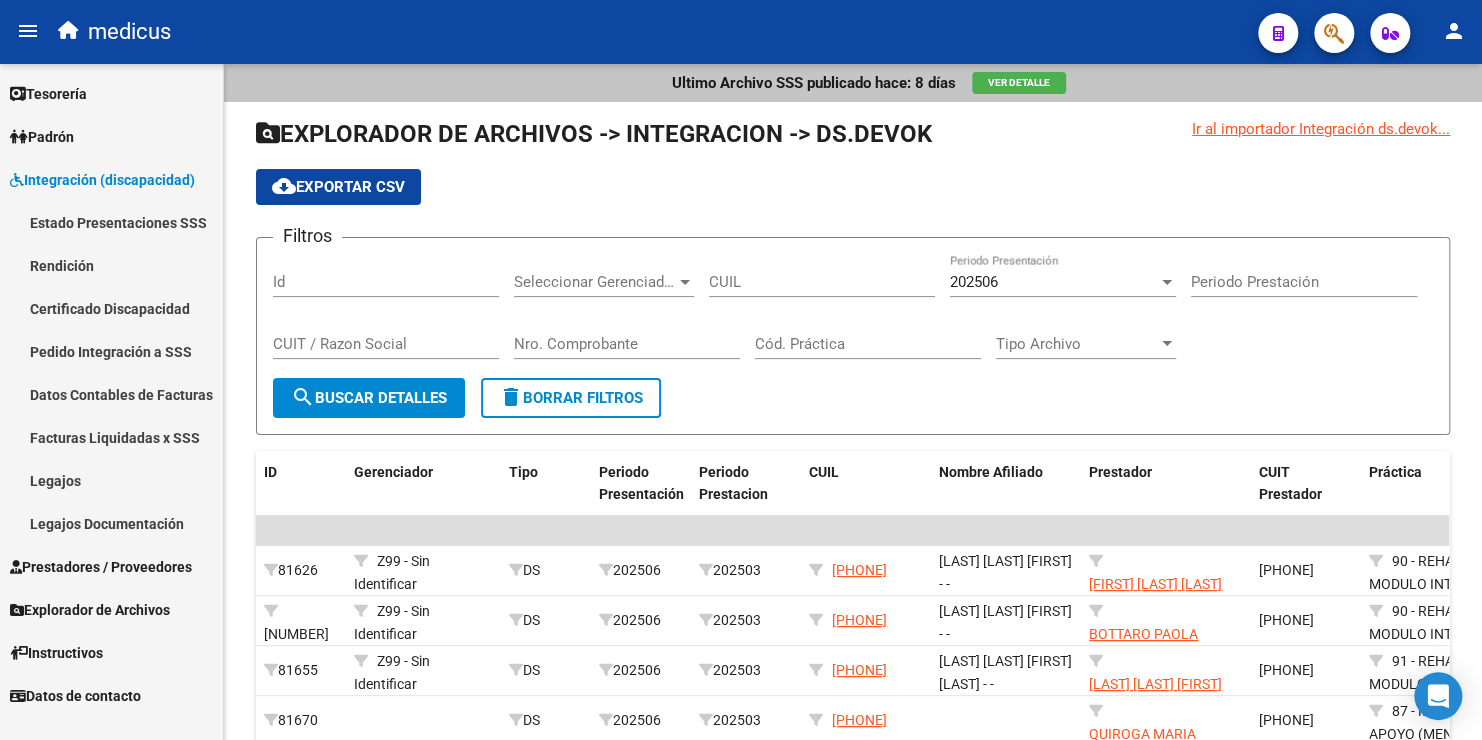 click on "Rendición" at bounding box center (111, 265) 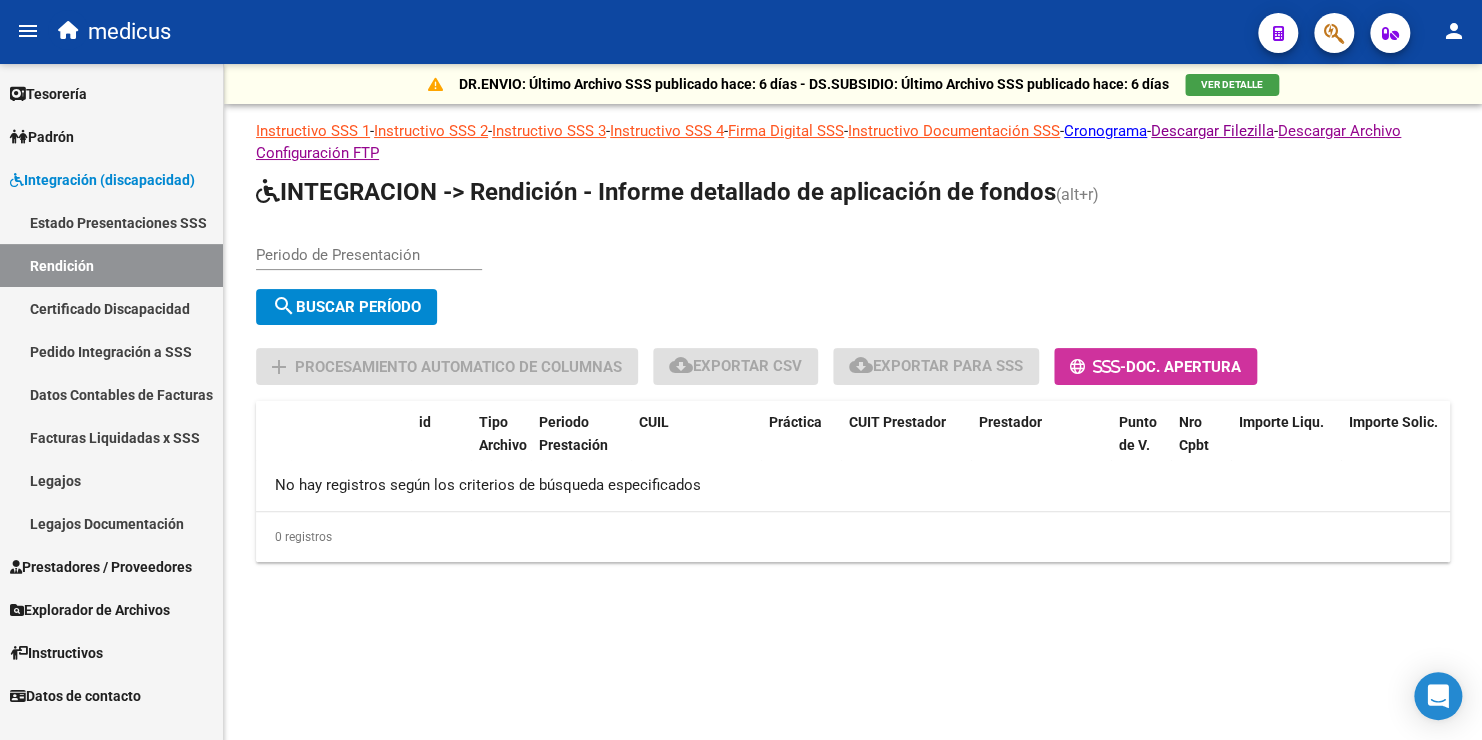 click on "Periodo de Presentación" at bounding box center (369, 255) 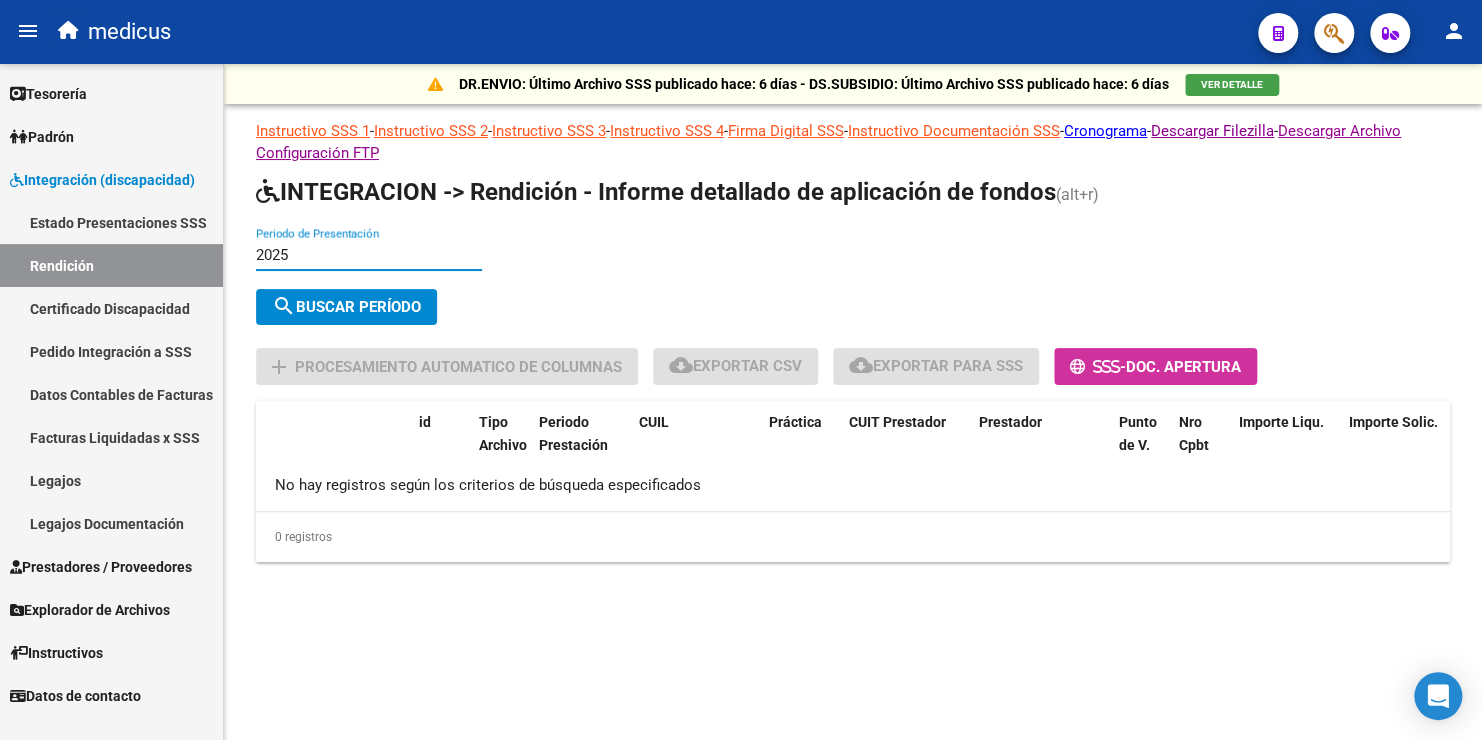 type on "2025" 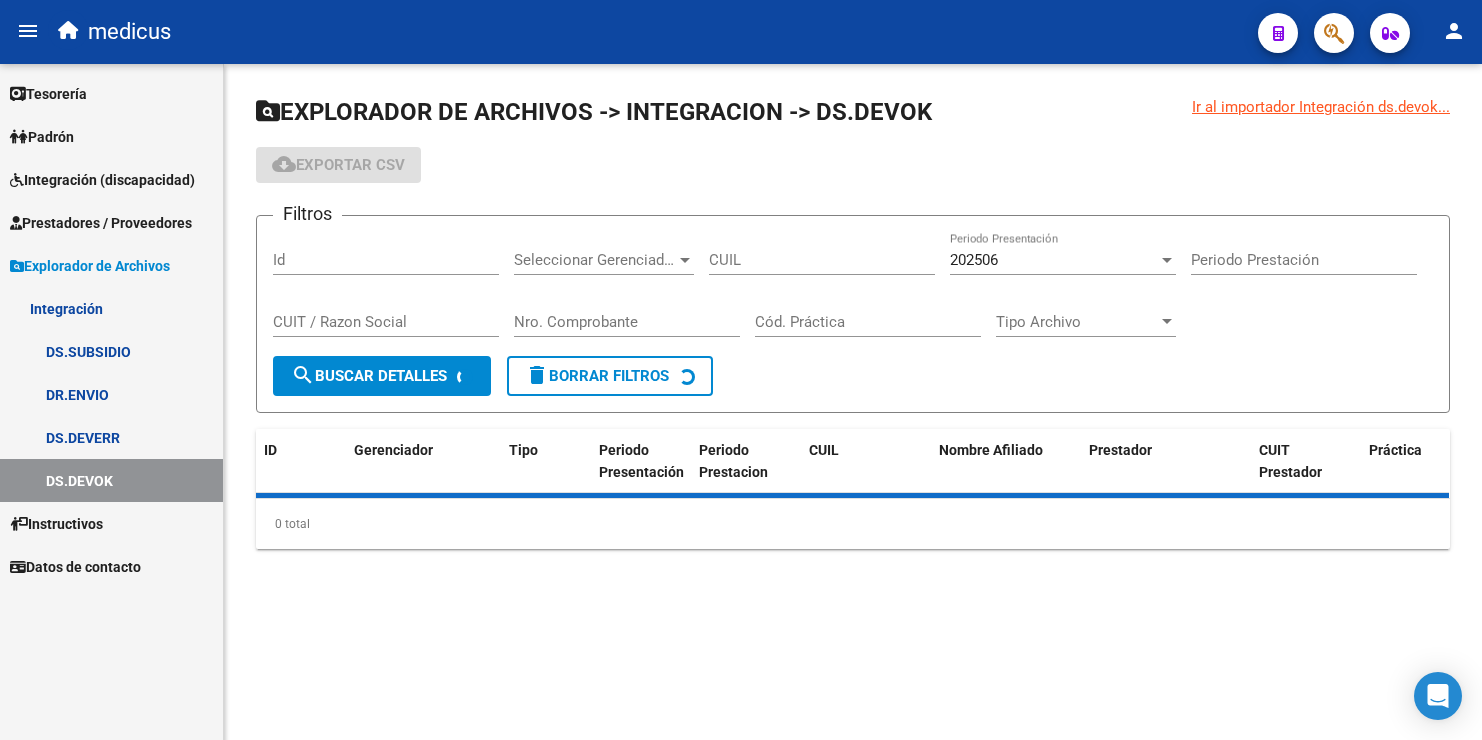 scroll, scrollTop: 0, scrollLeft: 0, axis: both 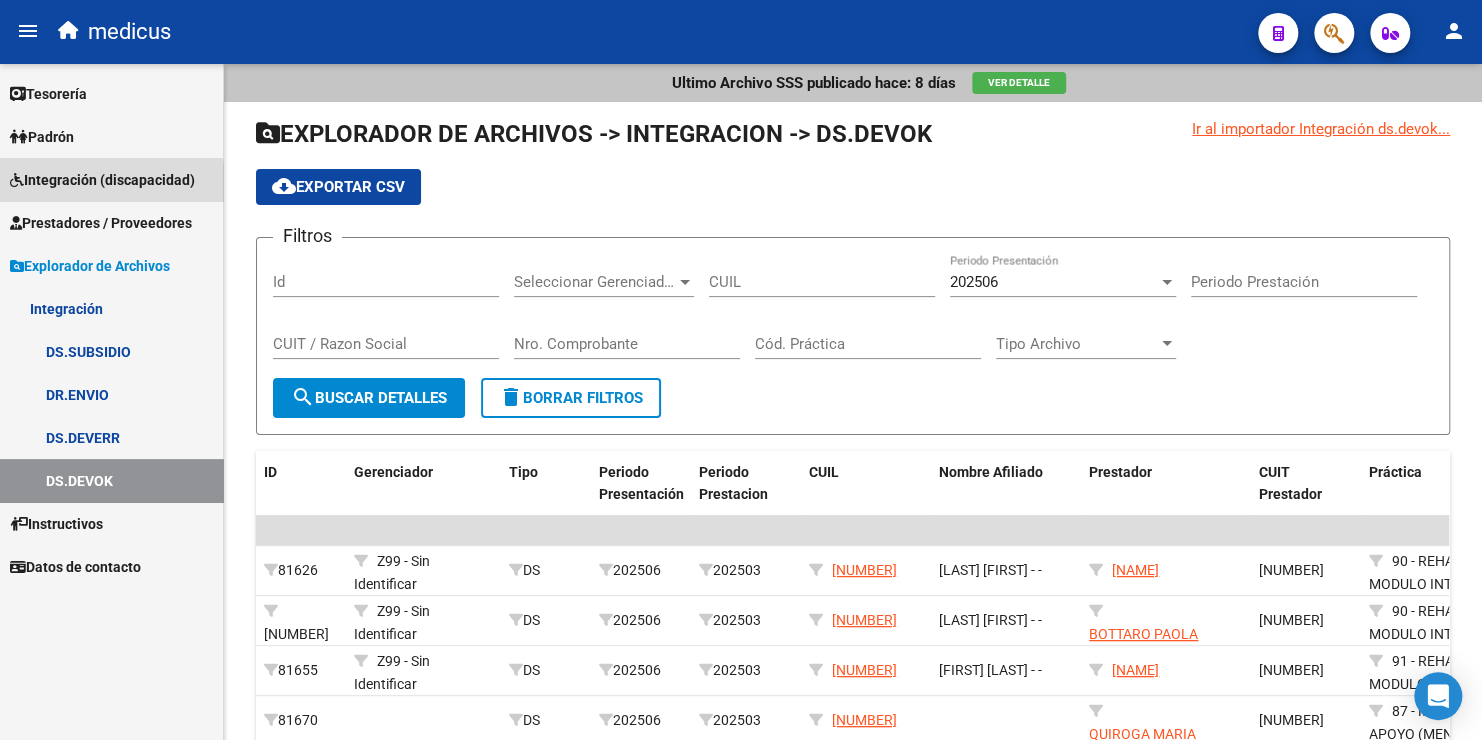 click on "Integración (discapacidad)" at bounding box center [102, 180] 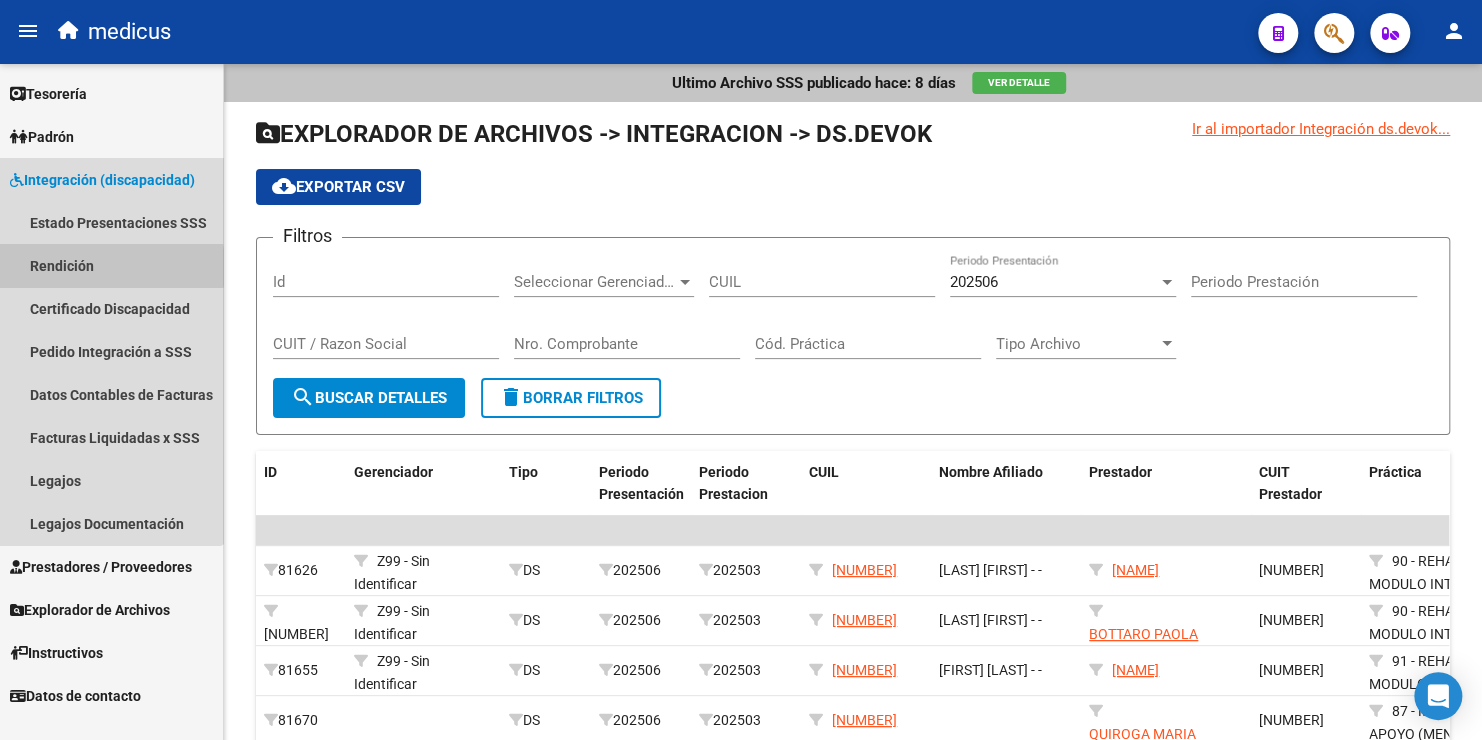 click on "Rendición" at bounding box center [111, 265] 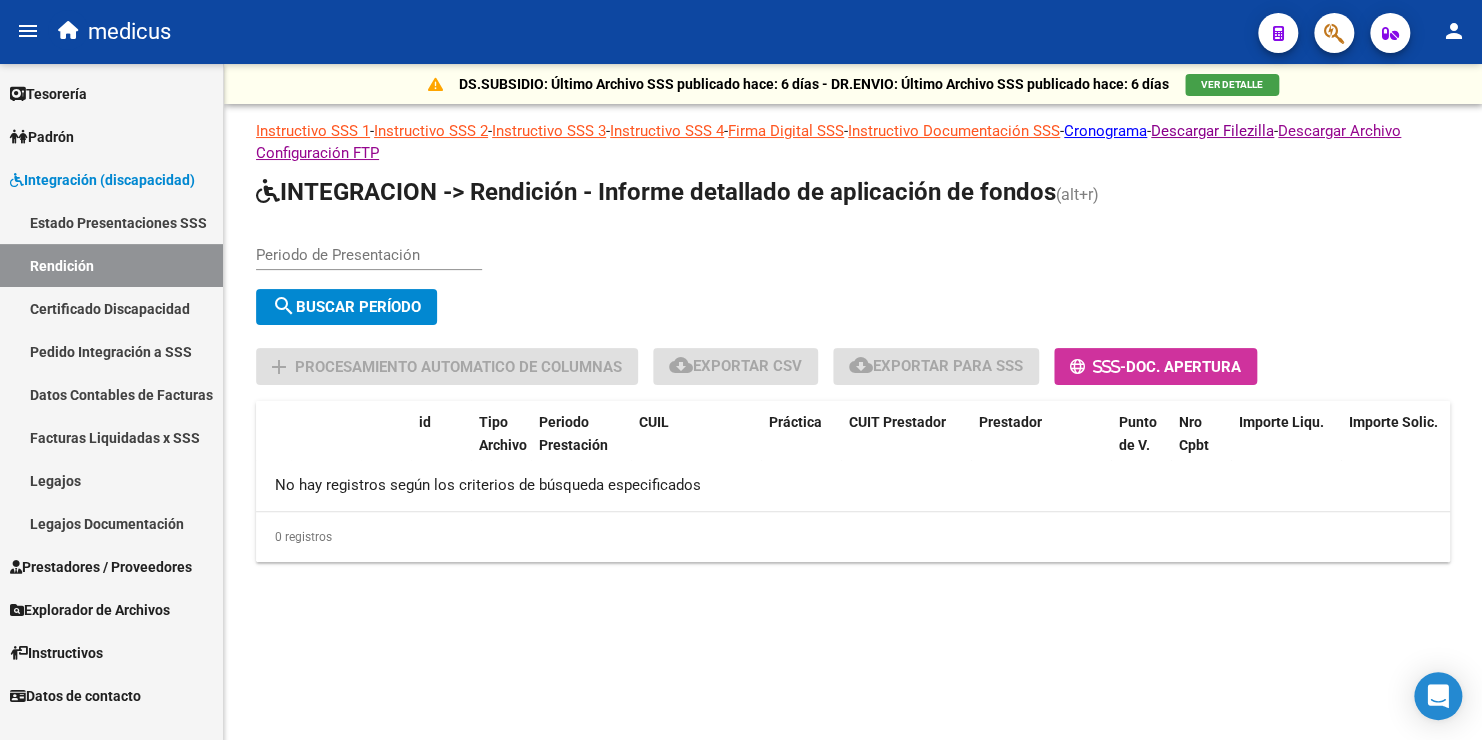 click on "Facturas Liquidadas x SSS" at bounding box center [111, 437] 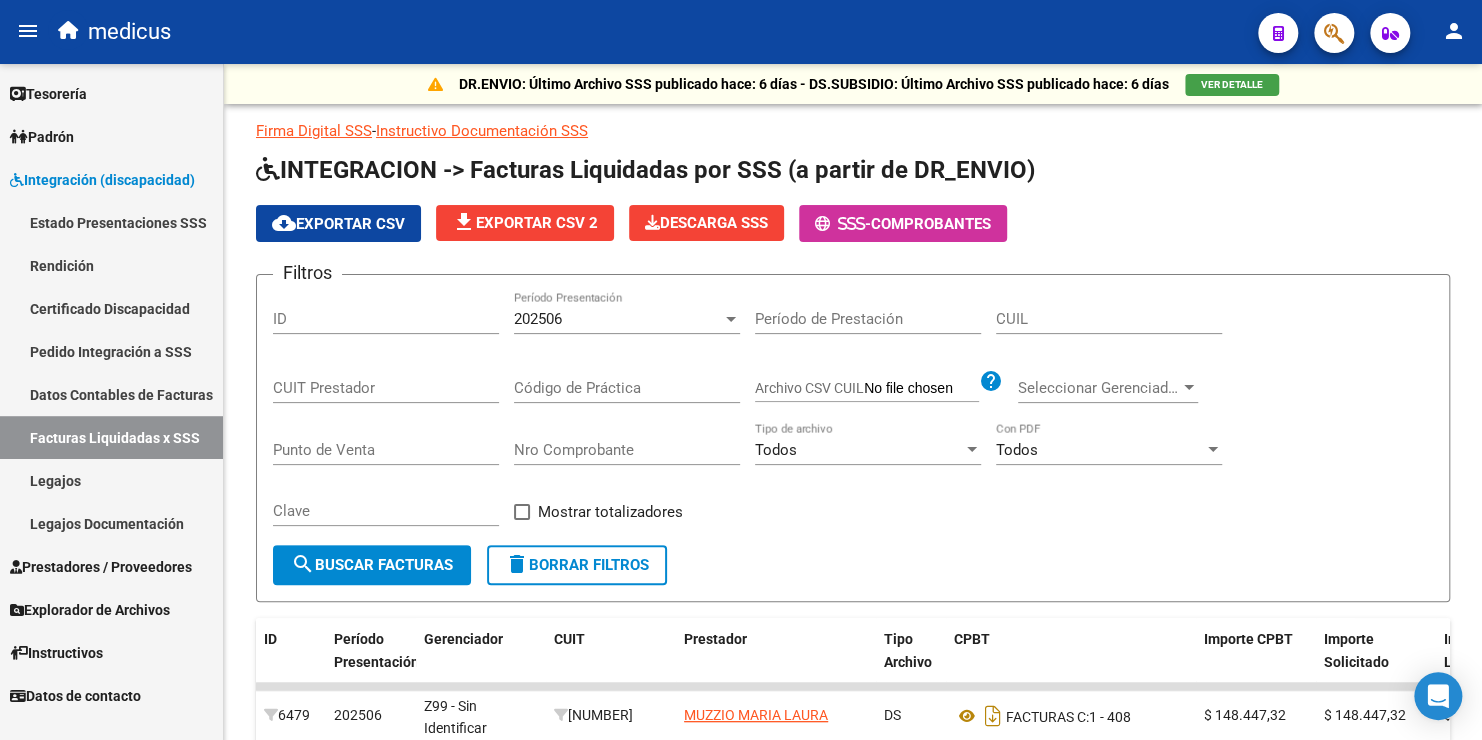 click on "Rendición" at bounding box center [111, 265] 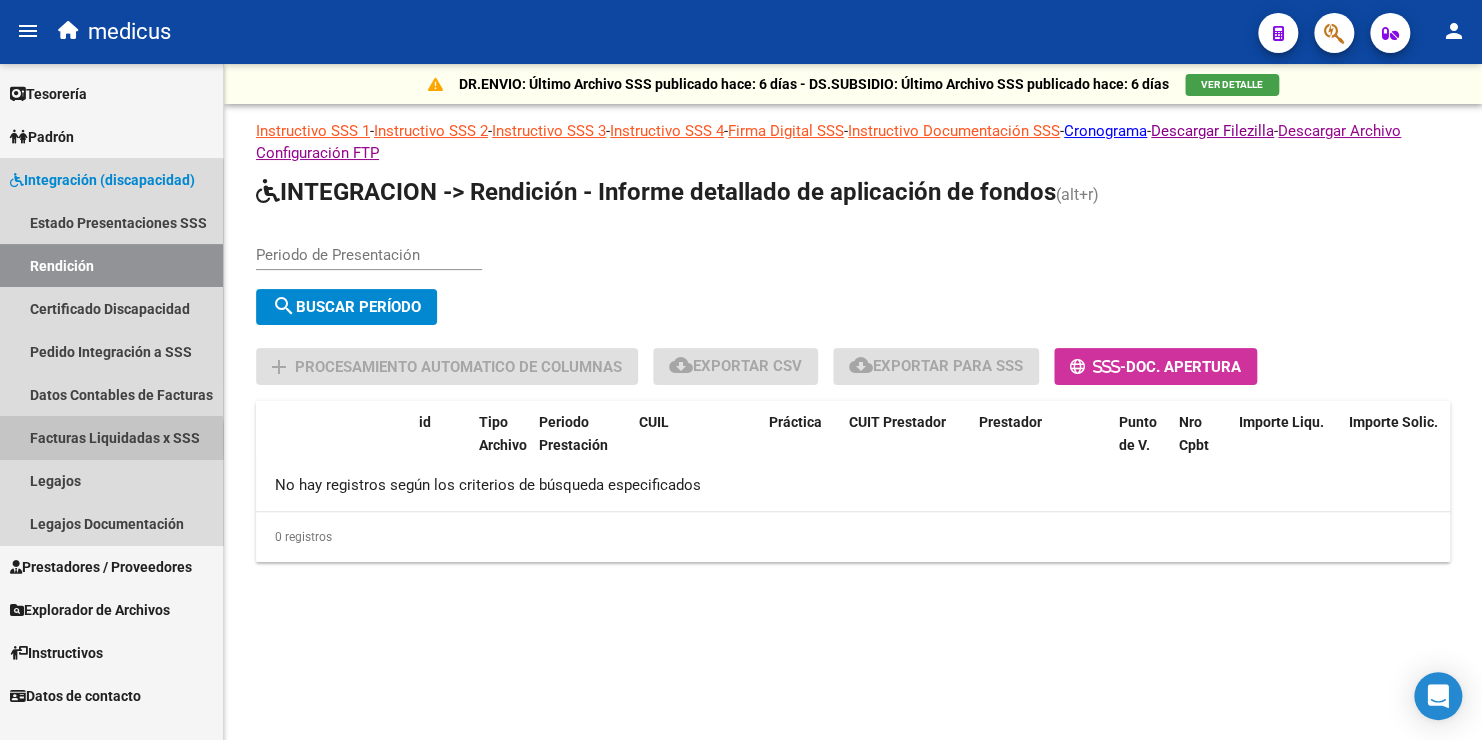 click on "Facturas Liquidadas x SSS" at bounding box center [111, 437] 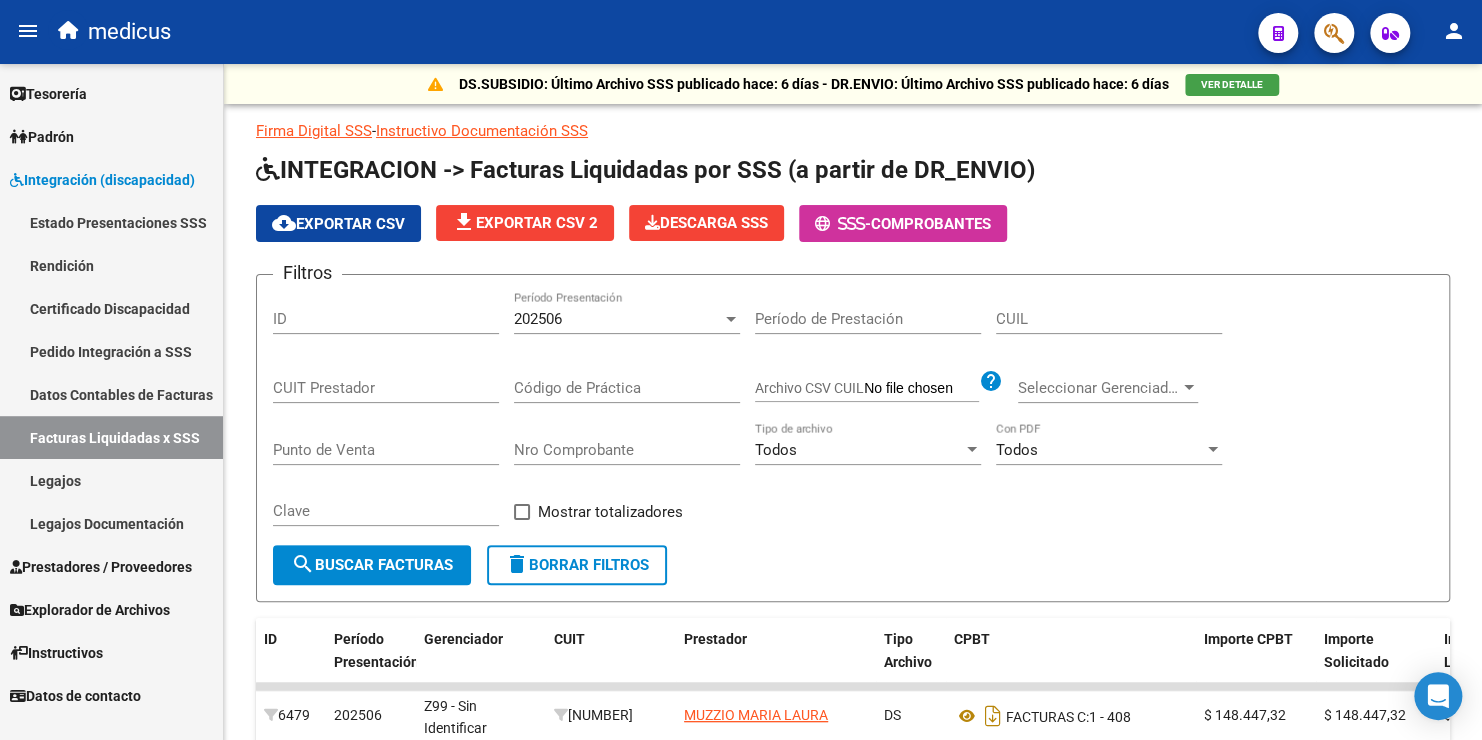 click on "Datos Contables de Facturas" at bounding box center [111, 394] 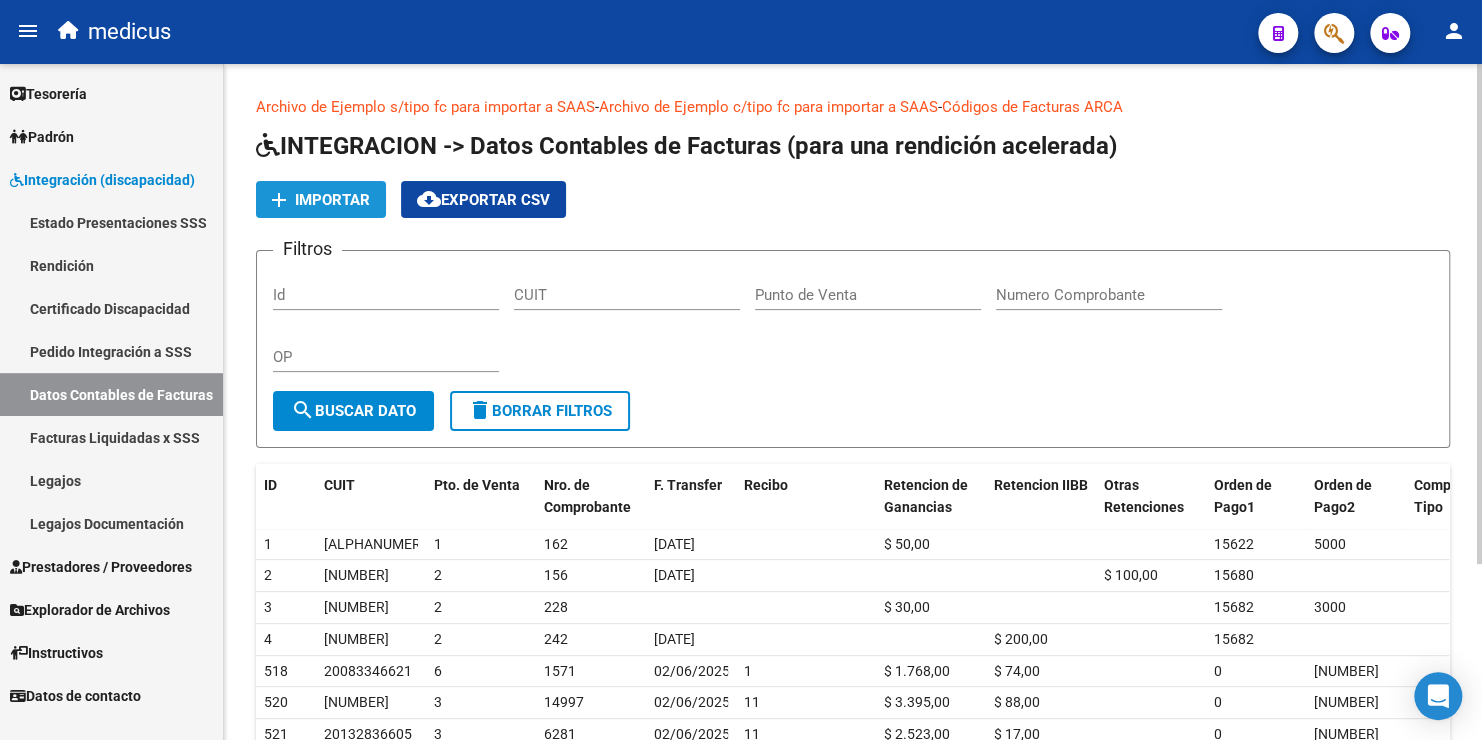 click on "Importar" 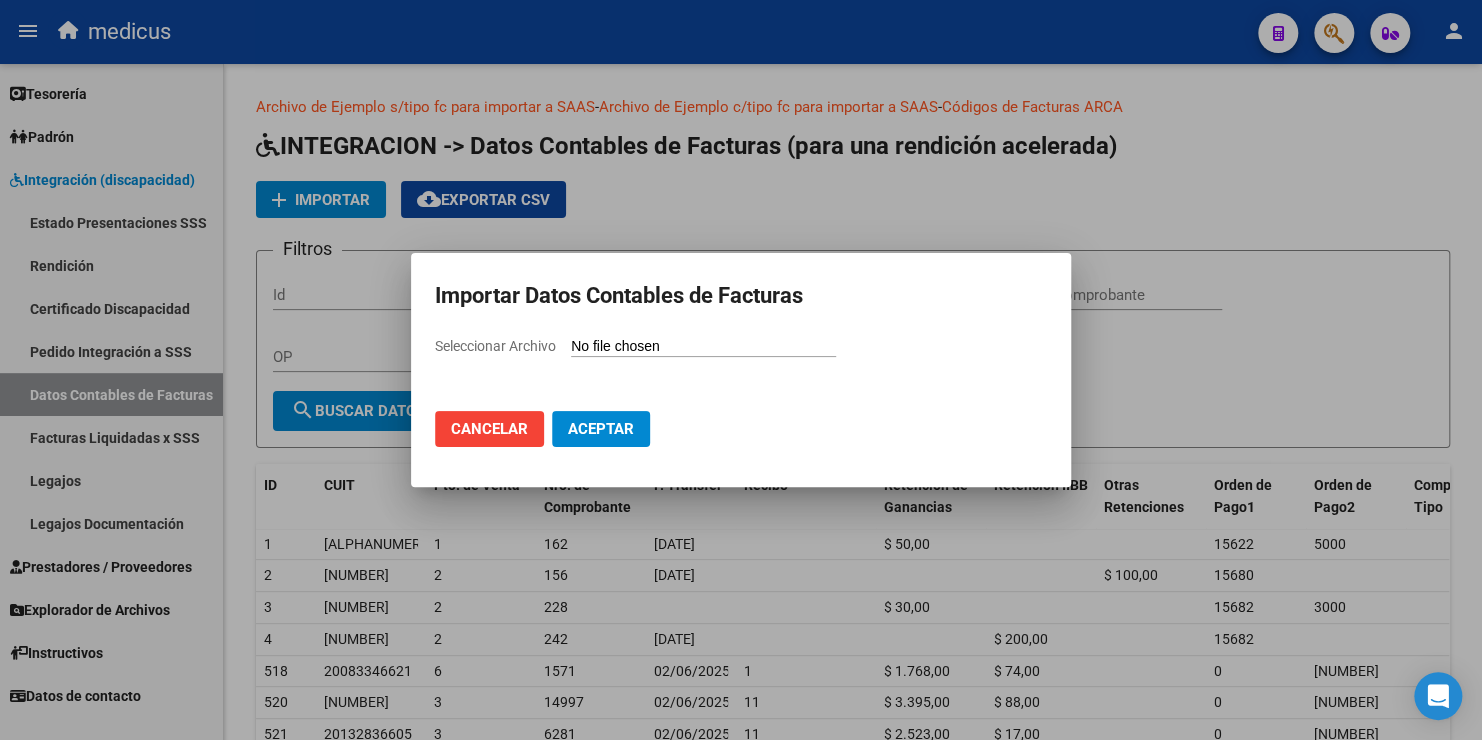 click on "Seleccionar Archivo" at bounding box center [703, 347] 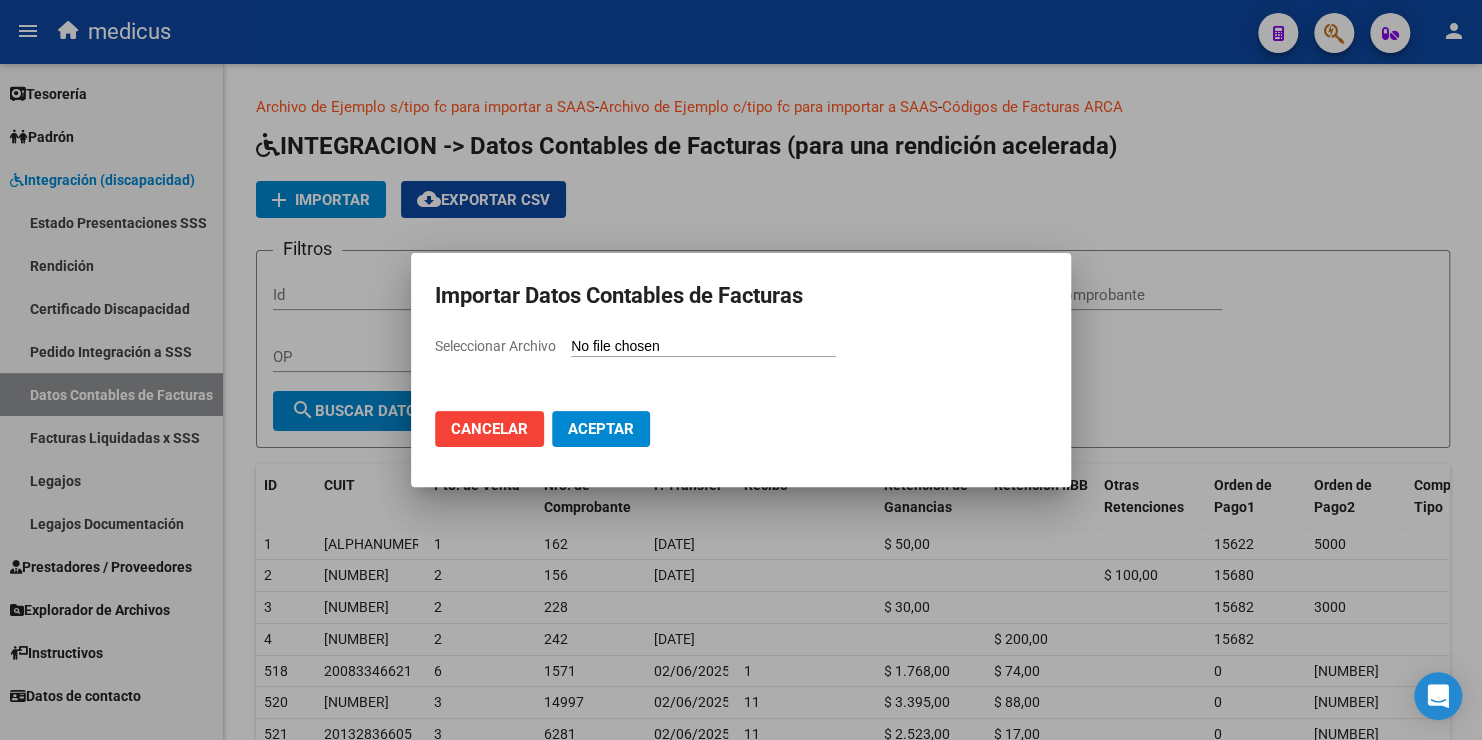 type on "C:\fakepath\rendicion_mayo_25 1.csv" 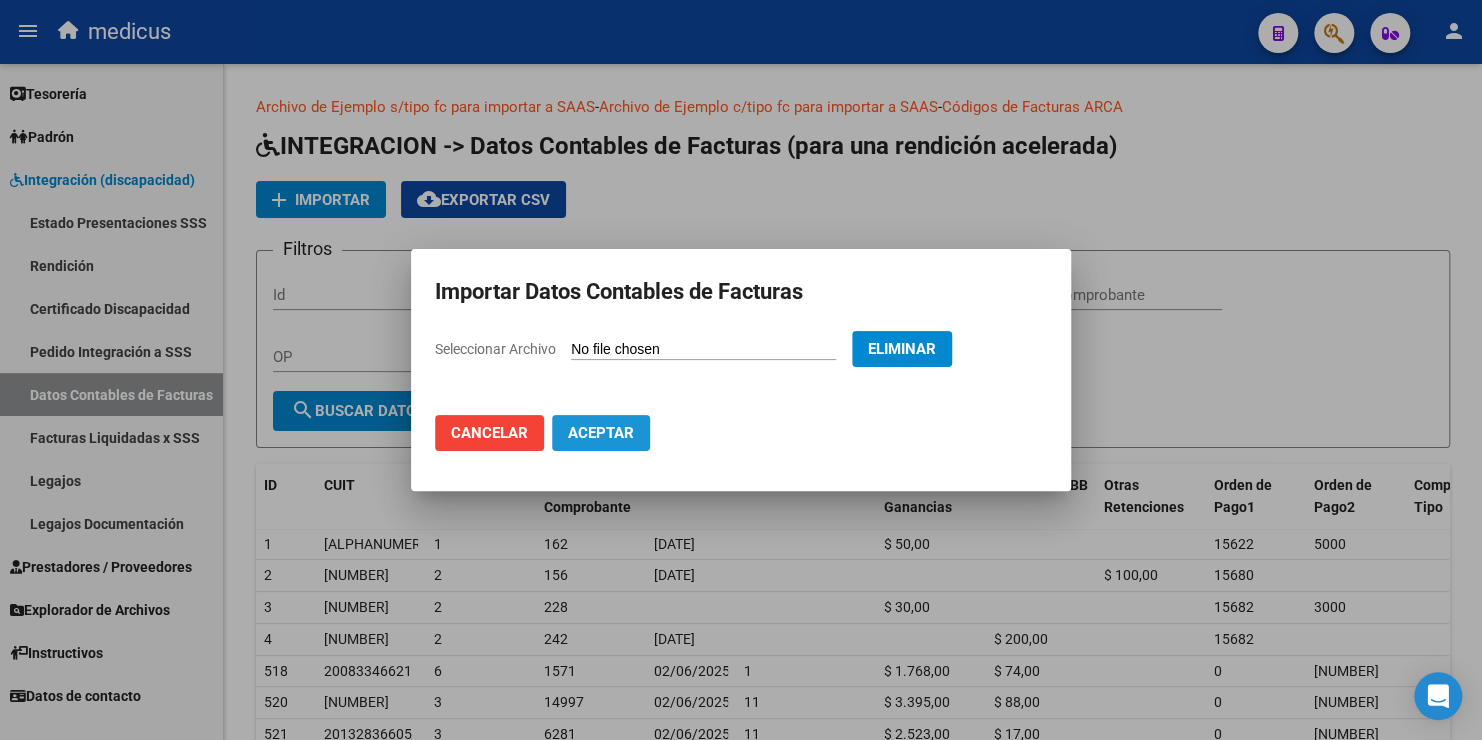 click on "Aceptar" 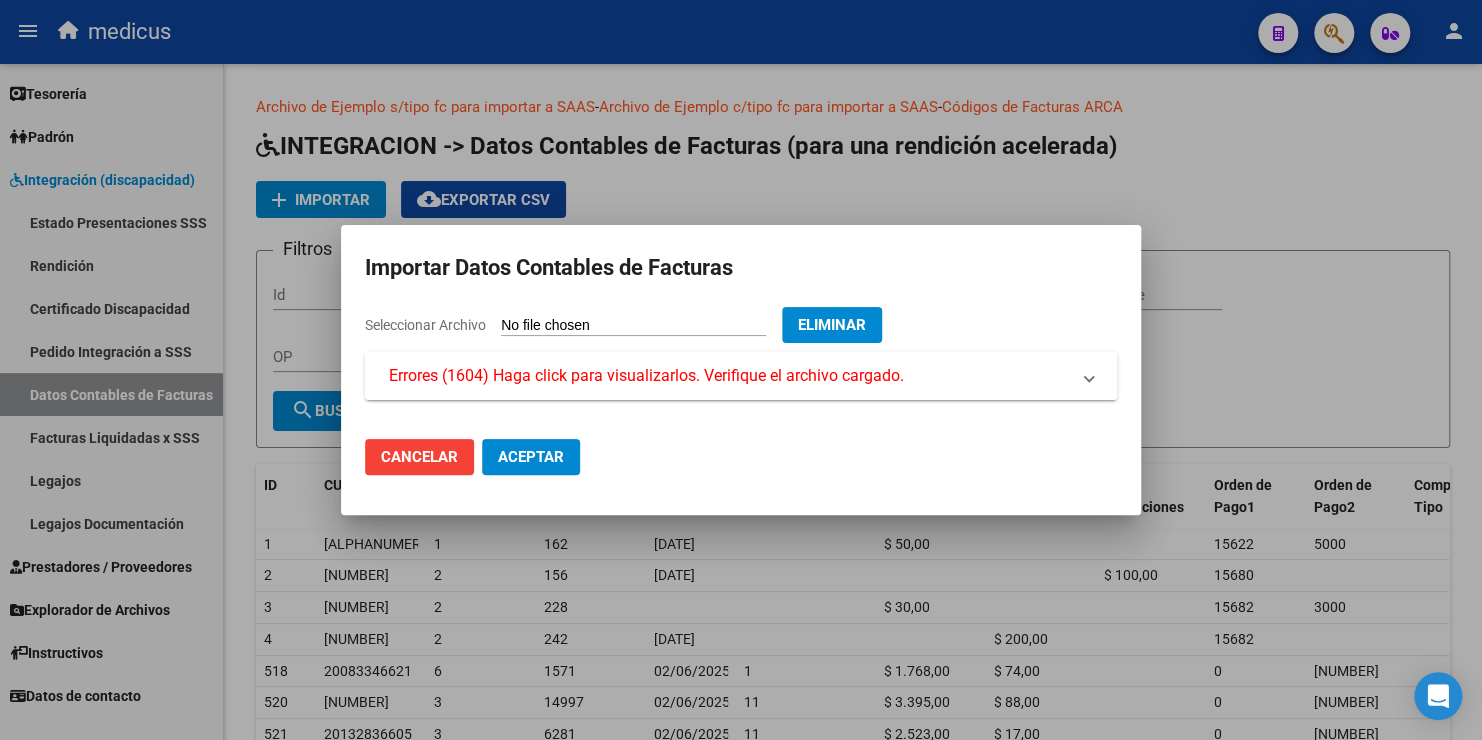 click on "Errores (1604) Haga click para visualizarlos. Verifique el archivo cargado." at bounding box center (646, 376) 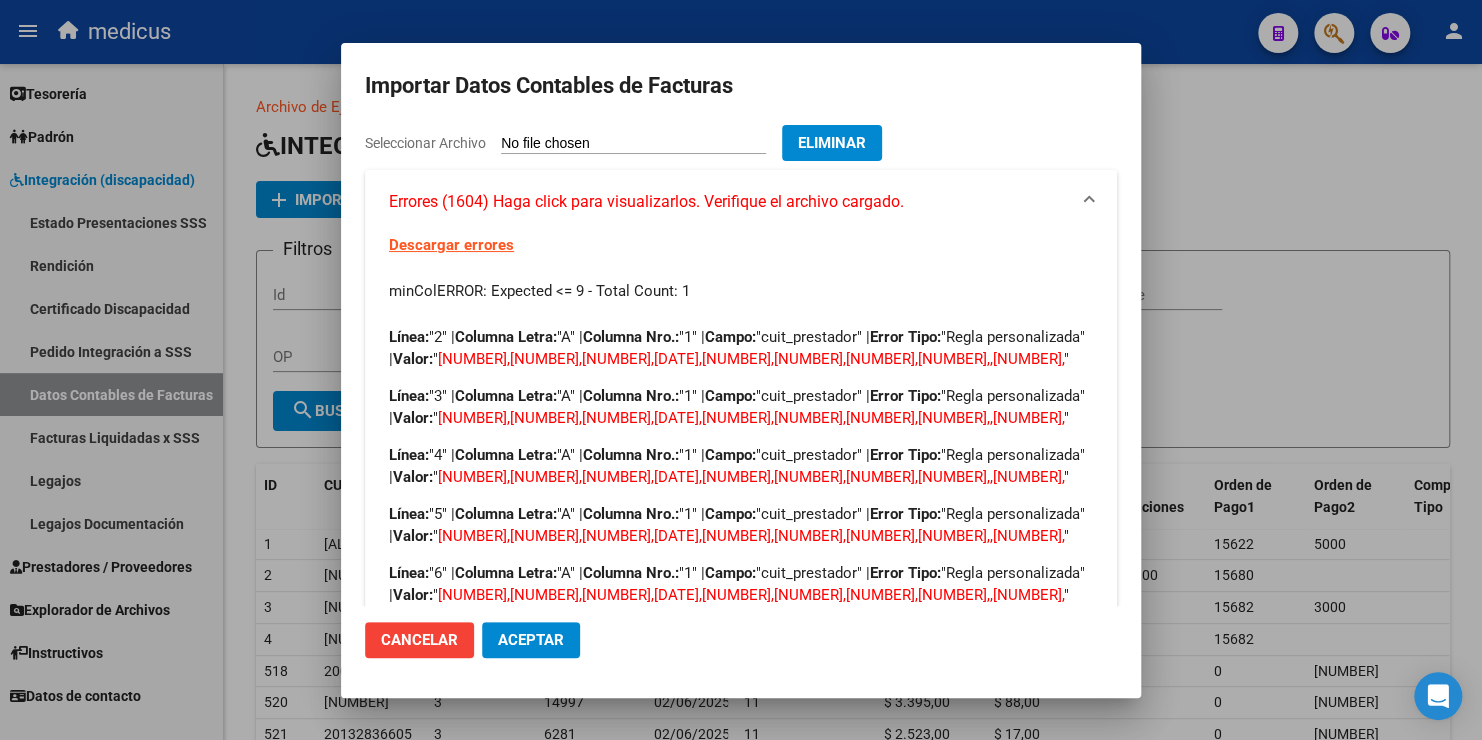 click on "Descargar errores" at bounding box center [451, 245] 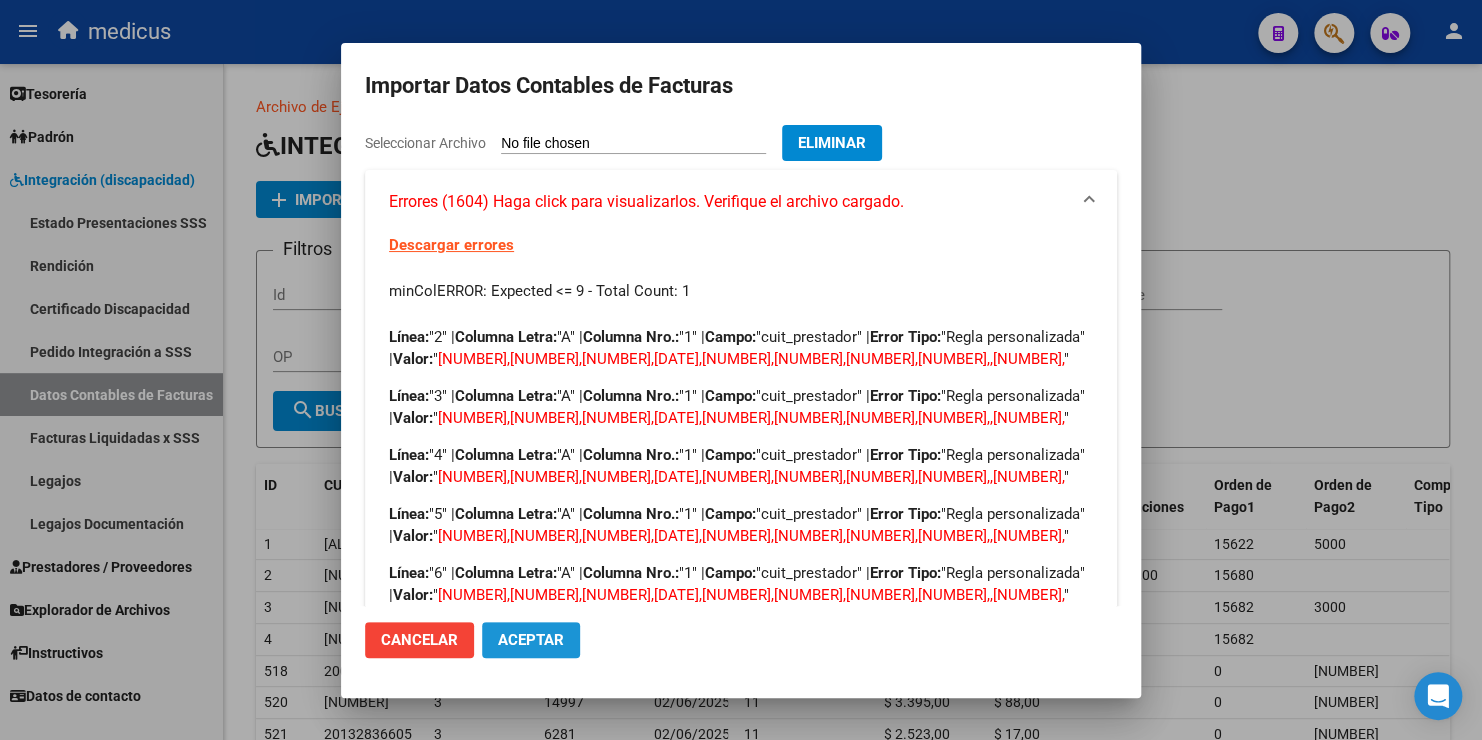 drag, startPoint x: 546, startPoint y: 646, endPoint x: 540, endPoint y: 691, distance: 45.39824 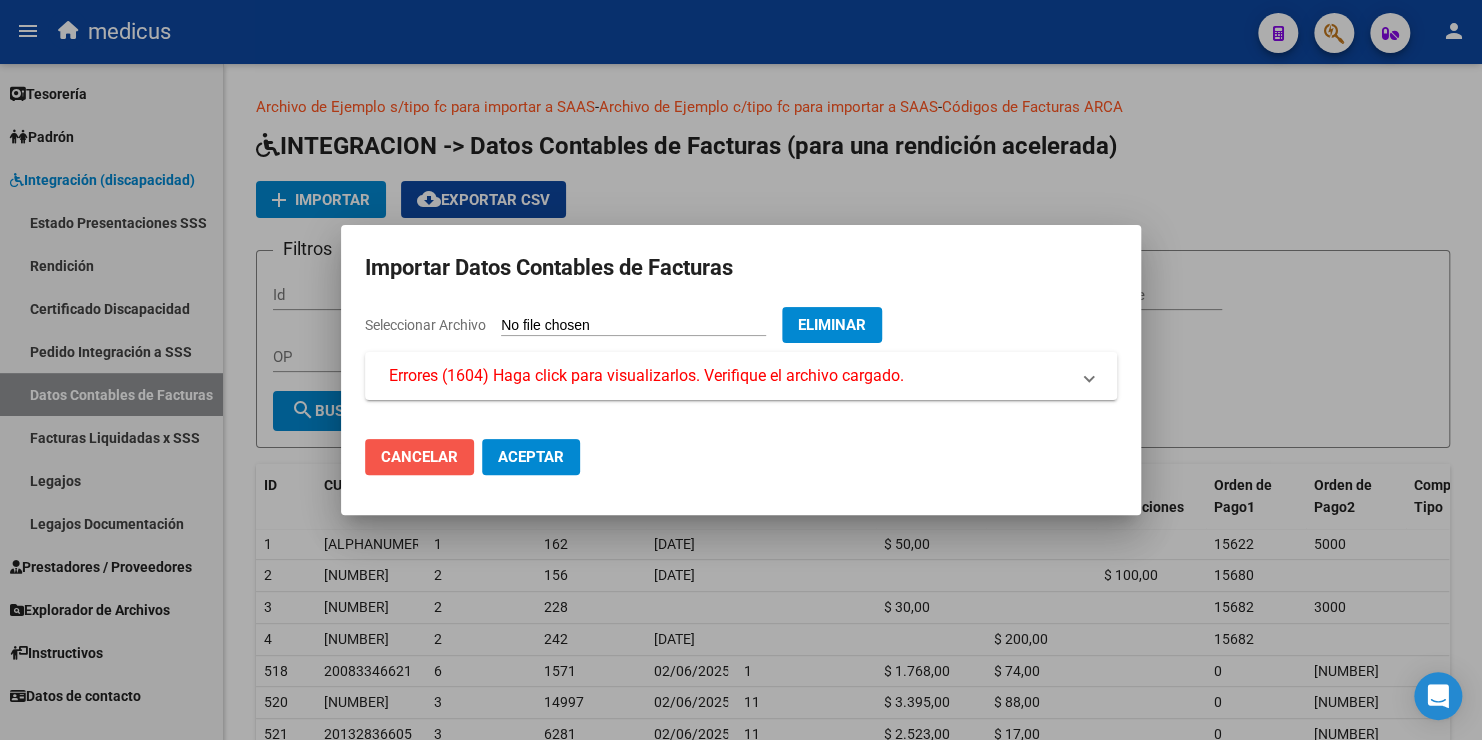 click on "Cancelar" 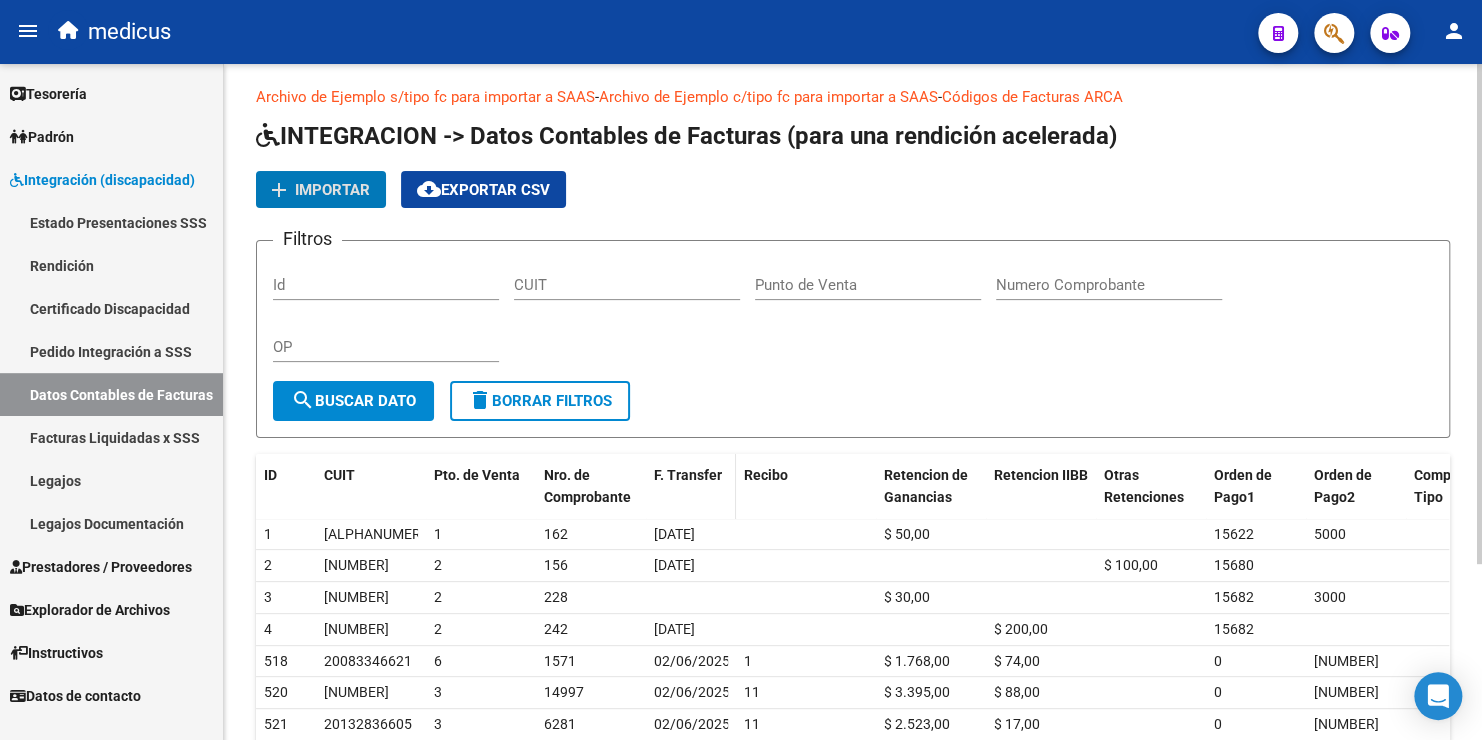 scroll, scrollTop: 0, scrollLeft: 0, axis: both 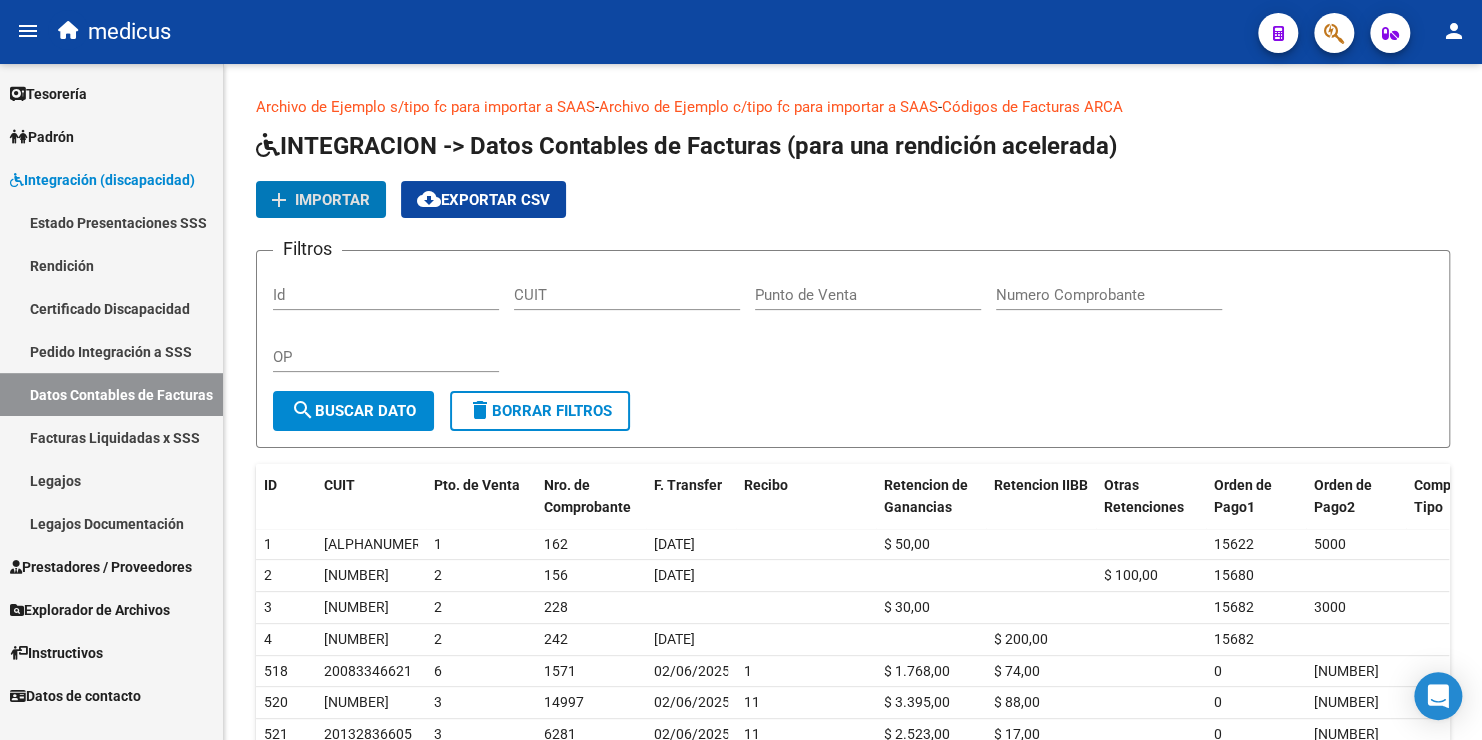 click on "Facturas Liquidadas x SSS" at bounding box center [111, 437] 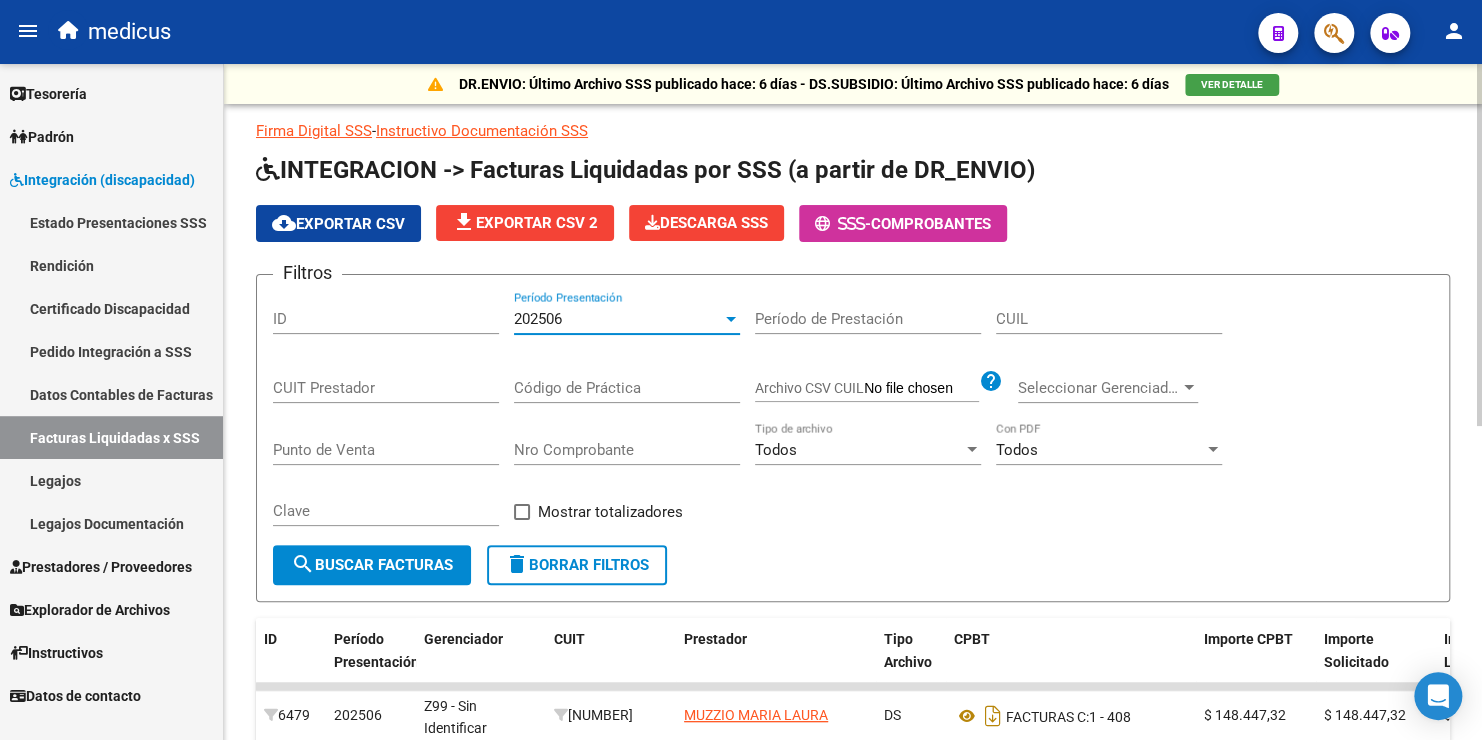 click on "202506" at bounding box center [618, 319] 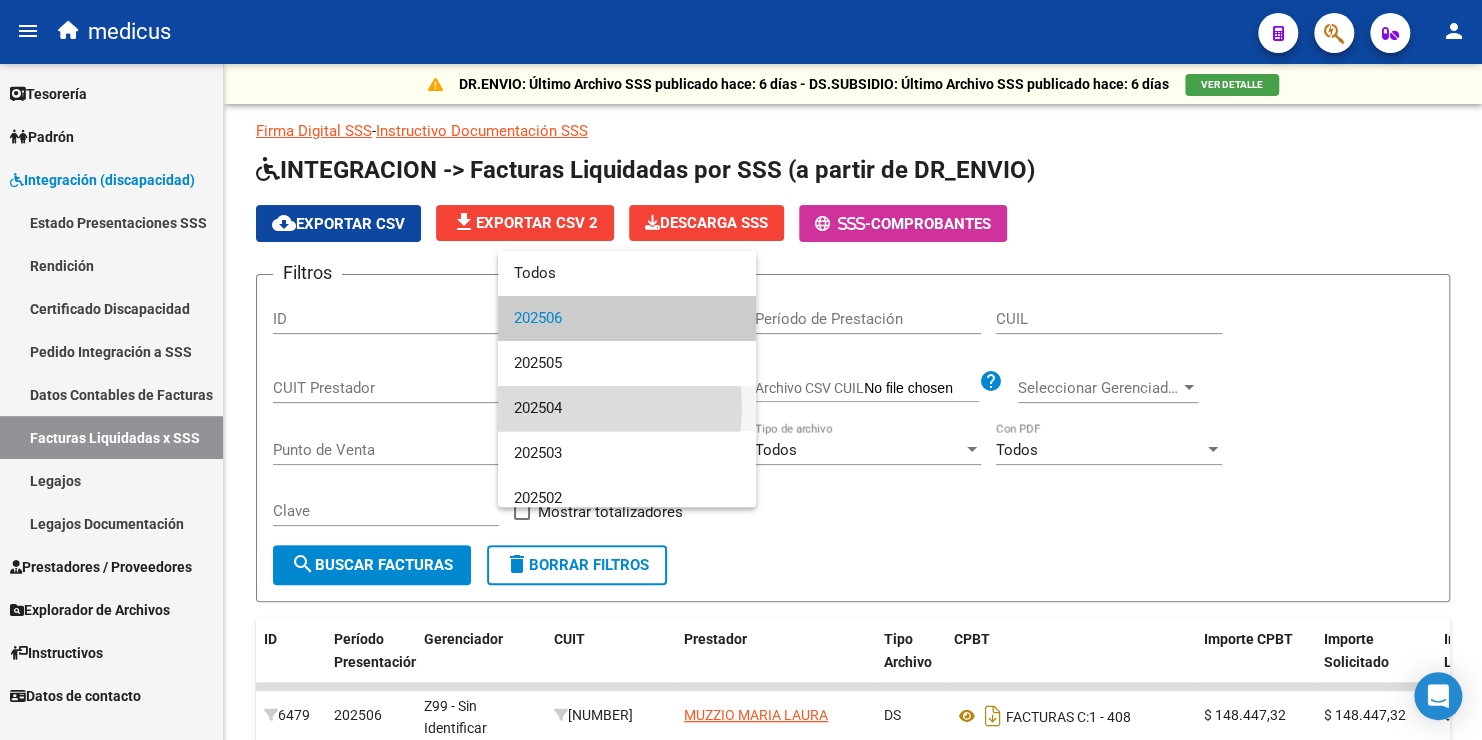 click on "202504" at bounding box center [627, 408] 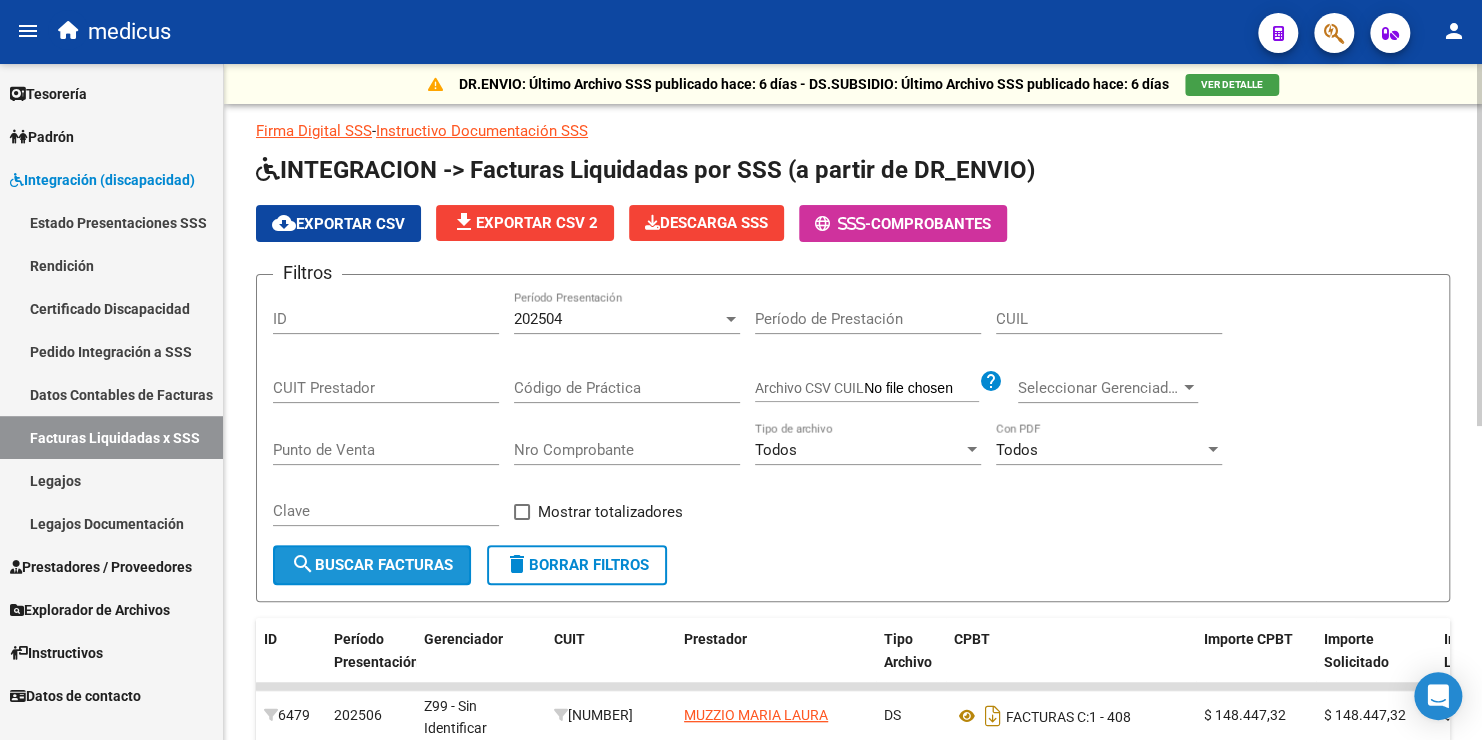 click on "search  Buscar Facturas" 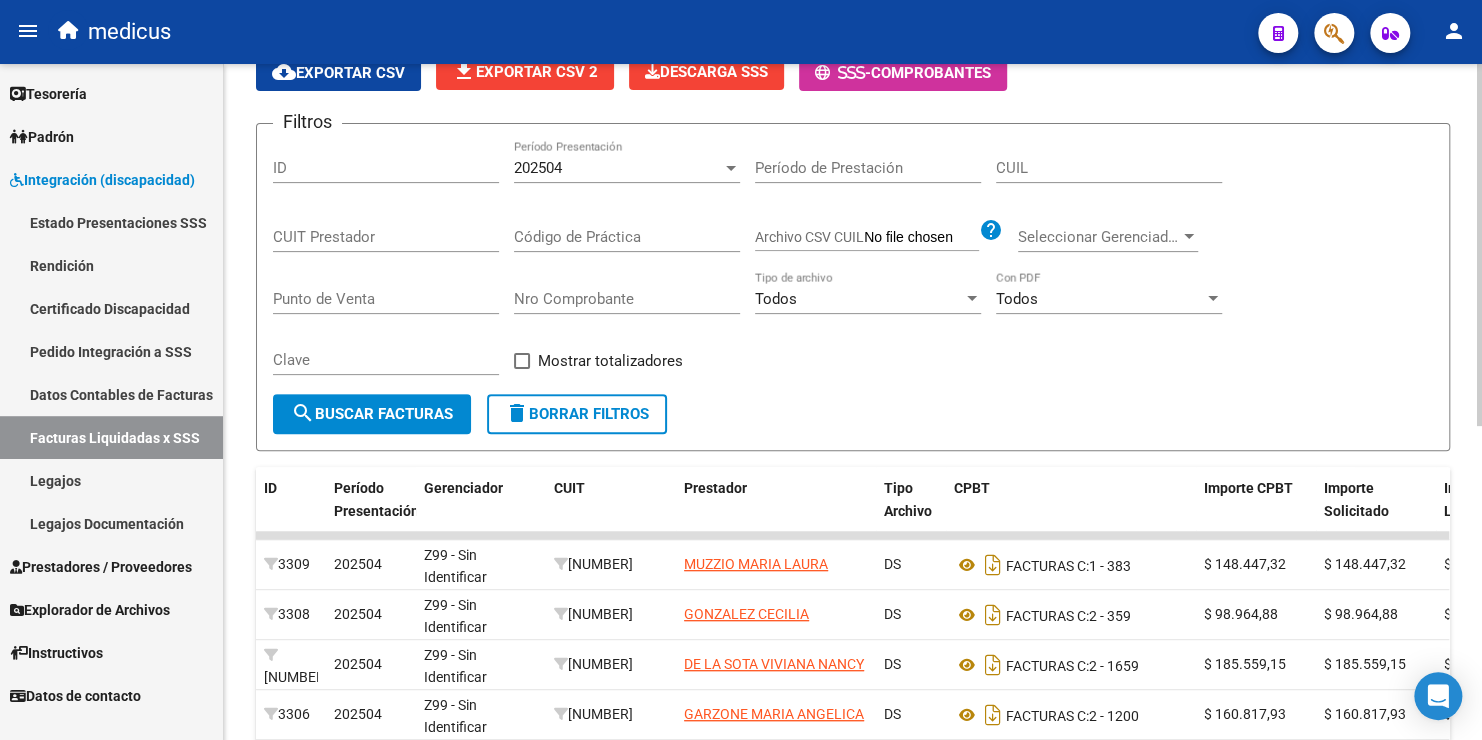 scroll, scrollTop: 0, scrollLeft: 0, axis: both 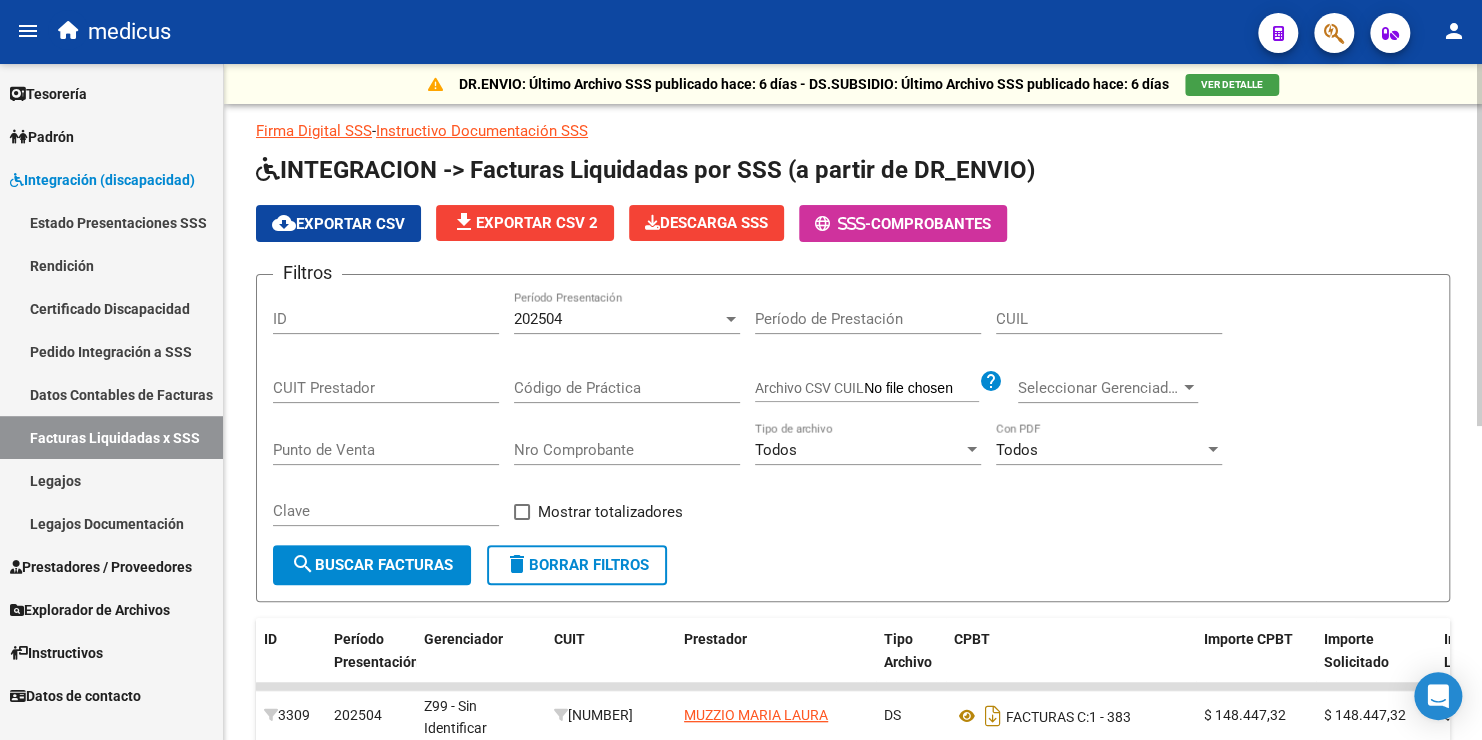 click on "202504" at bounding box center [618, 319] 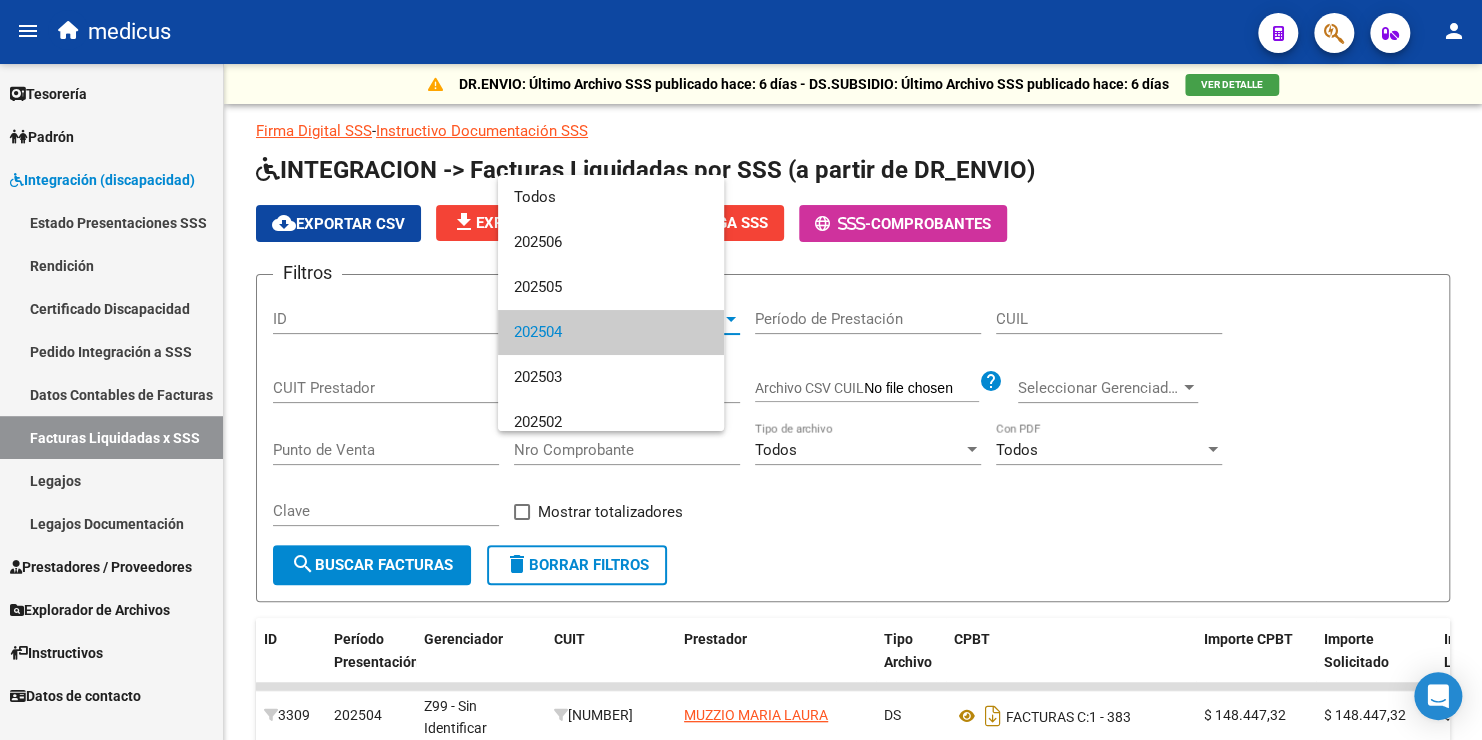 scroll, scrollTop: 14, scrollLeft: 0, axis: vertical 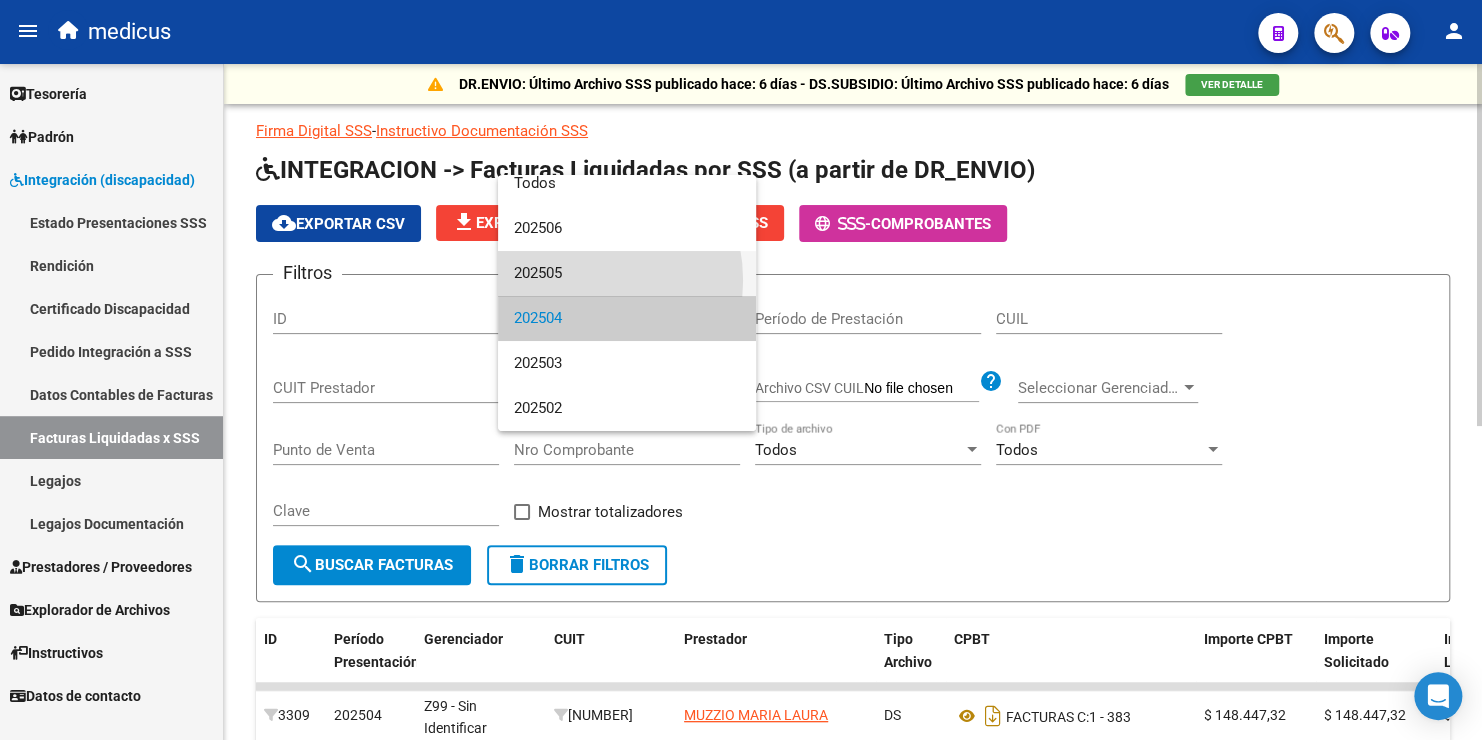 drag, startPoint x: 570, startPoint y: 284, endPoint x: 545, endPoint y: 326, distance: 48.8774 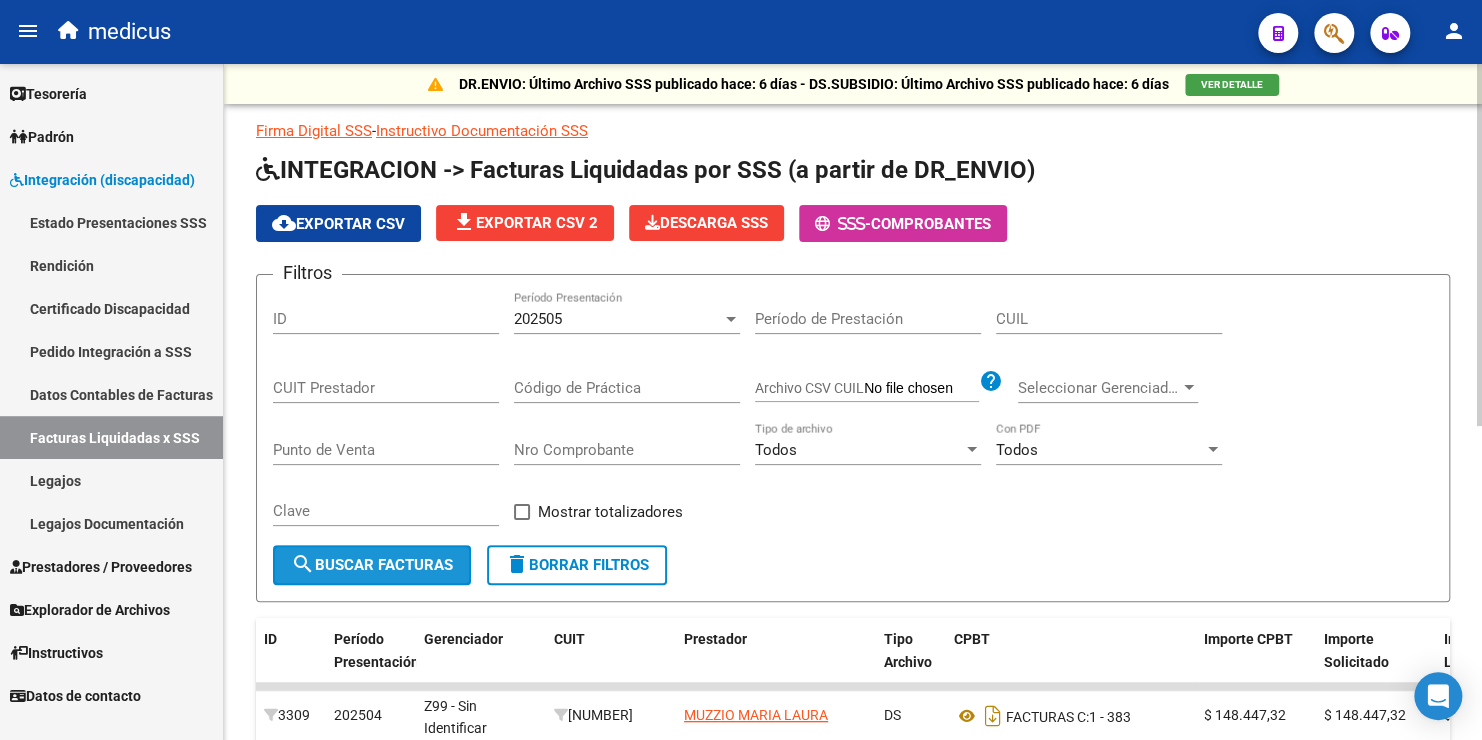 click on "search  Buscar Facturas" 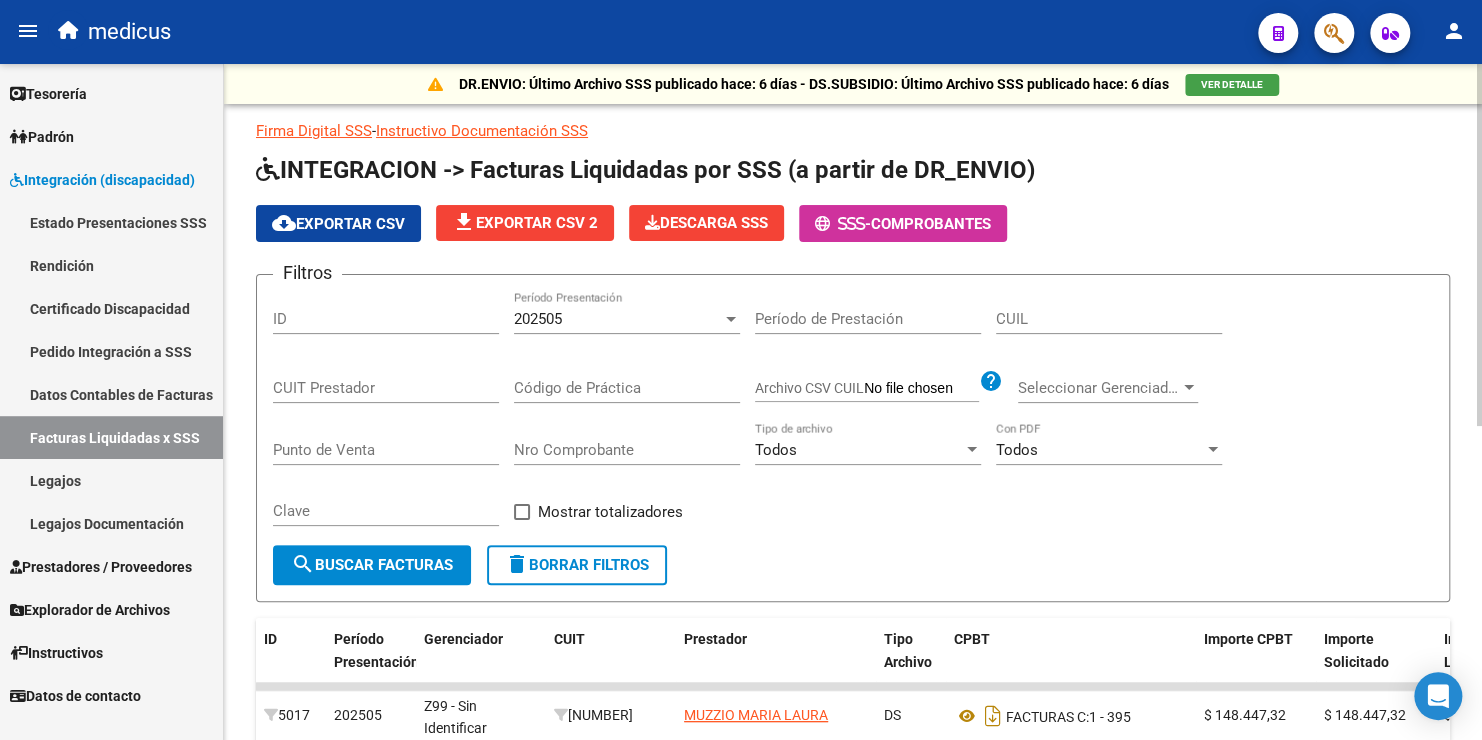 scroll, scrollTop: 0, scrollLeft: 0, axis: both 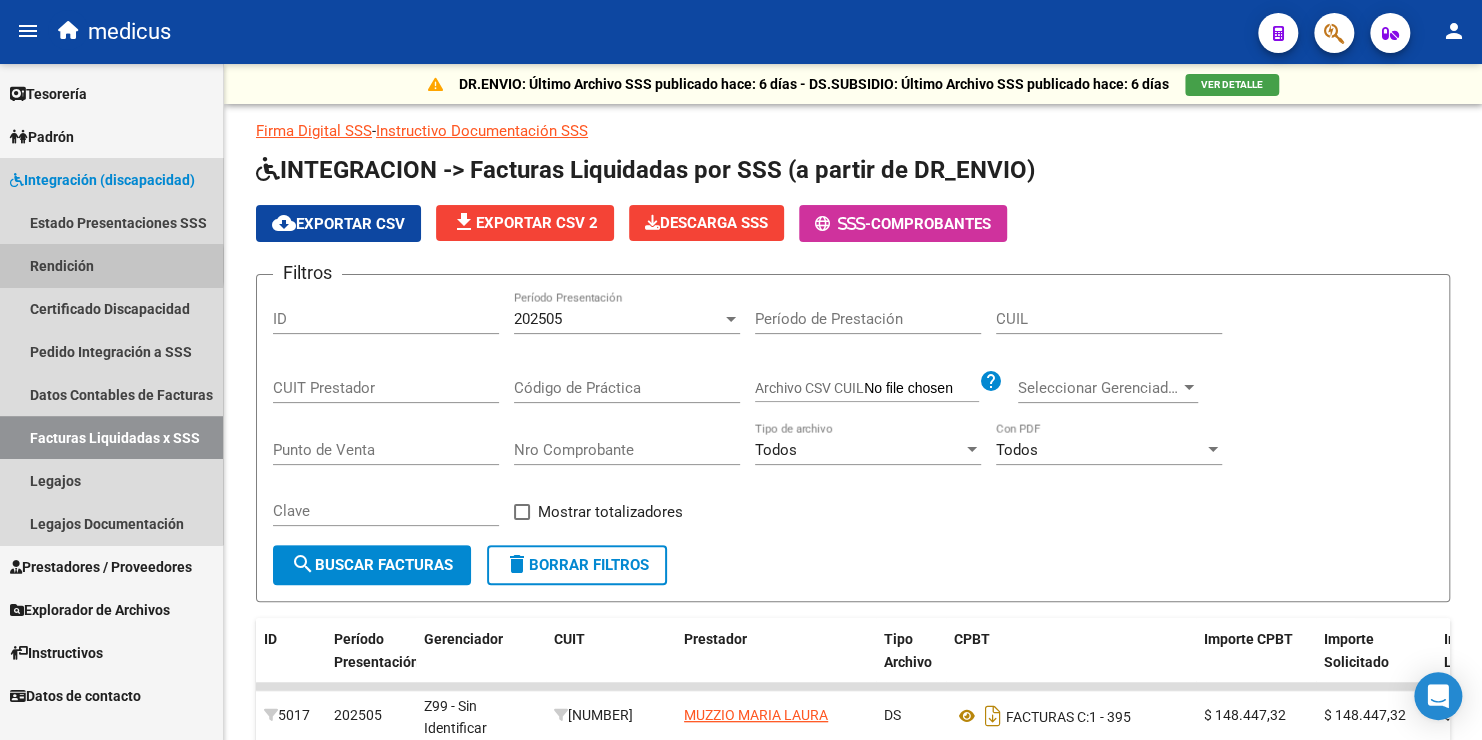 click on "Rendición" at bounding box center (111, 265) 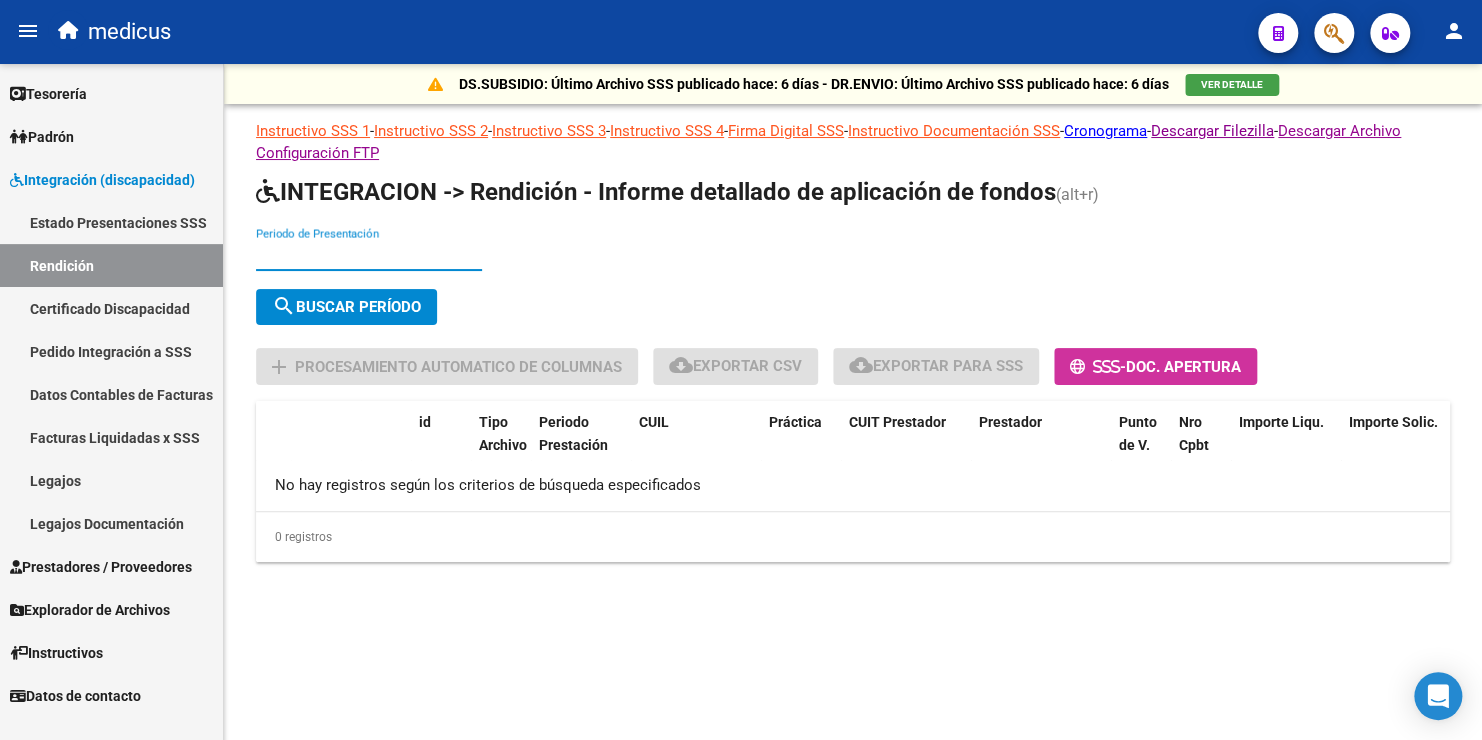 click on "Periodo de Presentación" at bounding box center [369, 255] 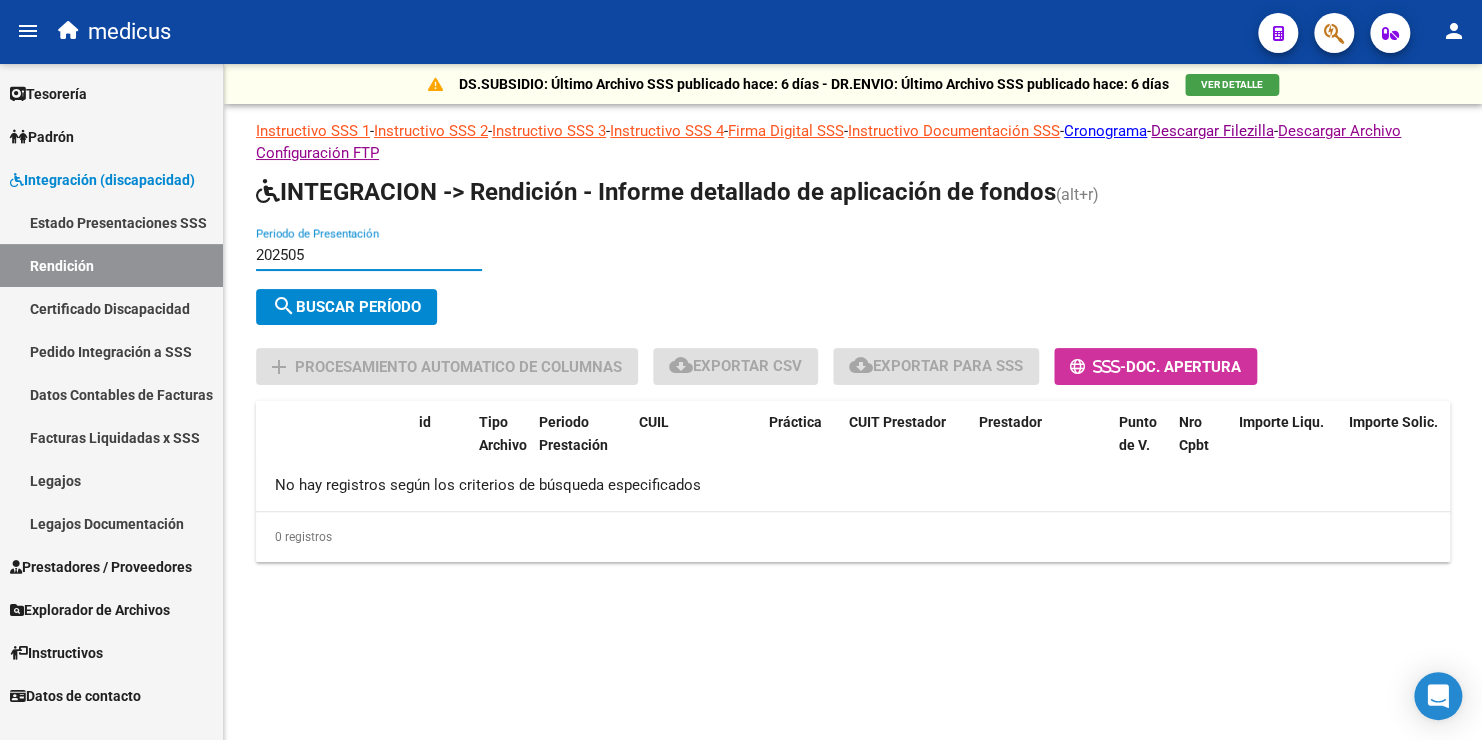 type on "202505" 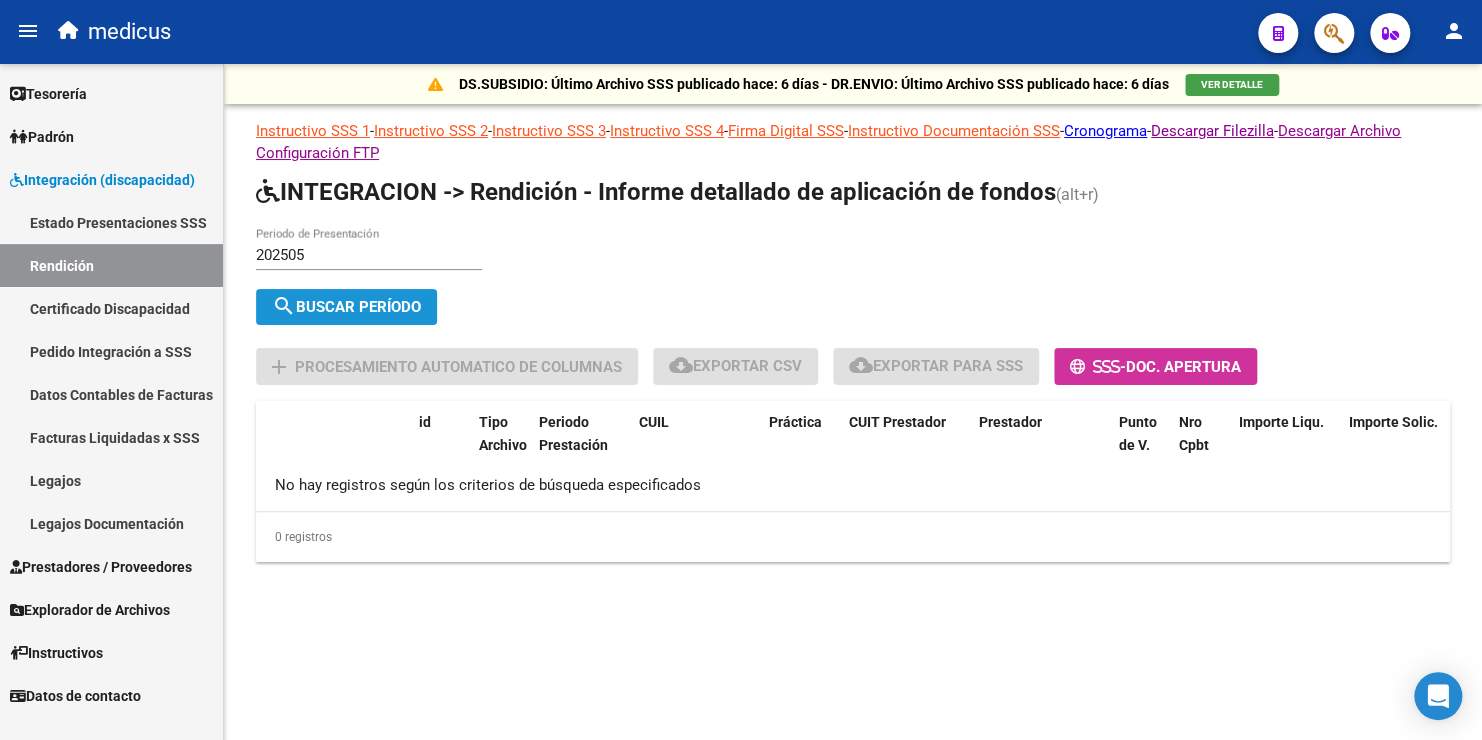 click on "search  Buscar Período" 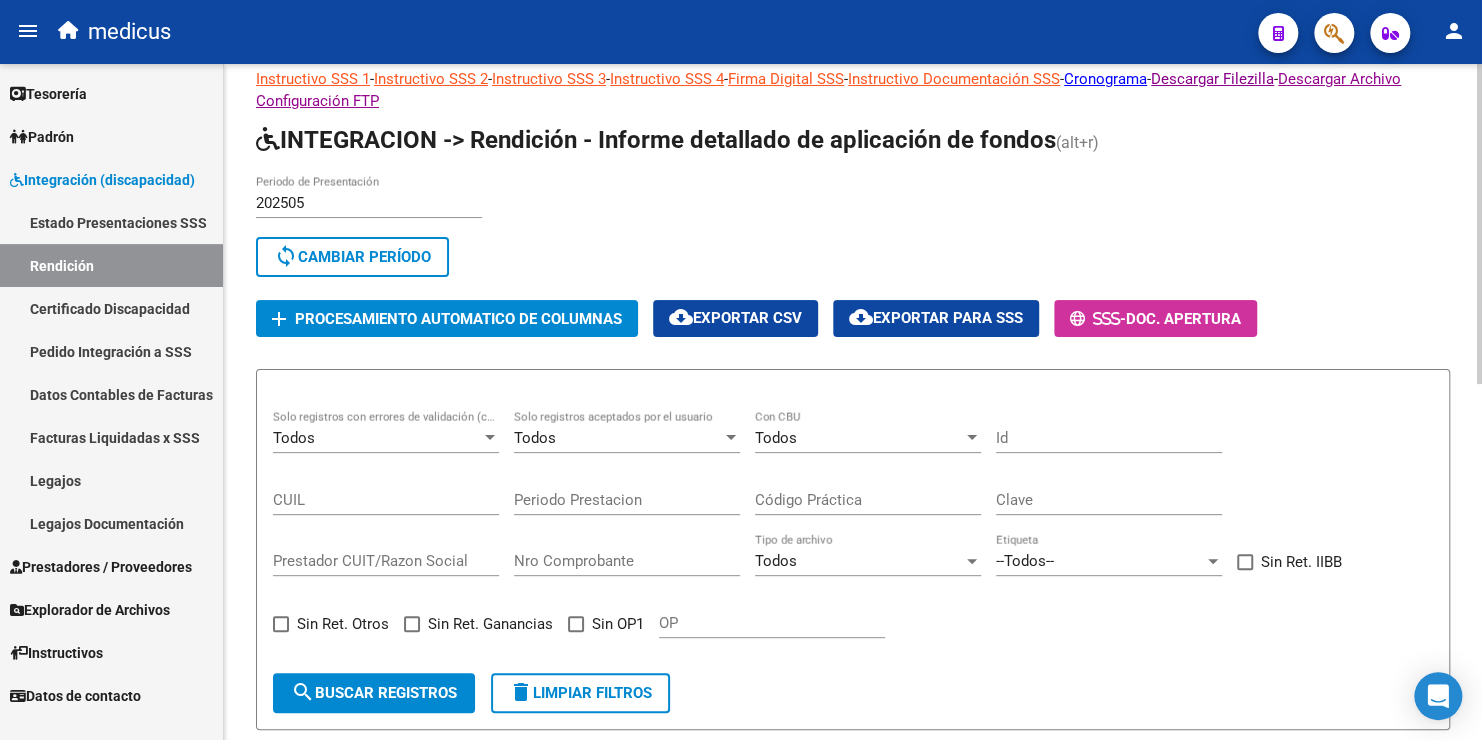 scroll, scrollTop: 49, scrollLeft: 0, axis: vertical 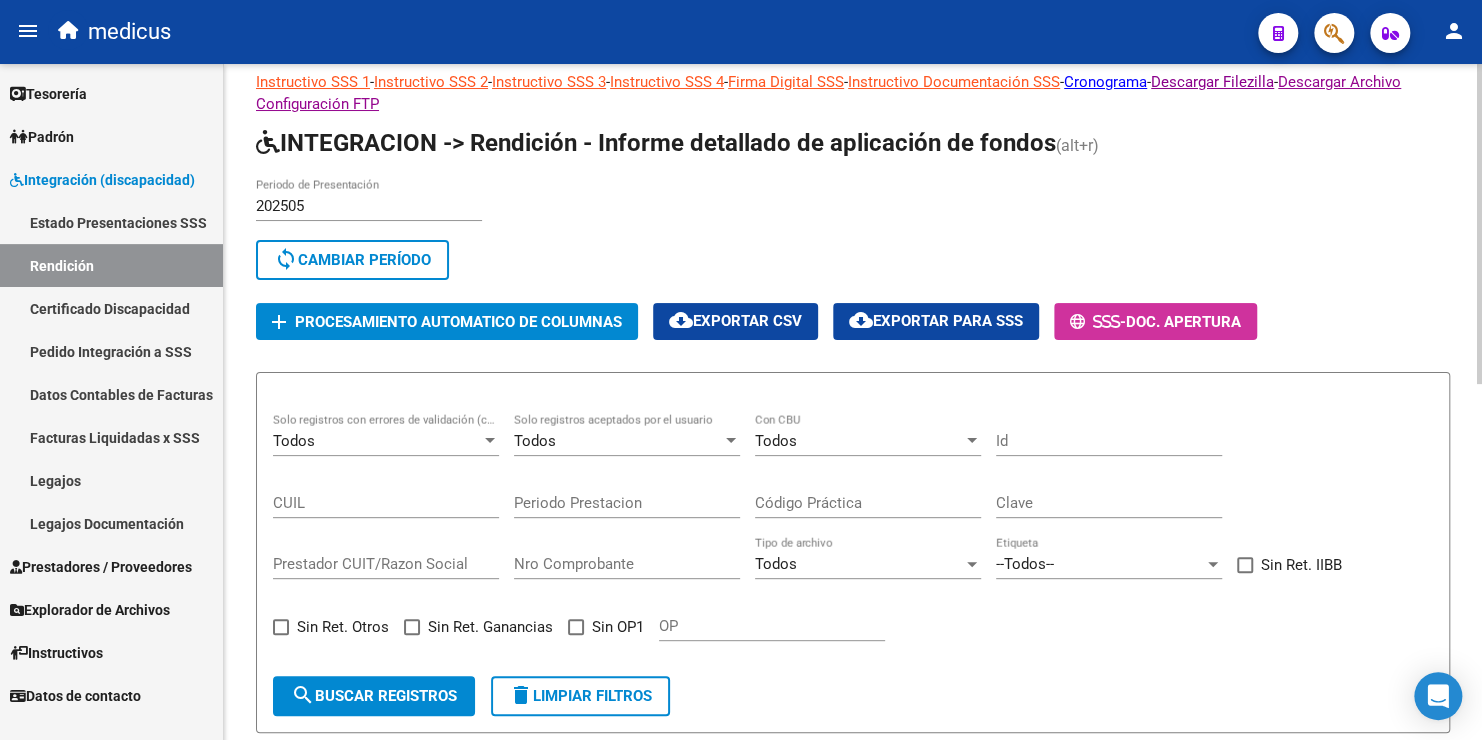 click on "Procesamiento automatico de columnas" 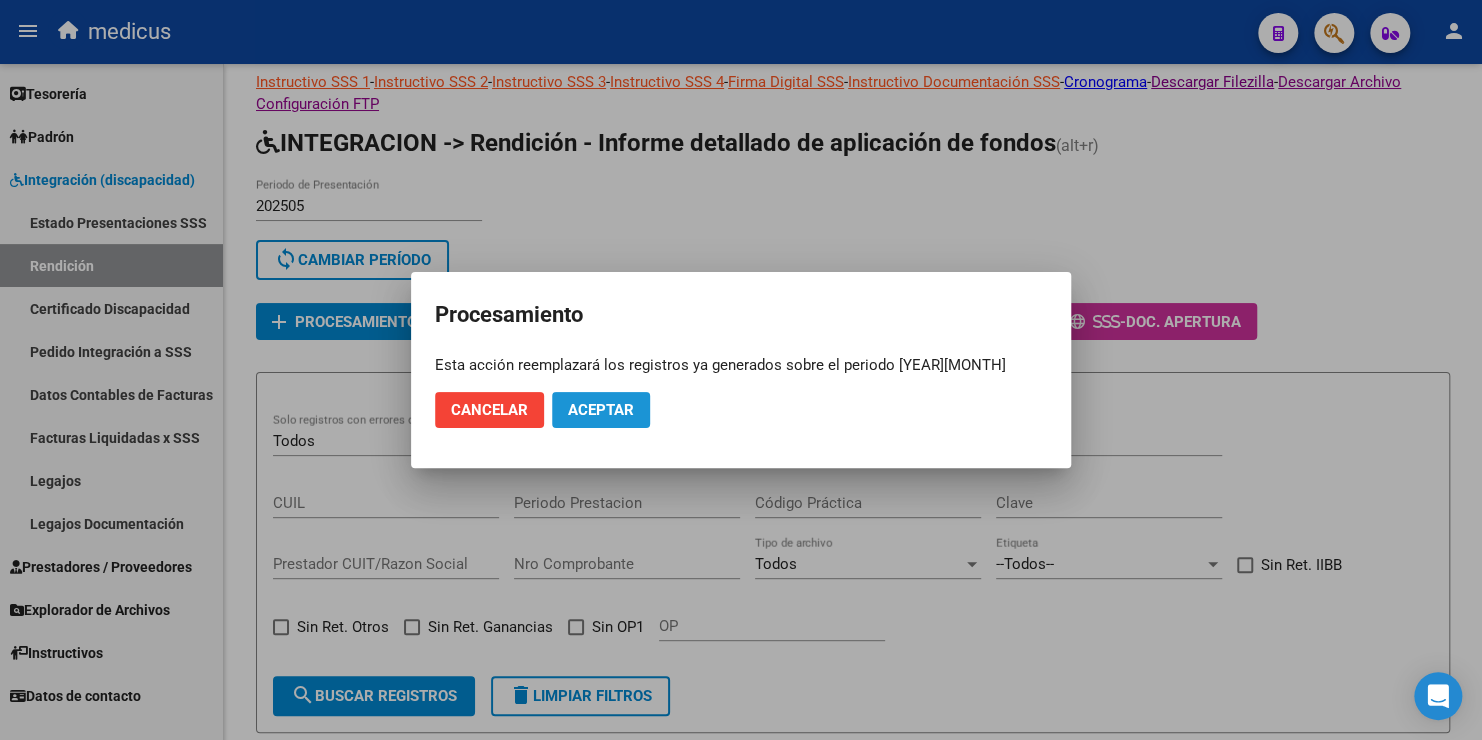 click on "Aceptar" at bounding box center (601, 410) 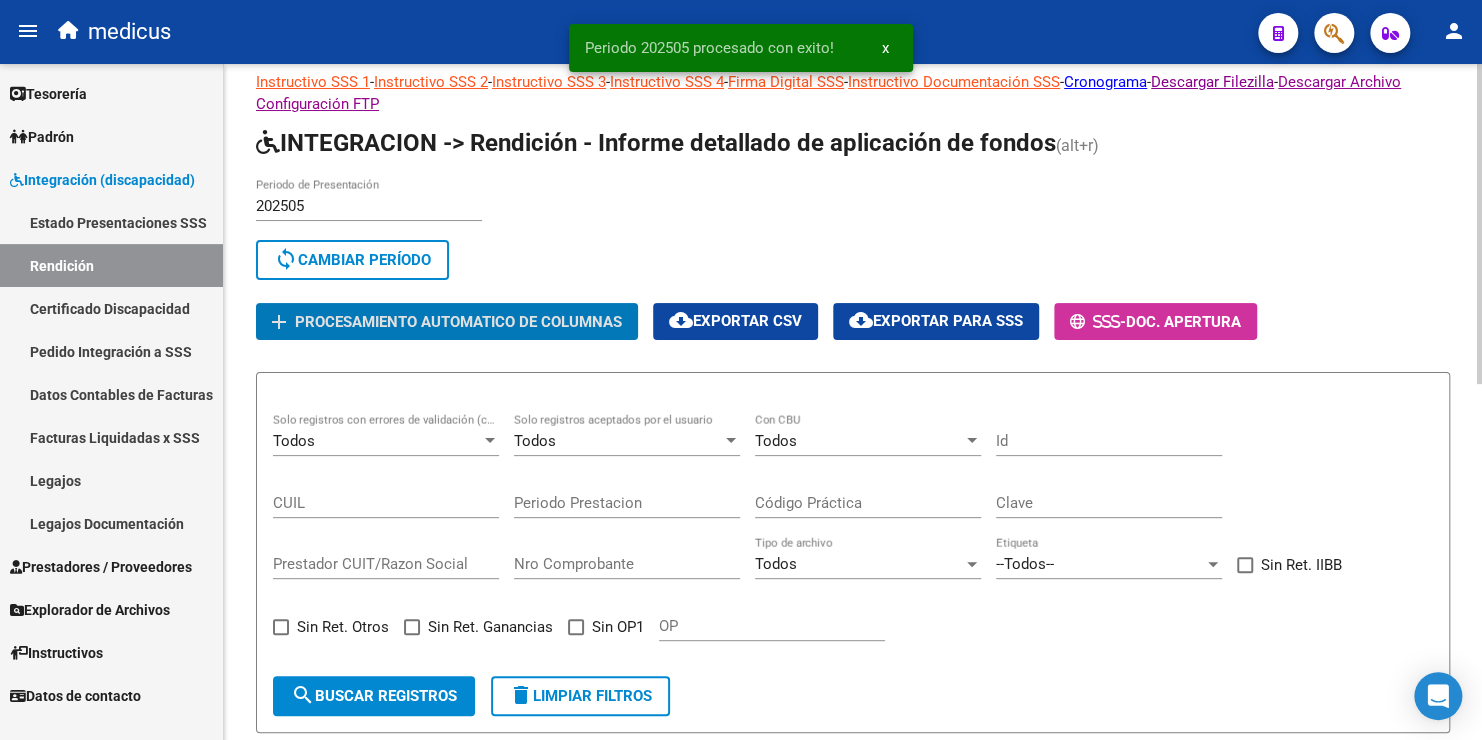 drag, startPoint x: 571, startPoint y: 624, endPoint x: 515, endPoint y: 644, distance: 59.464275 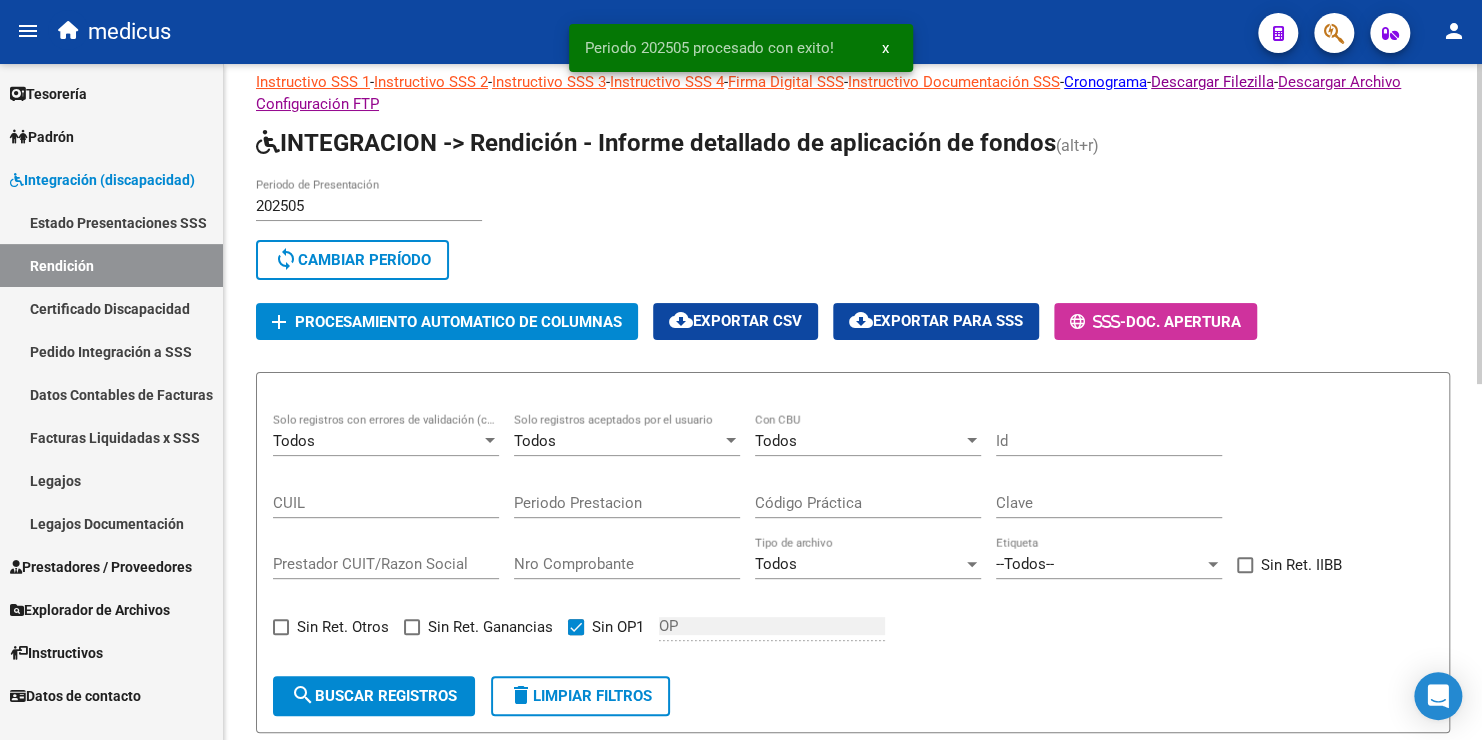 click on "search  Buscar registros" 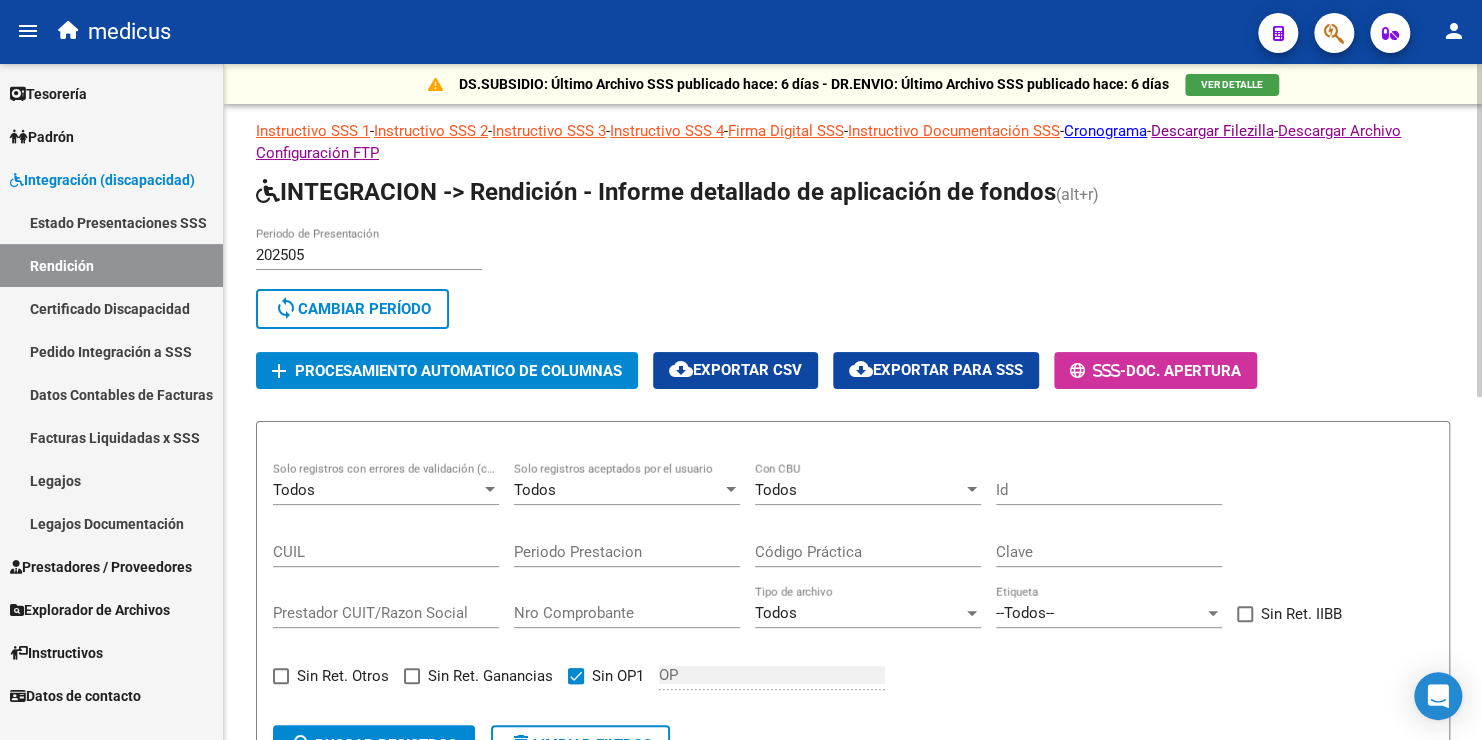 scroll, scrollTop: 0, scrollLeft: 0, axis: both 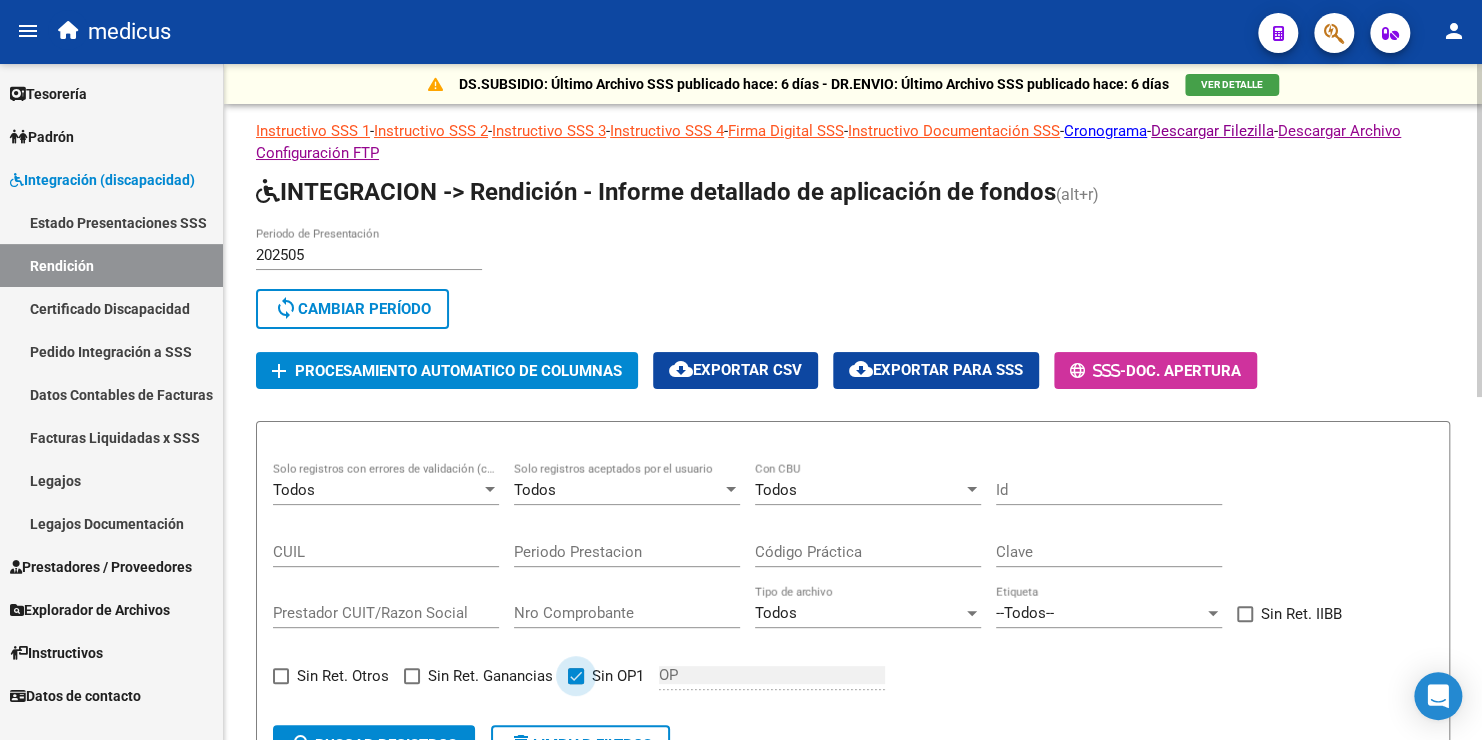 click at bounding box center [576, 676] 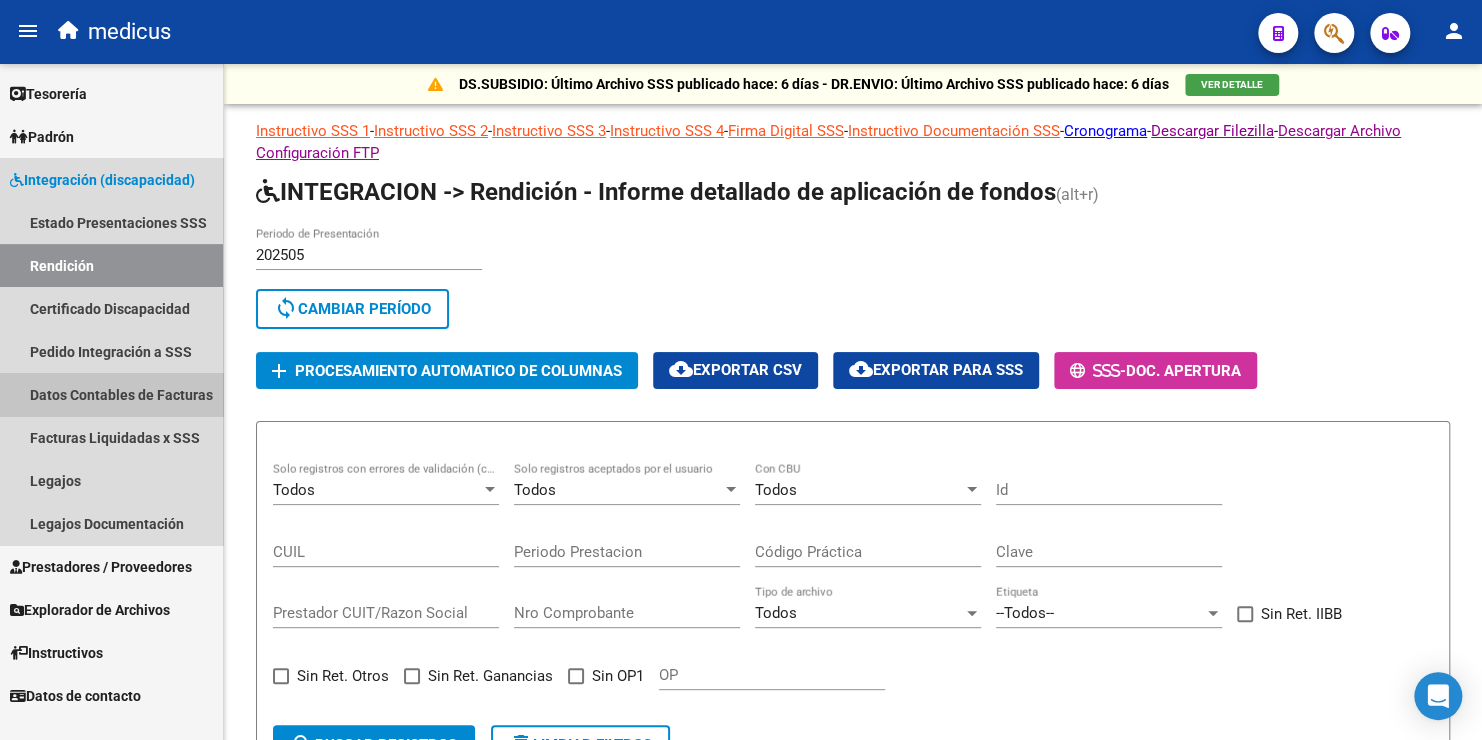 click on "Datos Contables de Facturas" at bounding box center (111, 394) 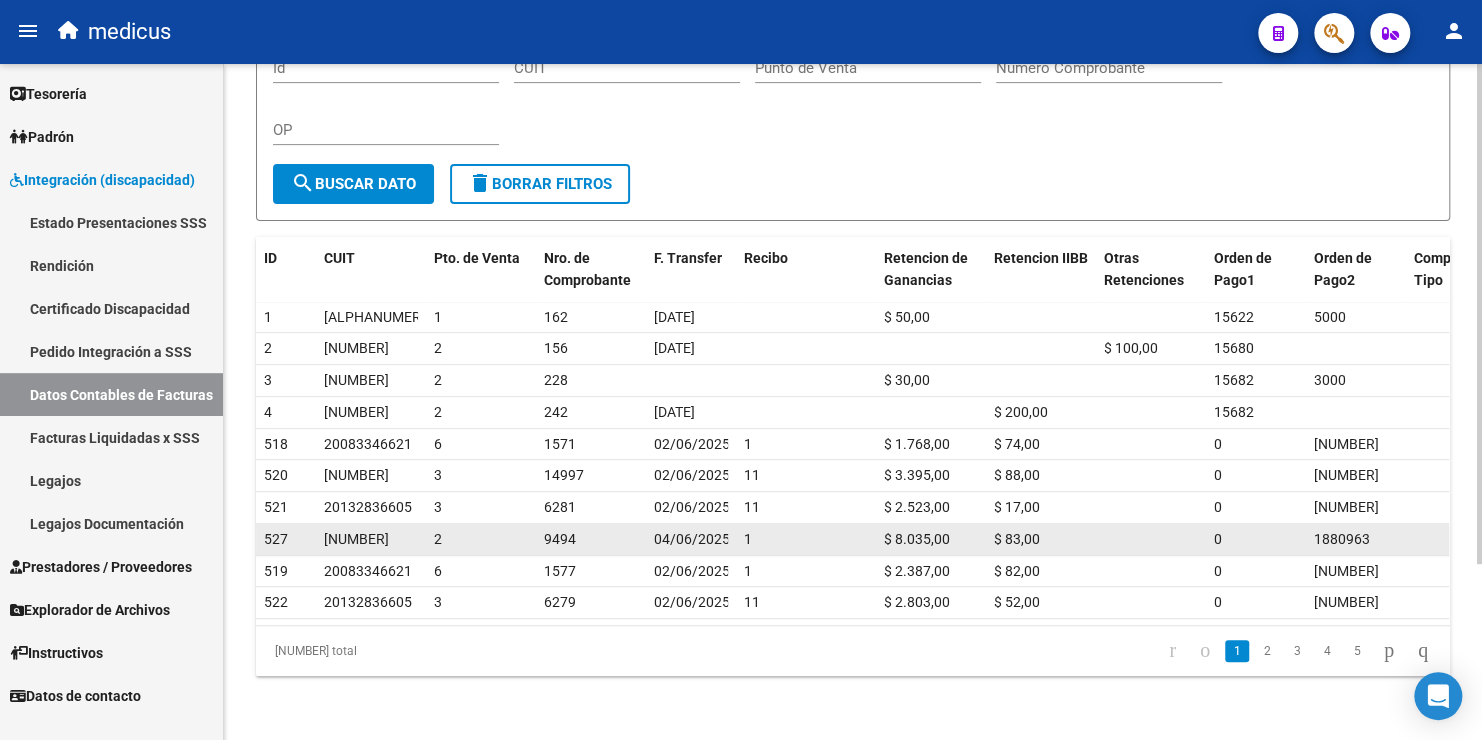scroll, scrollTop: 0, scrollLeft: 0, axis: both 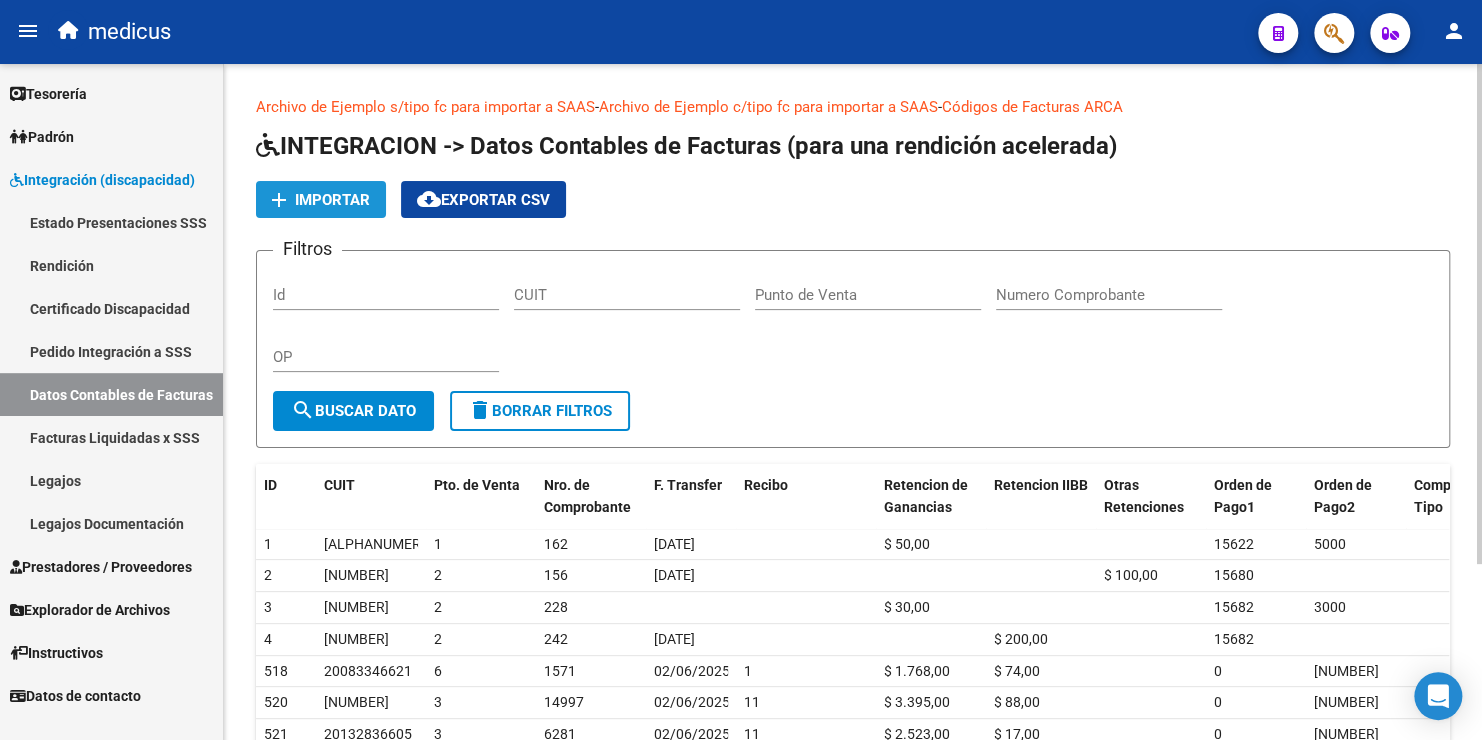 click on "Importar" 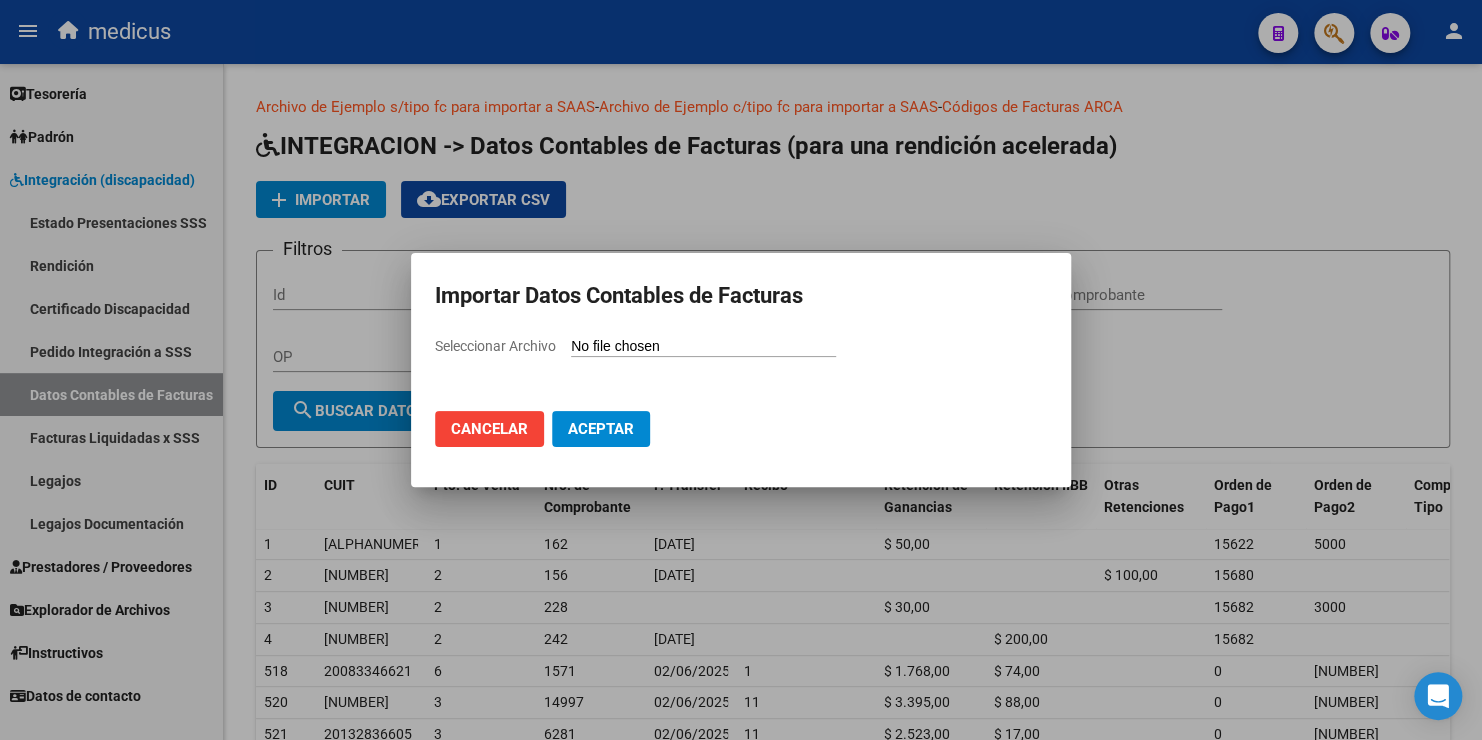 click on "Importar Datos Contables de Facturas Seleccionar Archivo Cancelar Aceptar" at bounding box center (741, 370) 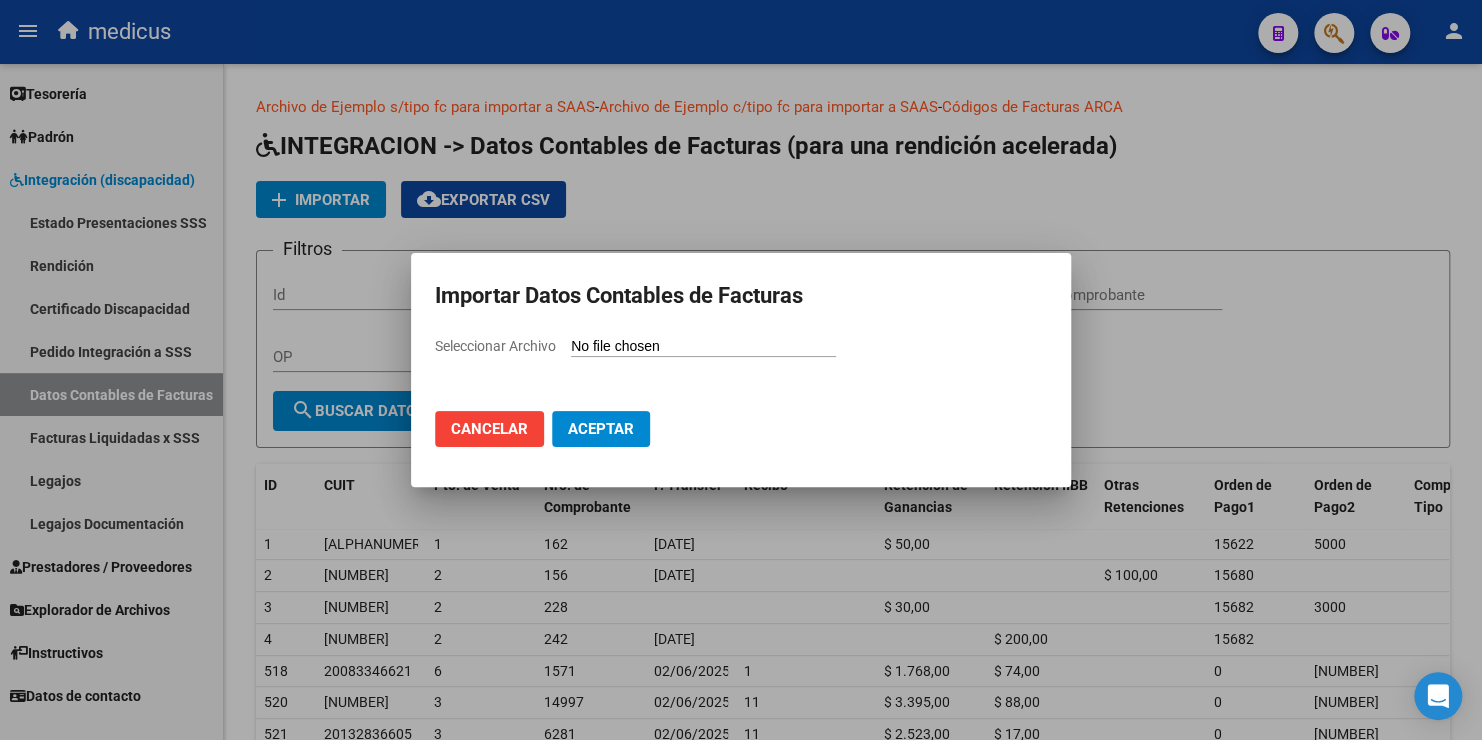 click on "Seleccionar Archivo" at bounding box center (703, 347) 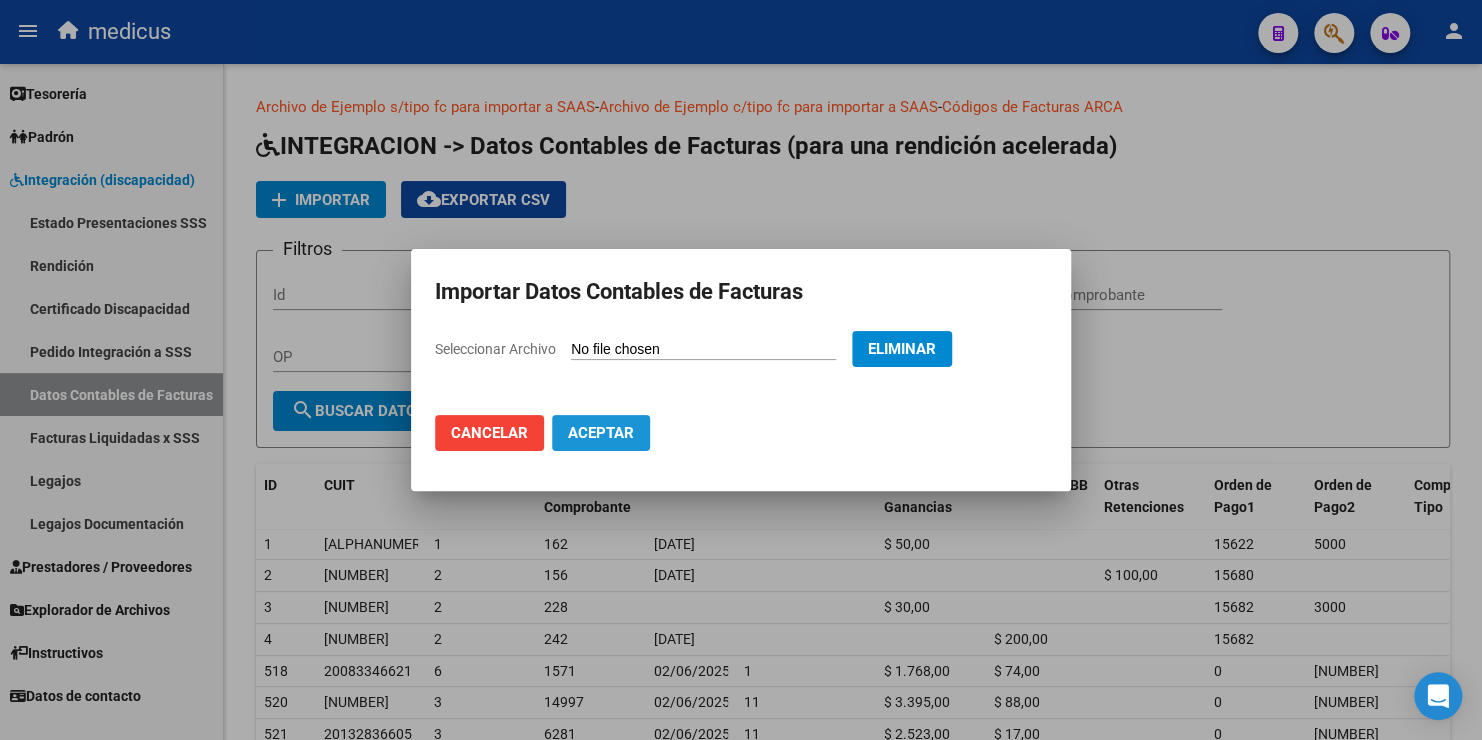 click on "Aceptar" 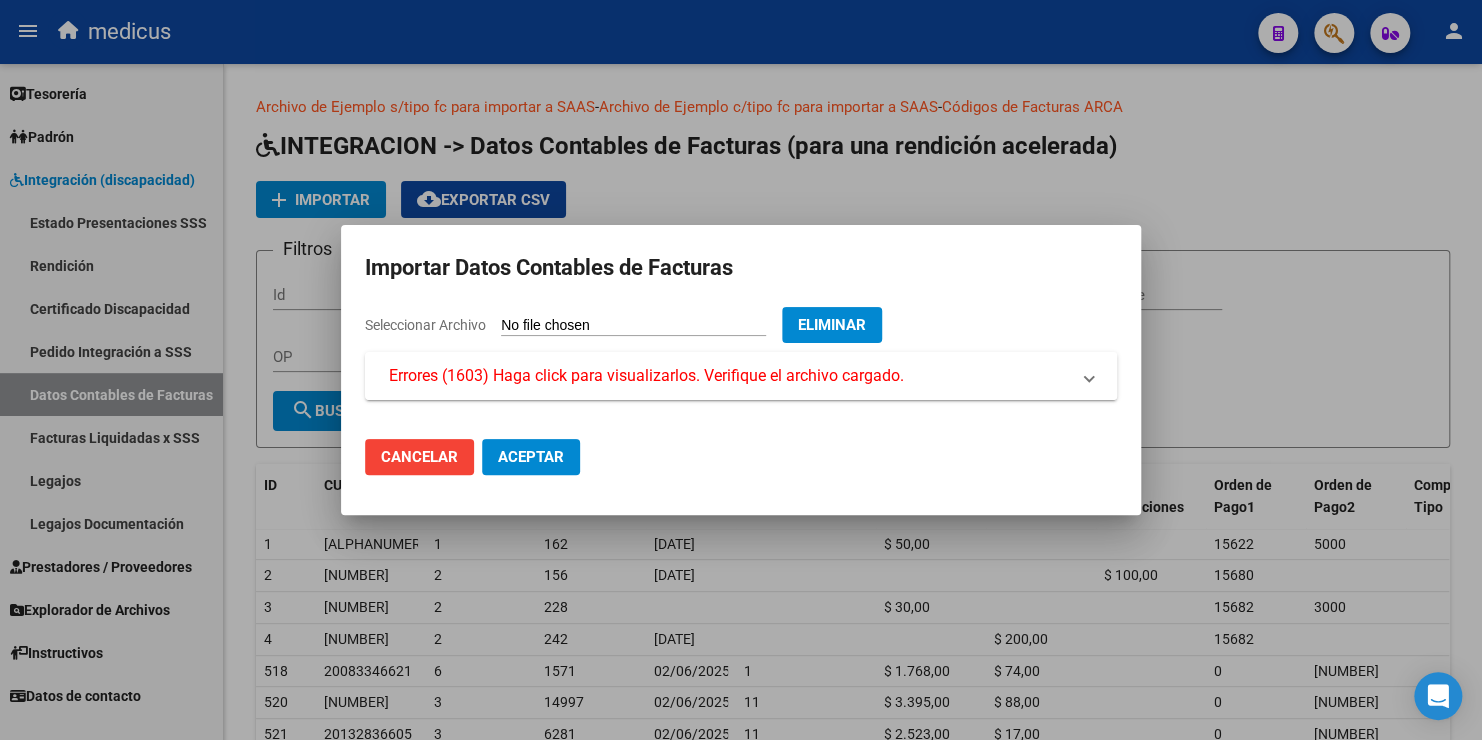 click on "Errores (1603) Haga click para visualizarlos. Verifique el archivo cargado." at bounding box center [646, 376] 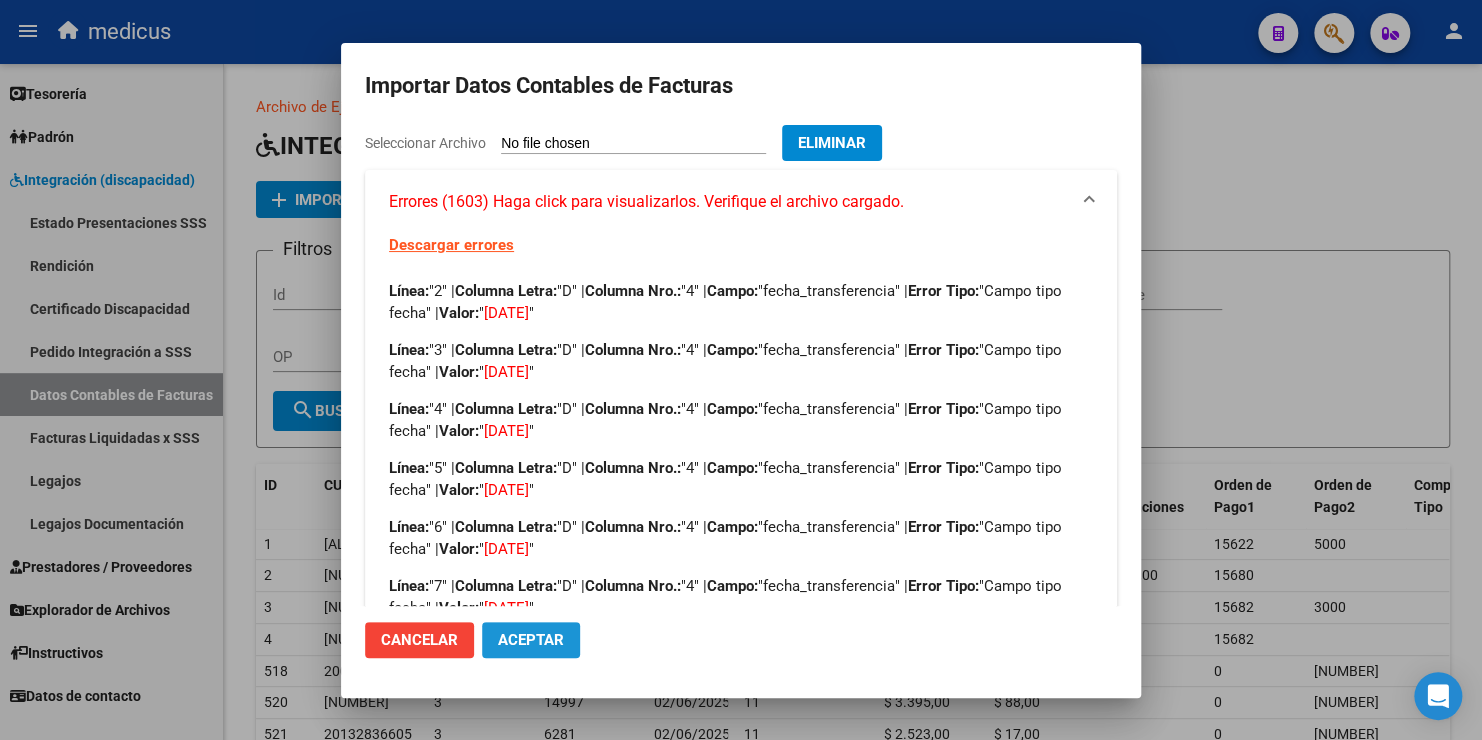 click on "Aceptar" 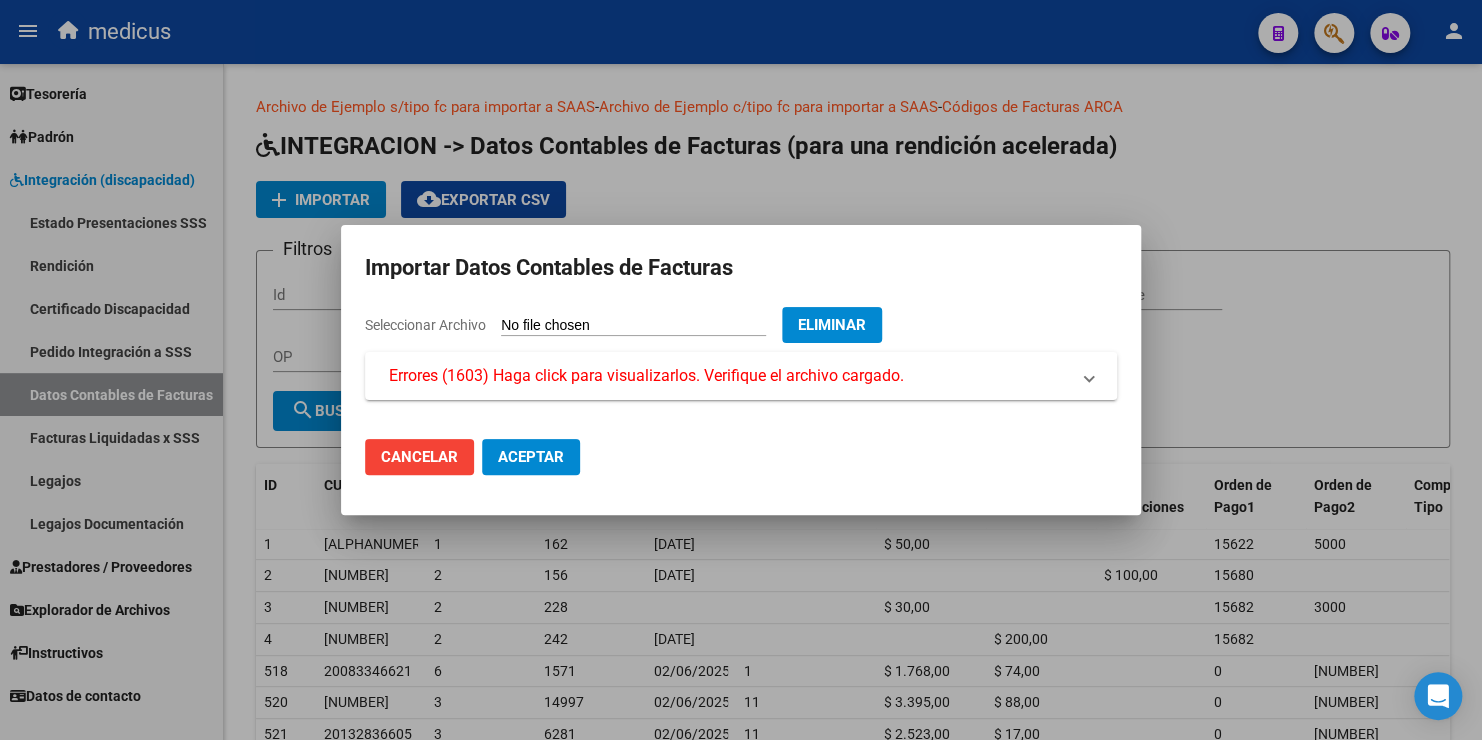 click on "Cancelar" 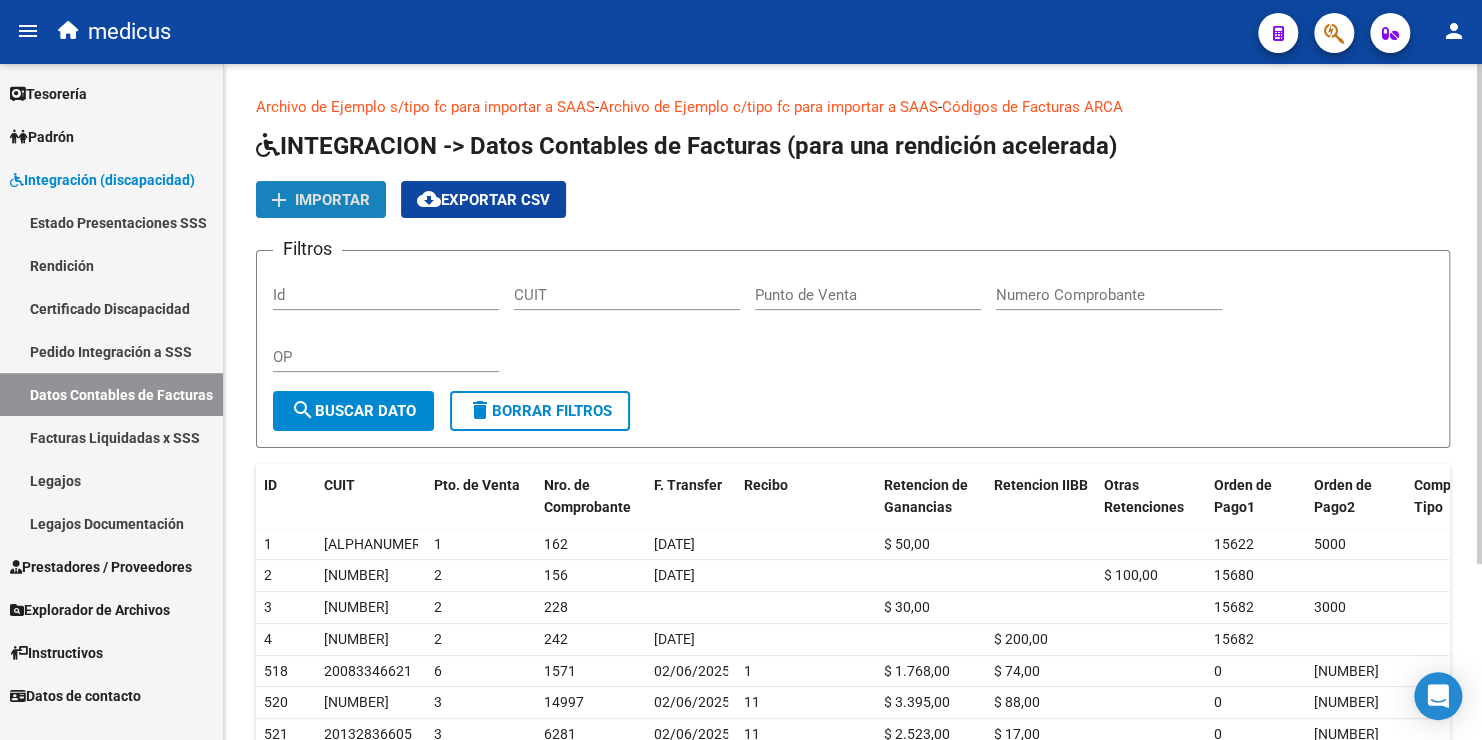 click on "Importar" 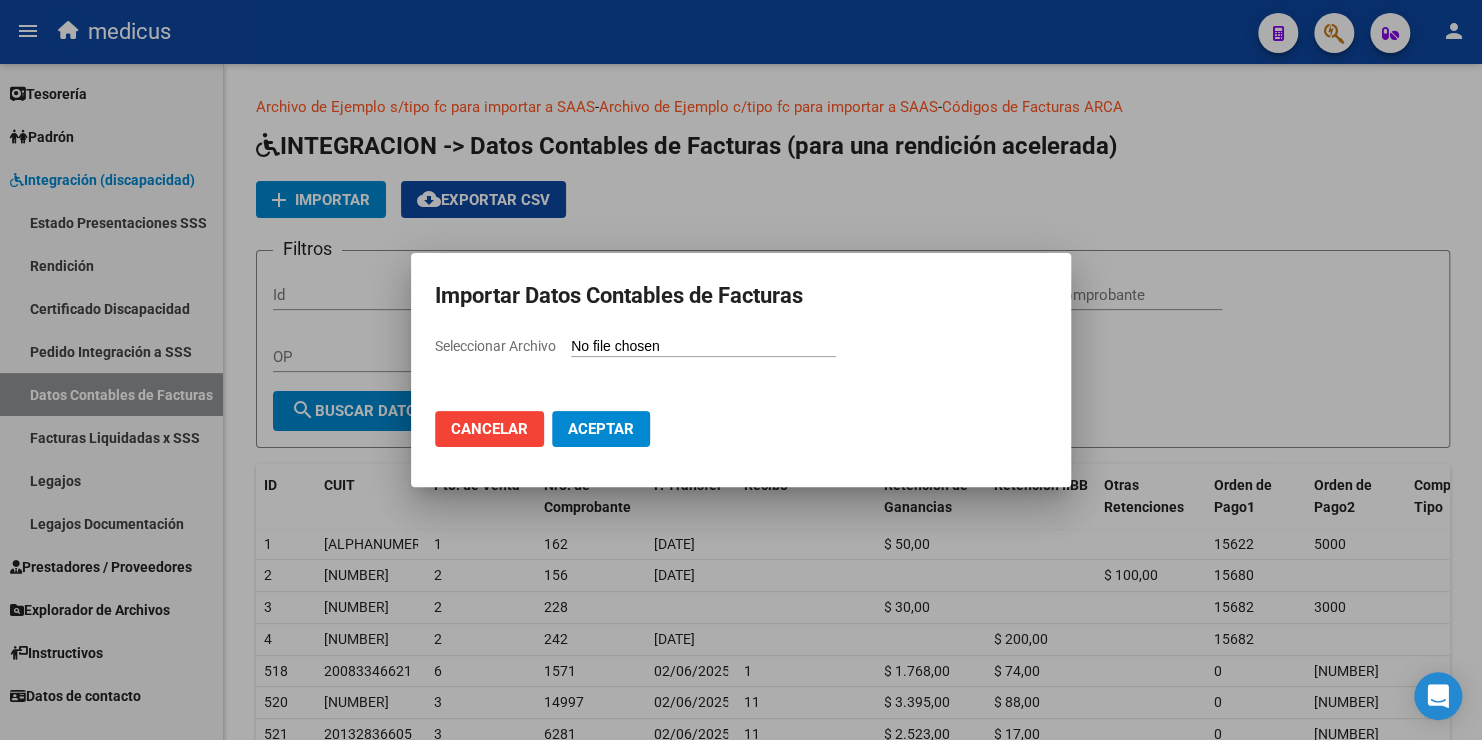 click on "Seleccionar Archivo" at bounding box center (703, 347) 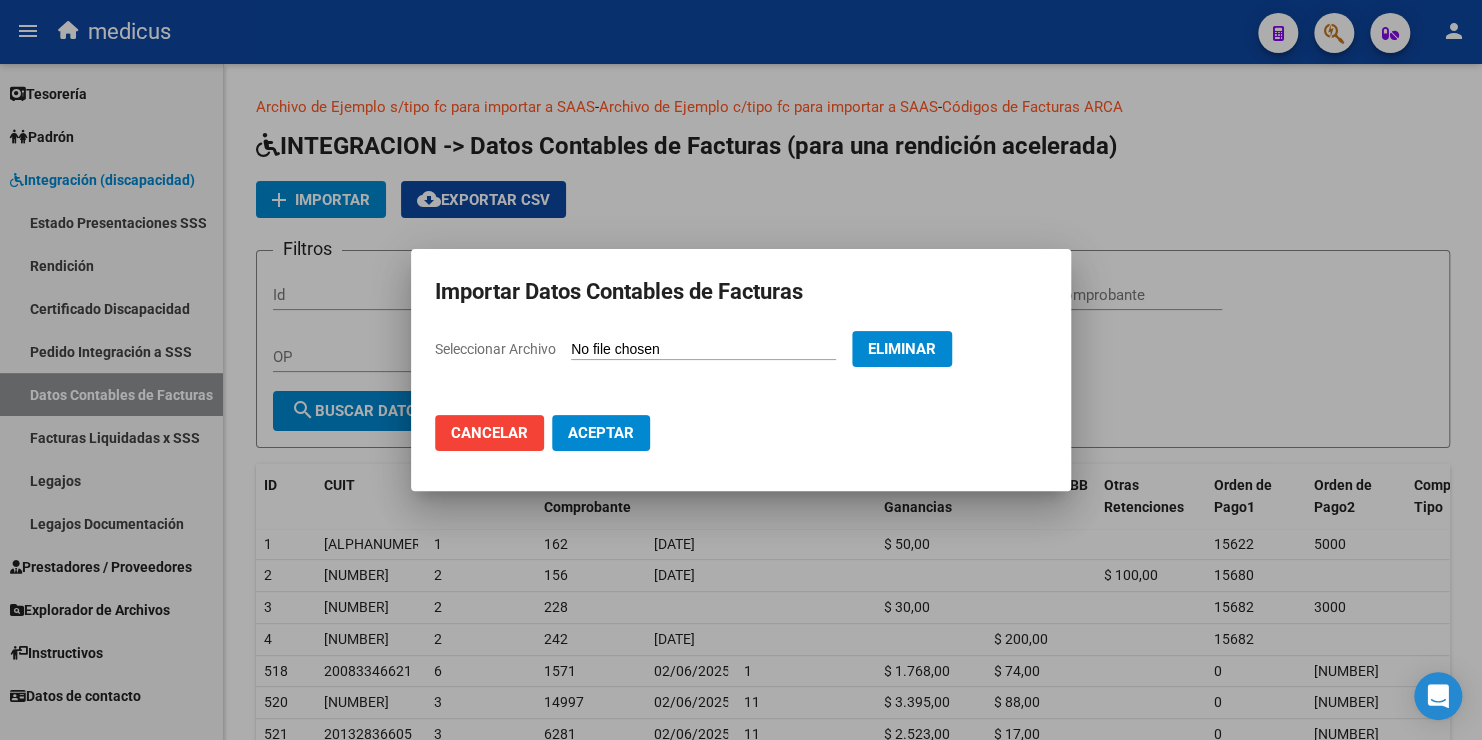 click on "Aceptar" 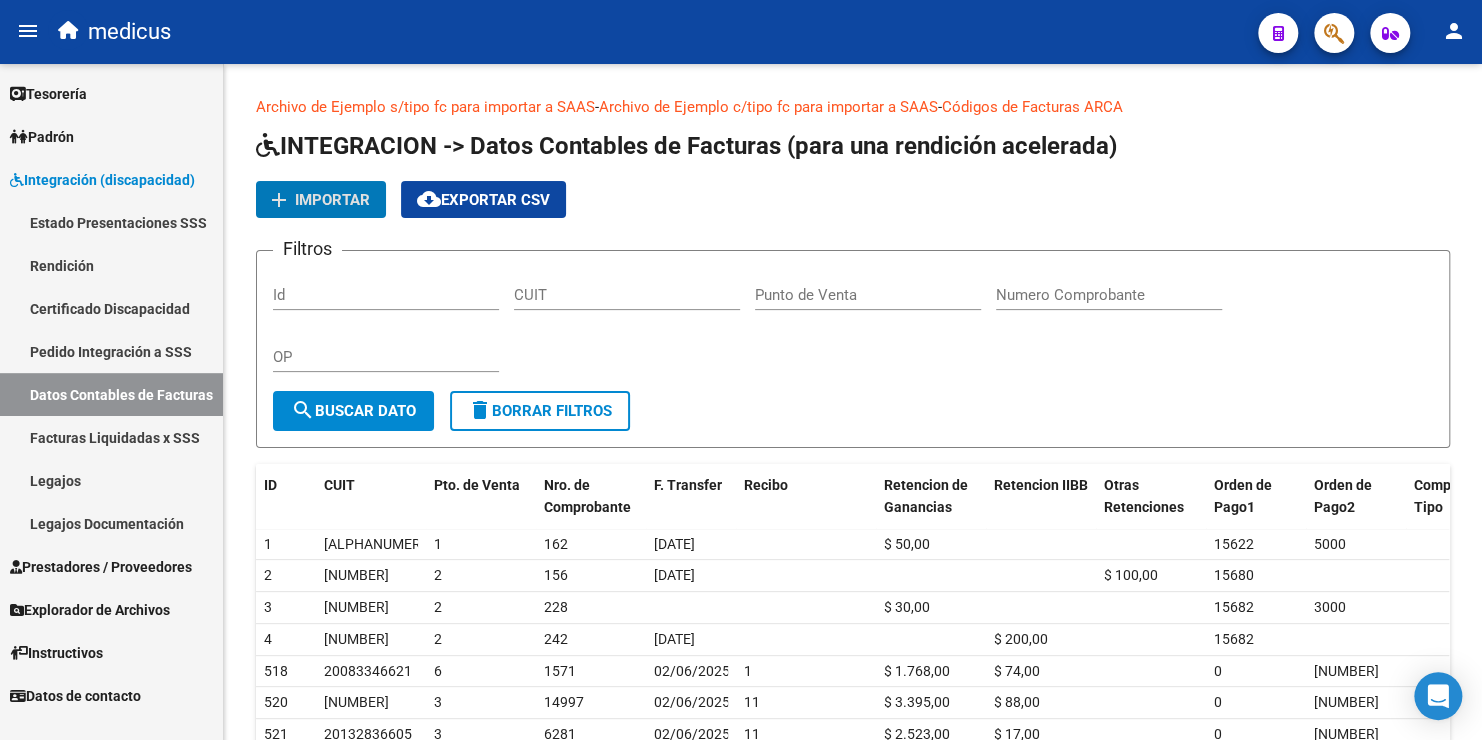 click on "Facturas Liquidadas x SSS" at bounding box center [111, 437] 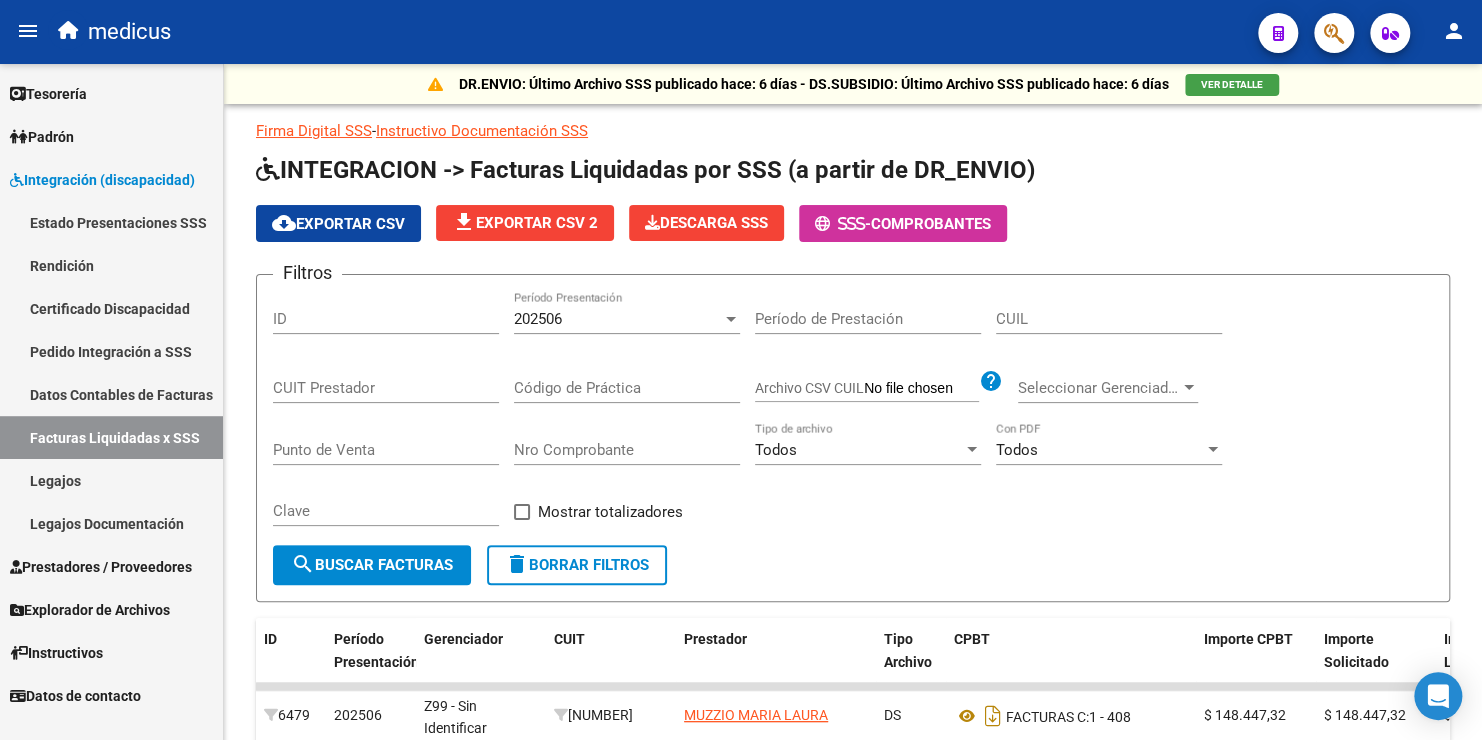 click on "Rendición" at bounding box center [111, 265] 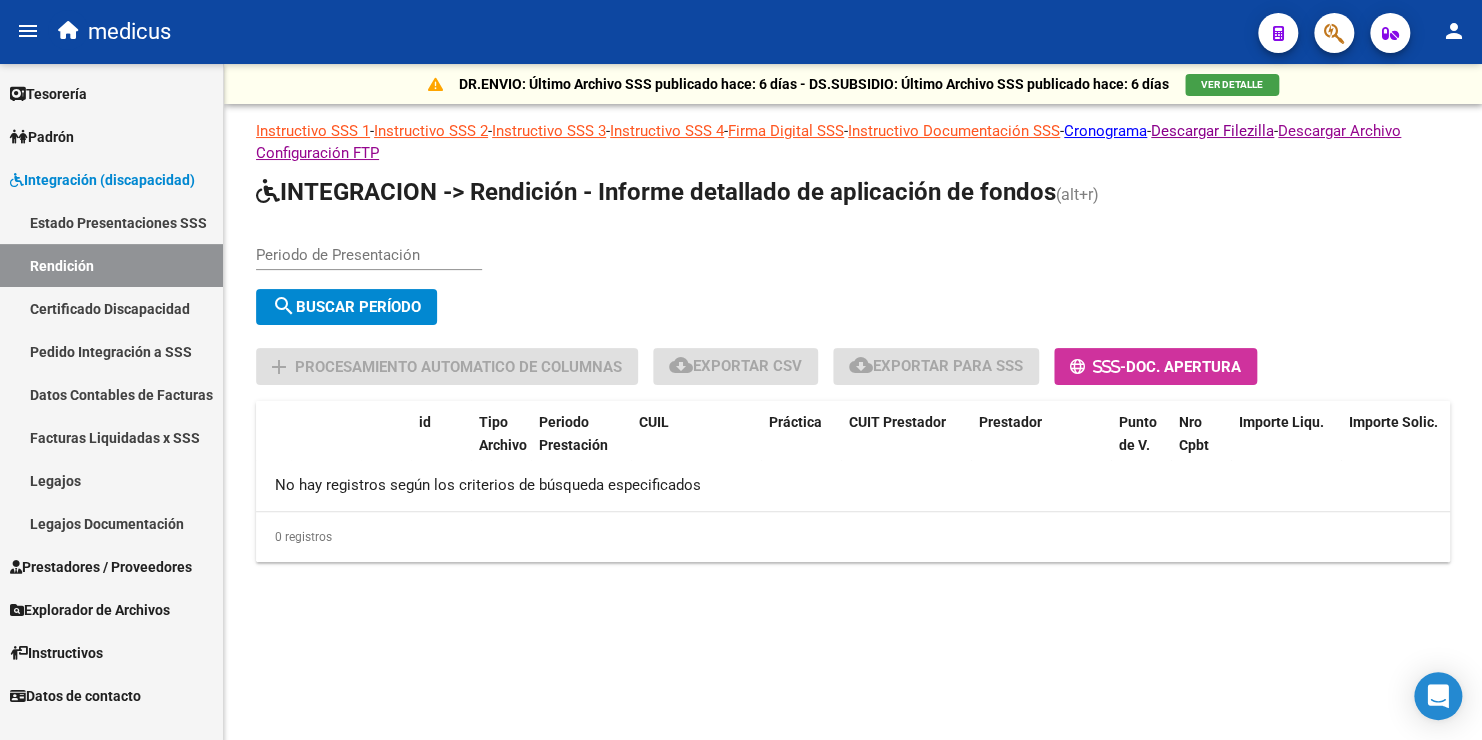 click on "Periodo de Presentación" at bounding box center [369, 255] 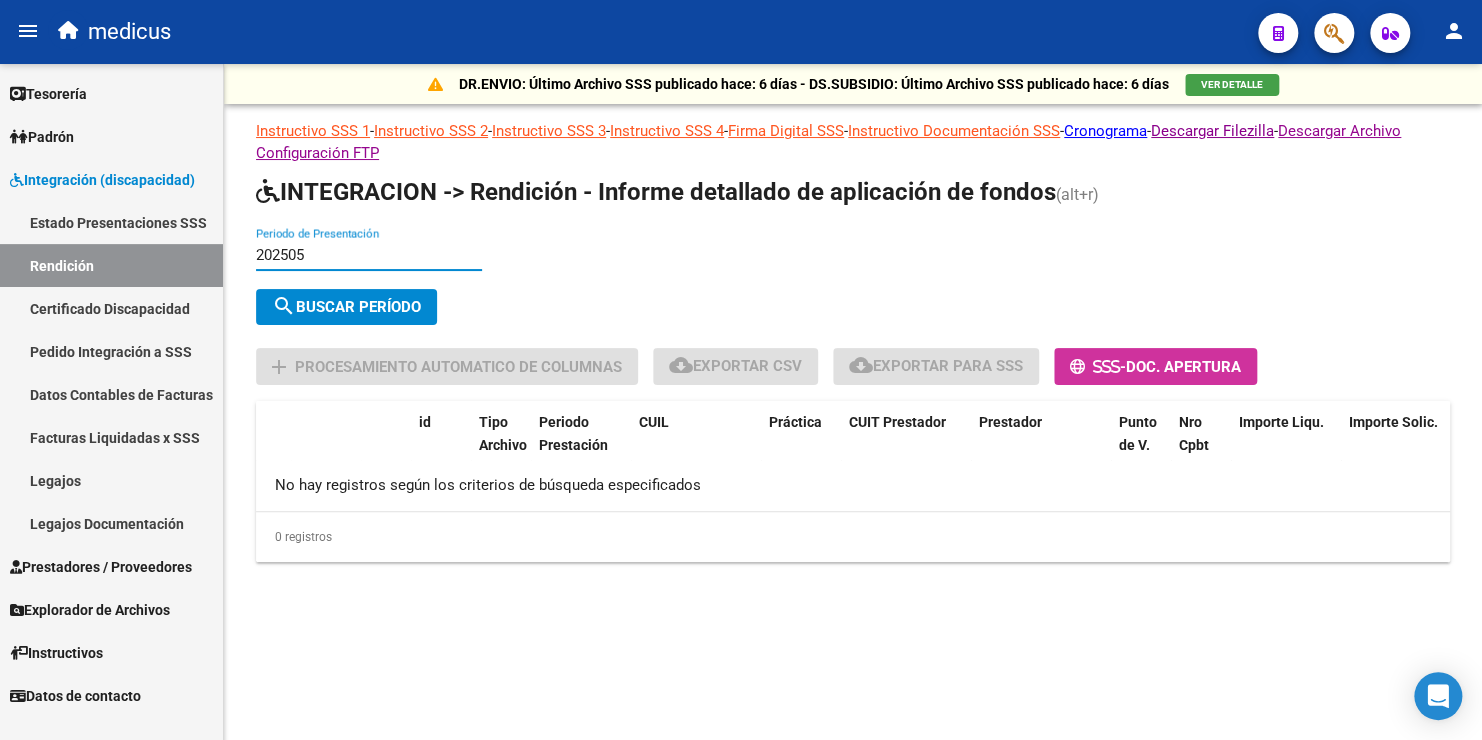 type on "202505" 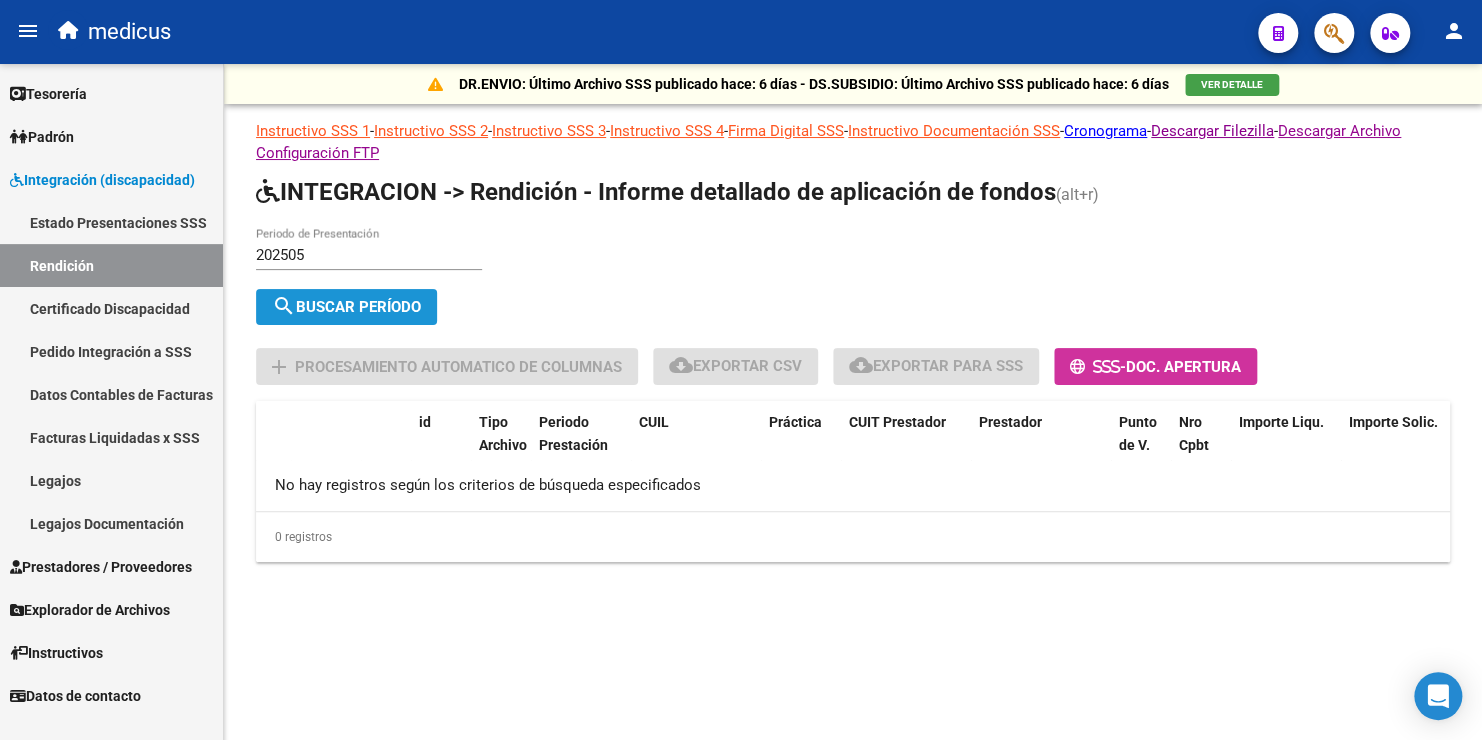 click on "search  Buscar Período" 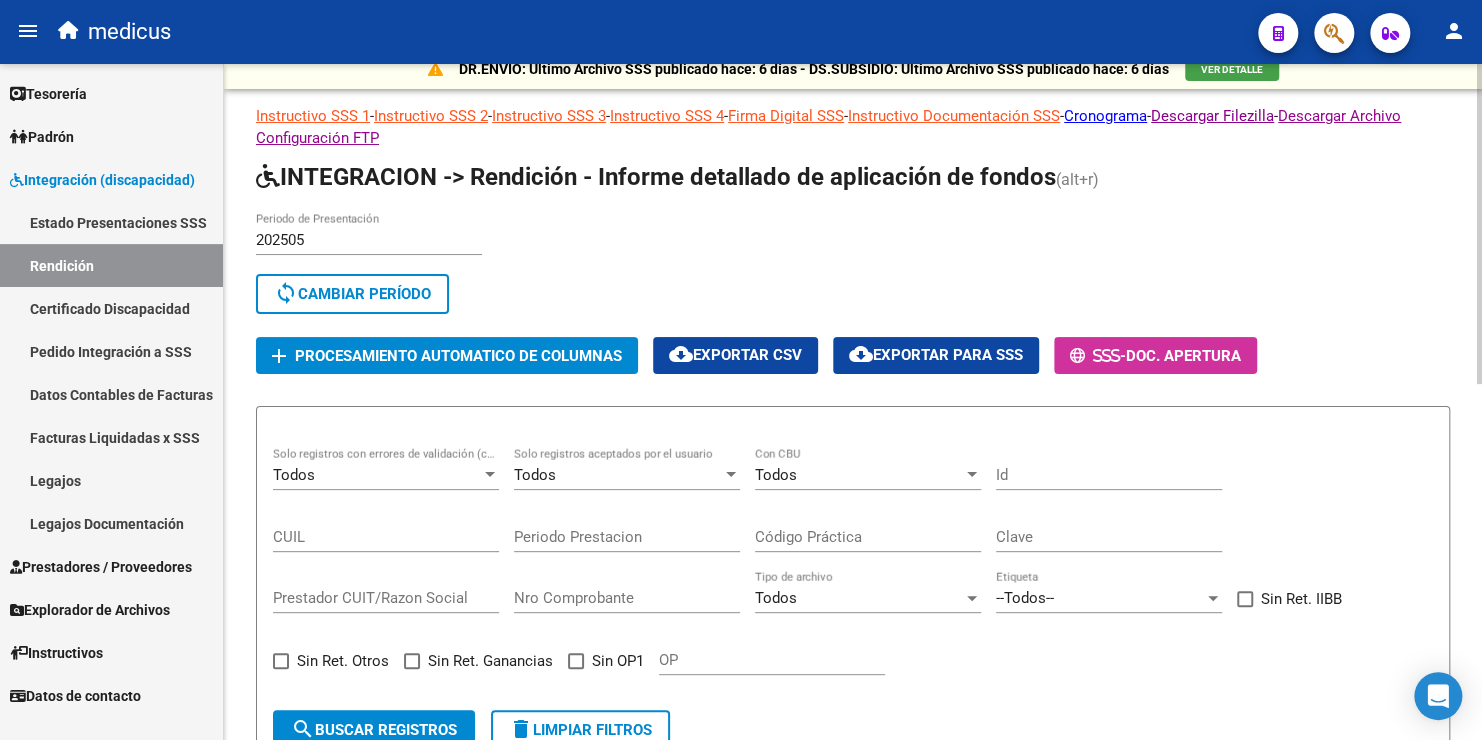 scroll, scrollTop: 0, scrollLeft: 0, axis: both 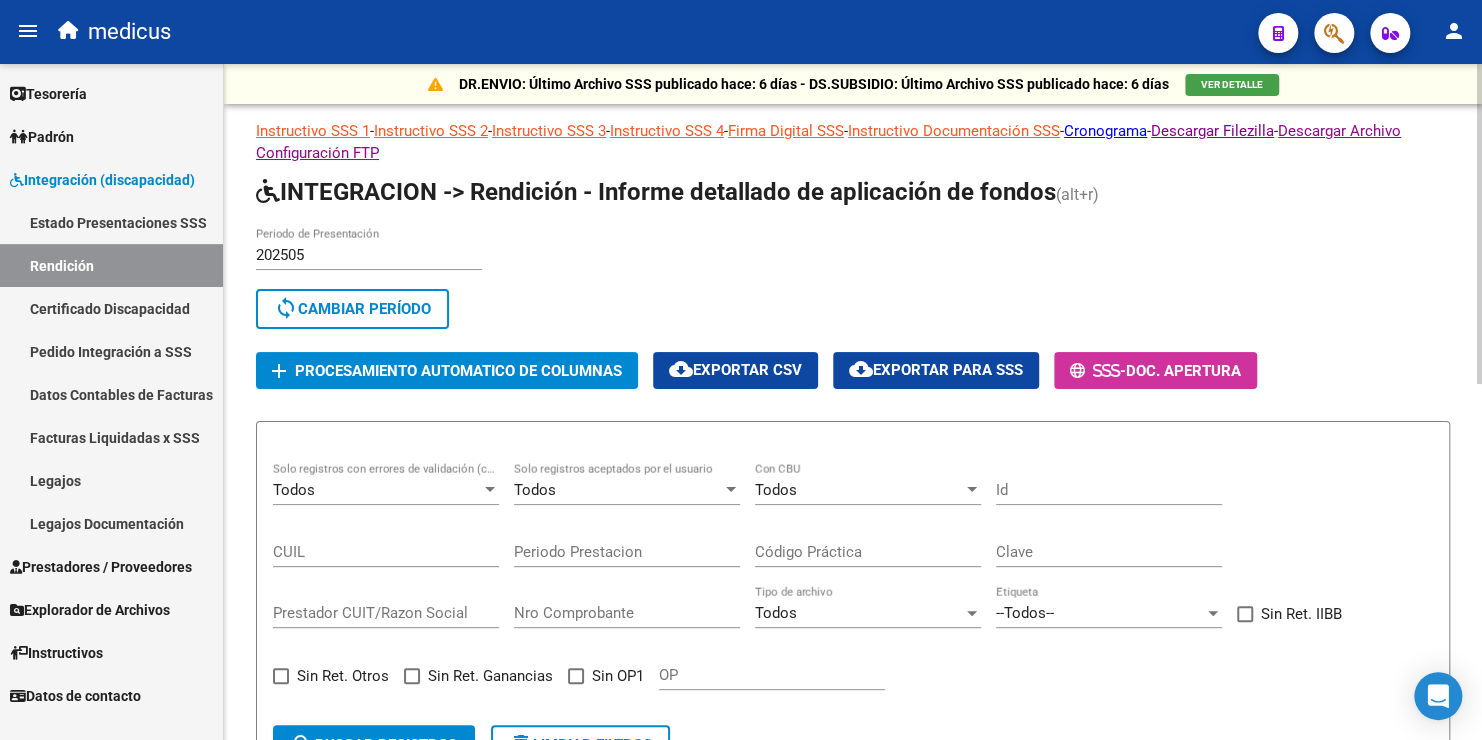 click on "Procesamiento automatico de columnas" 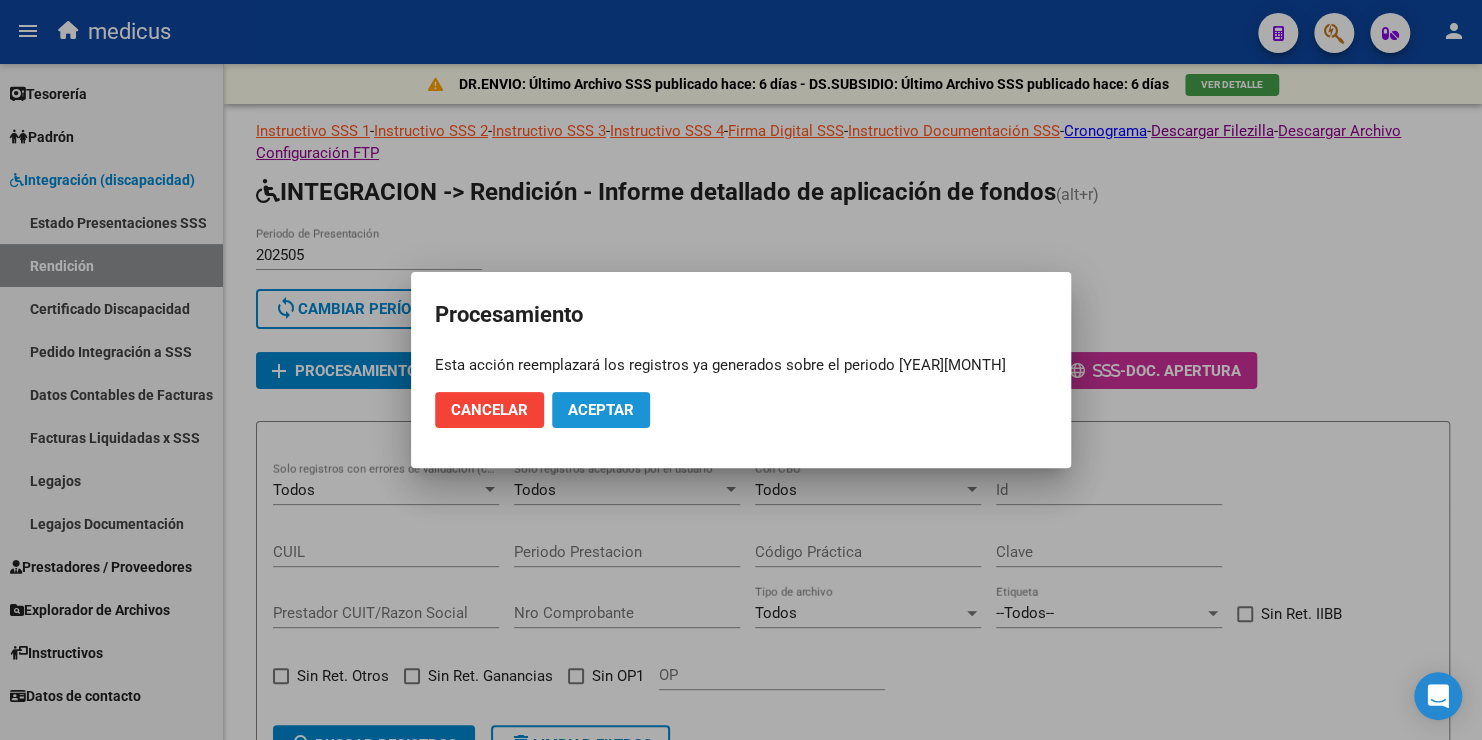 click on "Aceptar" at bounding box center [601, 410] 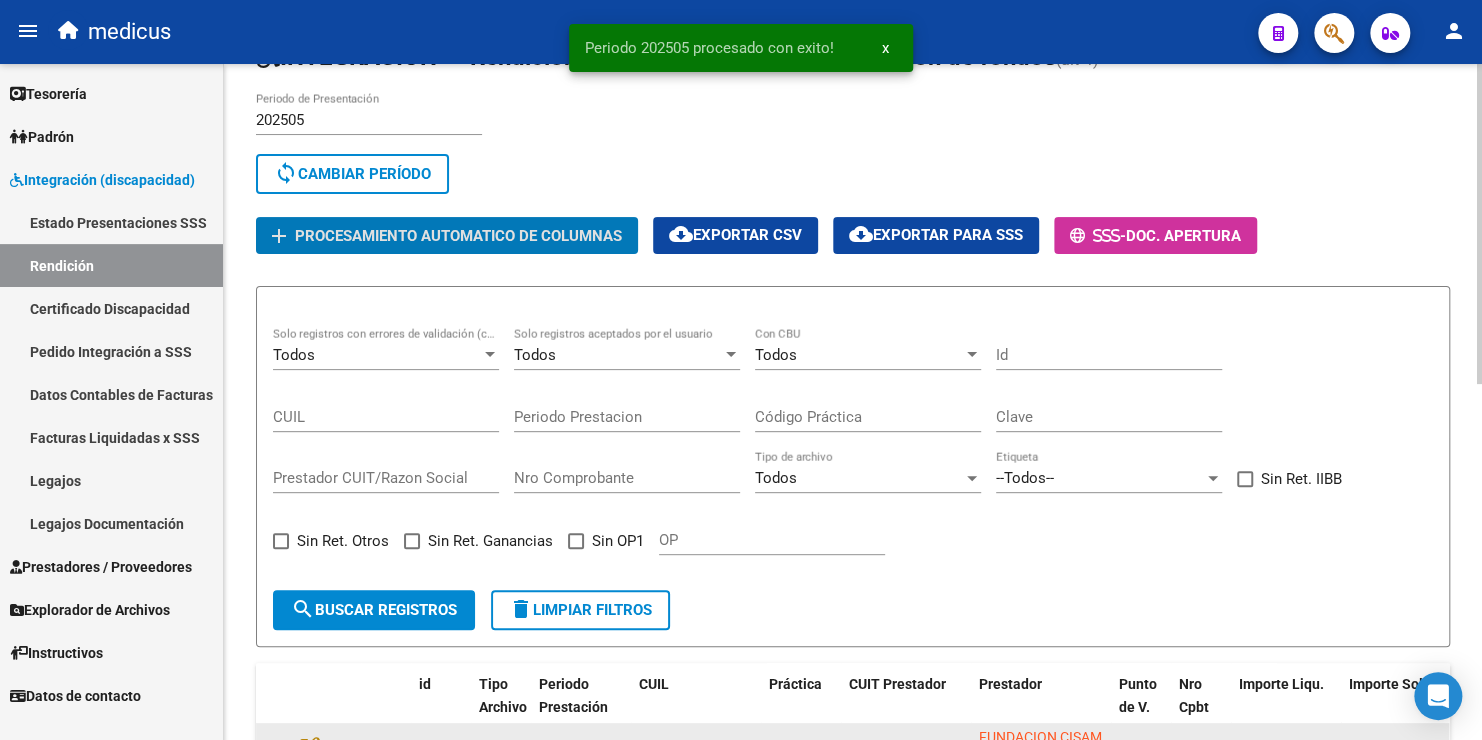scroll, scrollTop: 300, scrollLeft: 0, axis: vertical 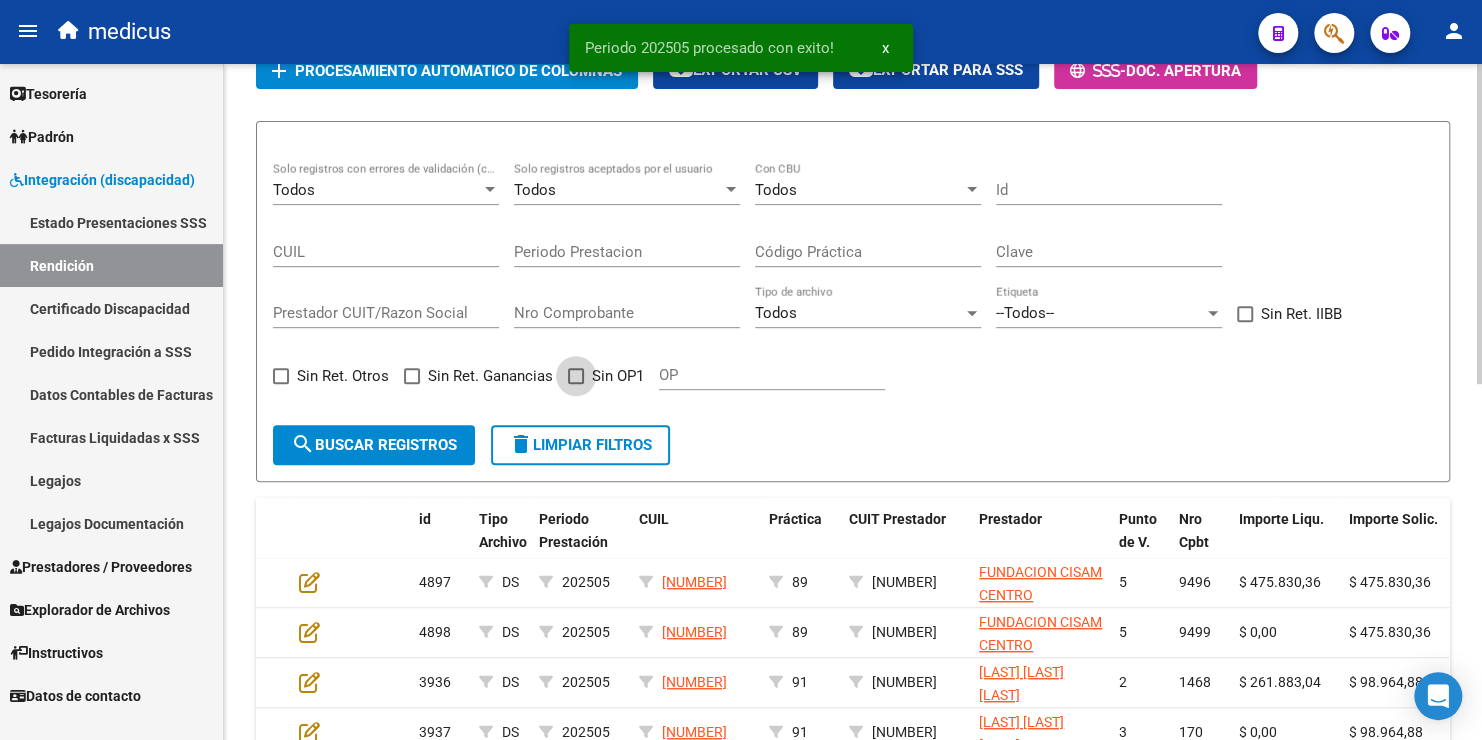 click on "Sin OP1" at bounding box center (606, 376) 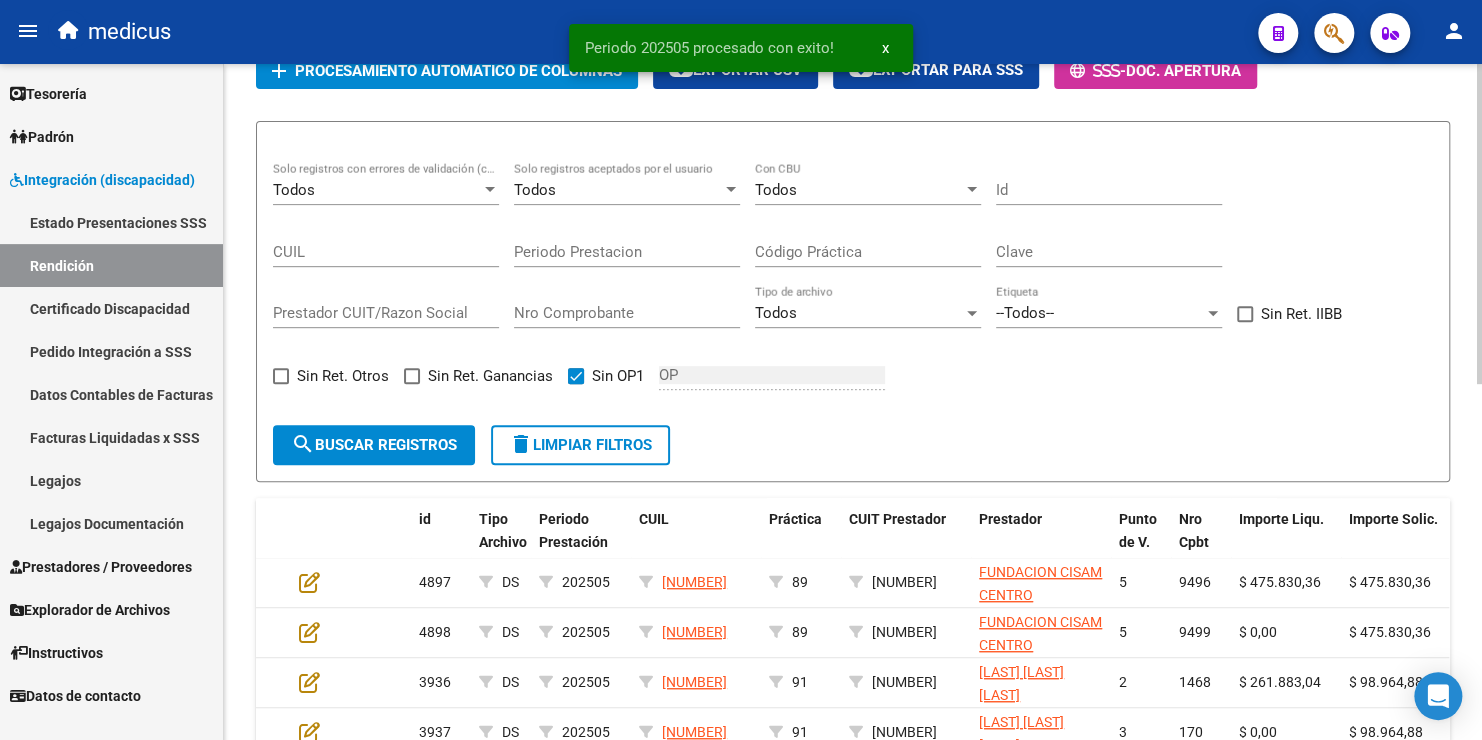 click on "search  Buscar registros" 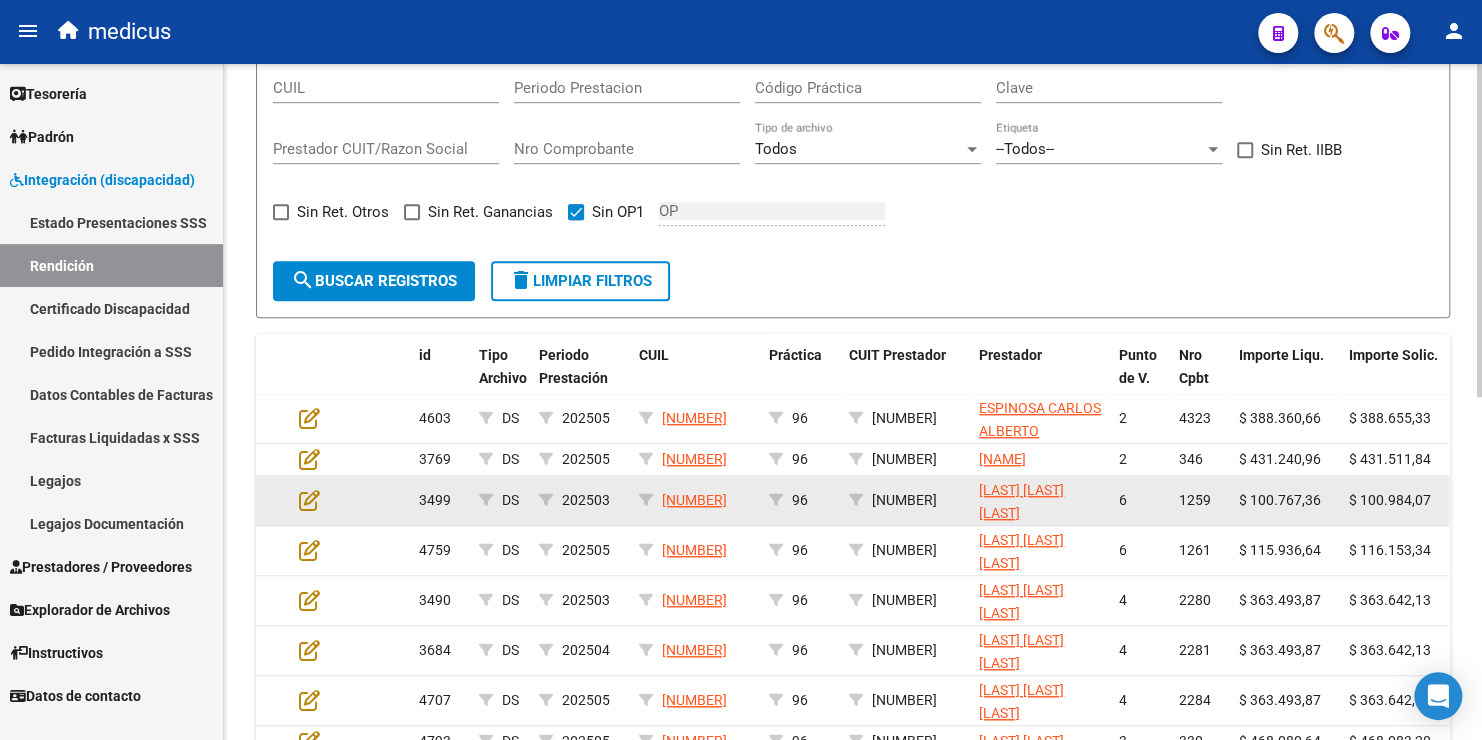 scroll, scrollTop: 496, scrollLeft: 0, axis: vertical 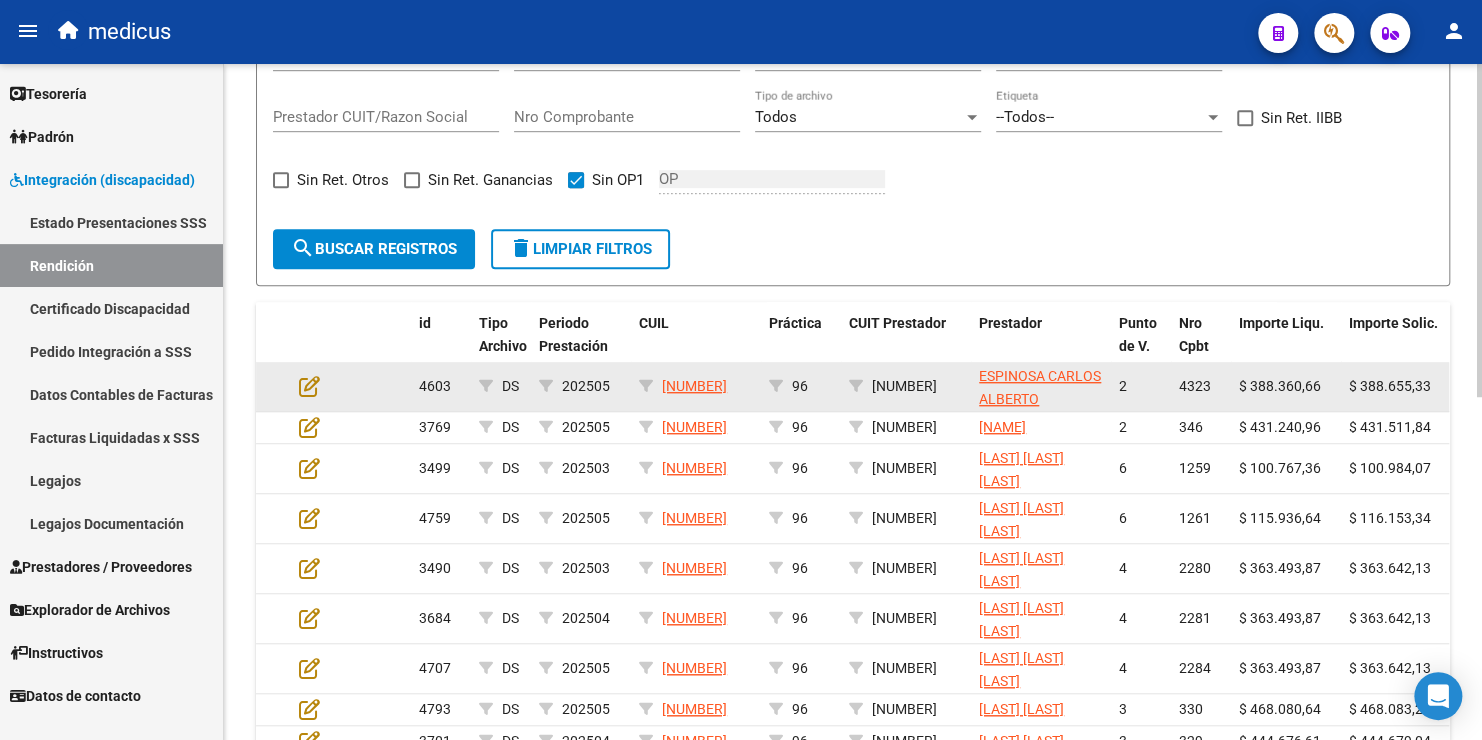 drag, startPoint x: 876, startPoint y: 382, endPoint x: 961, endPoint y: 388, distance: 85.2115 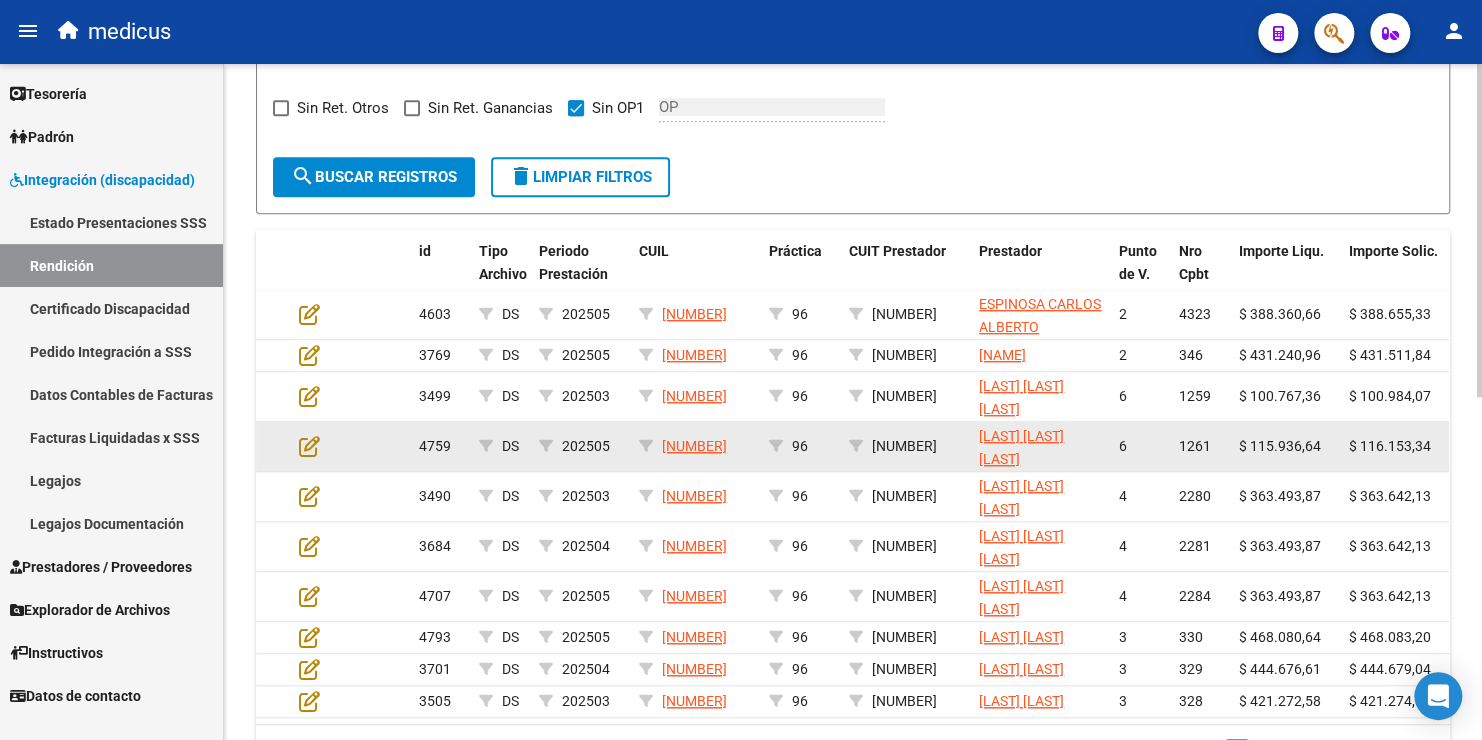 scroll, scrollTop: 596, scrollLeft: 0, axis: vertical 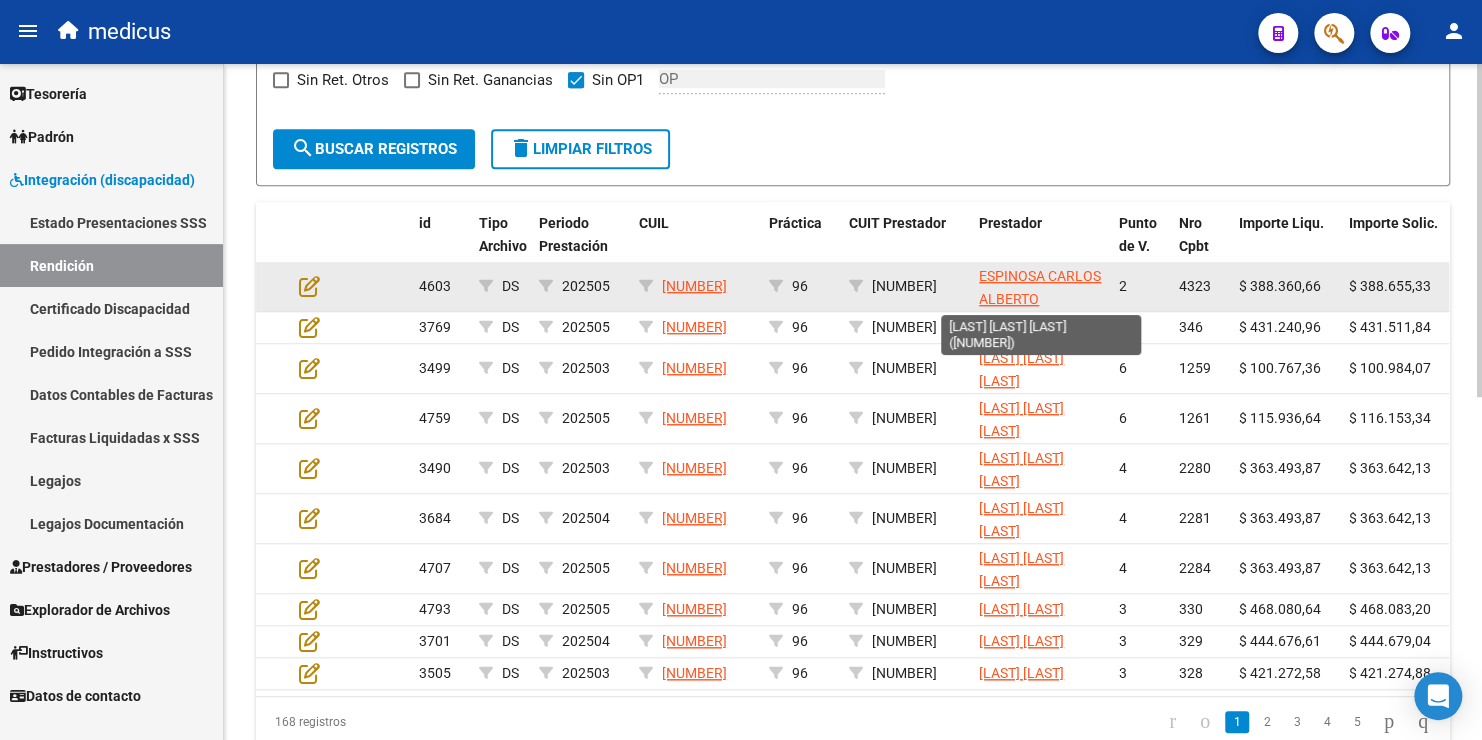 copy on "[NUMBER]" 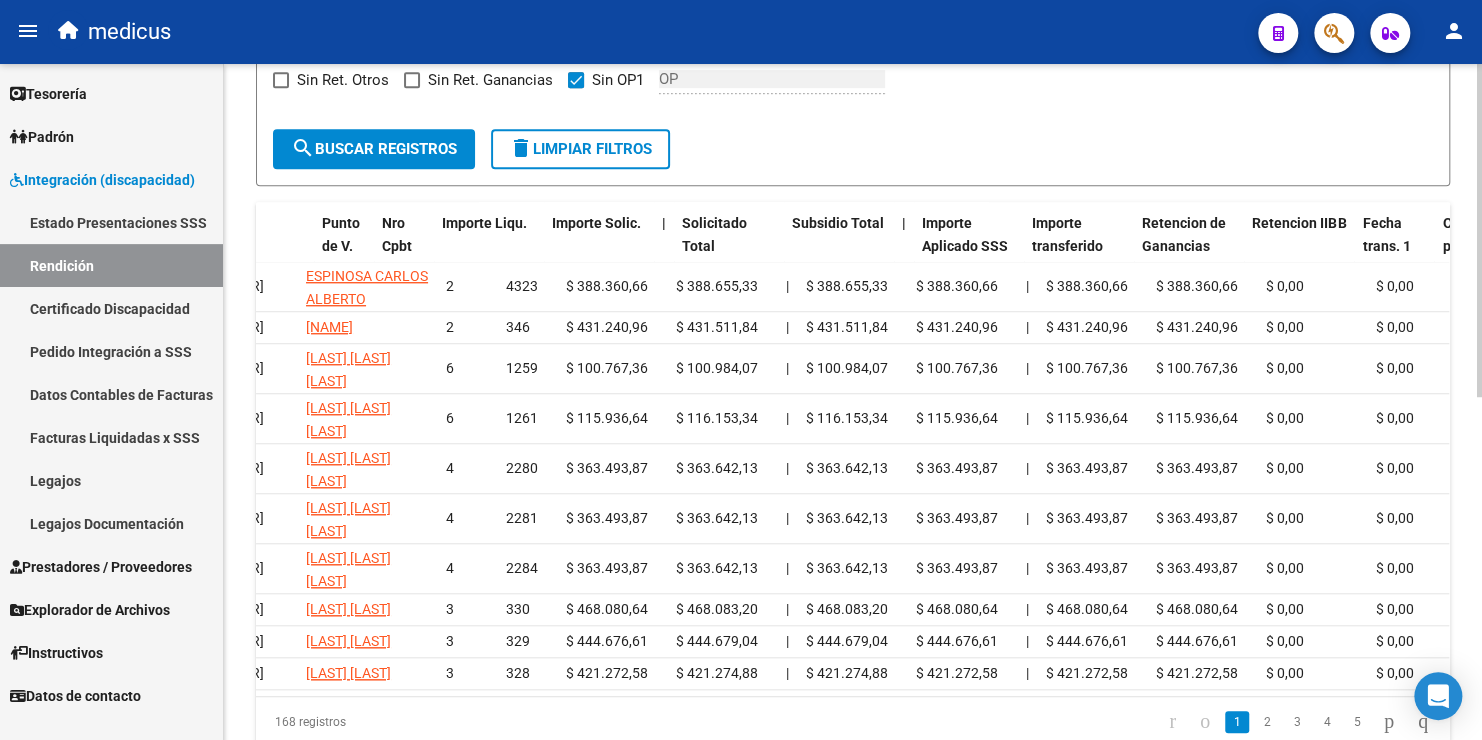 scroll, scrollTop: 0, scrollLeft: 0, axis: both 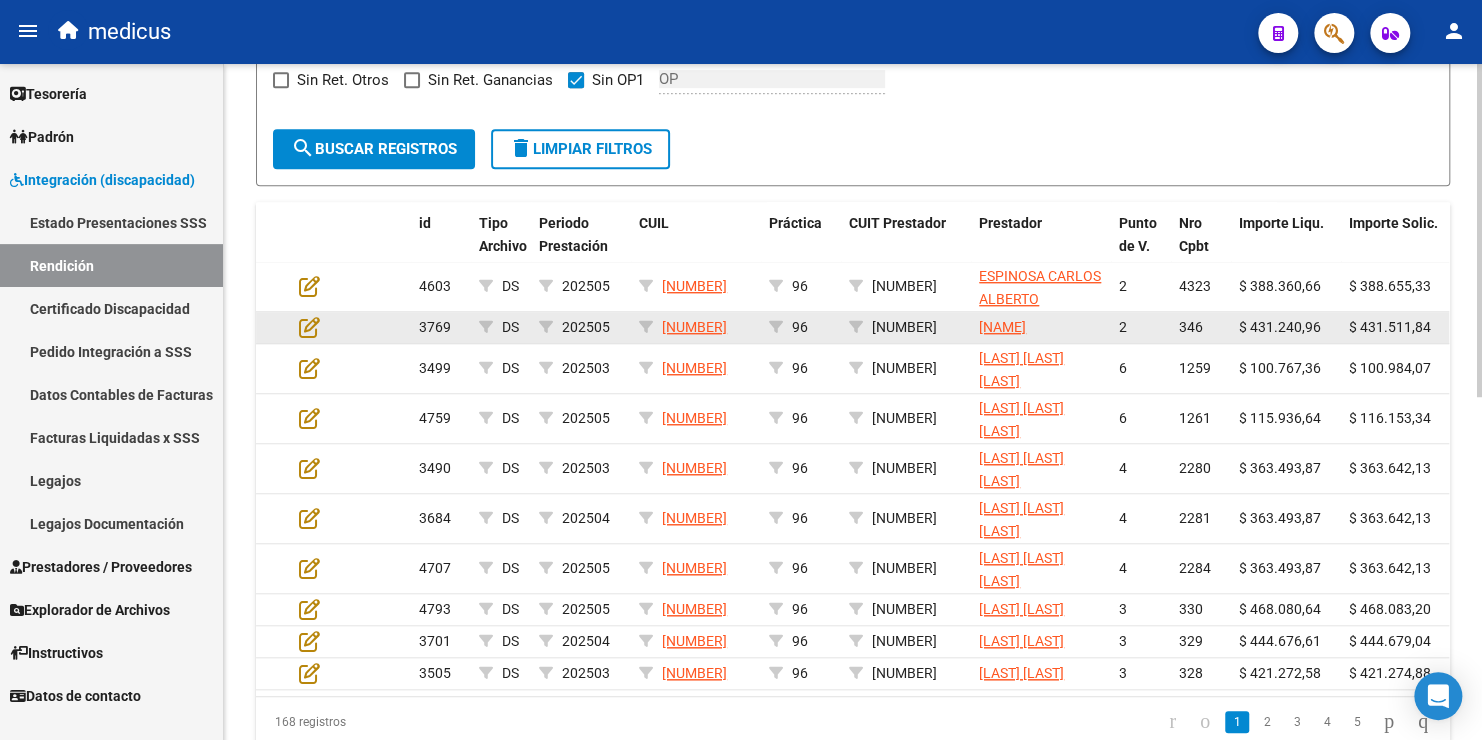 drag, startPoint x: 872, startPoint y: 330, endPoint x: 960, endPoint y: 324, distance: 88.20431 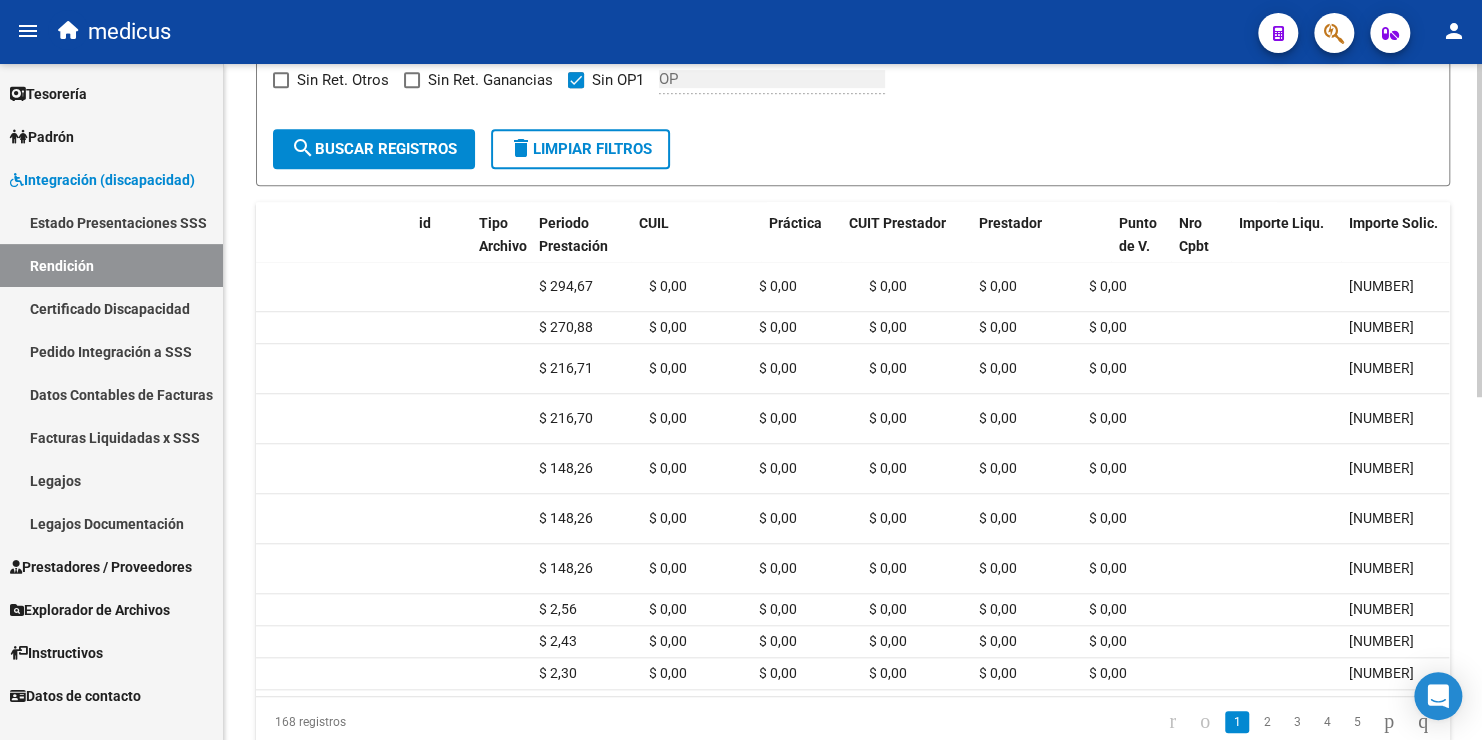 scroll, scrollTop: 0, scrollLeft: 0, axis: both 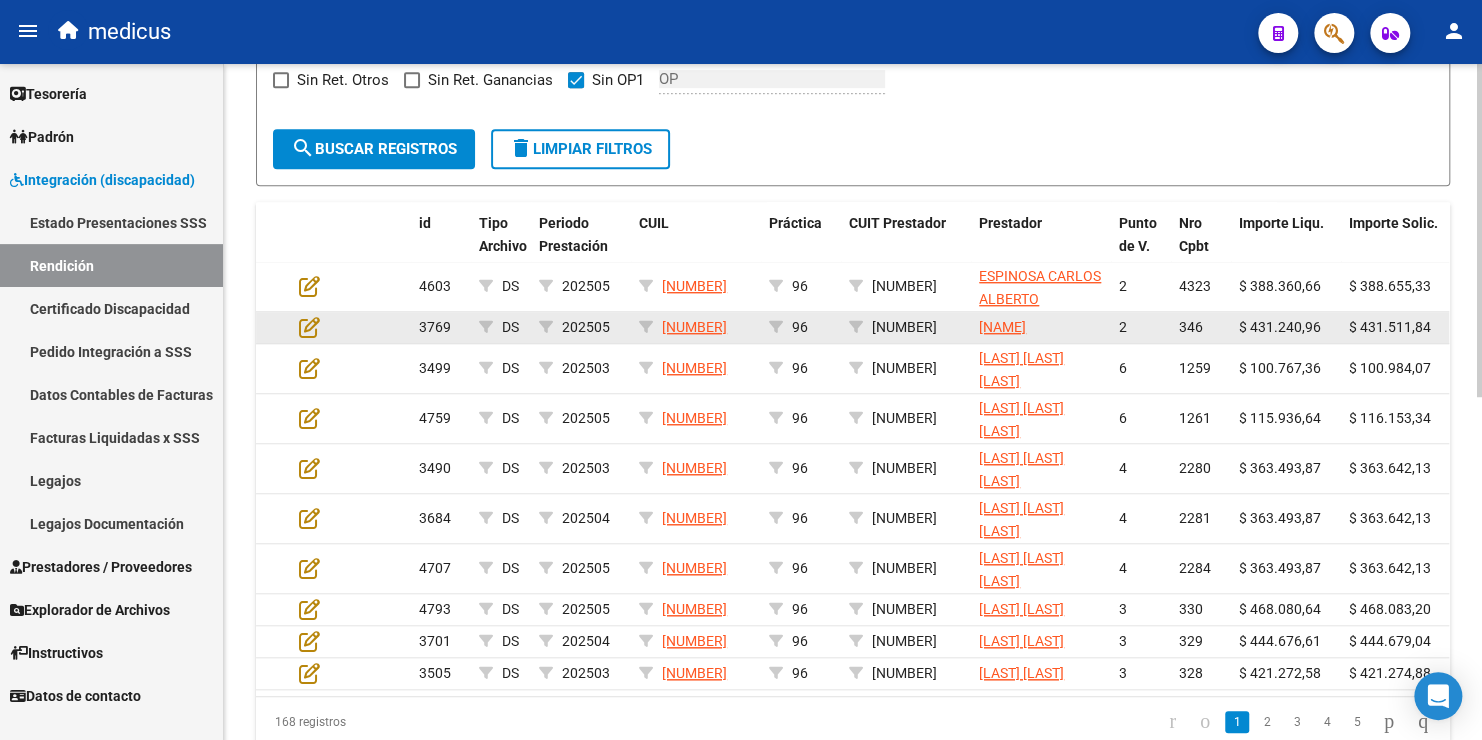 copy on "[NUMBER]" 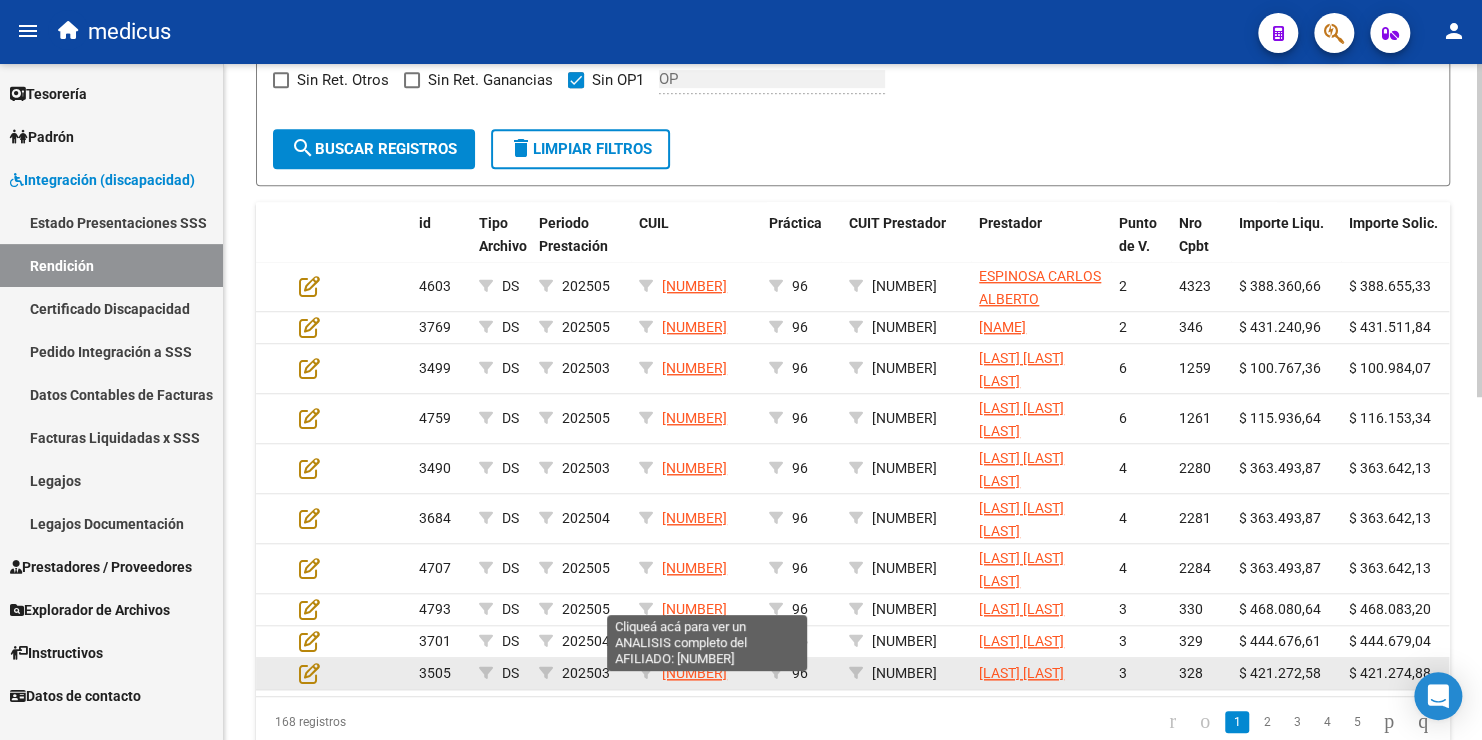 copy on "[NUMBER]" 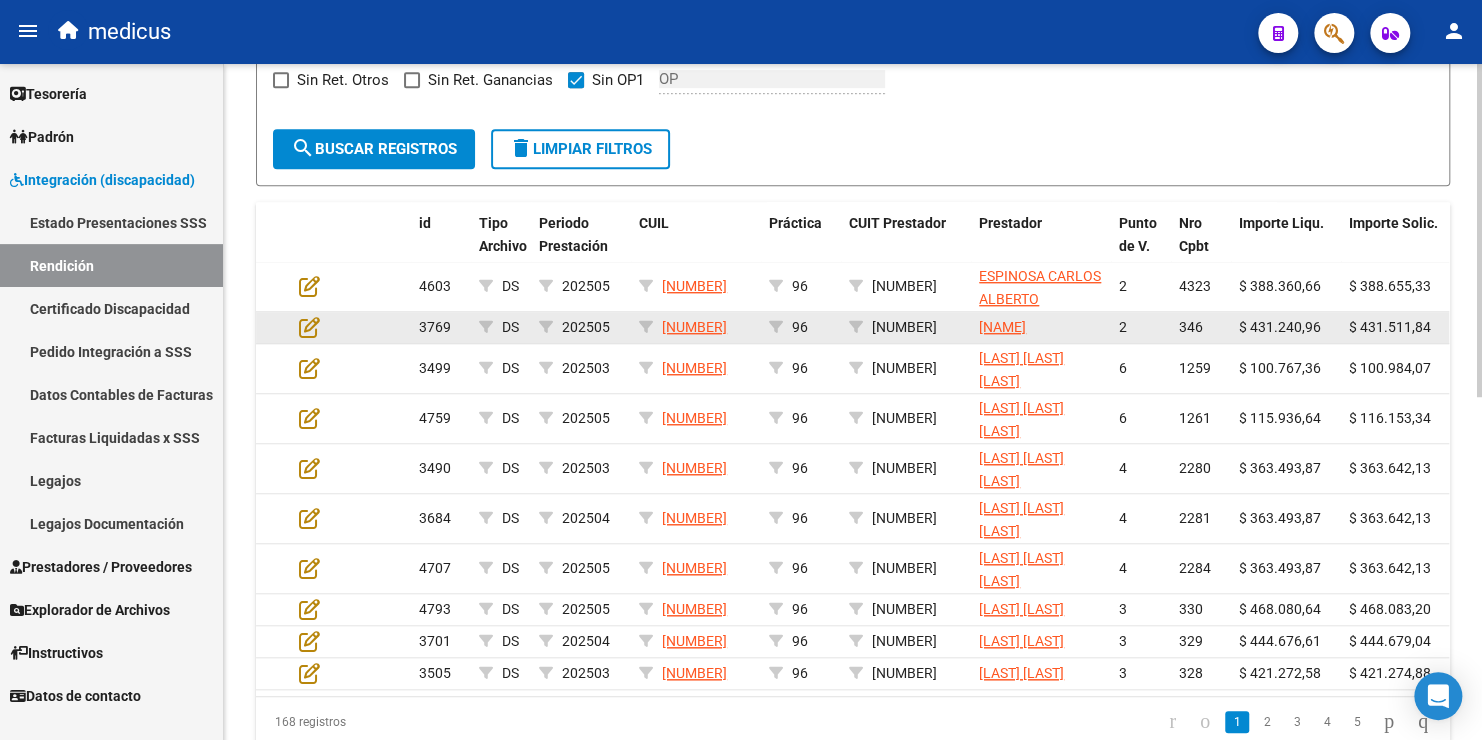 copy on "[NUMBER]" 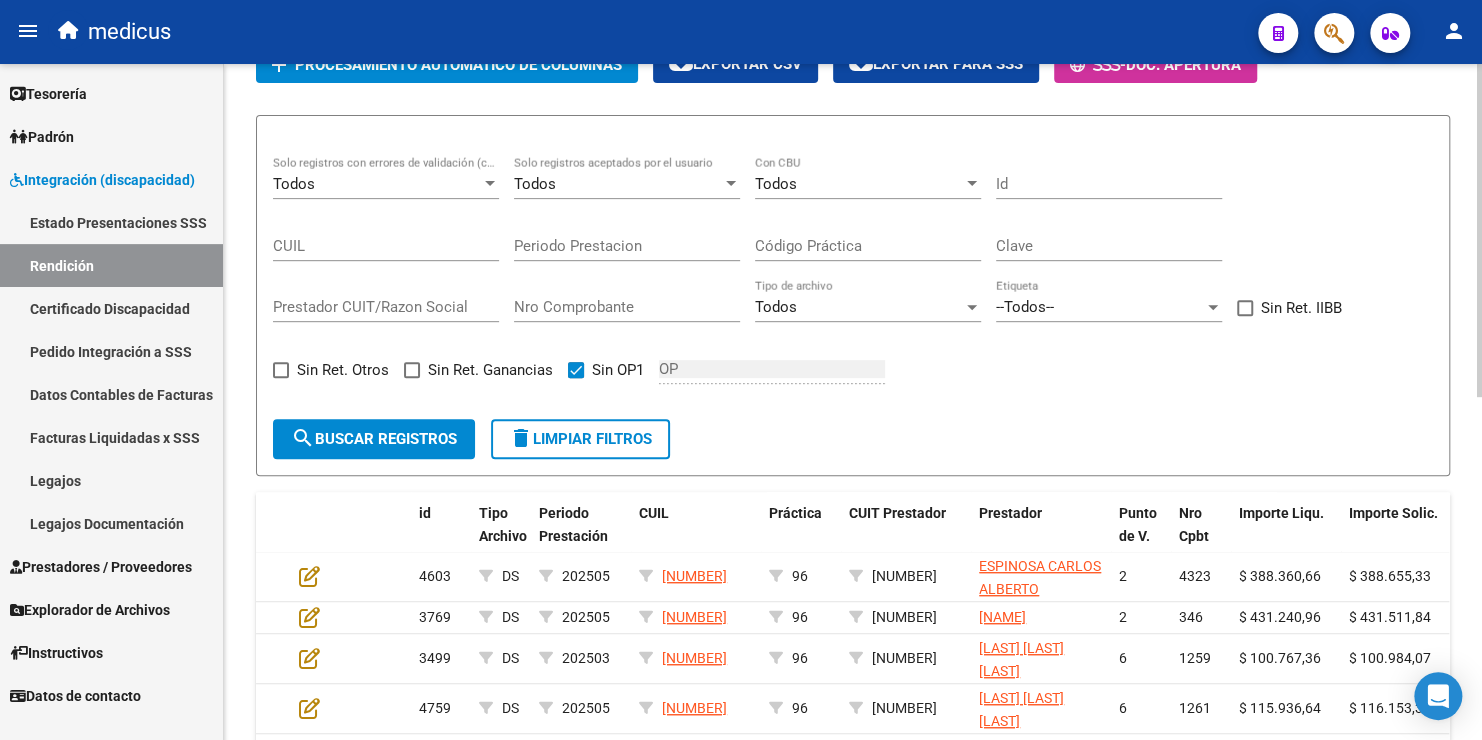 scroll, scrollTop: 296, scrollLeft: 0, axis: vertical 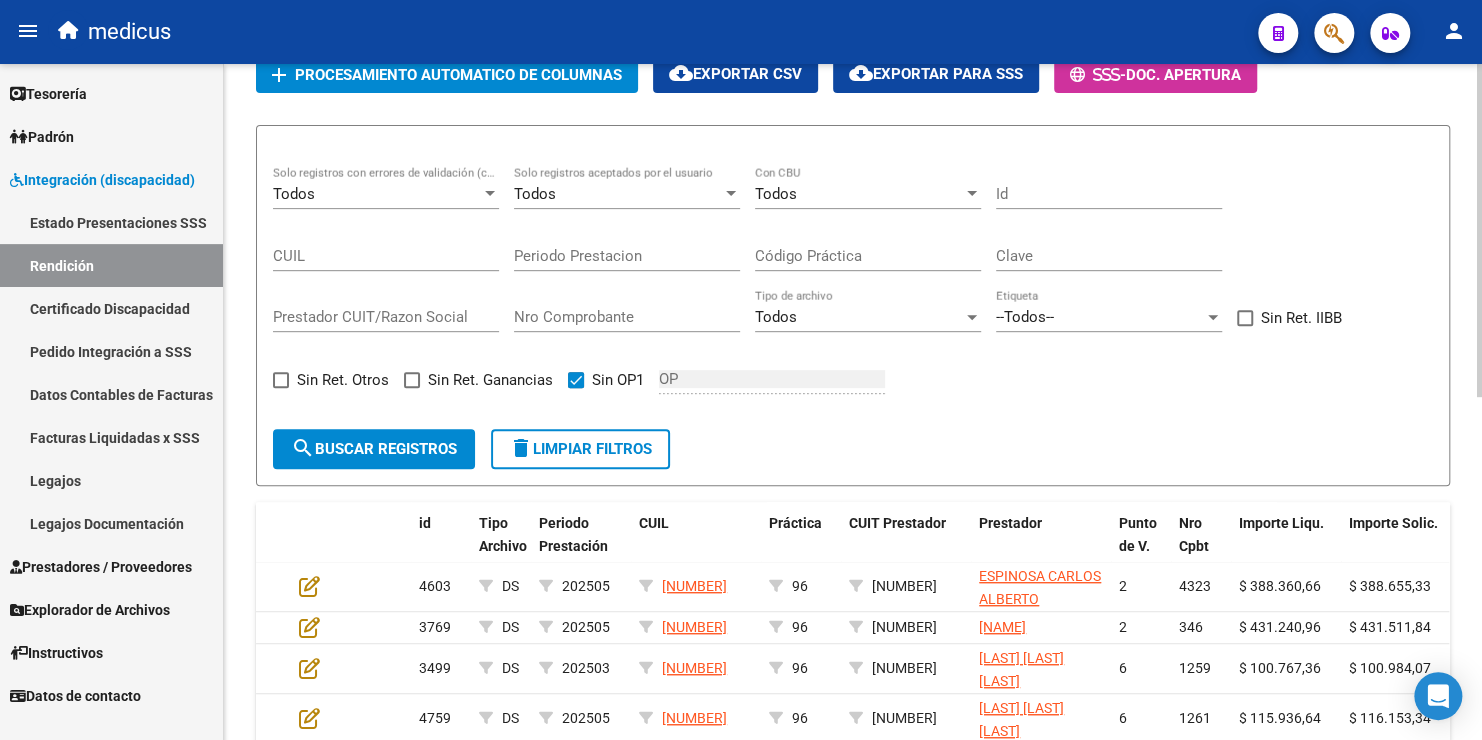 click on "Prestador CUIT/Razon Social" at bounding box center [386, 317] 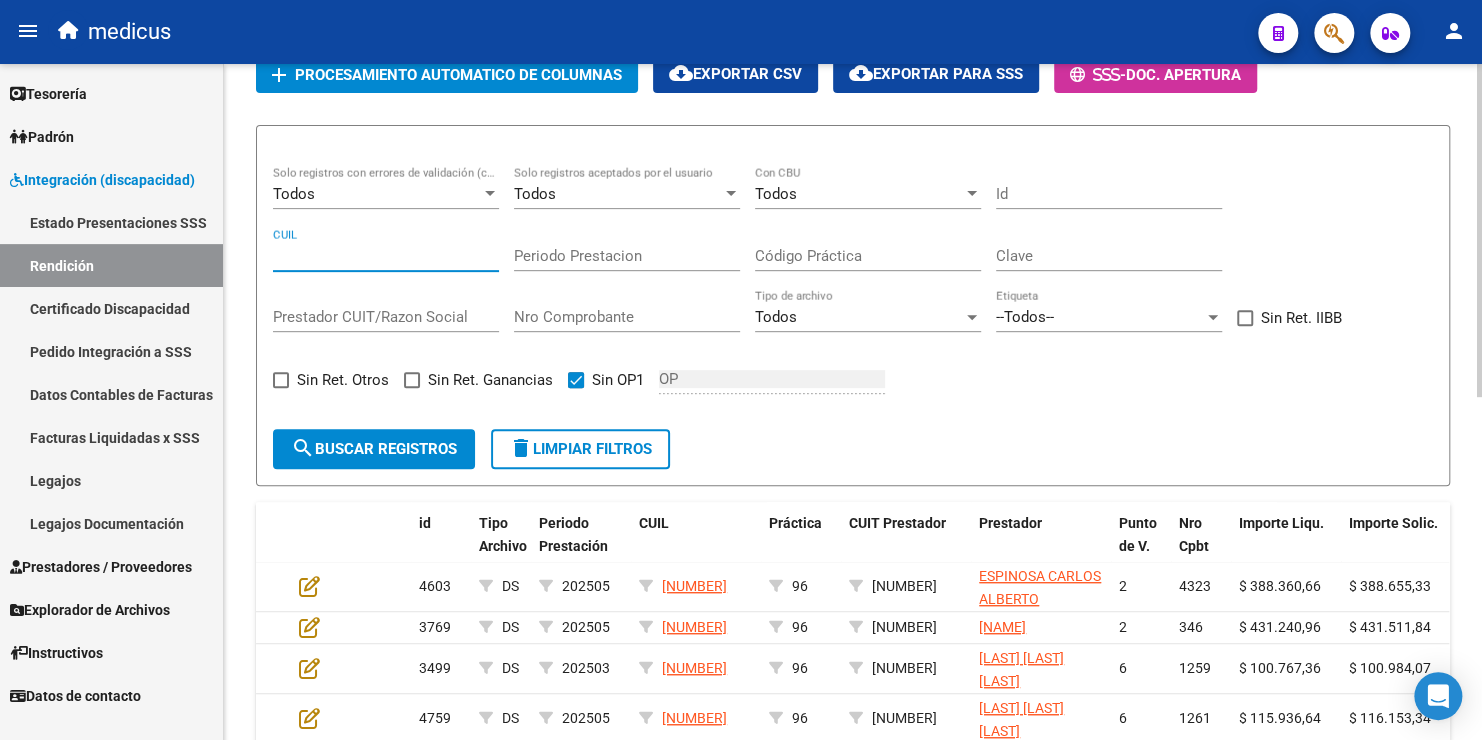 click on "CUIL" at bounding box center [386, 256] 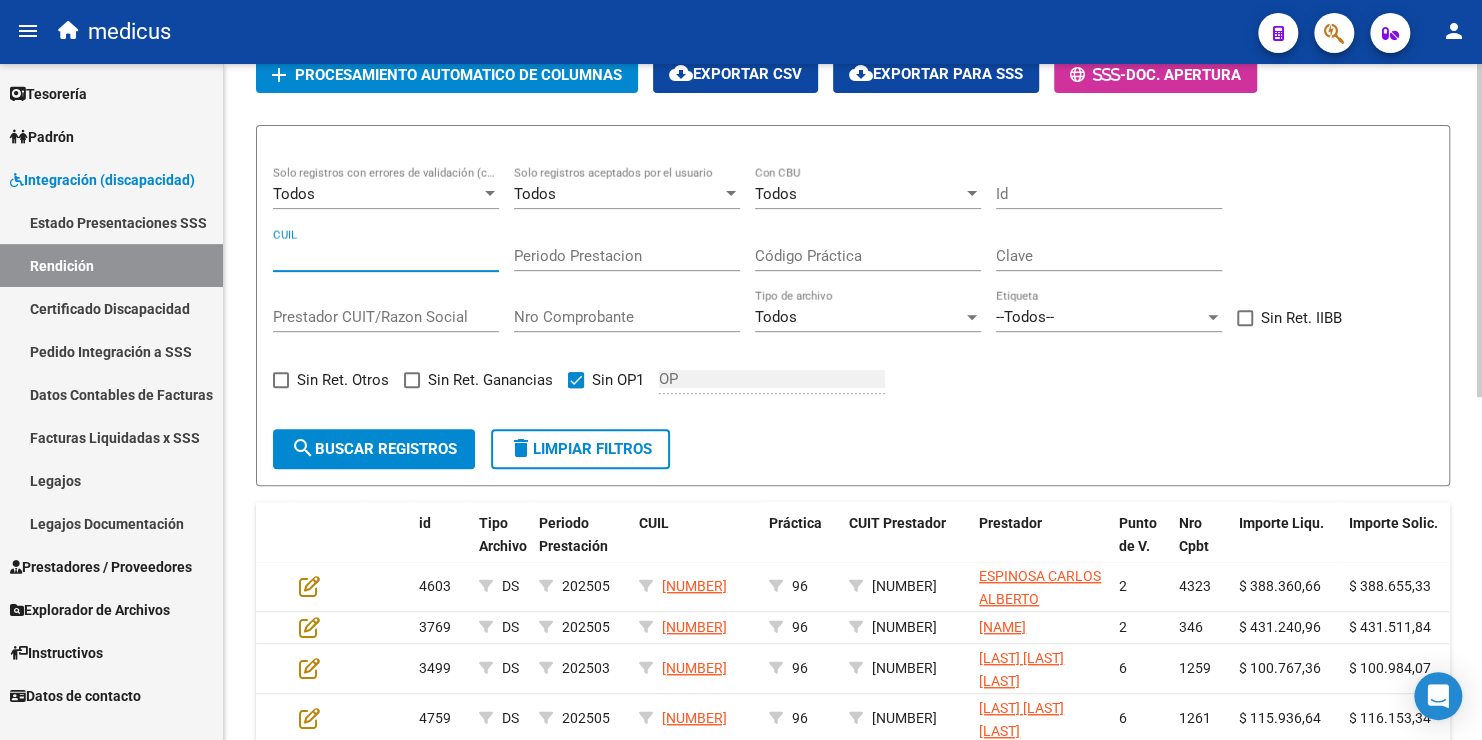 paste on "20132836605" 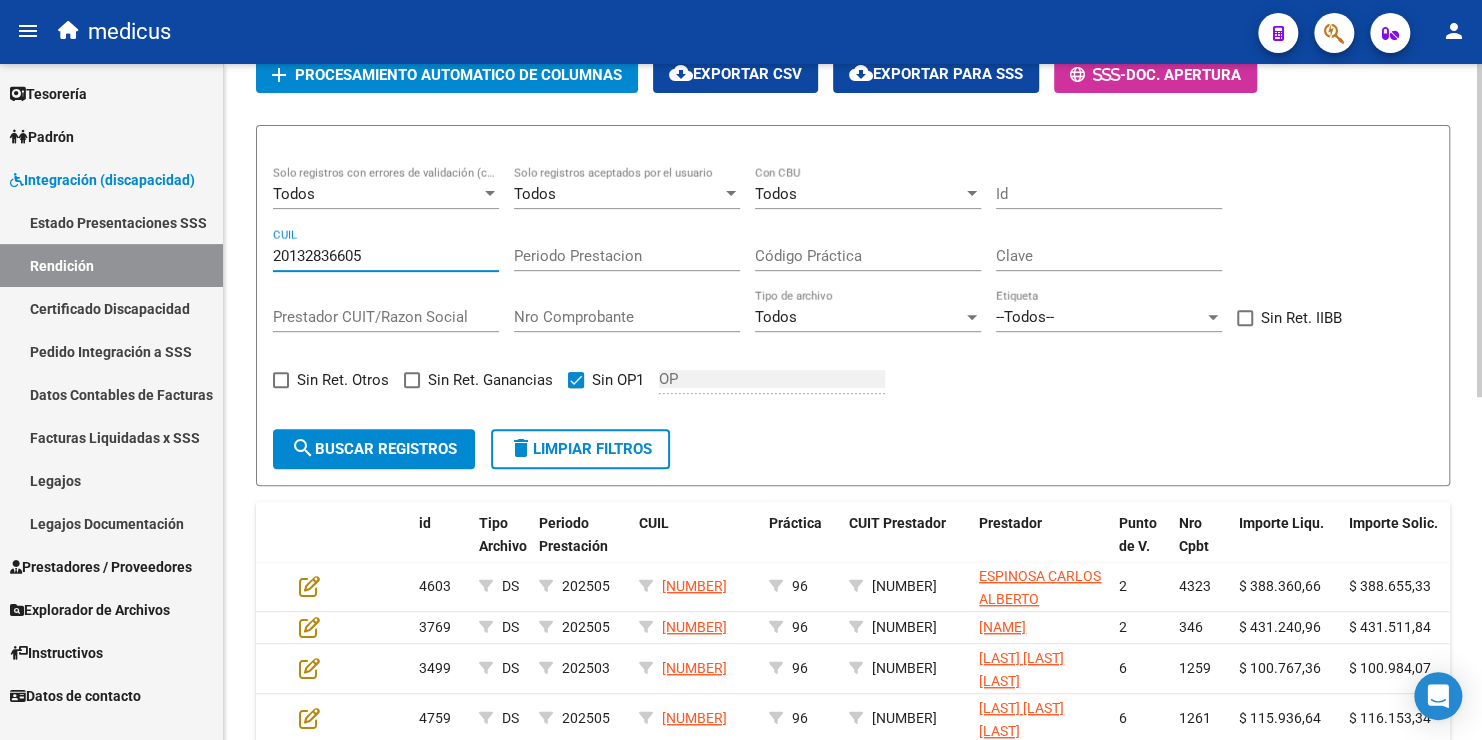 type on "20132836605" 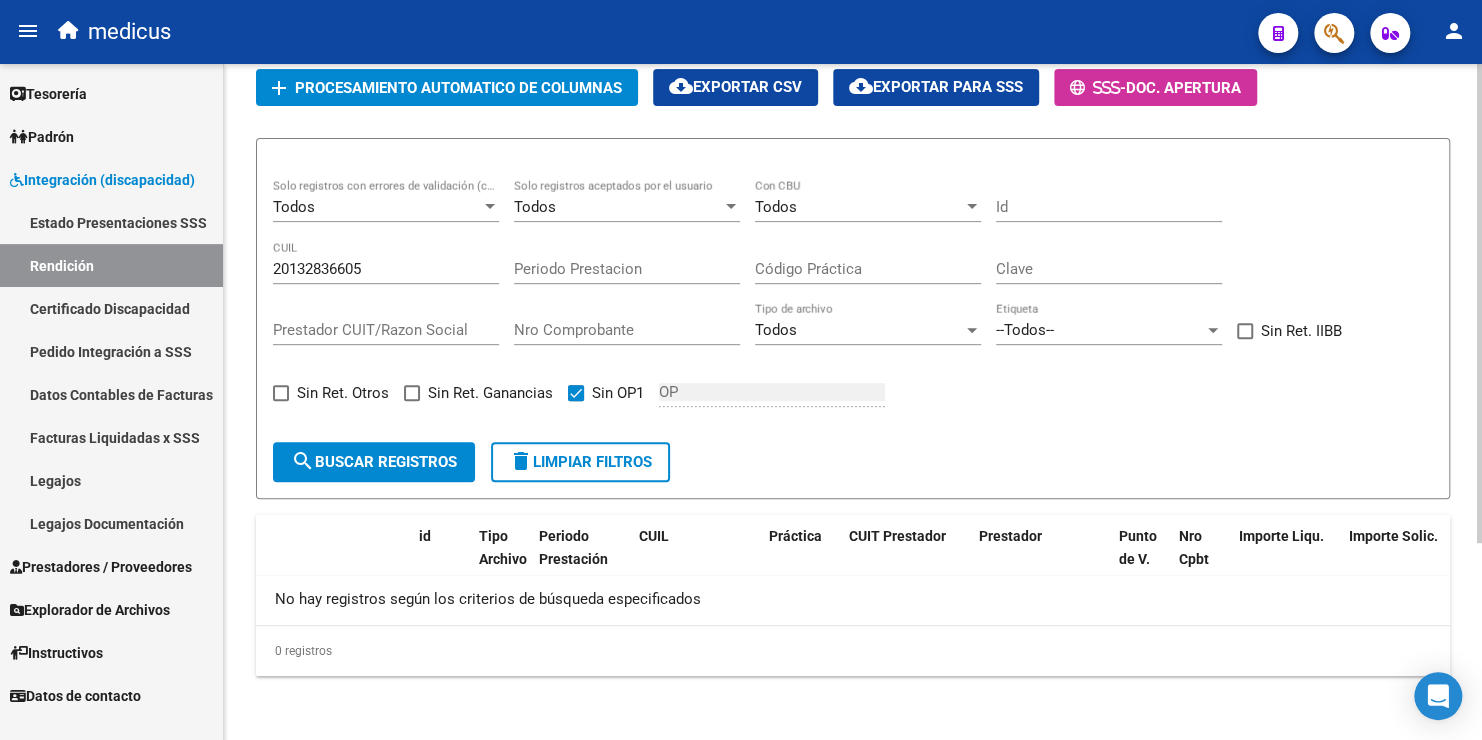 scroll, scrollTop: 278, scrollLeft: 0, axis: vertical 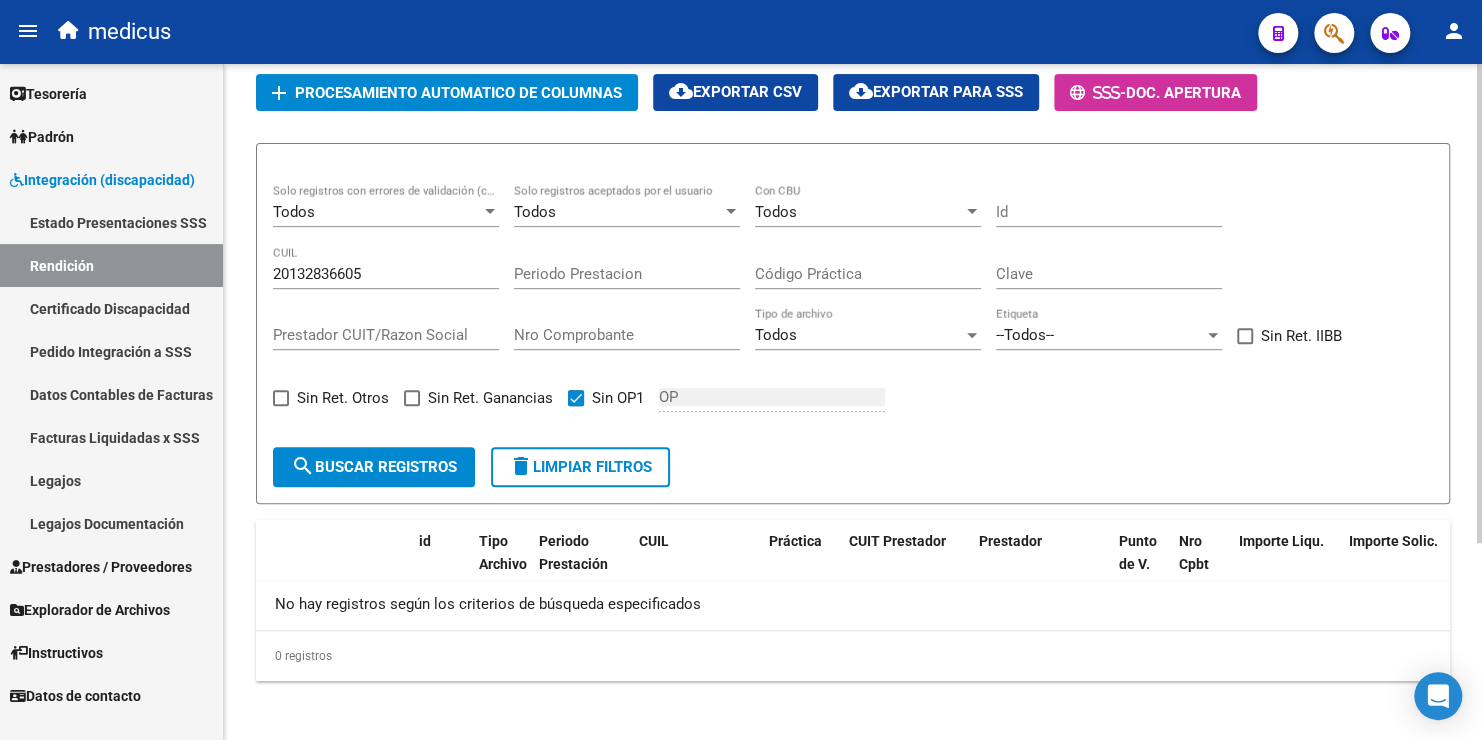 click at bounding box center [576, 398] 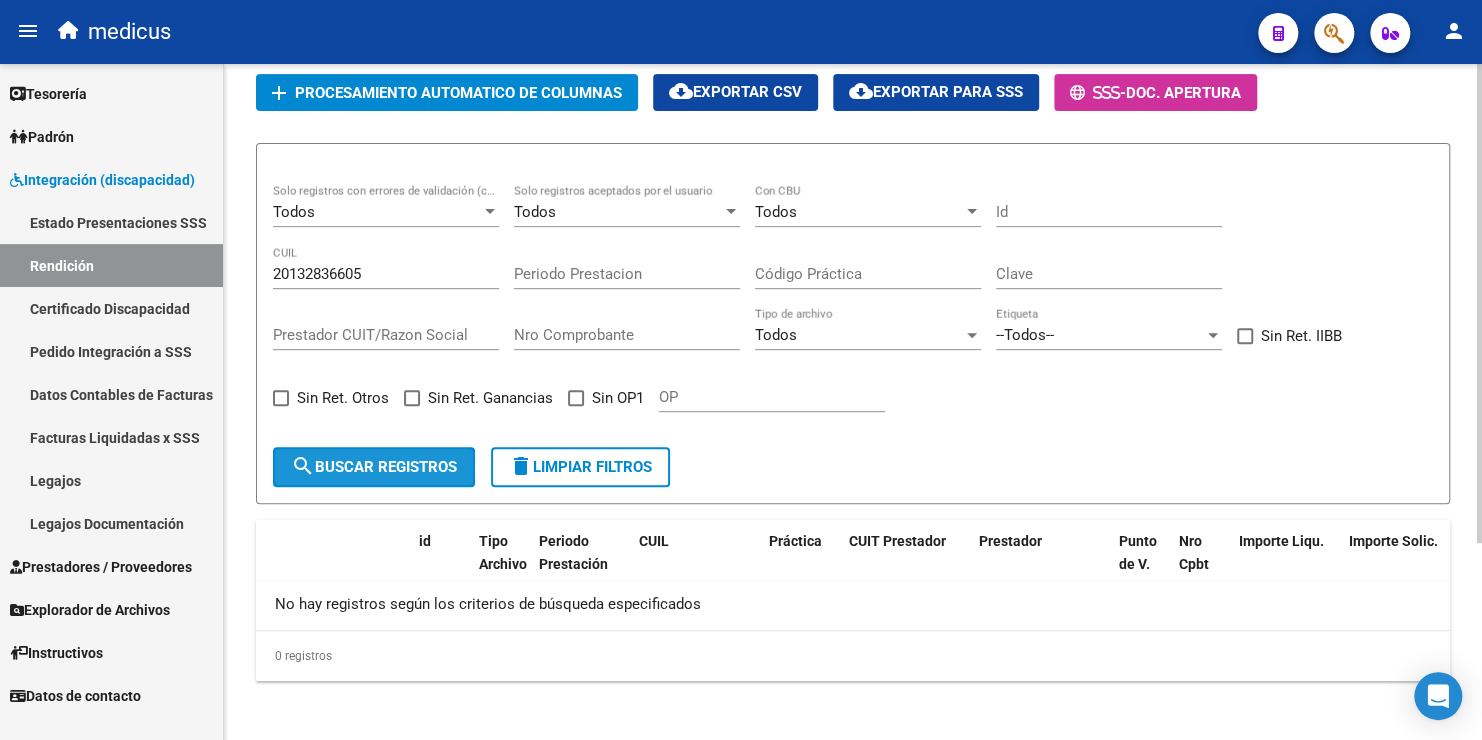 click on "search  Buscar registros" 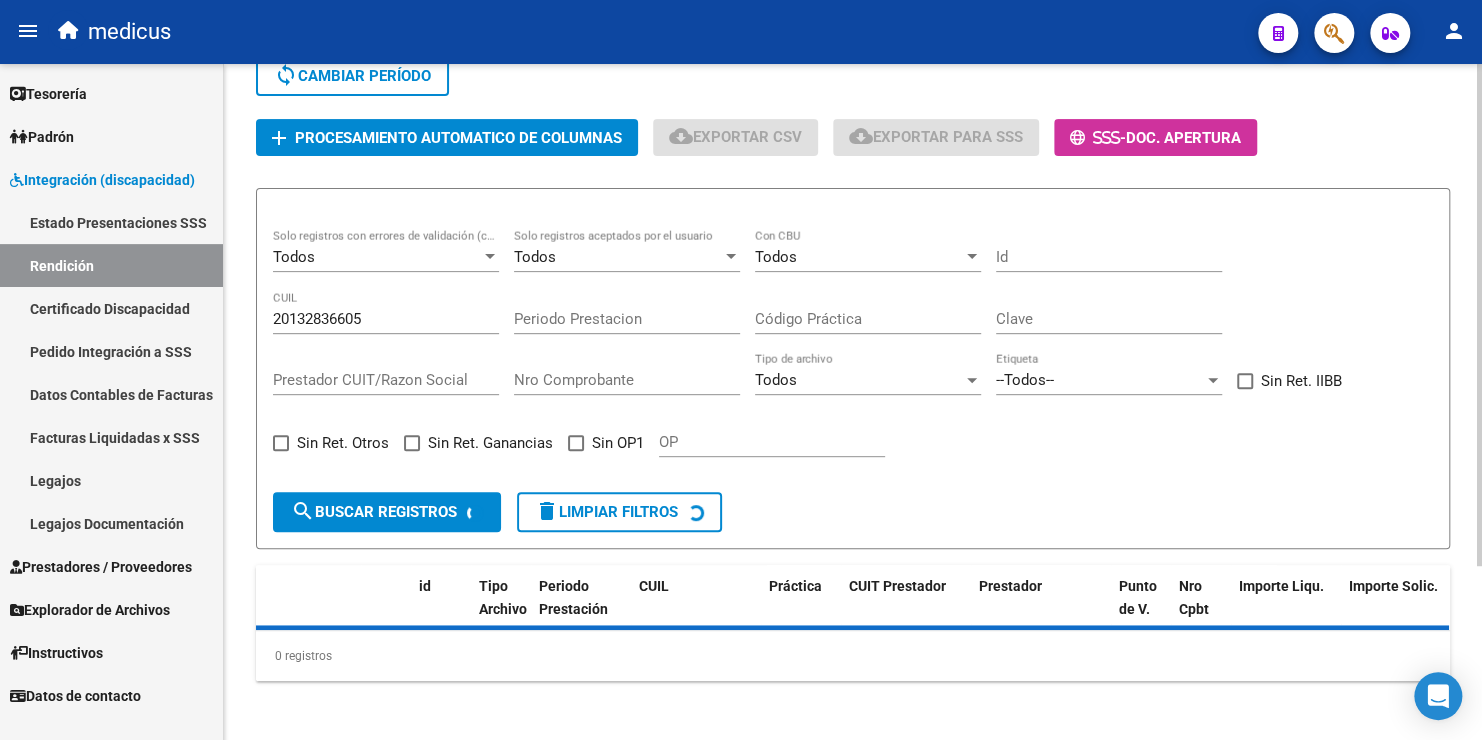 scroll, scrollTop: 278, scrollLeft: 0, axis: vertical 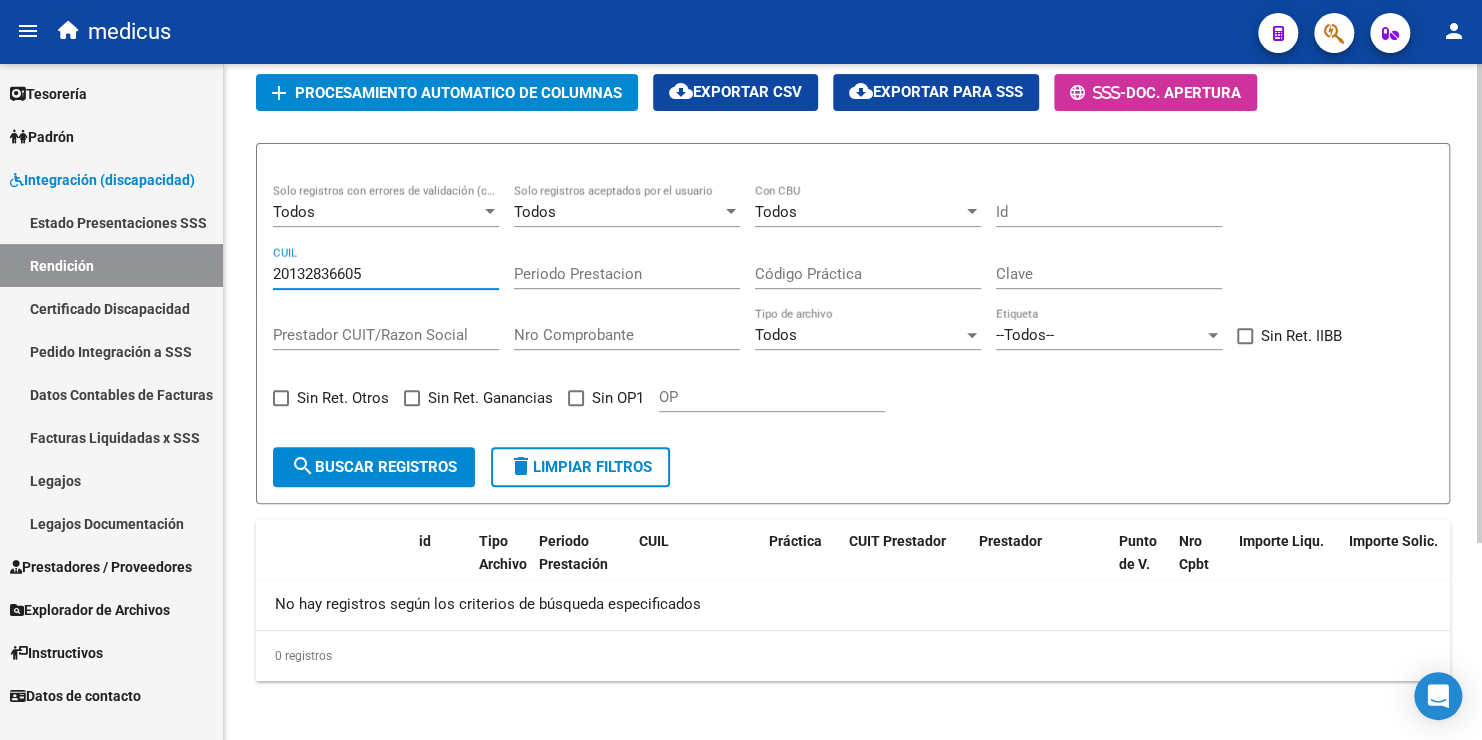 click on "20132836605" at bounding box center [386, 274] 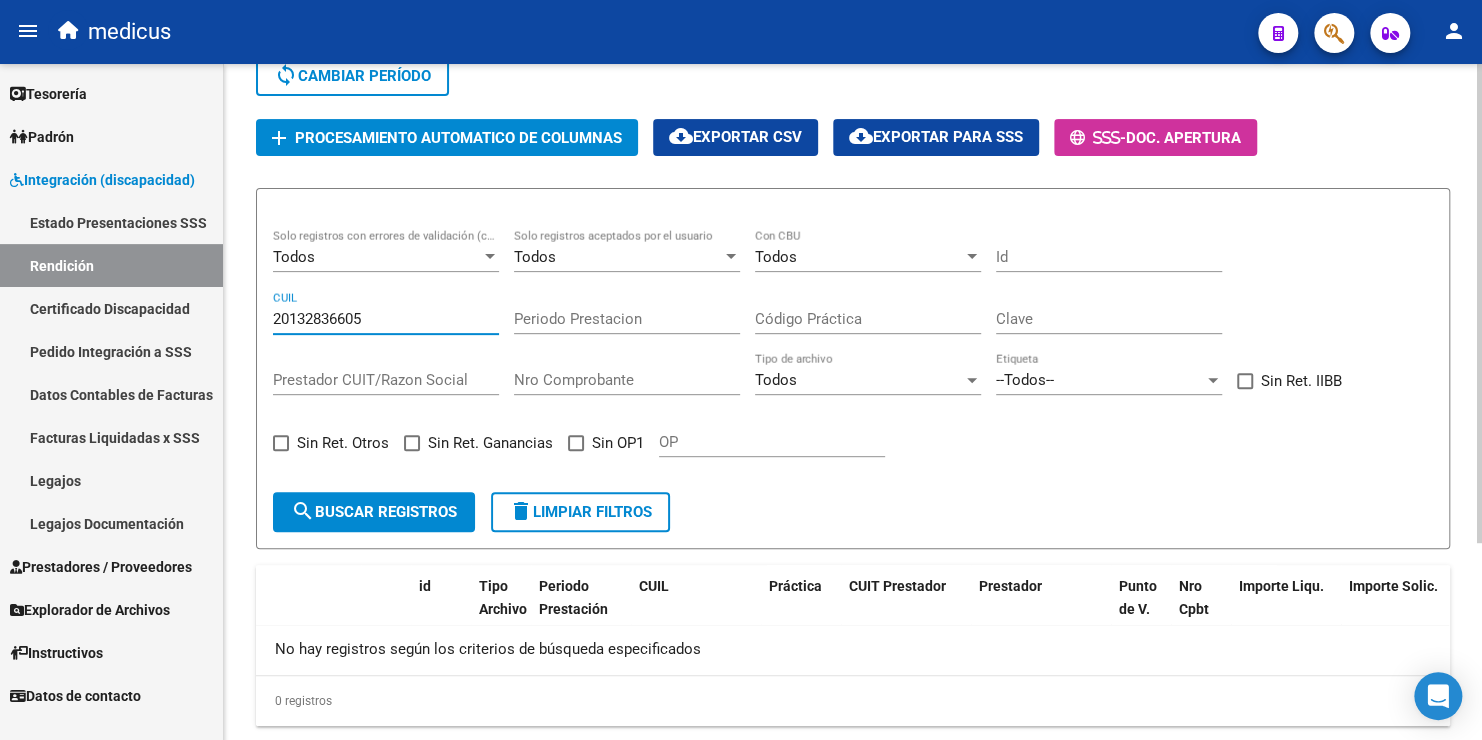 scroll, scrollTop: 278, scrollLeft: 0, axis: vertical 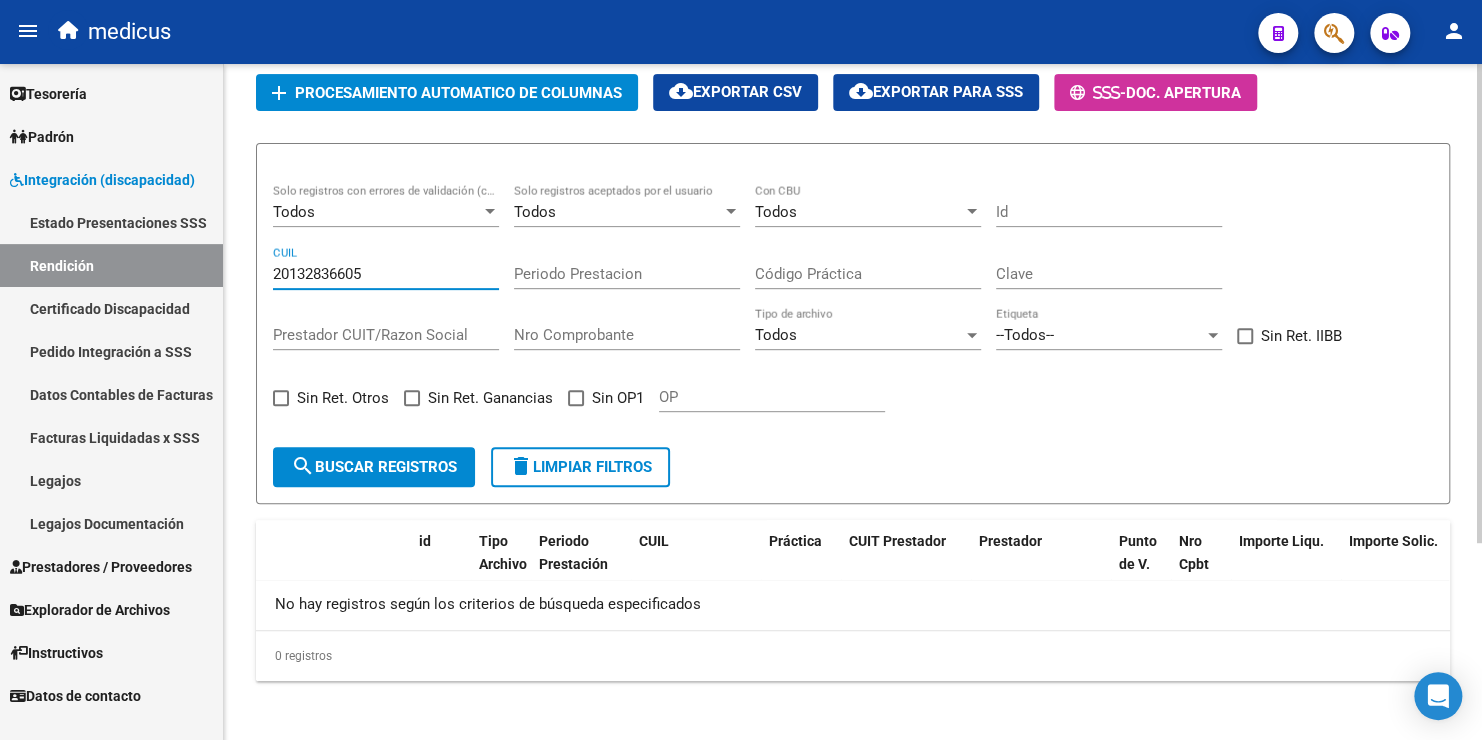 click on "Prestador CUIT/Razon Social" at bounding box center [386, 335] 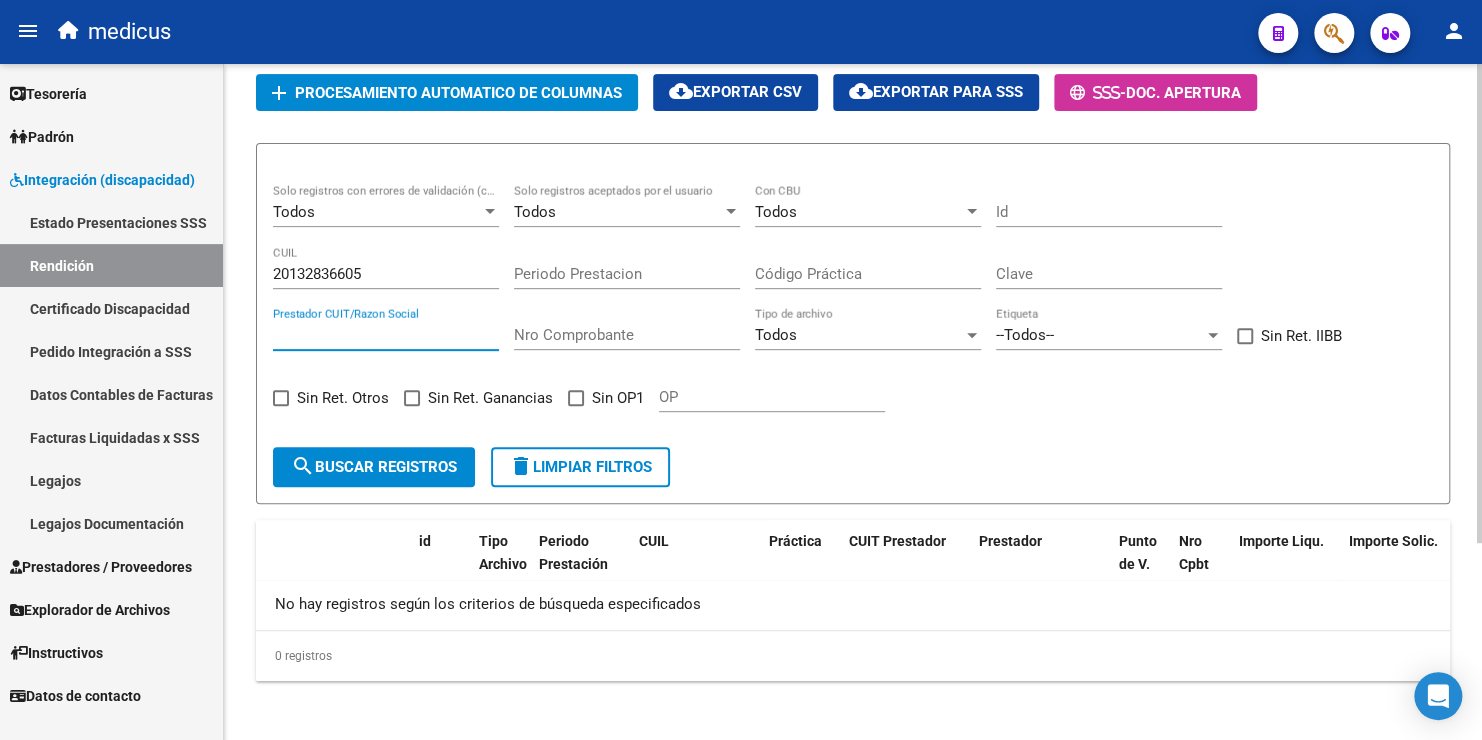 paste on "20132836605" 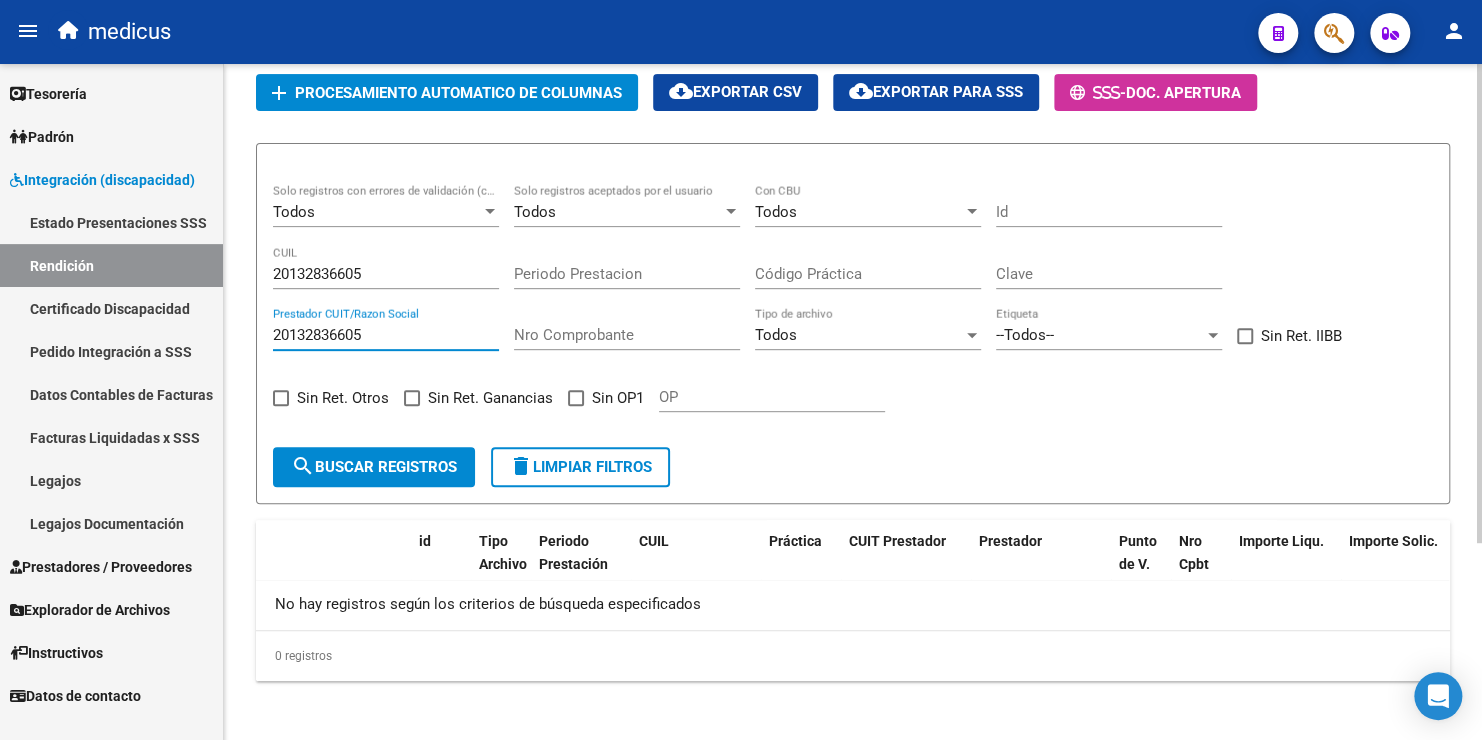 type on "20132836605" 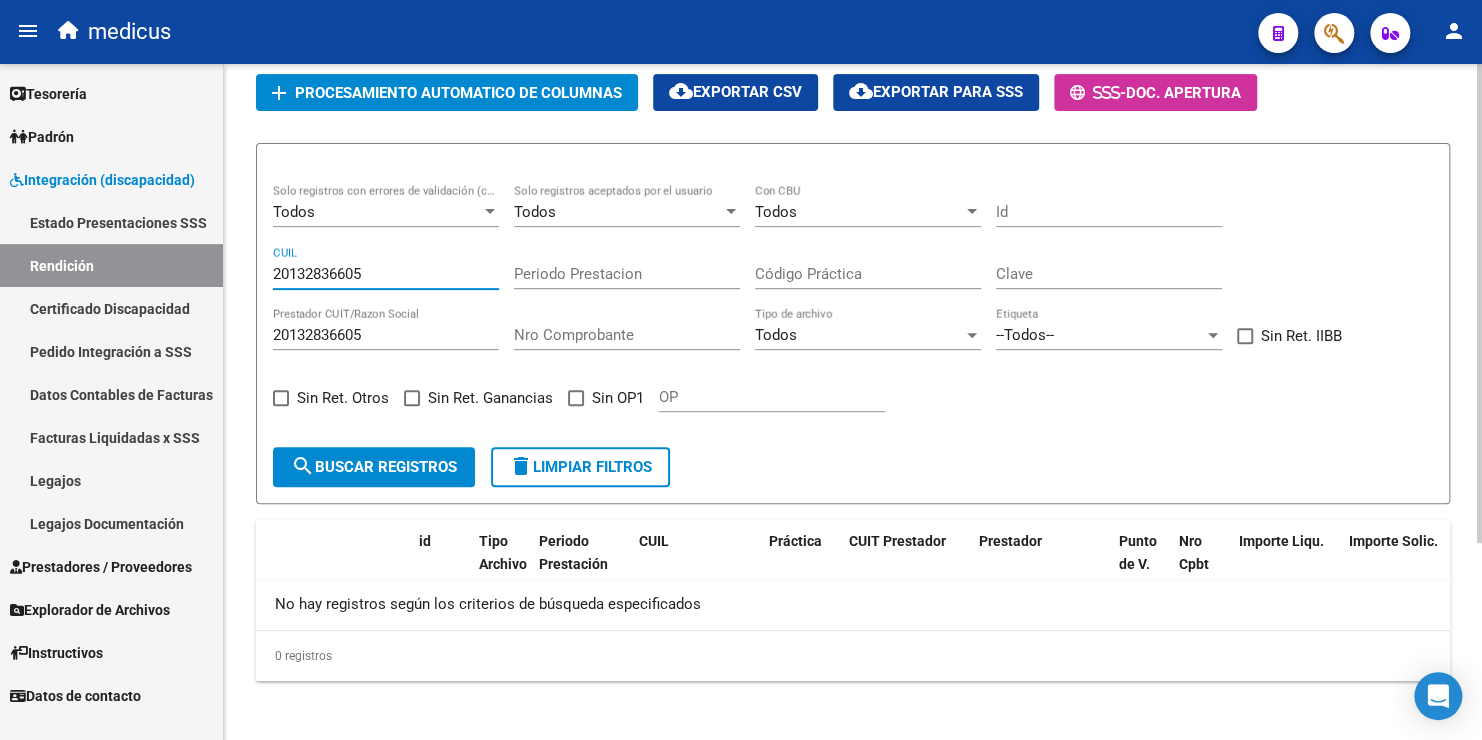 drag, startPoint x: 417, startPoint y: 275, endPoint x: 224, endPoint y: 255, distance: 194.03351 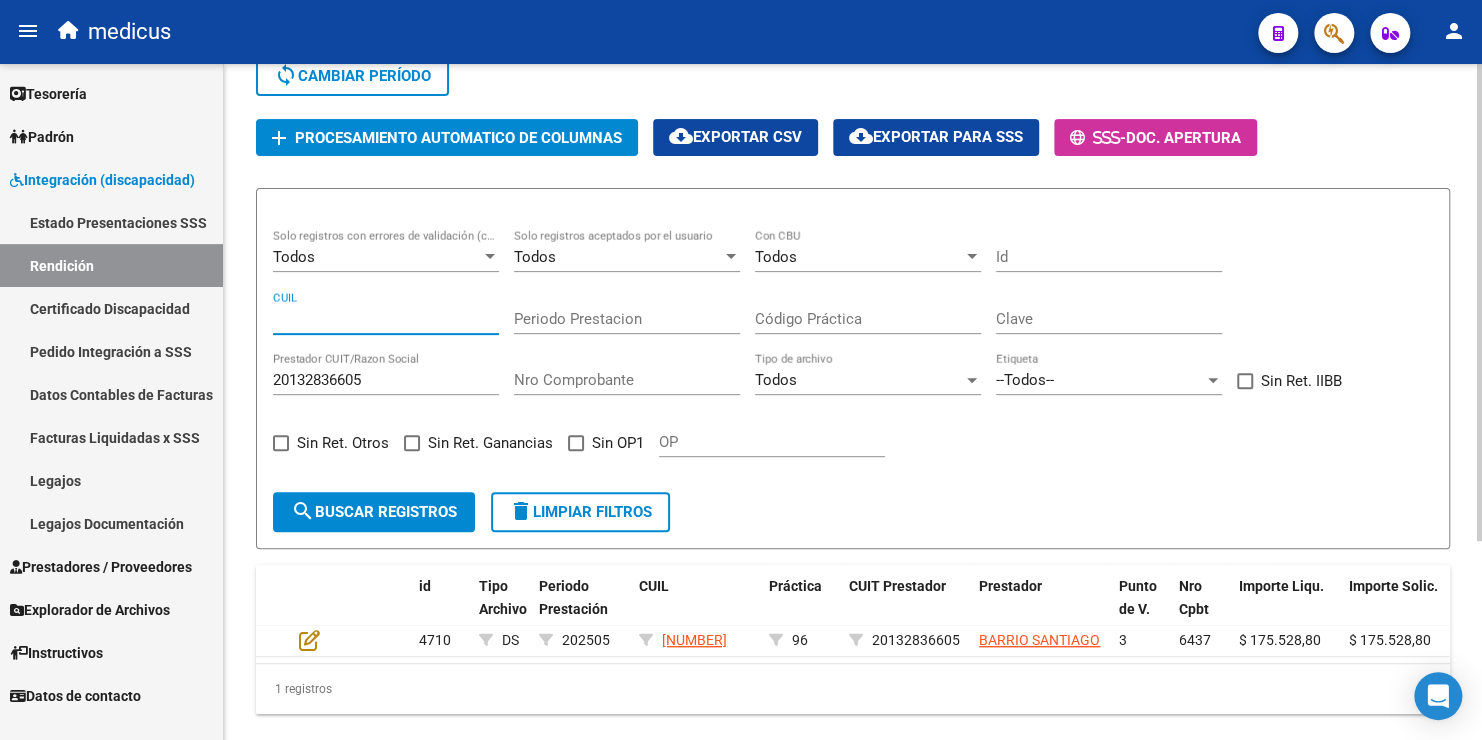 scroll, scrollTop: 278, scrollLeft: 0, axis: vertical 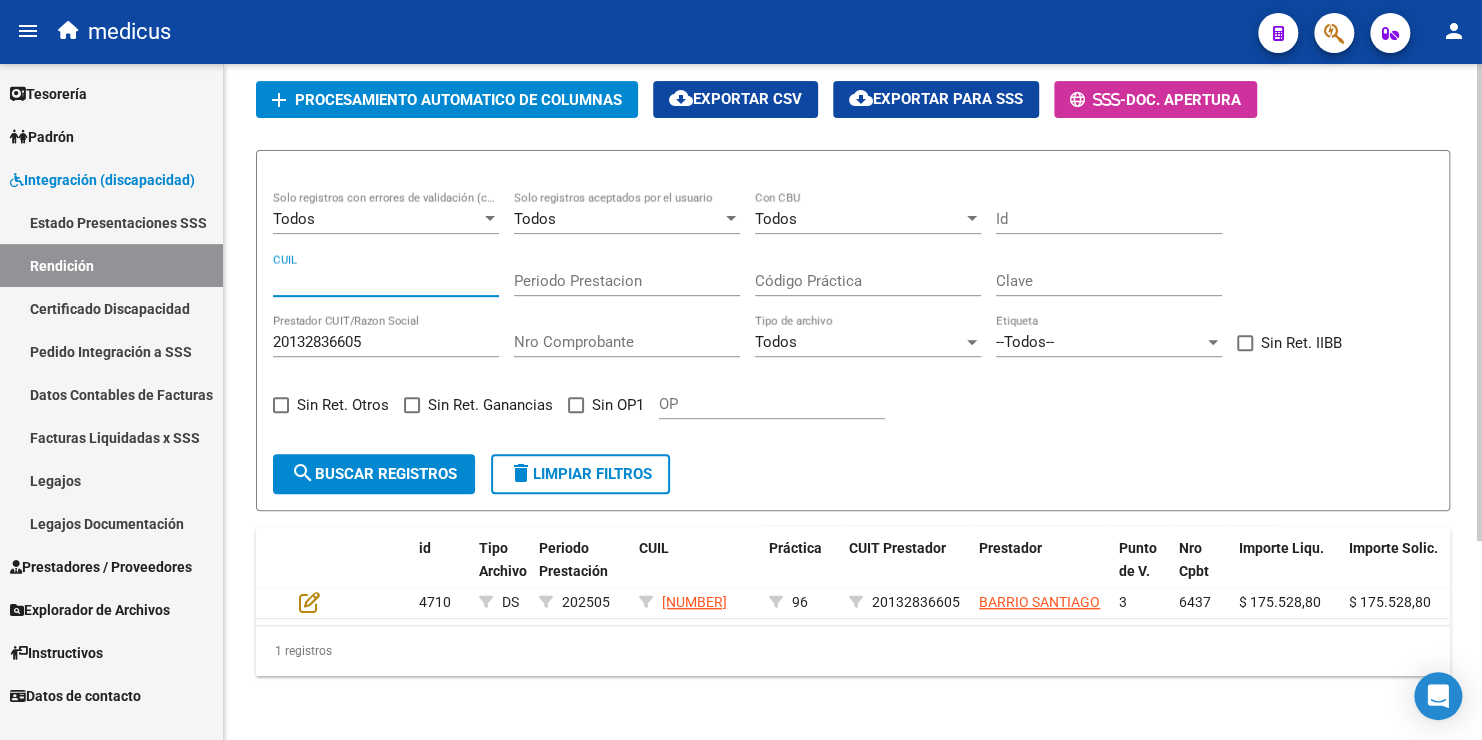 type 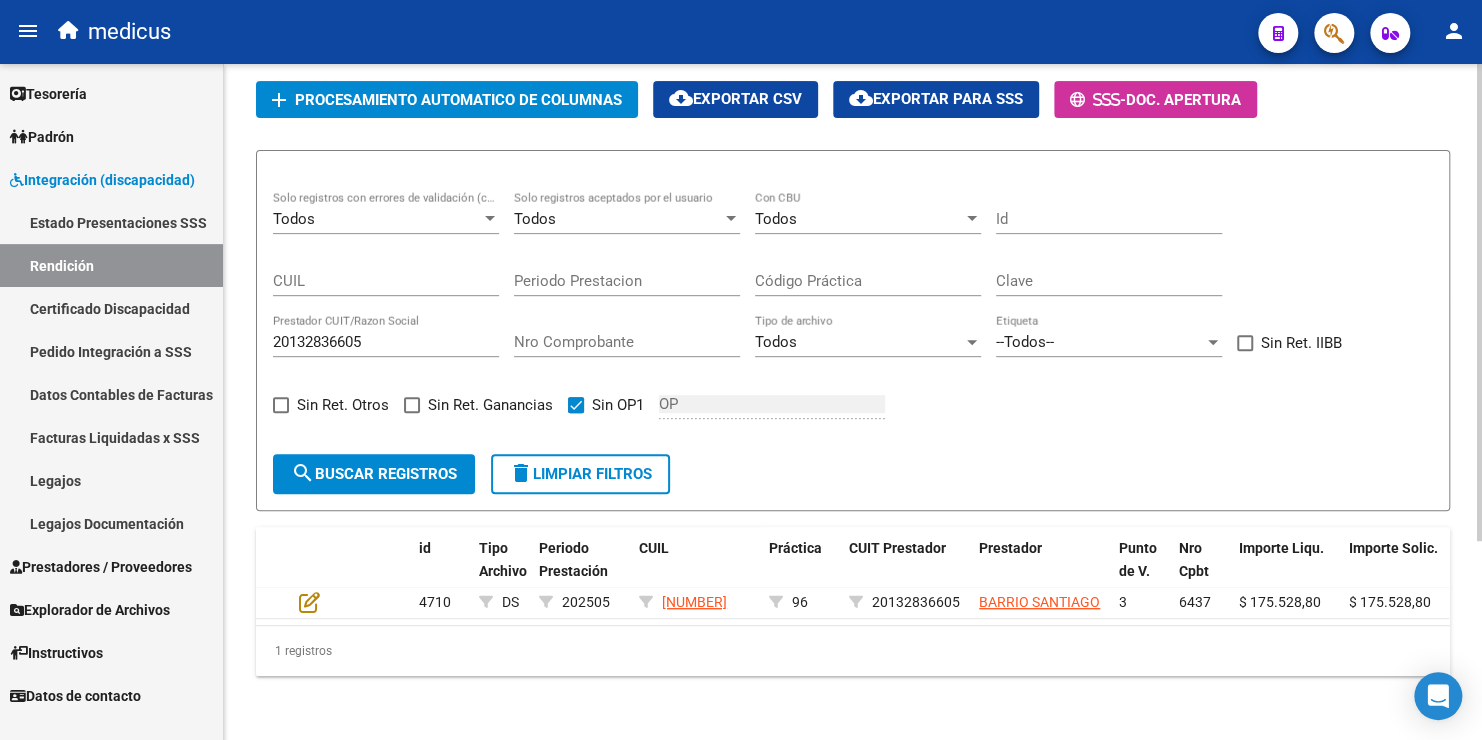 click on "search  Buscar registros" 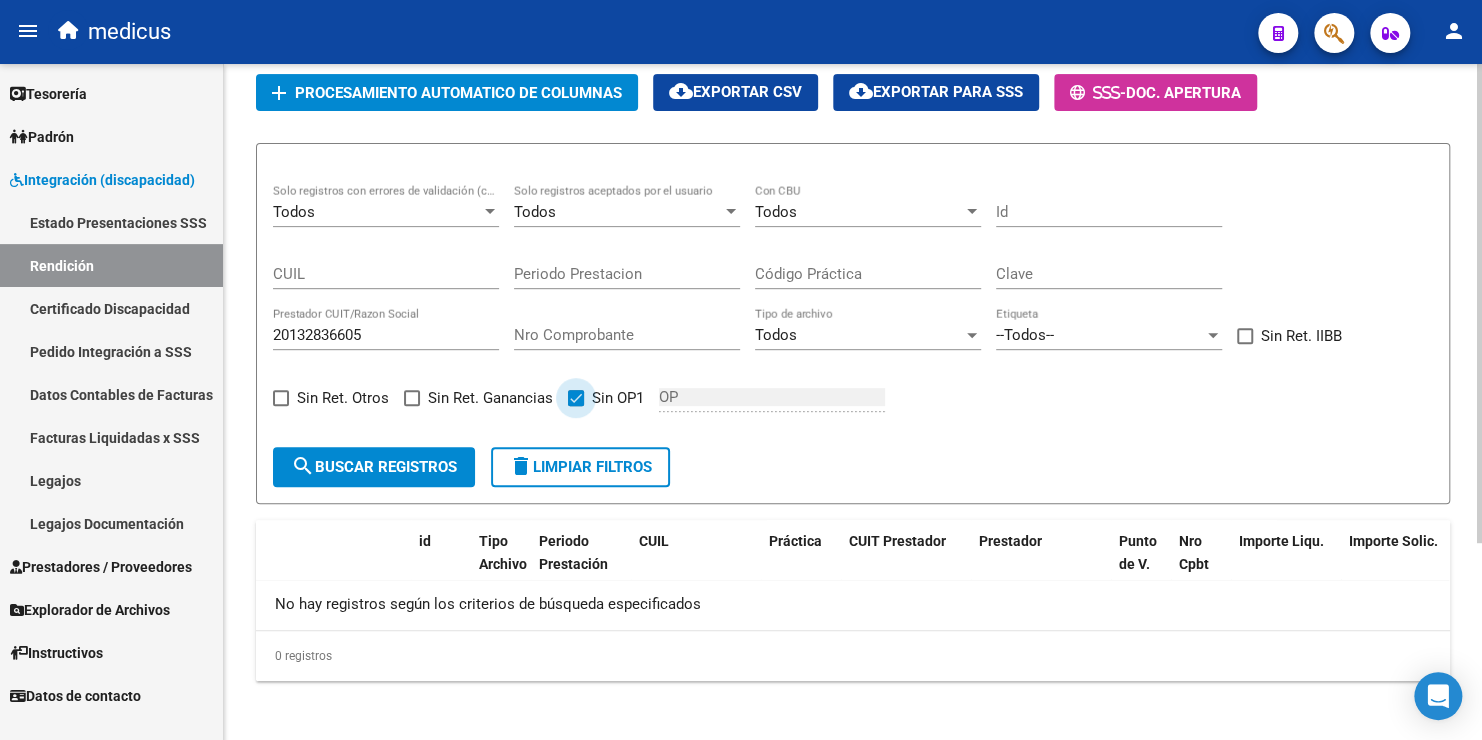 click at bounding box center [576, 398] 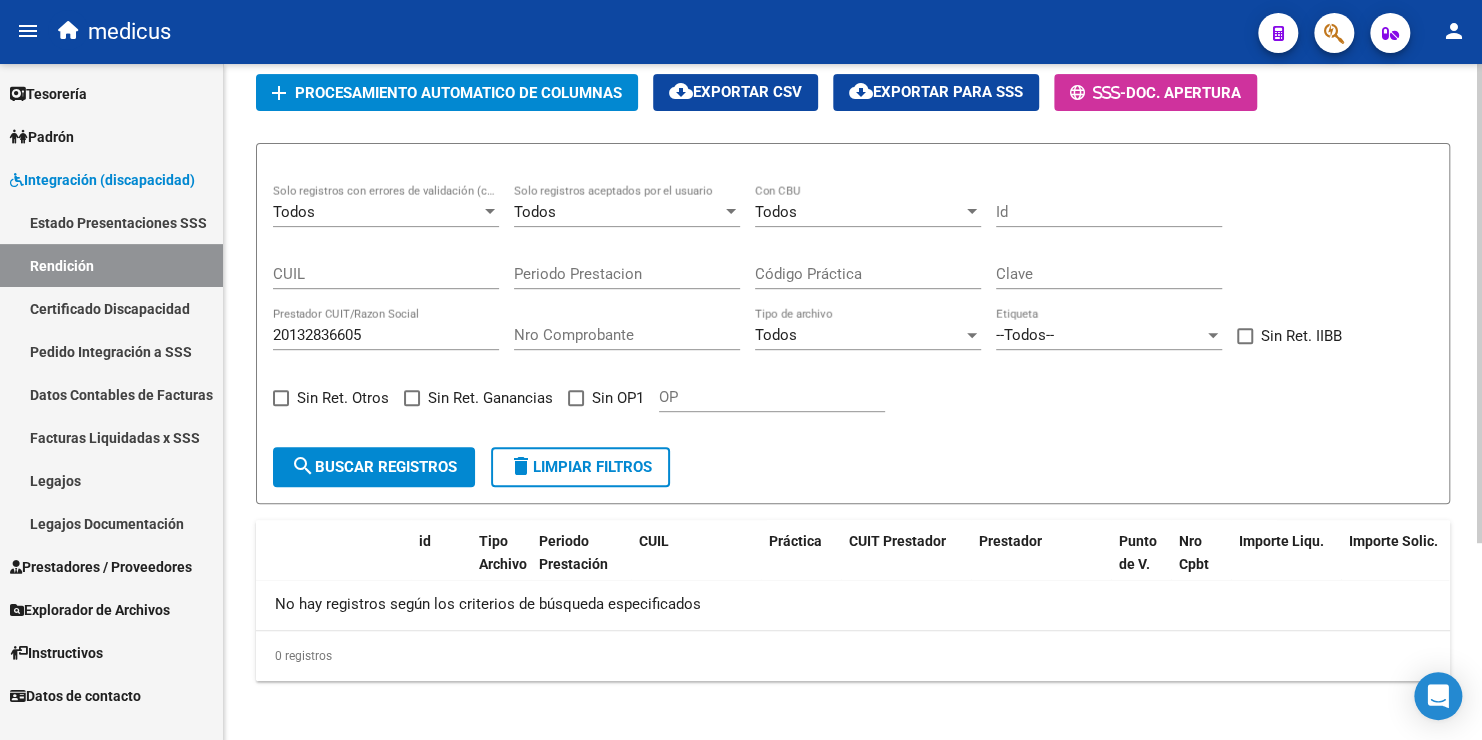 click on "search  Buscar registros" 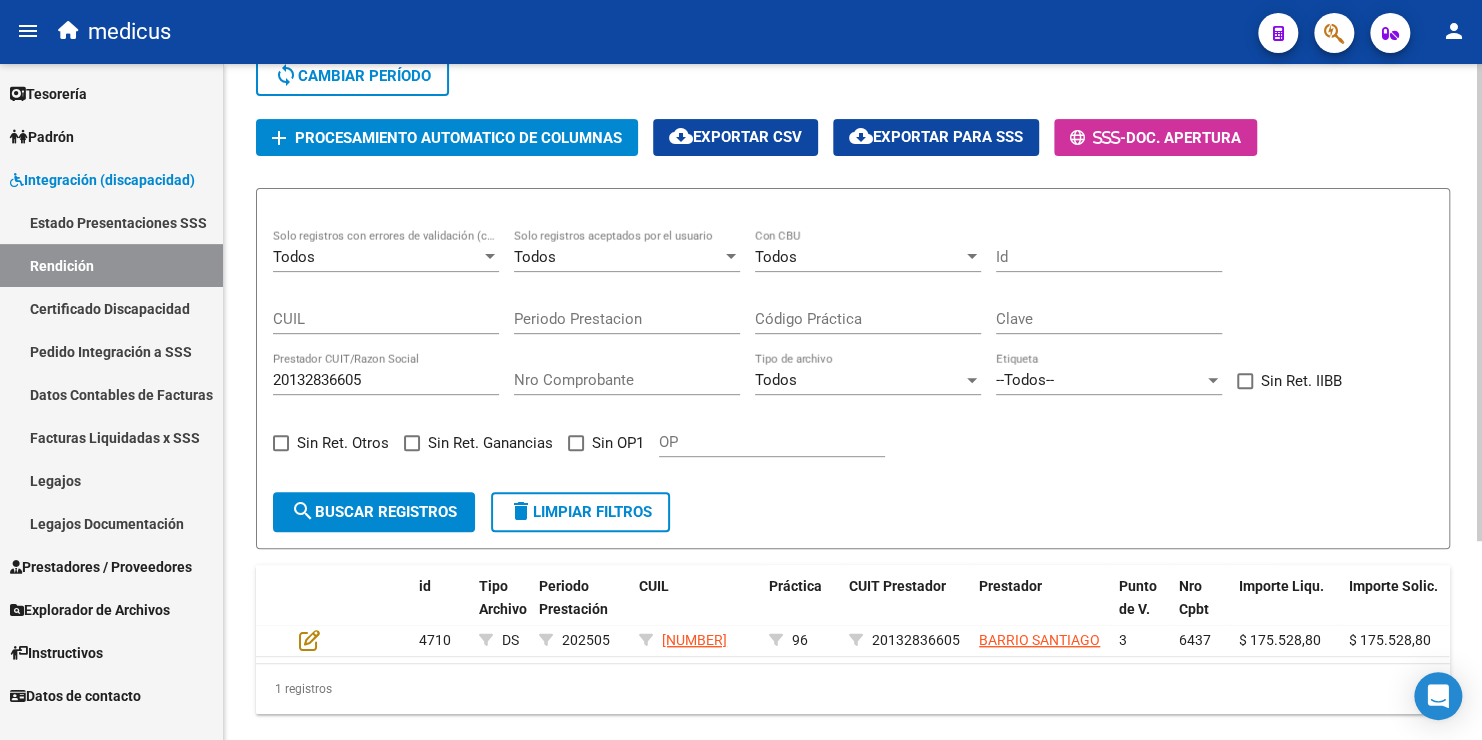 scroll, scrollTop: 278, scrollLeft: 0, axis: vertical 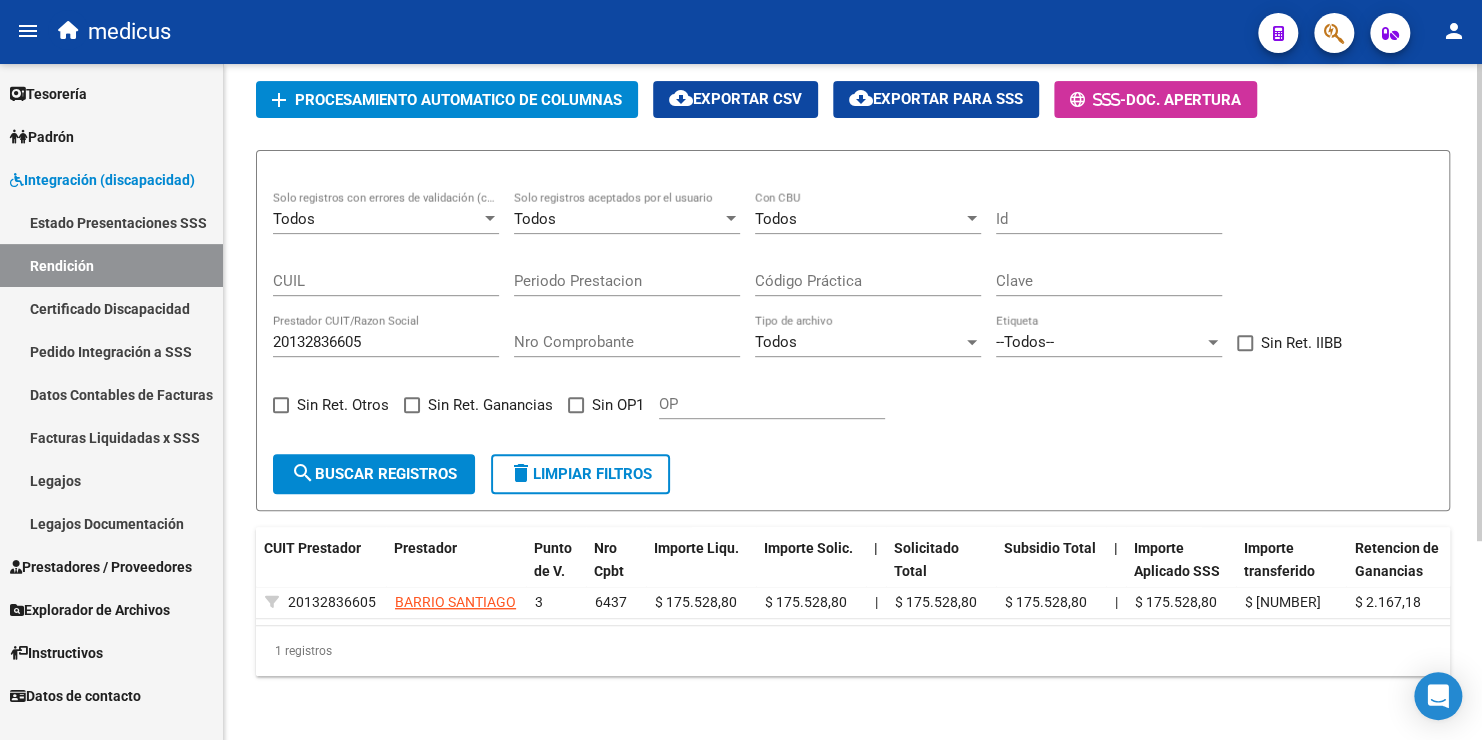 click on "1 registros" 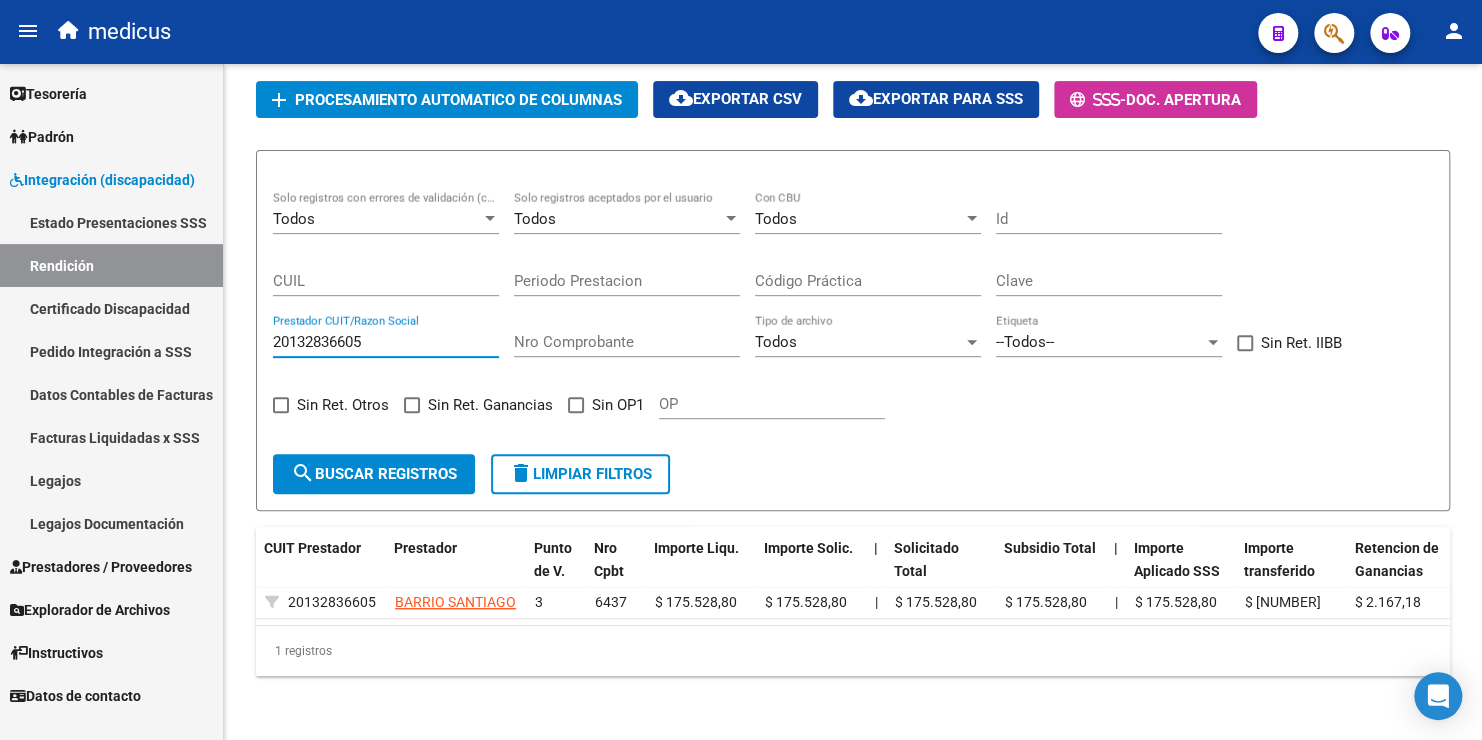 drag, startPoint x: 370, startPoint y: 332, endPoint x: 84, endPoint y: 370, distance: 288.51343 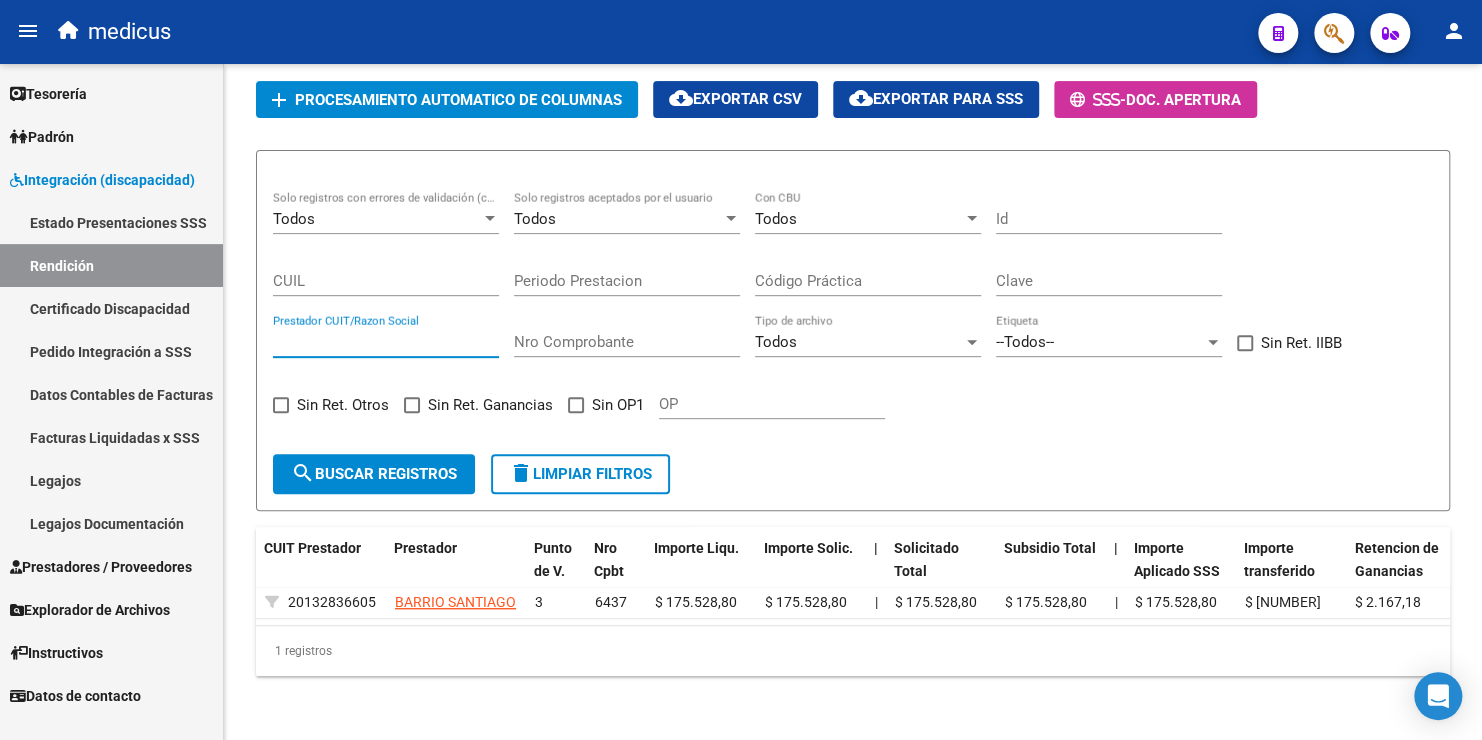 paste on "[NUMBER]" 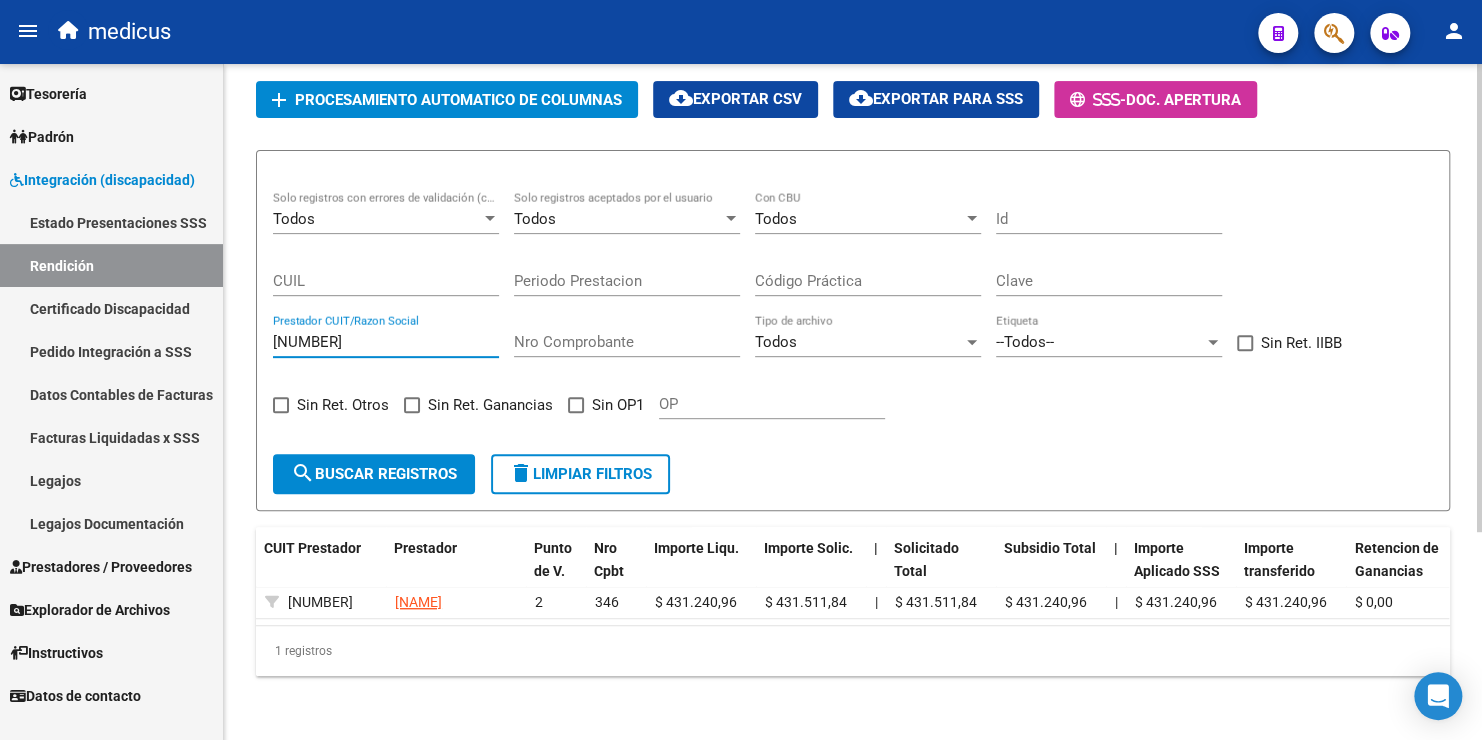 type on "[NUMBER]" 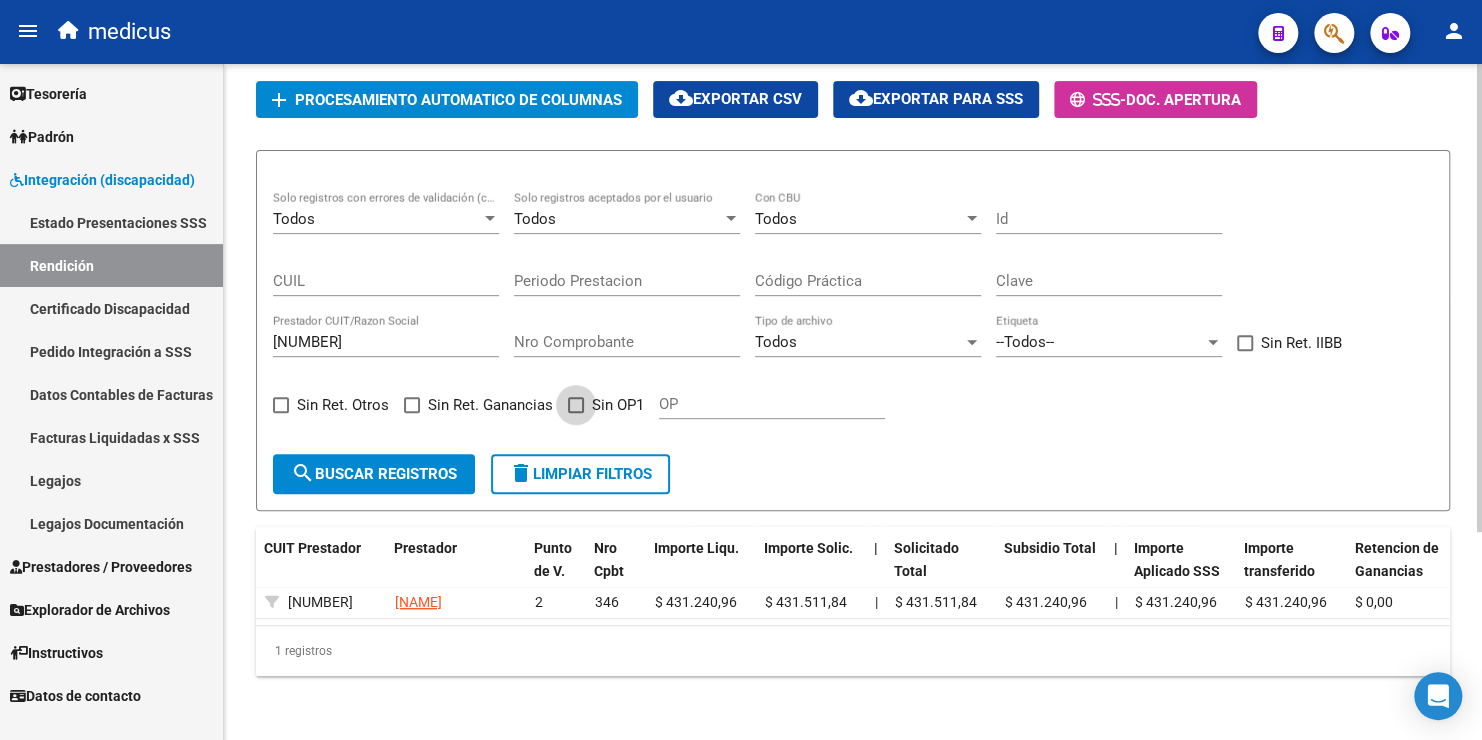 drag, startPoint x: 582, startPoint y: 389, endPoint x: 532, endPoint y: 413, distance: 55.461697 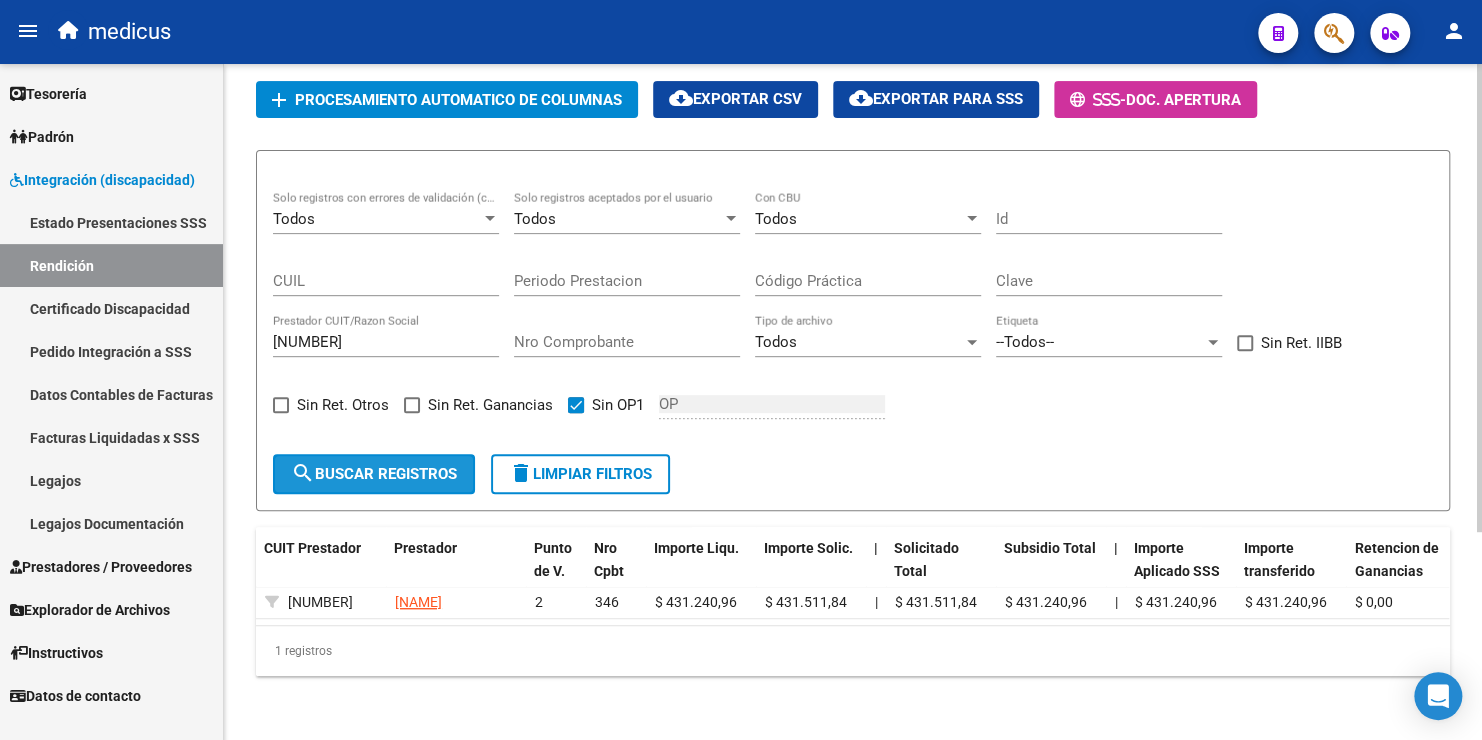 click on "search  Buscar registros" 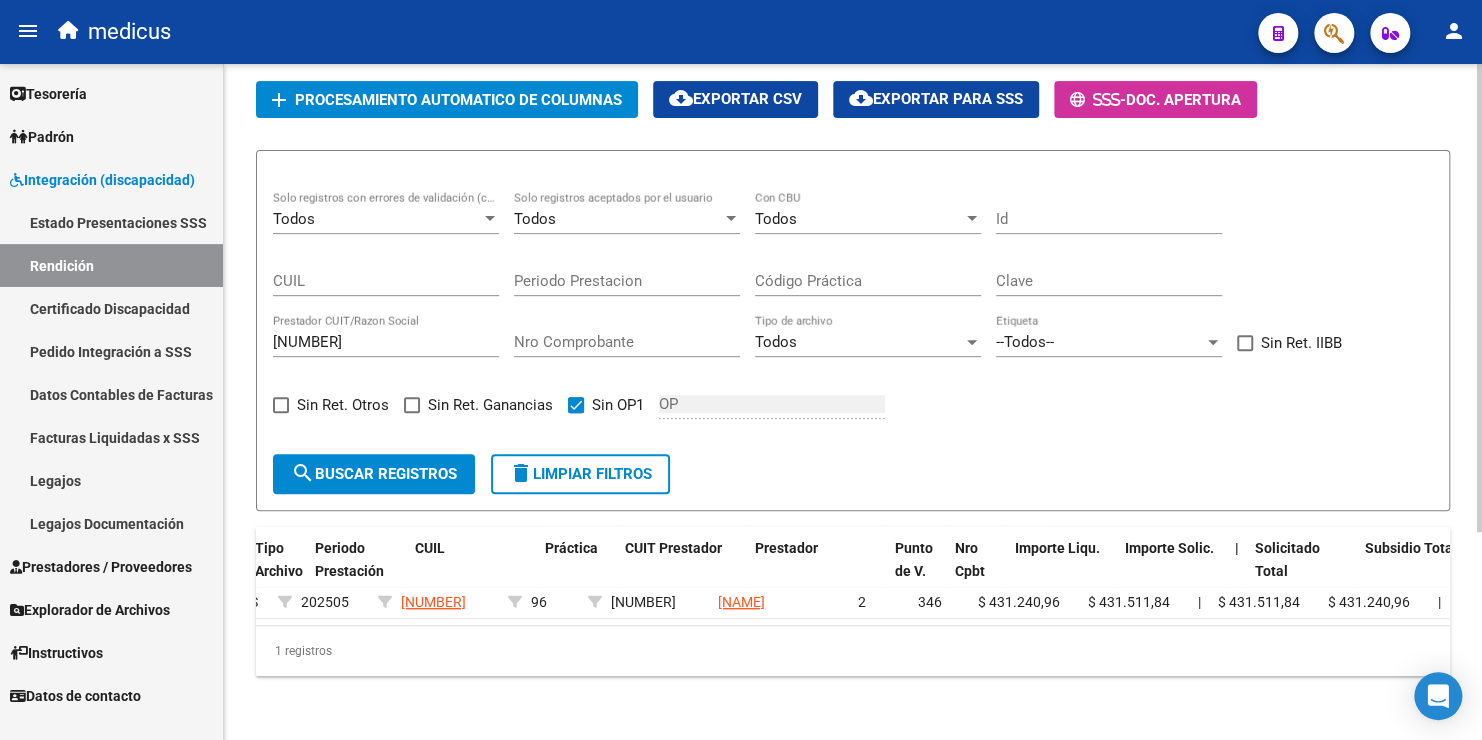 scroll, scrollTop: 0, scrollLeft: 364, axis: horizontal 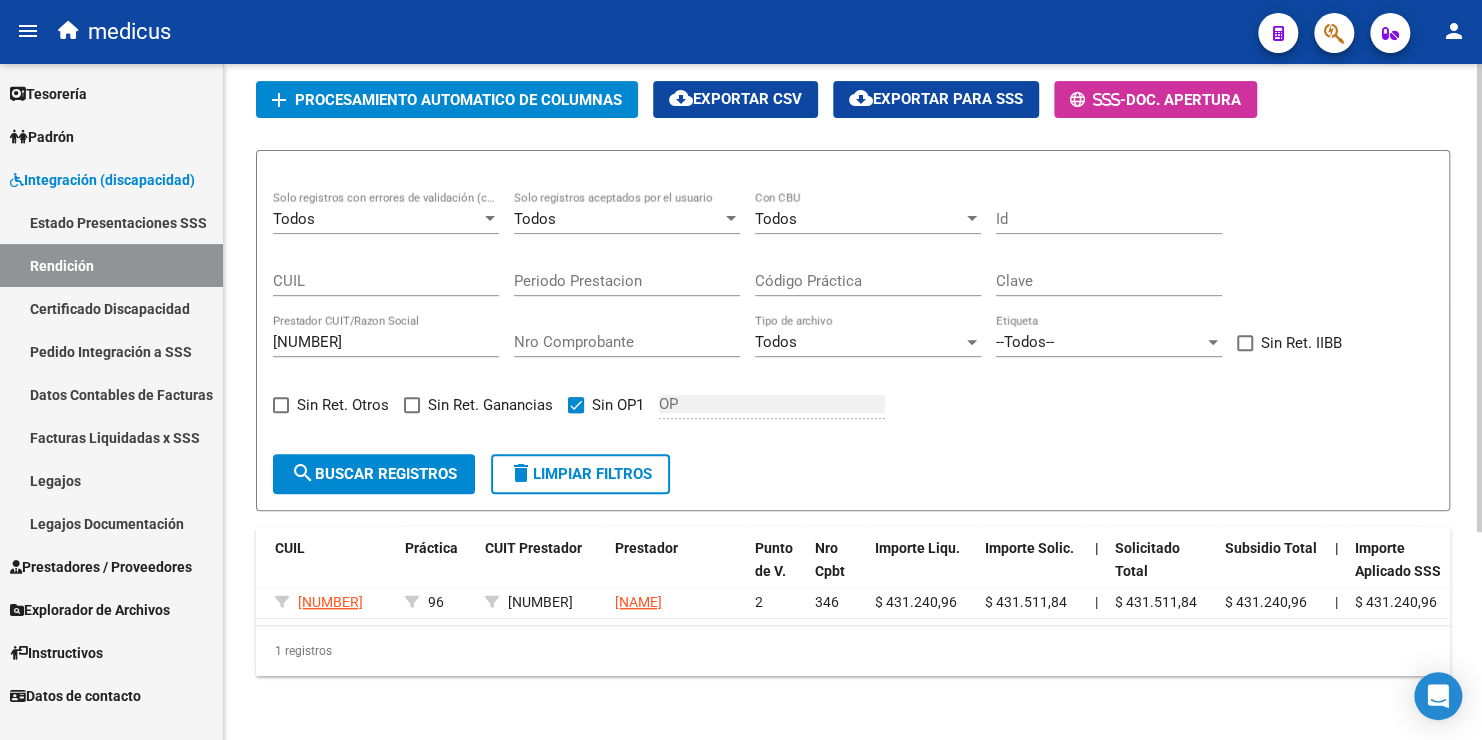 click on "1 registros" 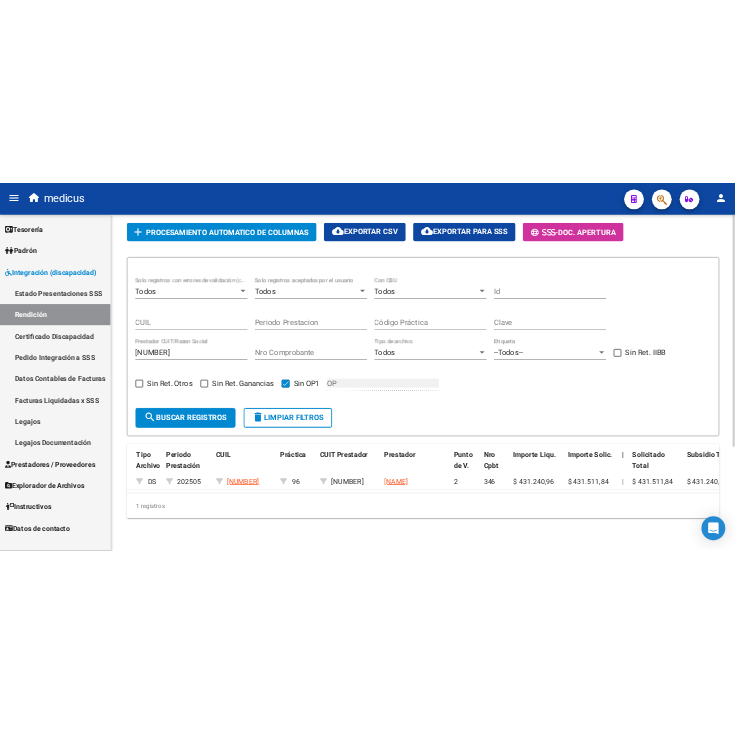 scroll, scrollTop: 0, scrollLeft: 147, axis: horizontal 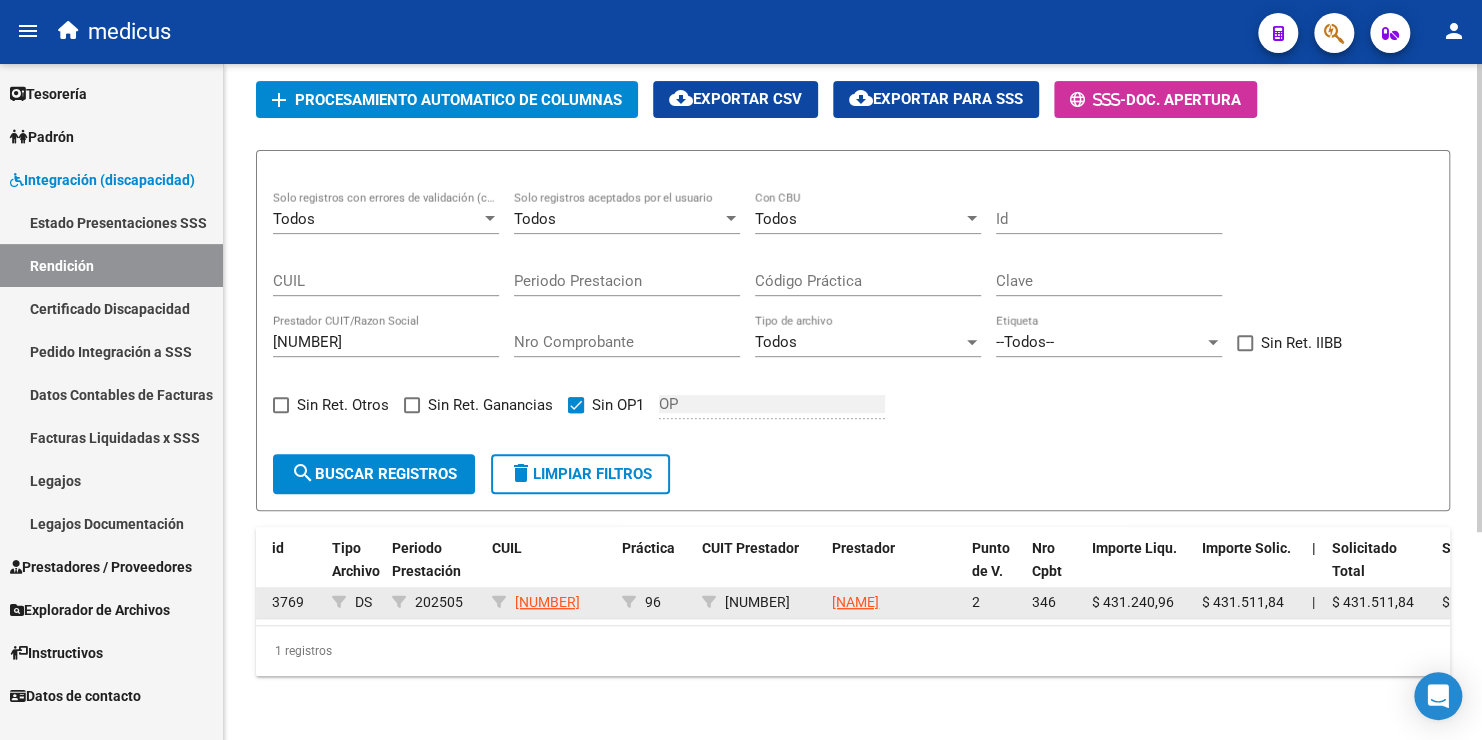 drag, startPoint x: 729, startPoint y: 598, endPoint x: 810, endPoint y: 603, distance: 81.154175 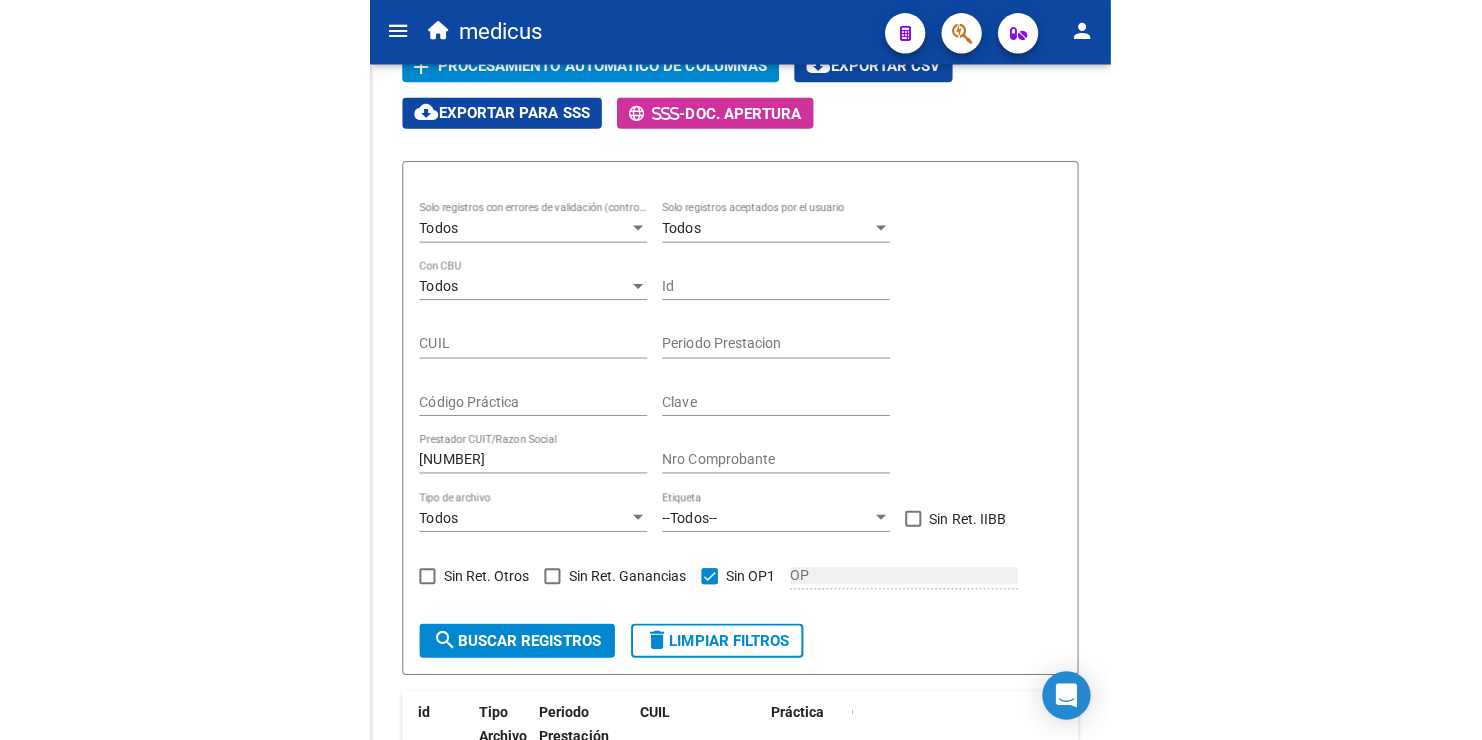 scroll, scrollTop: 384, scrollLeft: 0, axis: vertical 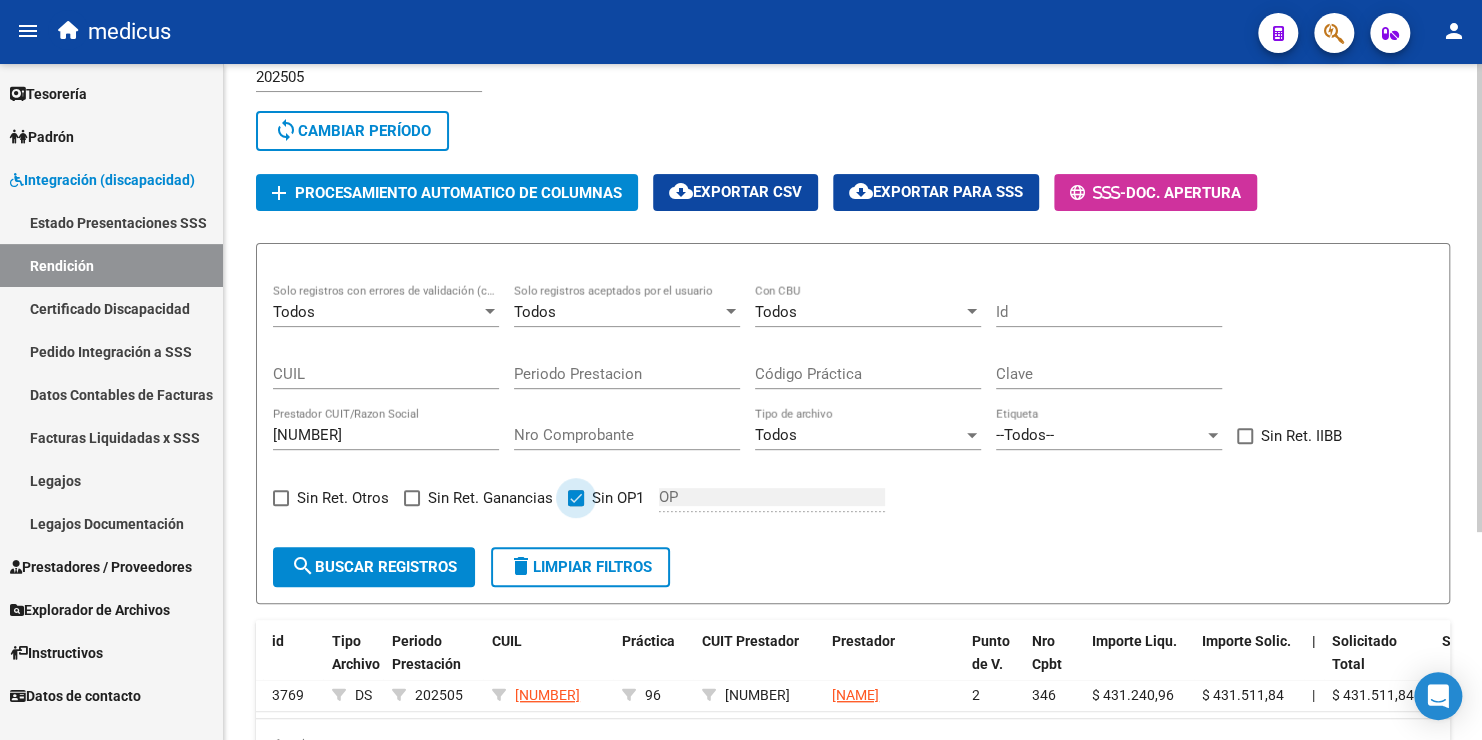 click at bounding box center [576, 498] 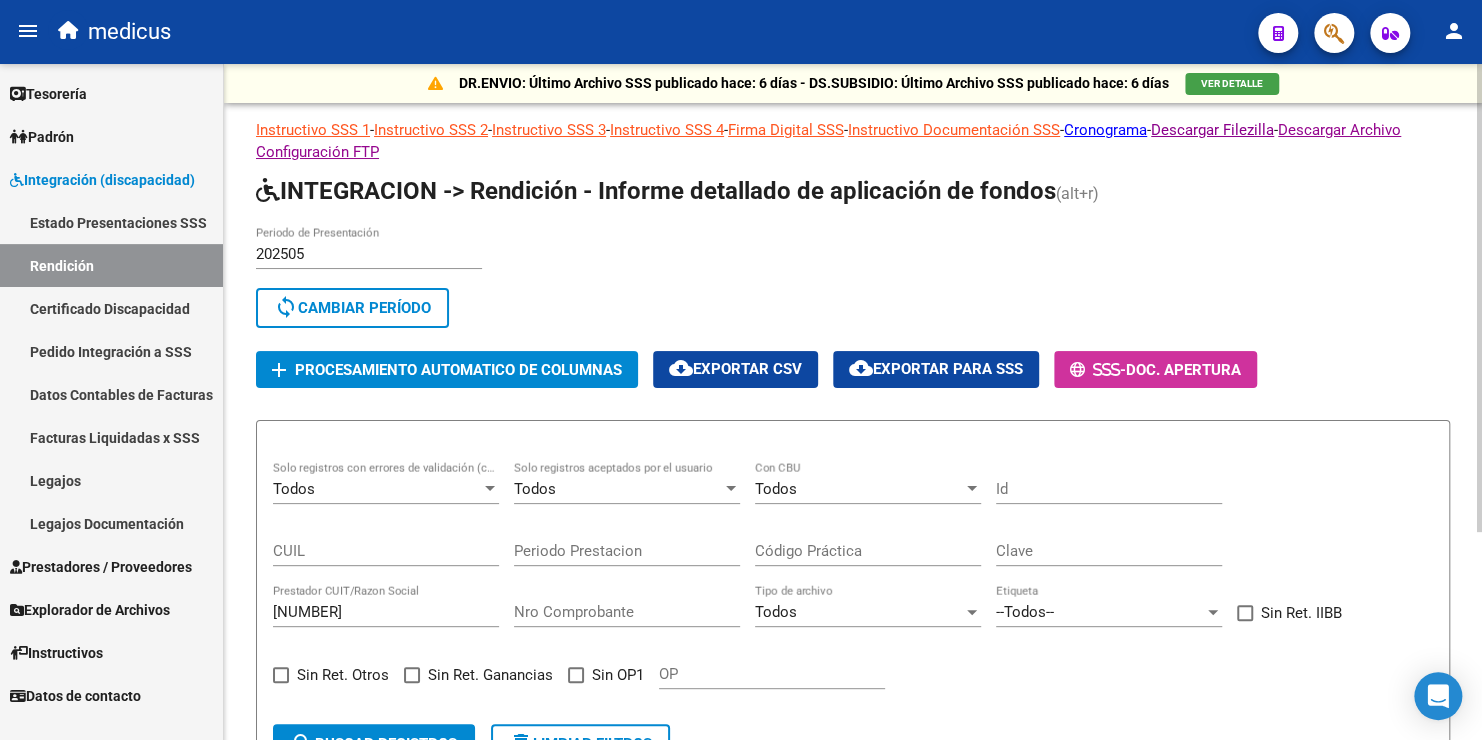 scroll, scrollTop: 0, scrollLeft: 0, axis: both 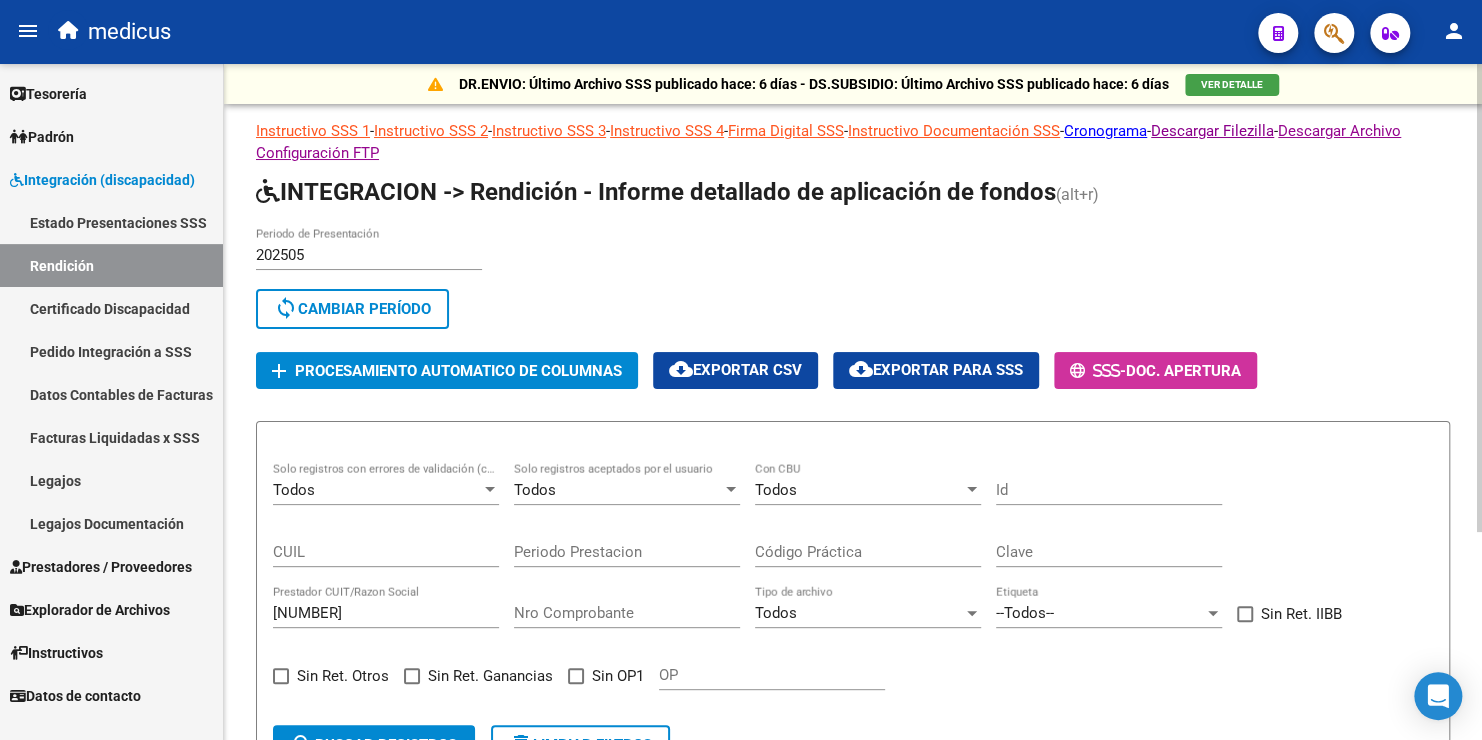 click on "Procesamiento automatico de columnas" 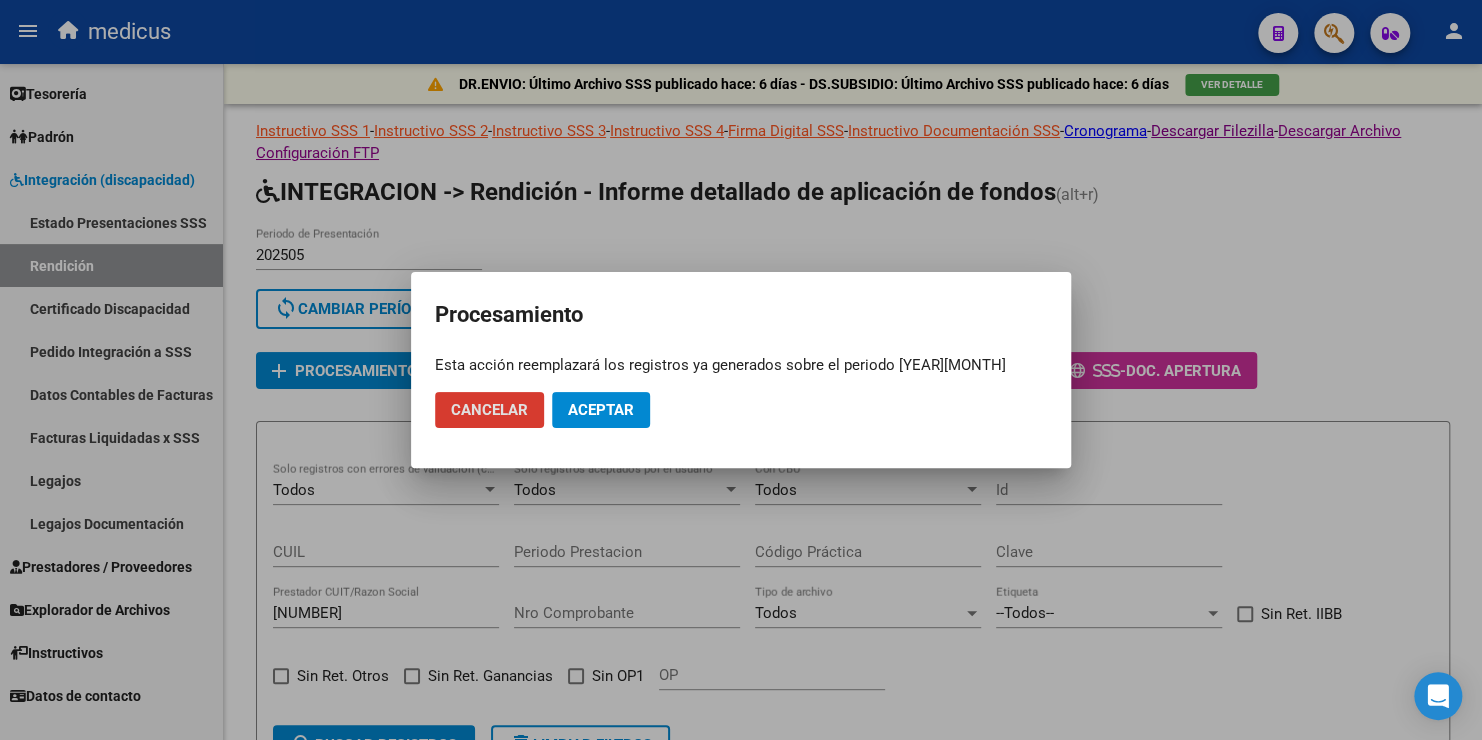 click on "Aceptar" at bounding box center (601, 410) 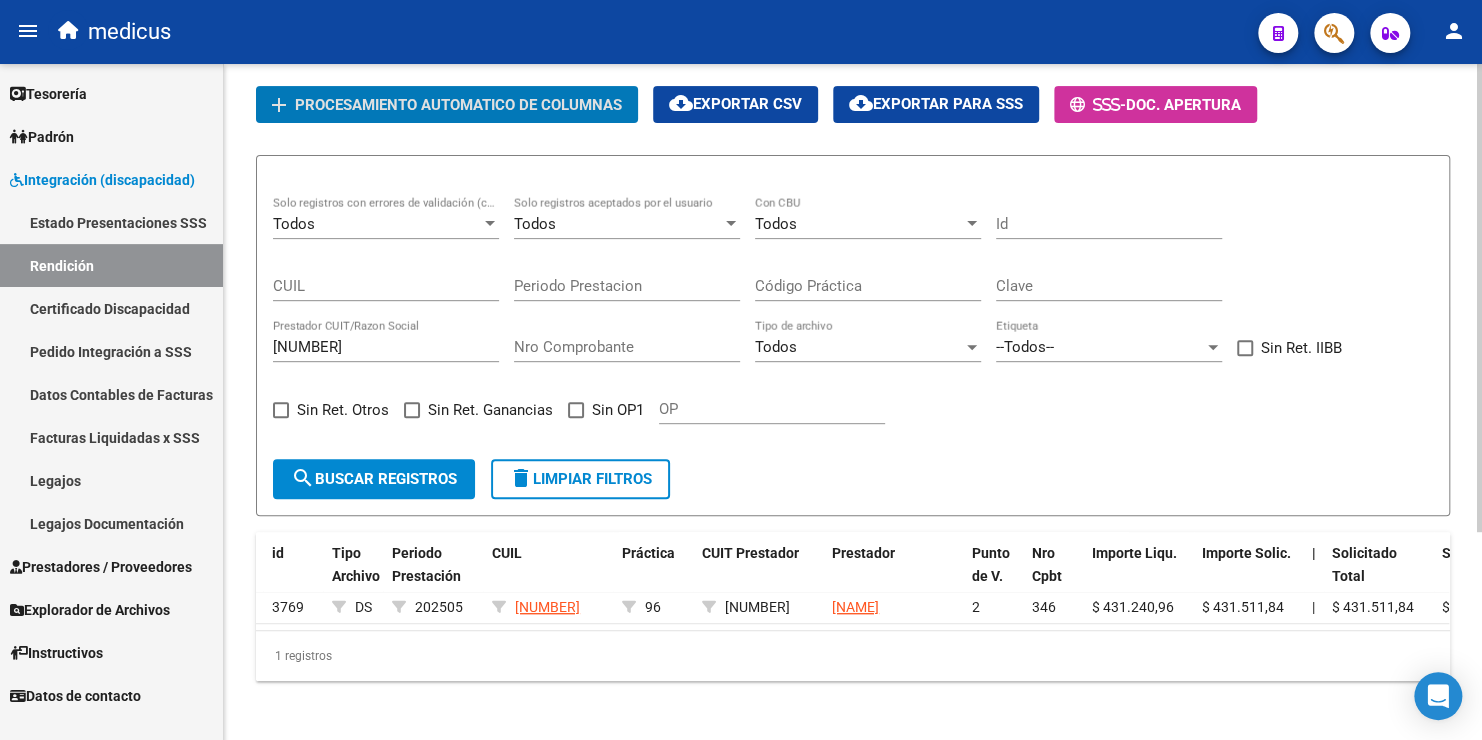 scroll, scrollTop: 300, scrollLeft: 0, axis: vertical 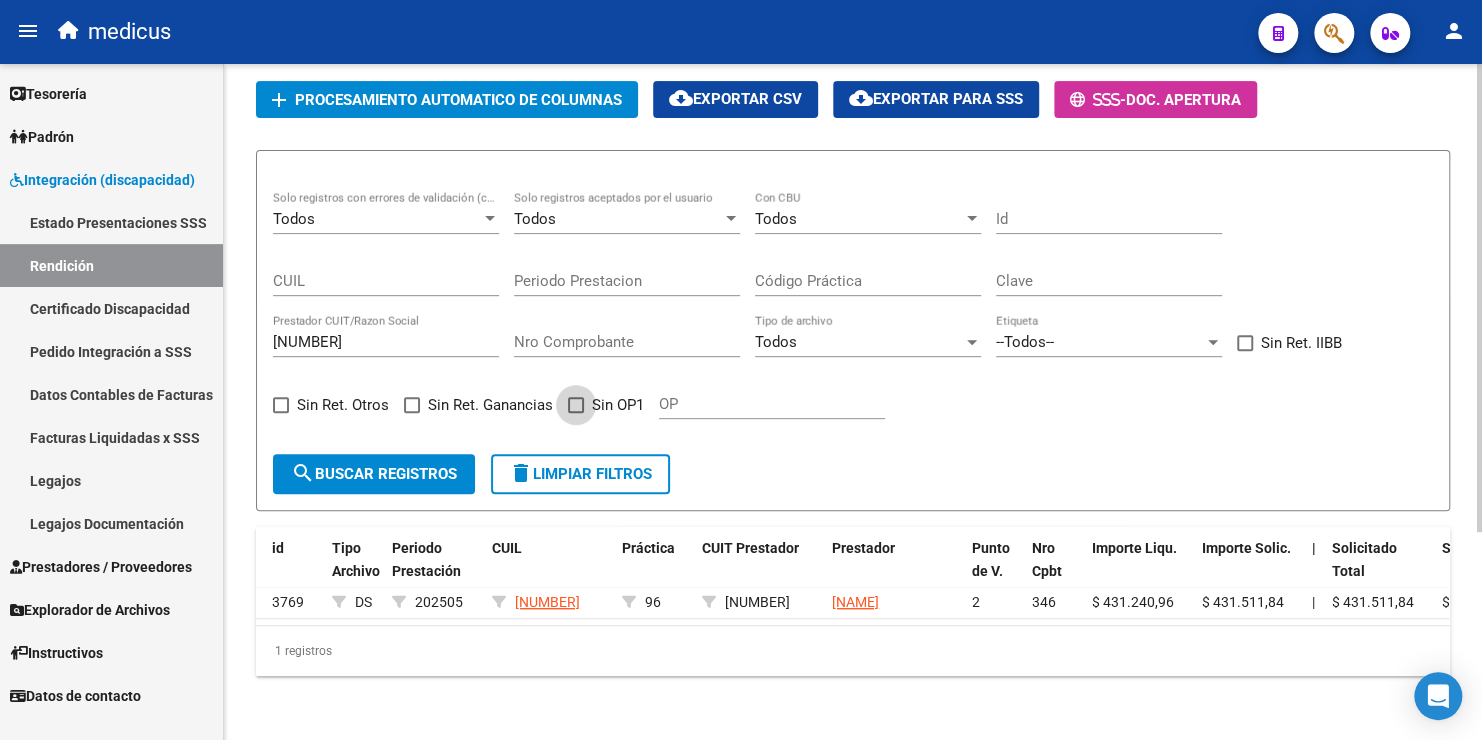 click at bounding box center [576, 405] 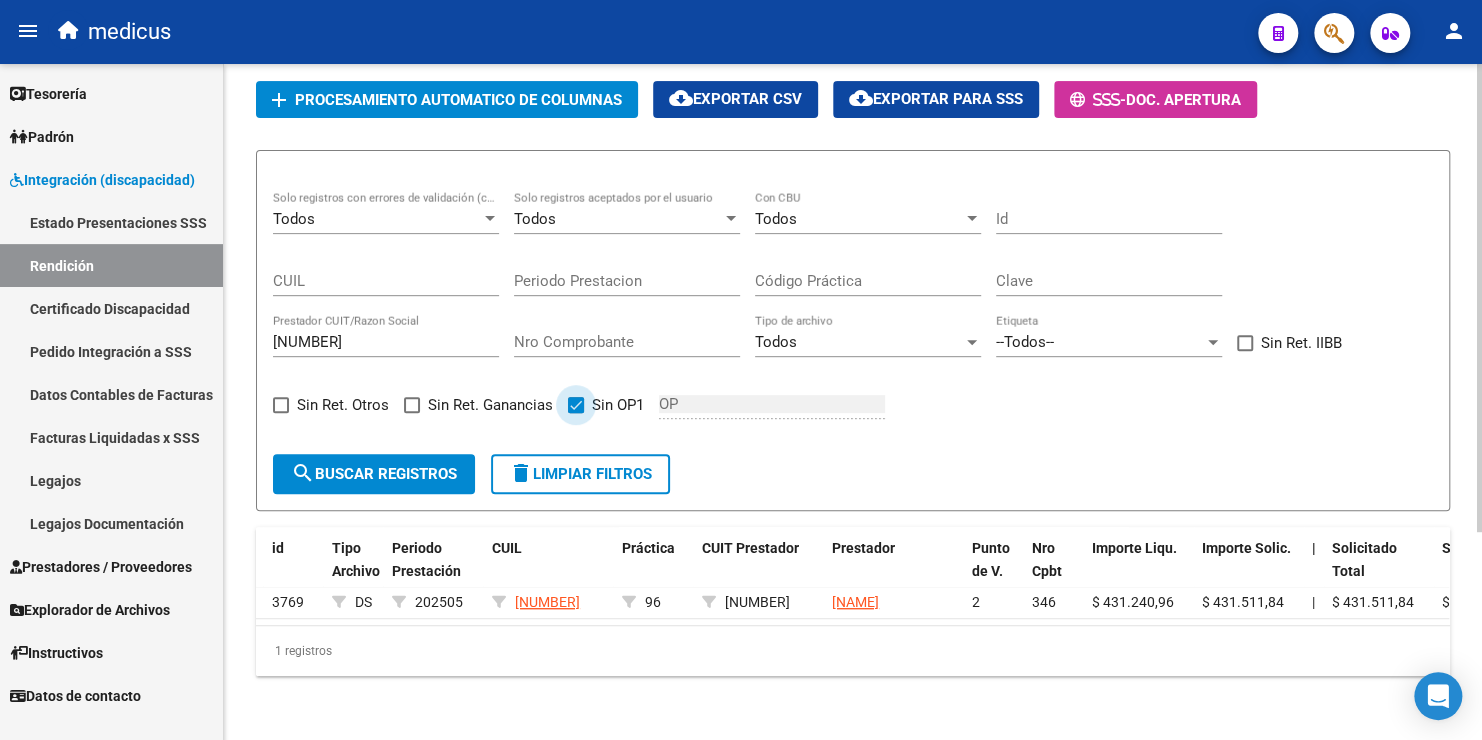 drag, startPoint x: 577, startPoint y: 372, endPoint x: 461, endPoint y: 407, distance: 121.16518 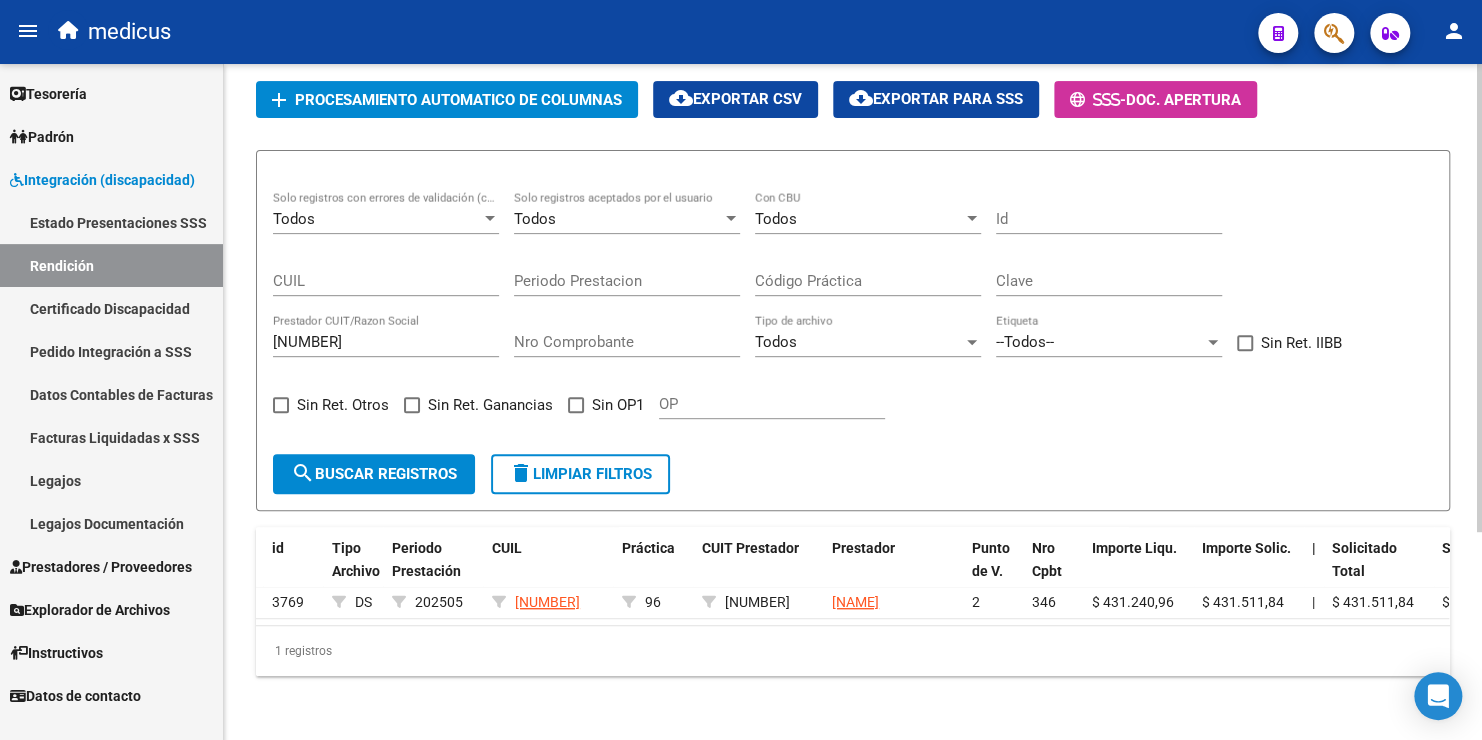 click on "search  Buscar registros" 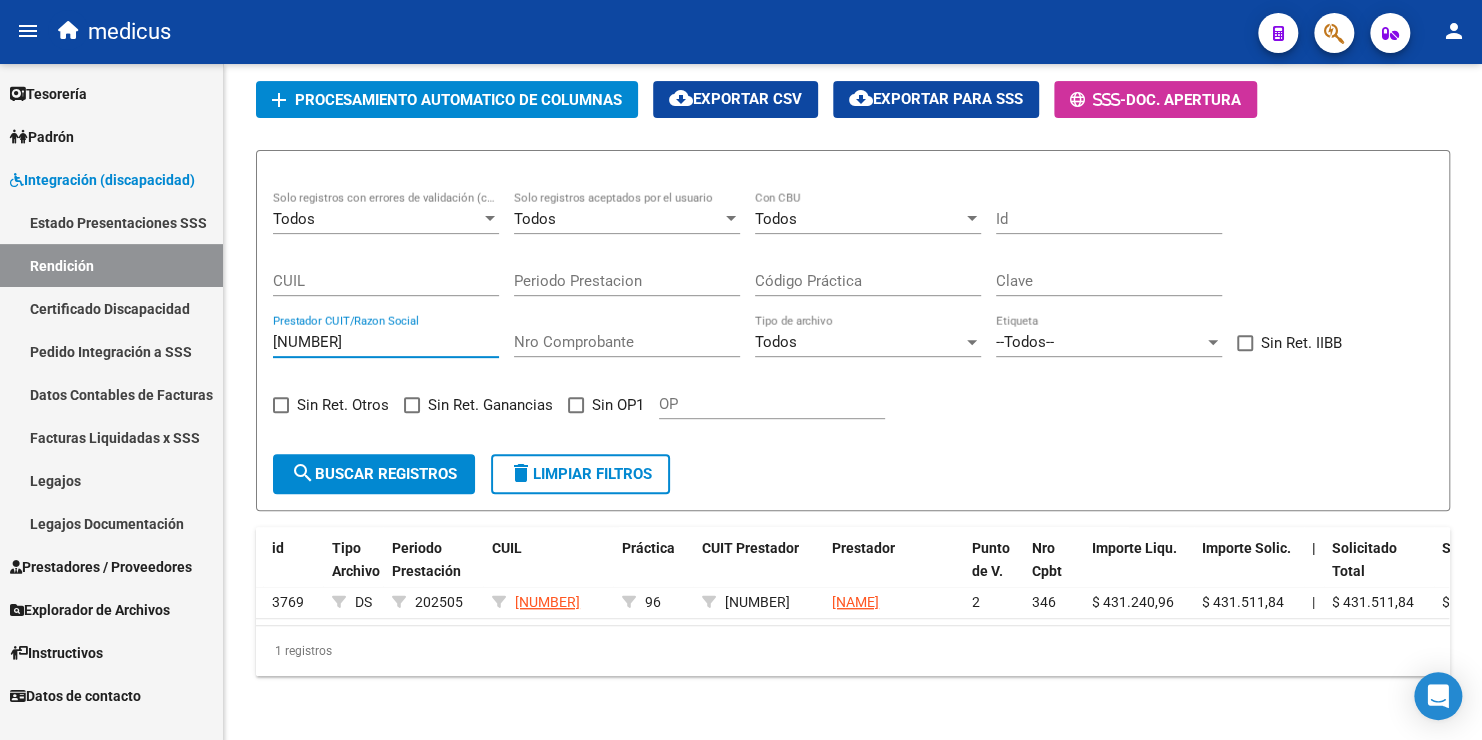 drag, startPoint x: 397, startPoint y: 306, endPoint x: -36, endPoint y: 316, distance: 433.11545 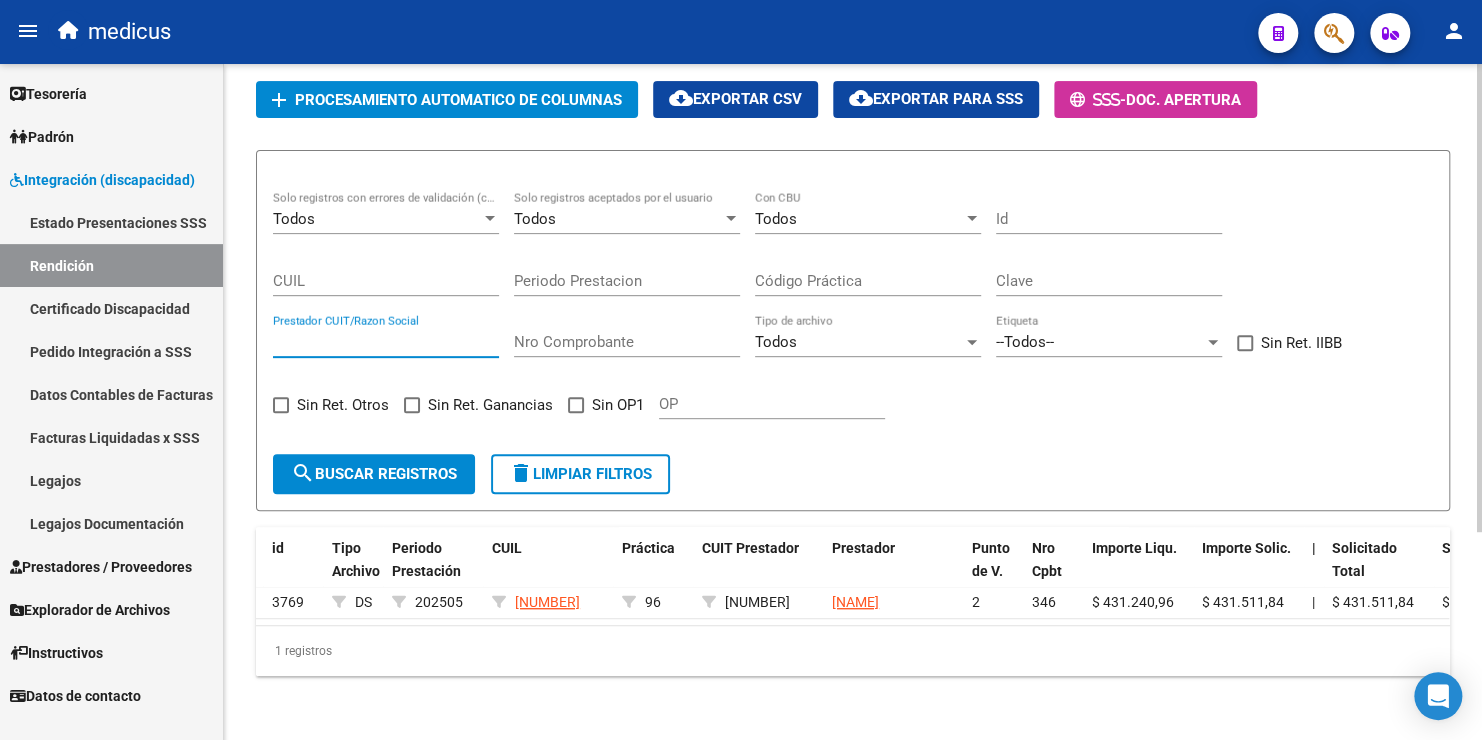 type 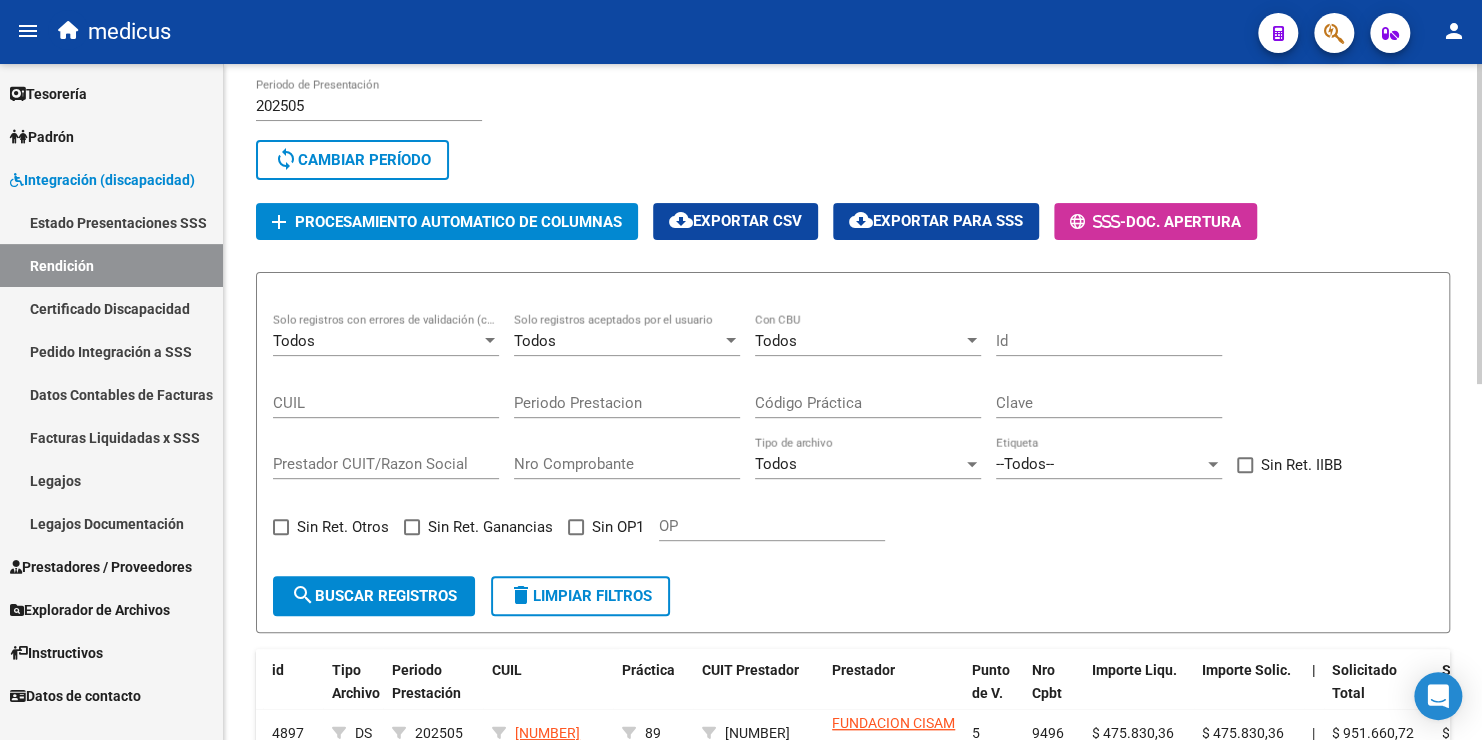 scroll, scrollTop: 0, scrollLeft: 0, axis: both 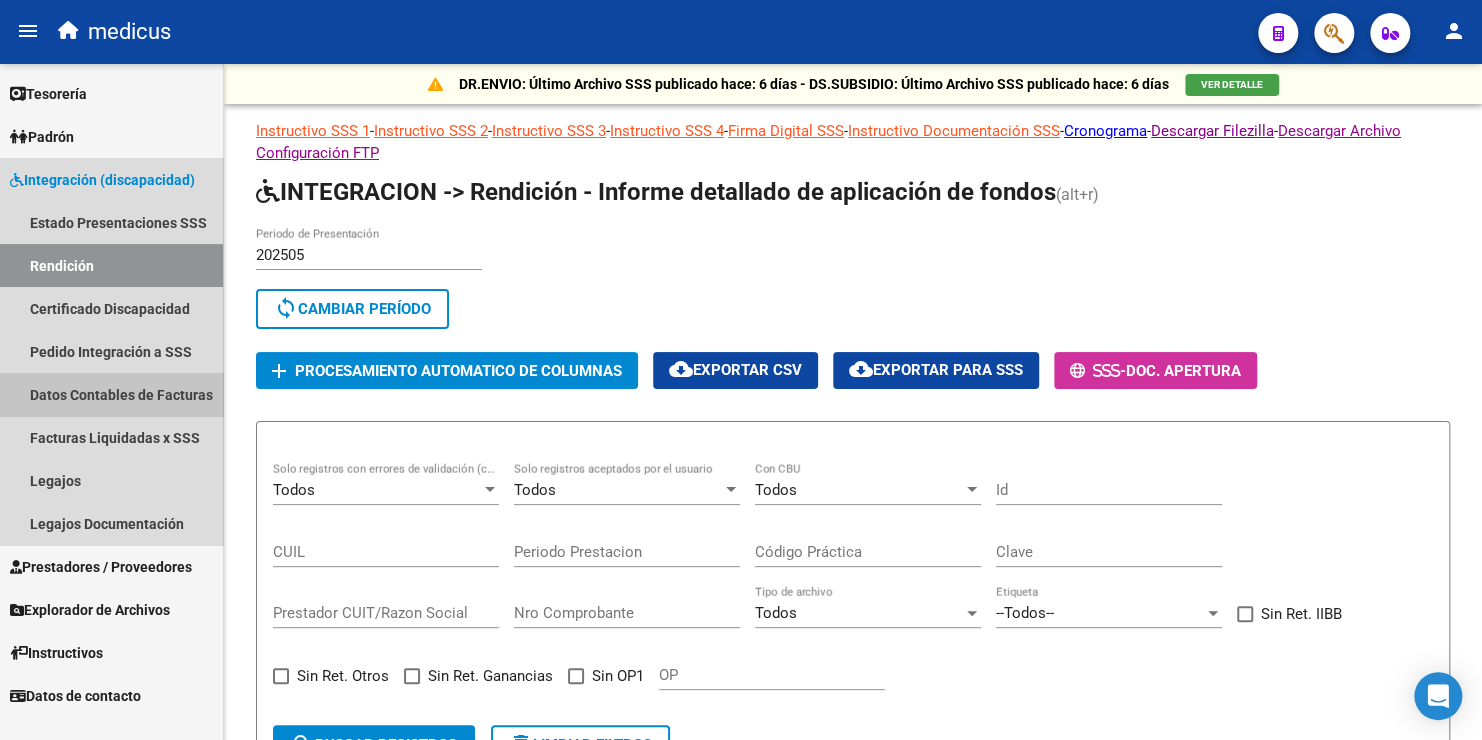 click on "Datos Contables de Facturas" at bounding box center (111, 394) 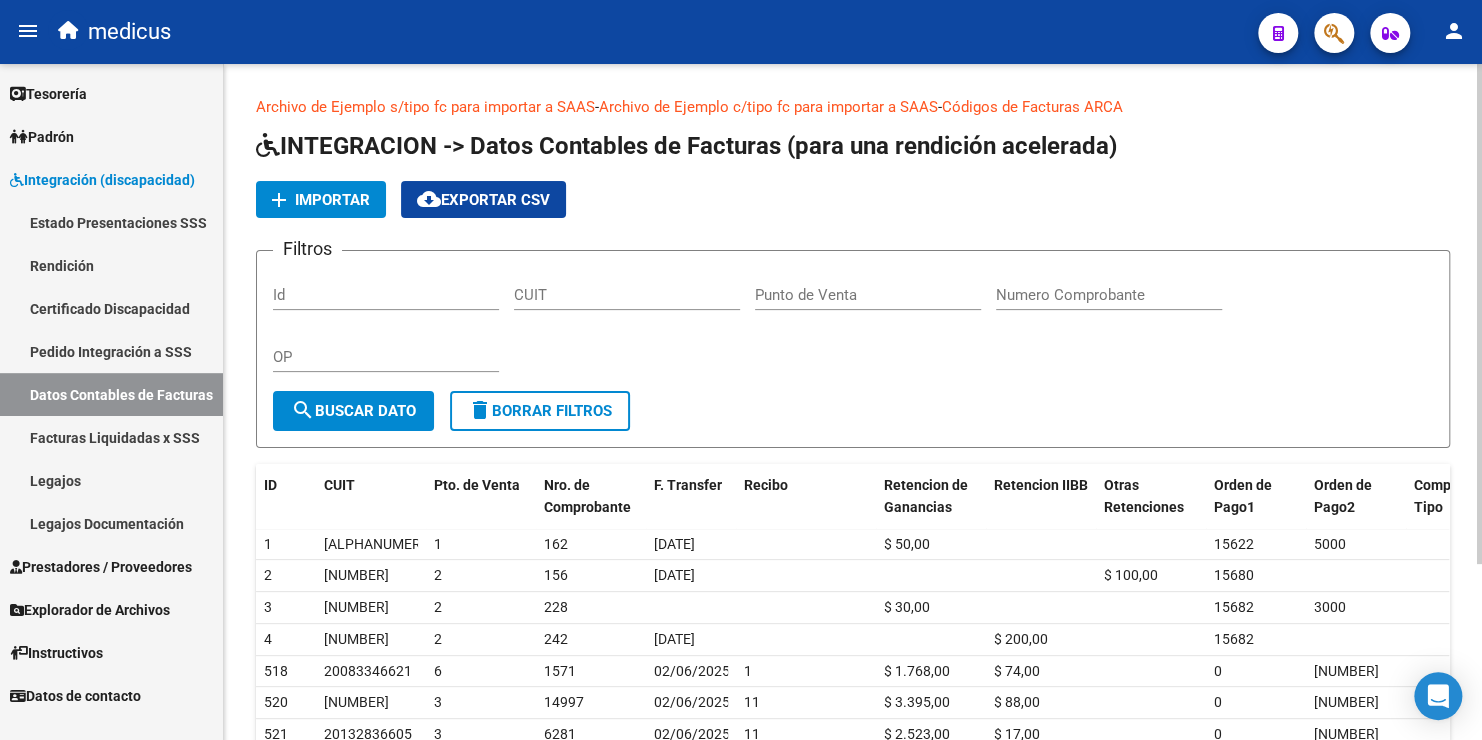 click on "Importar" 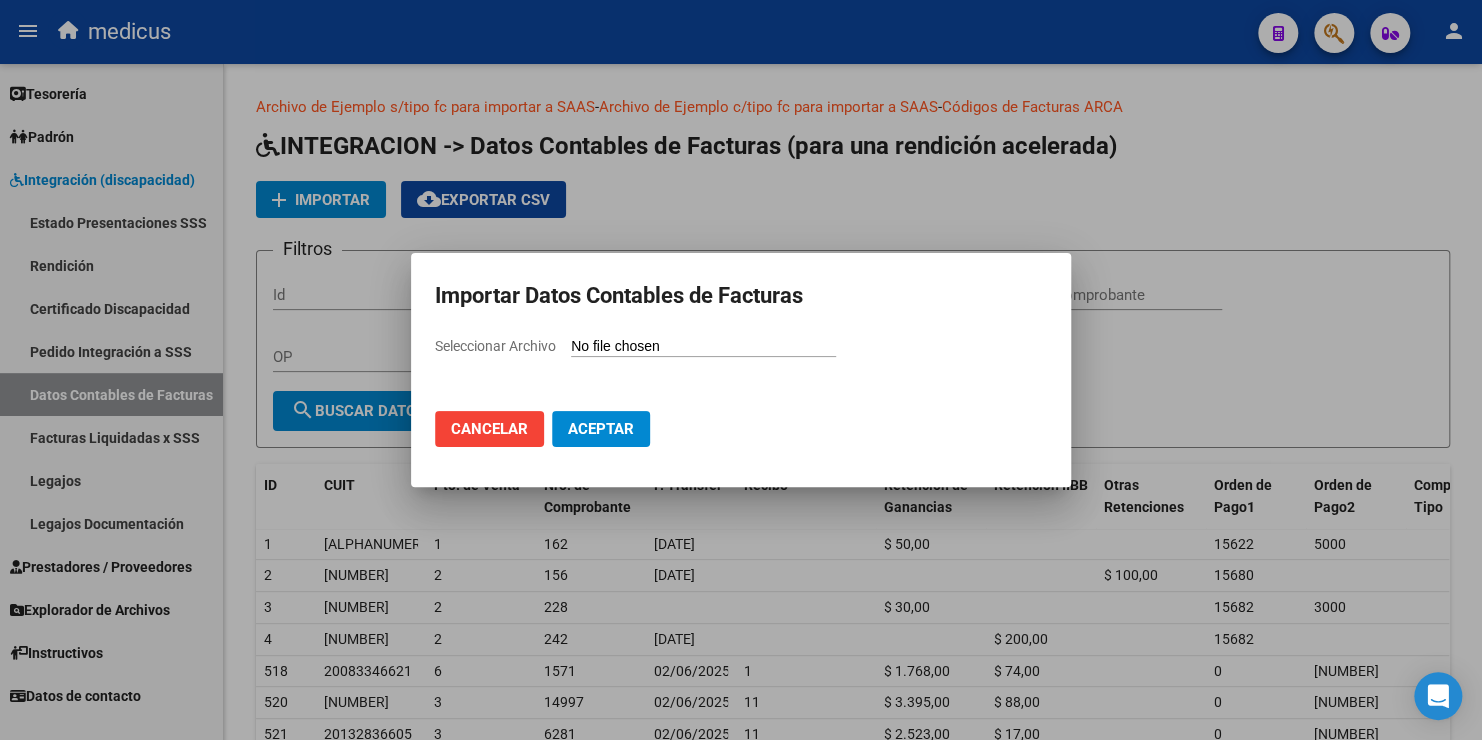 click on "Seleccionar Archivo" at bounding box center (703, 347) 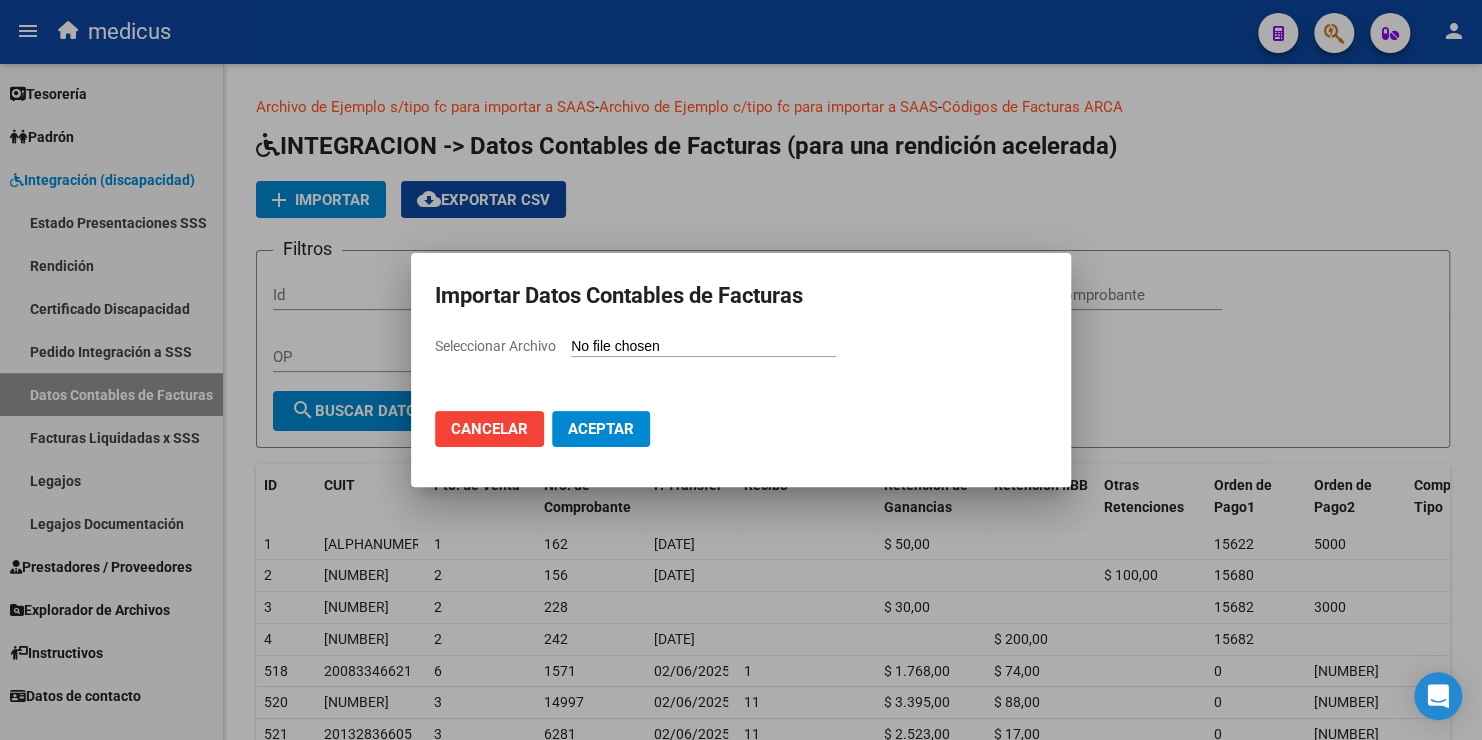 type on "C:\fakepath\rendicion_mayo_[NUMBER].csv" 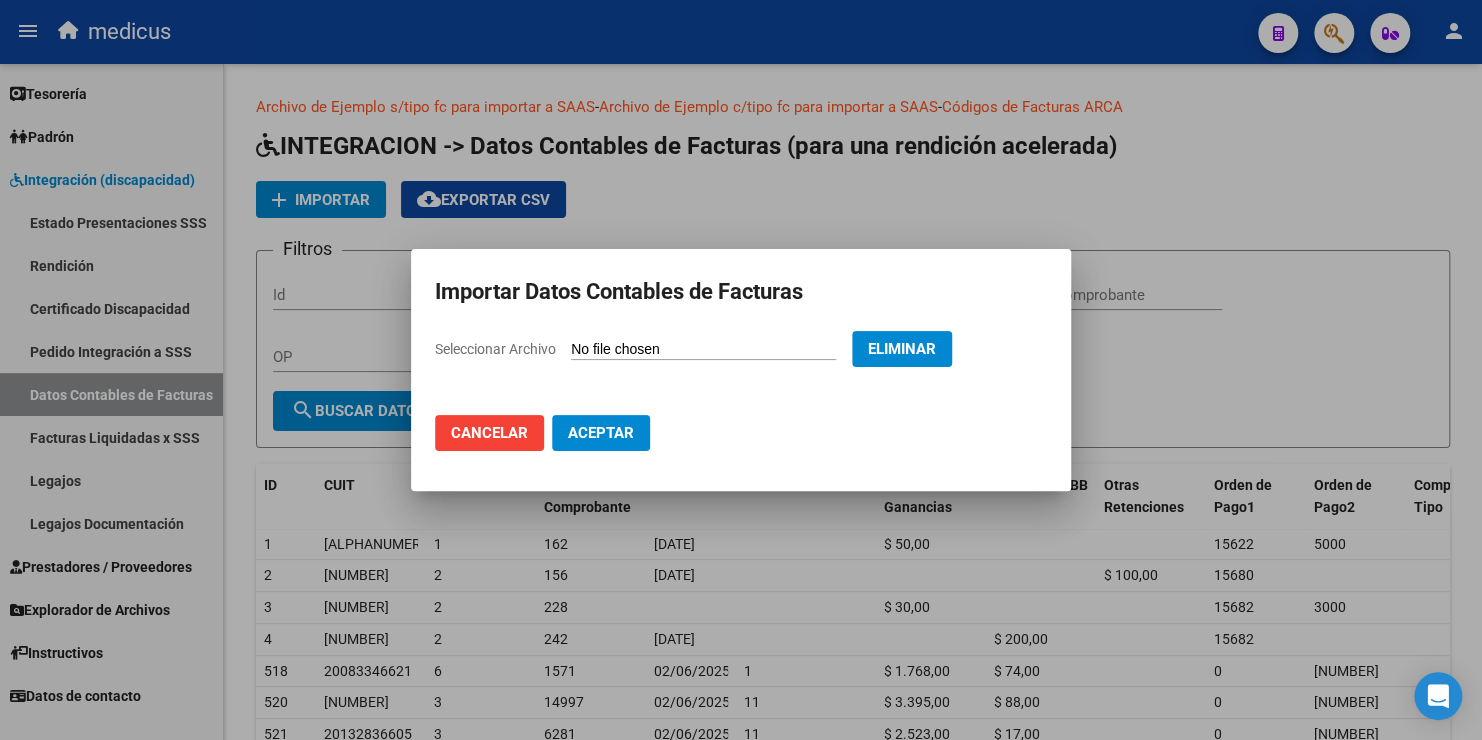 click on "Aceptar" 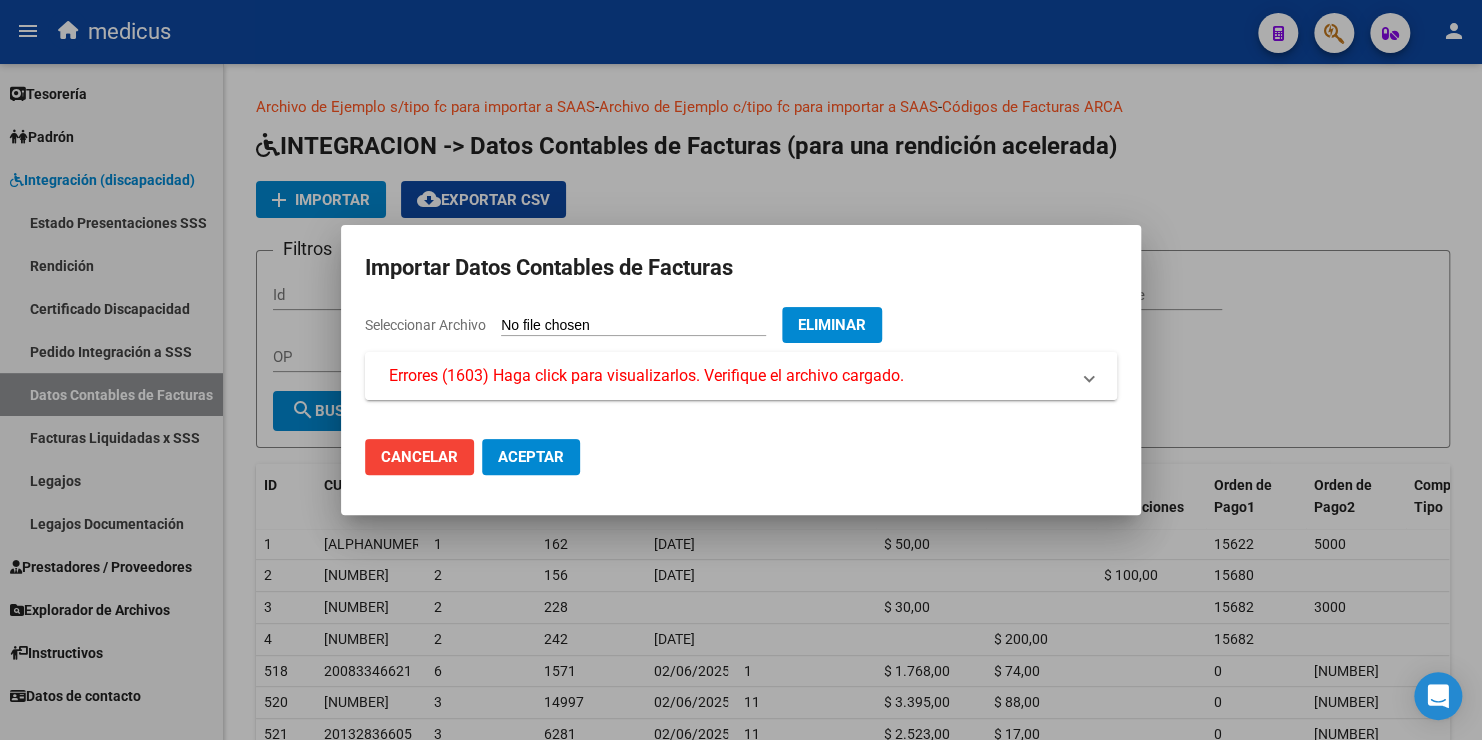 click on "Errores (1603) Haga click para visualizarlos. Verifique el archivo cargado." at bounding box center (646, 376) 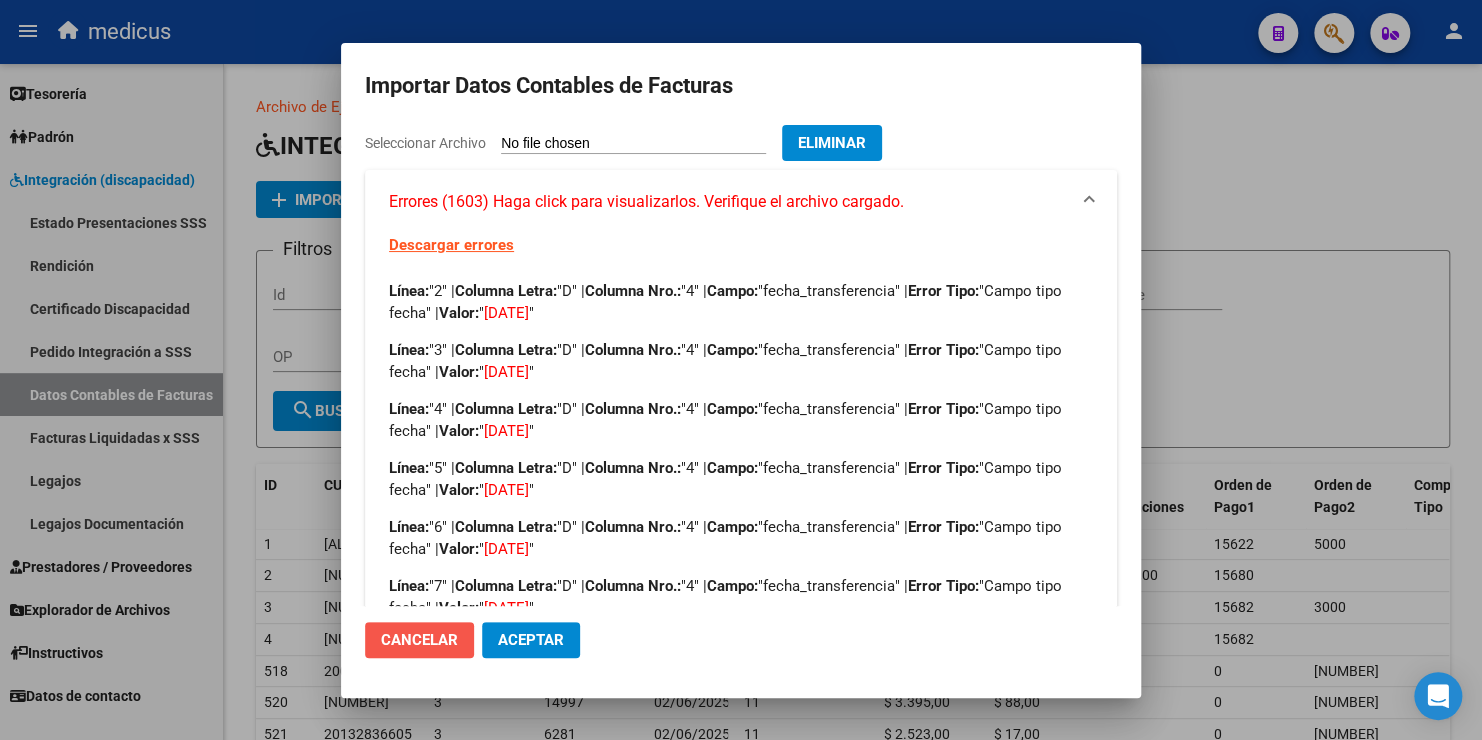 click on "Cancelar" 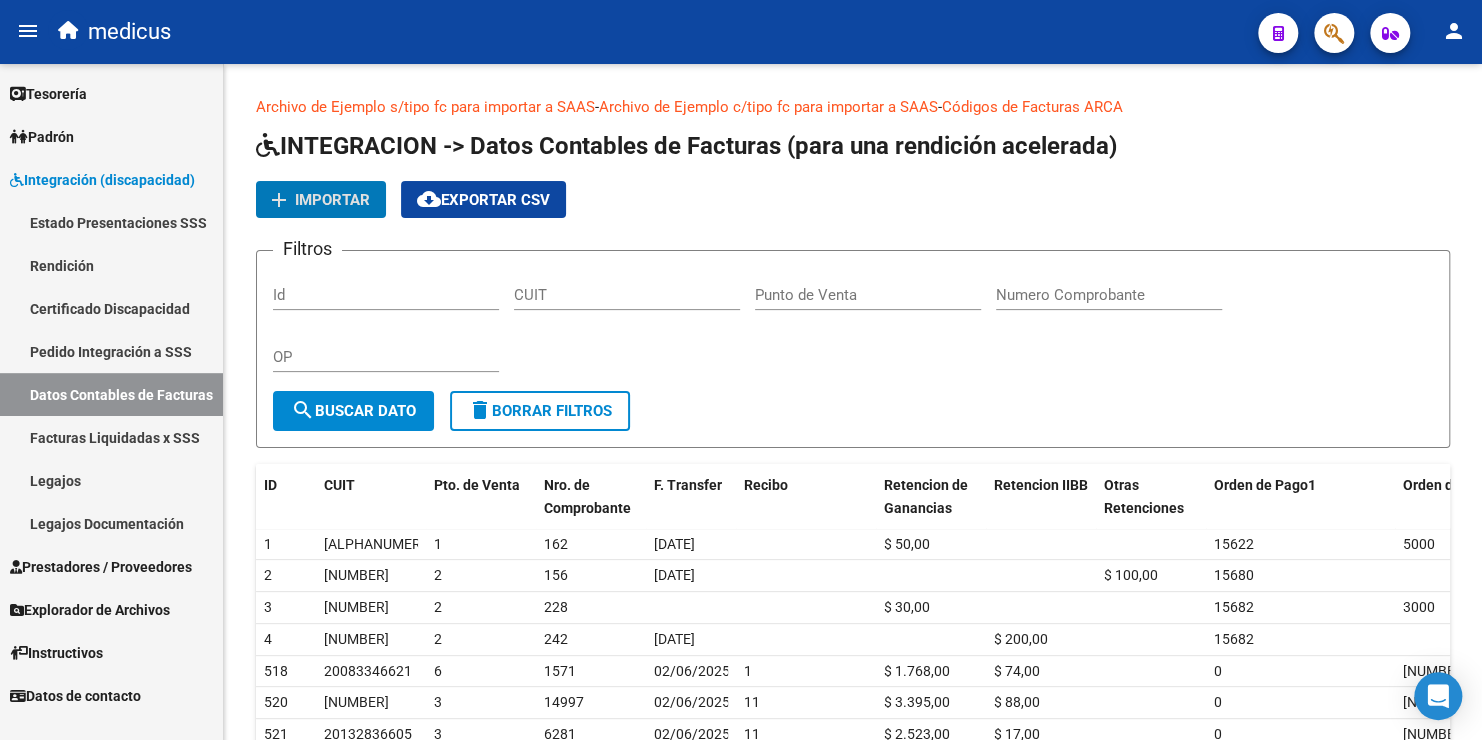 click on "Facturas Liquidadas x SSS" at bounding box center (111, 437) 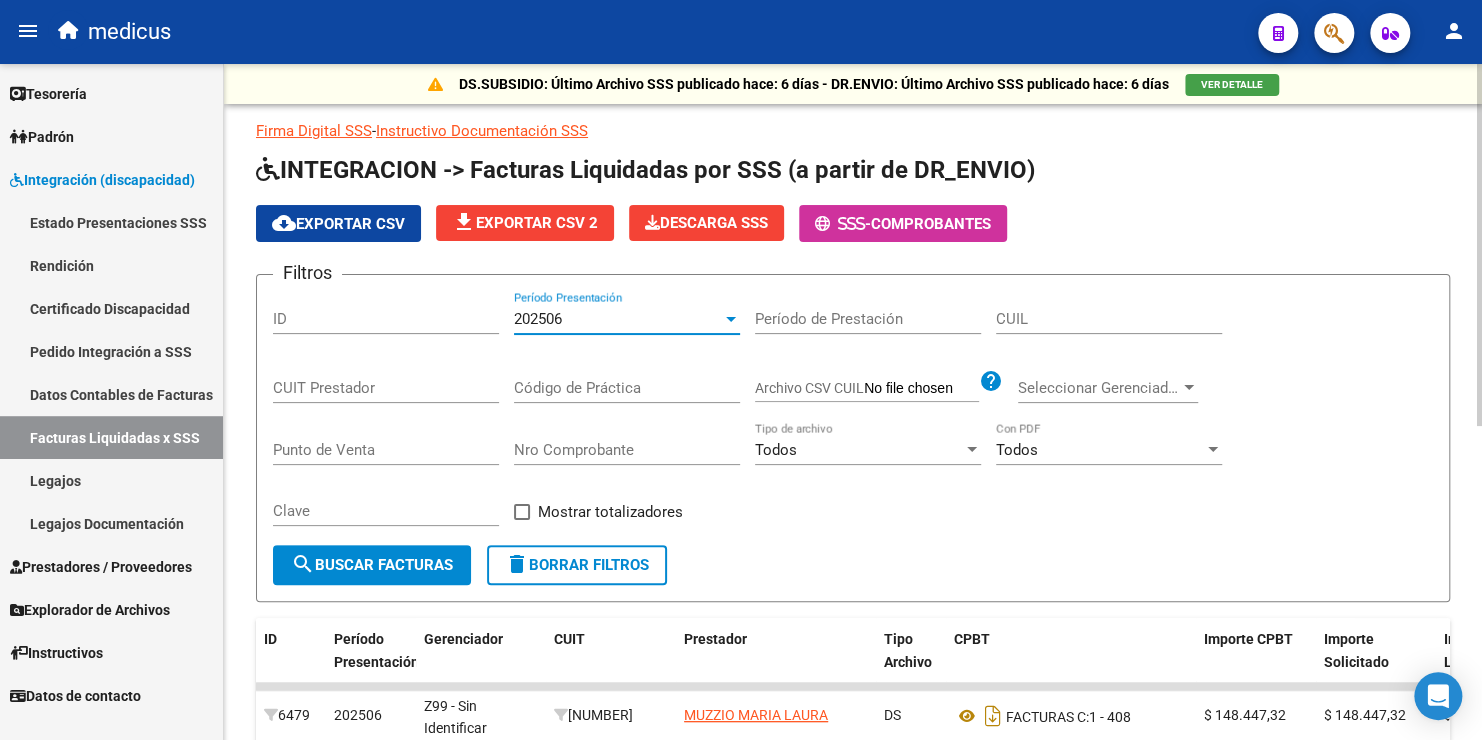 click on "202506" at bounding box center (618, 319) 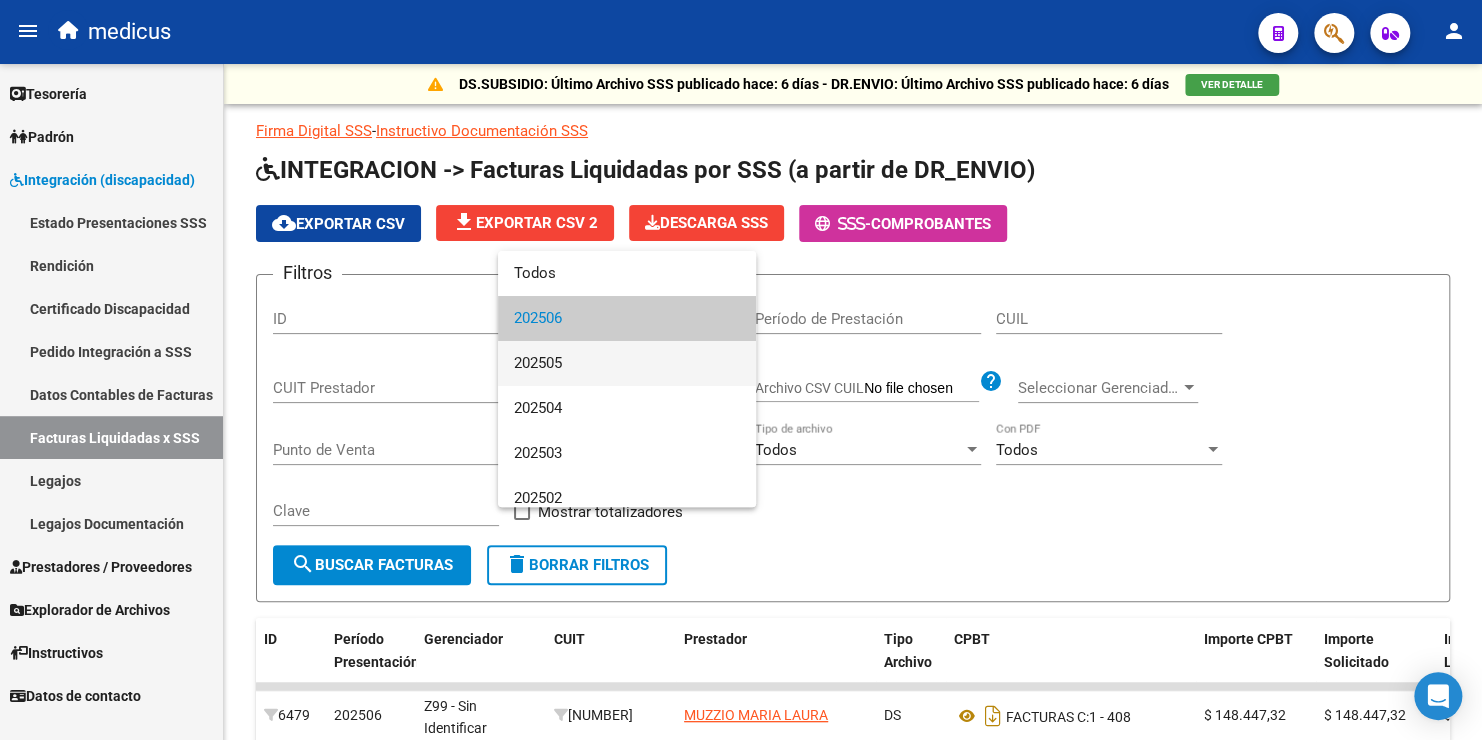 click on "202505" at bounding box center (627, 363) 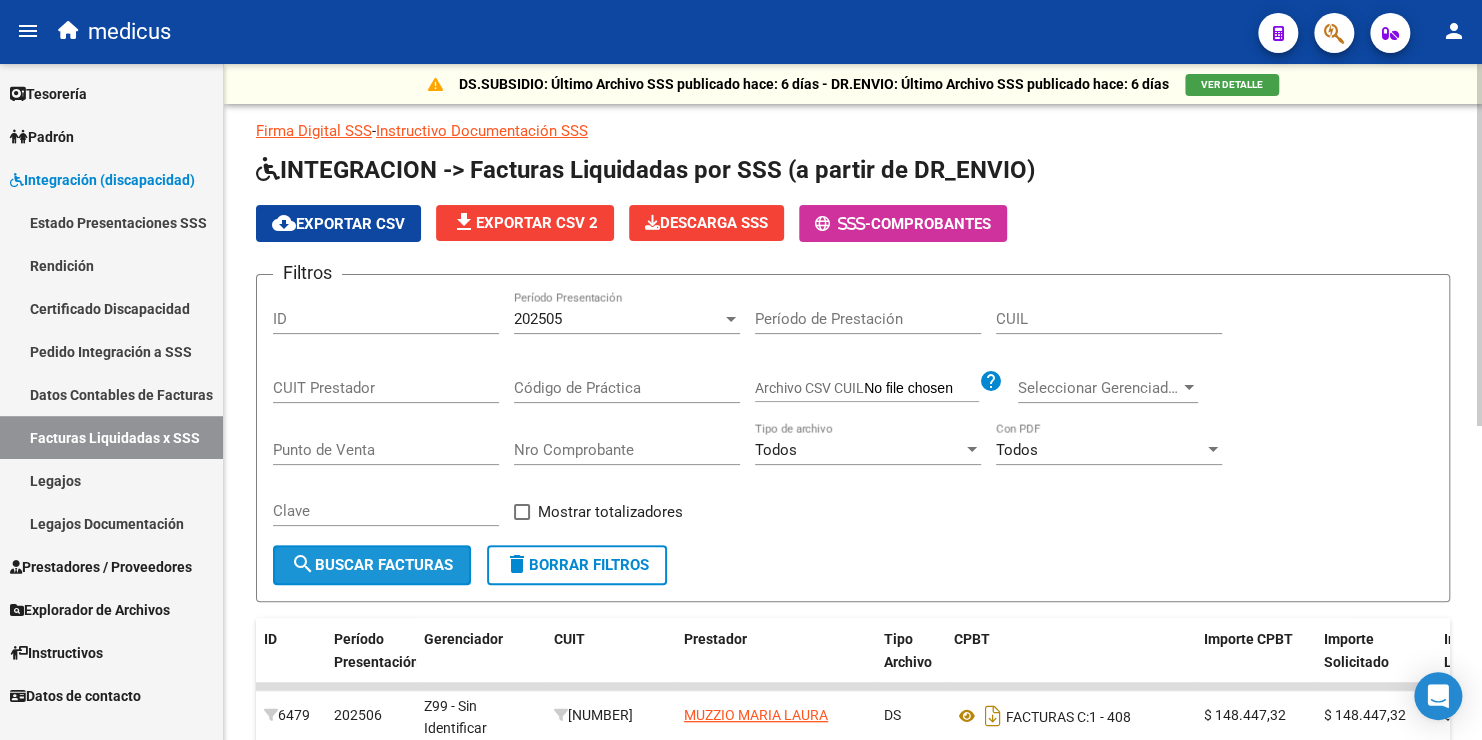 click on "search  Buscar Facturas" 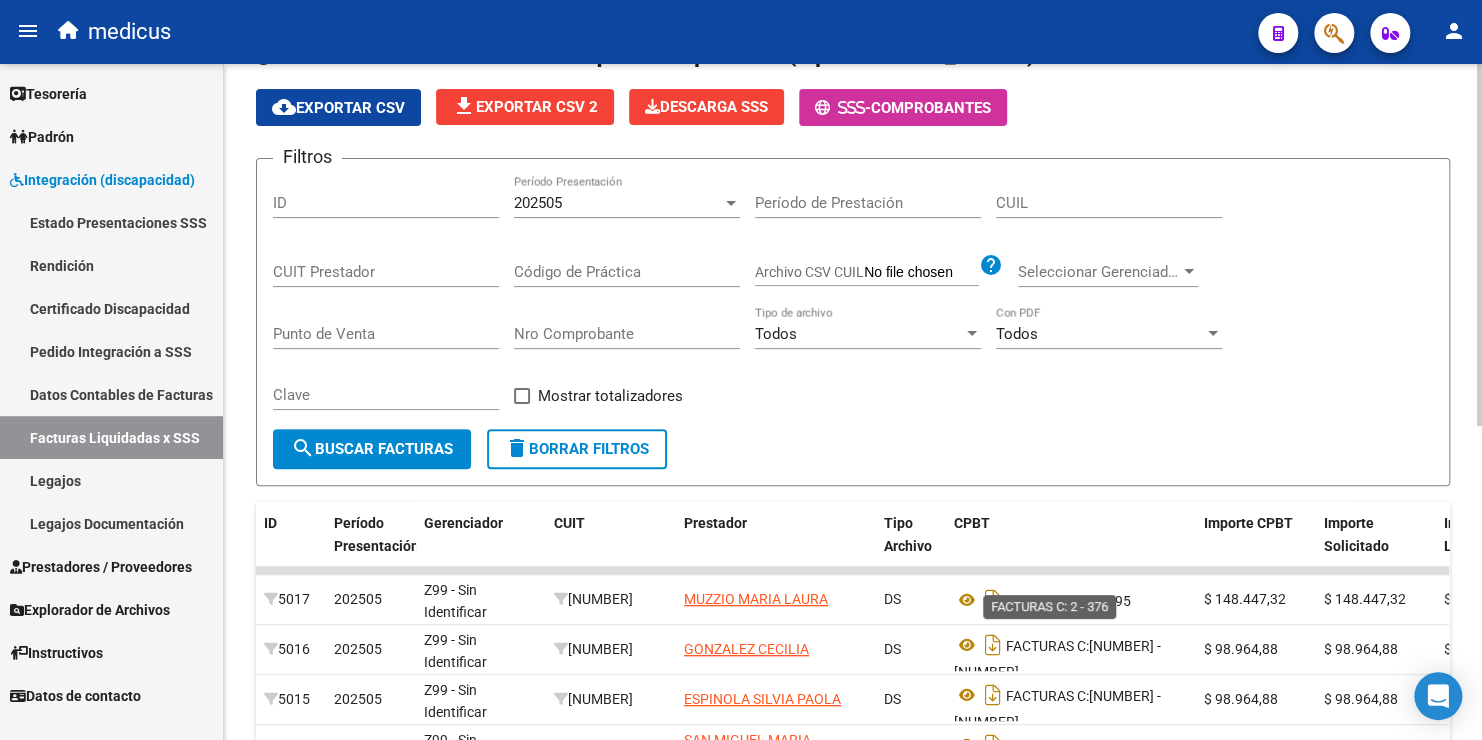 scroll, scrollTop: 84, scrollLeft: 0, axis: vertical 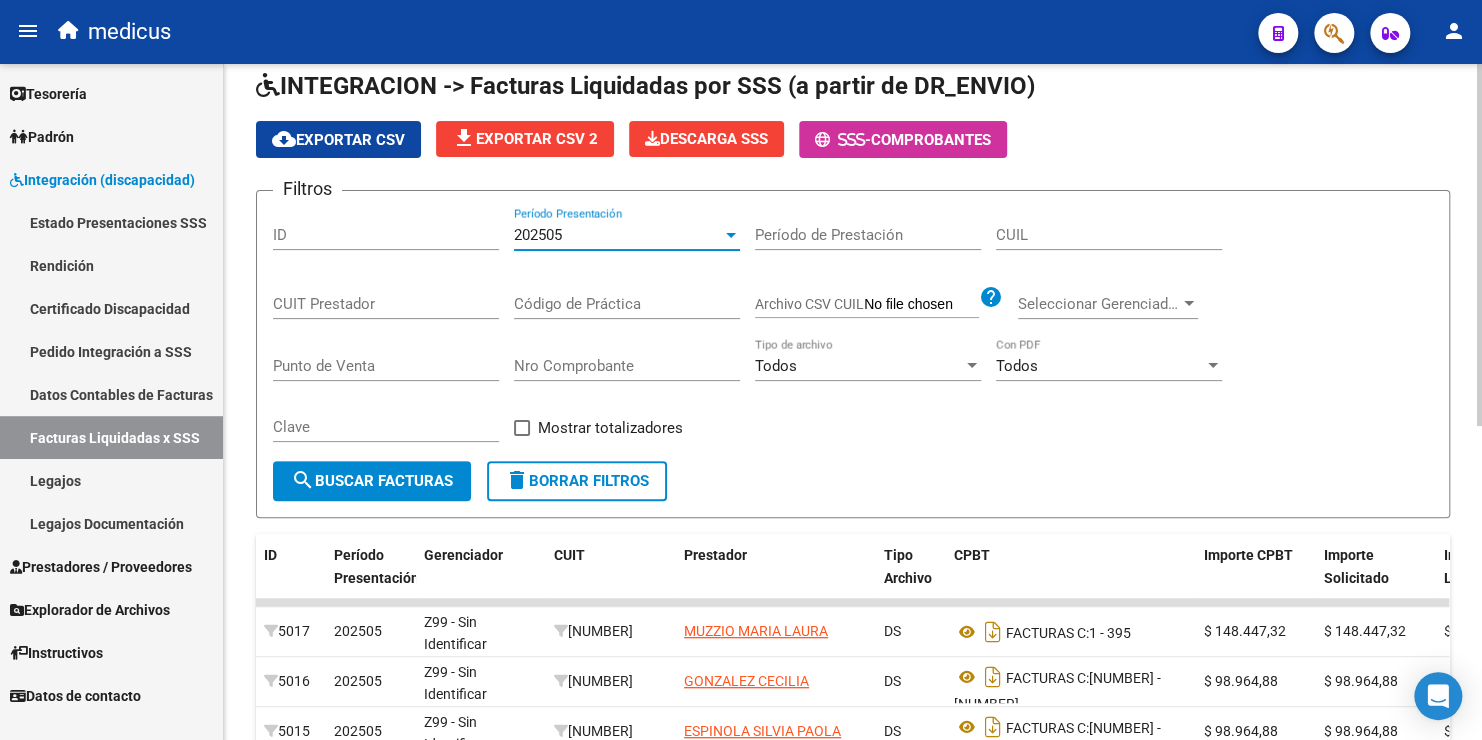 click on "202505" at bounding box center [618, 235] 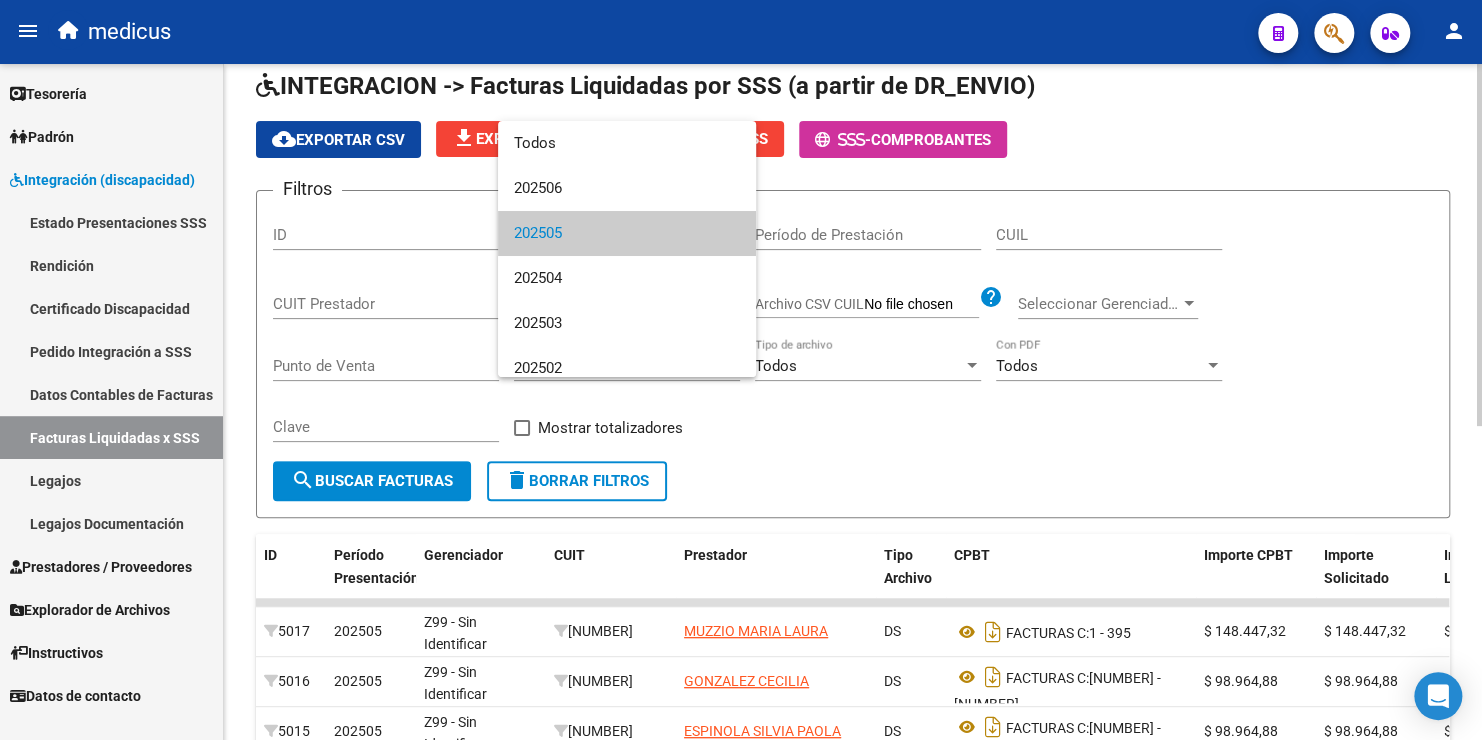 click on "202505" at bounding box center [627, 233] 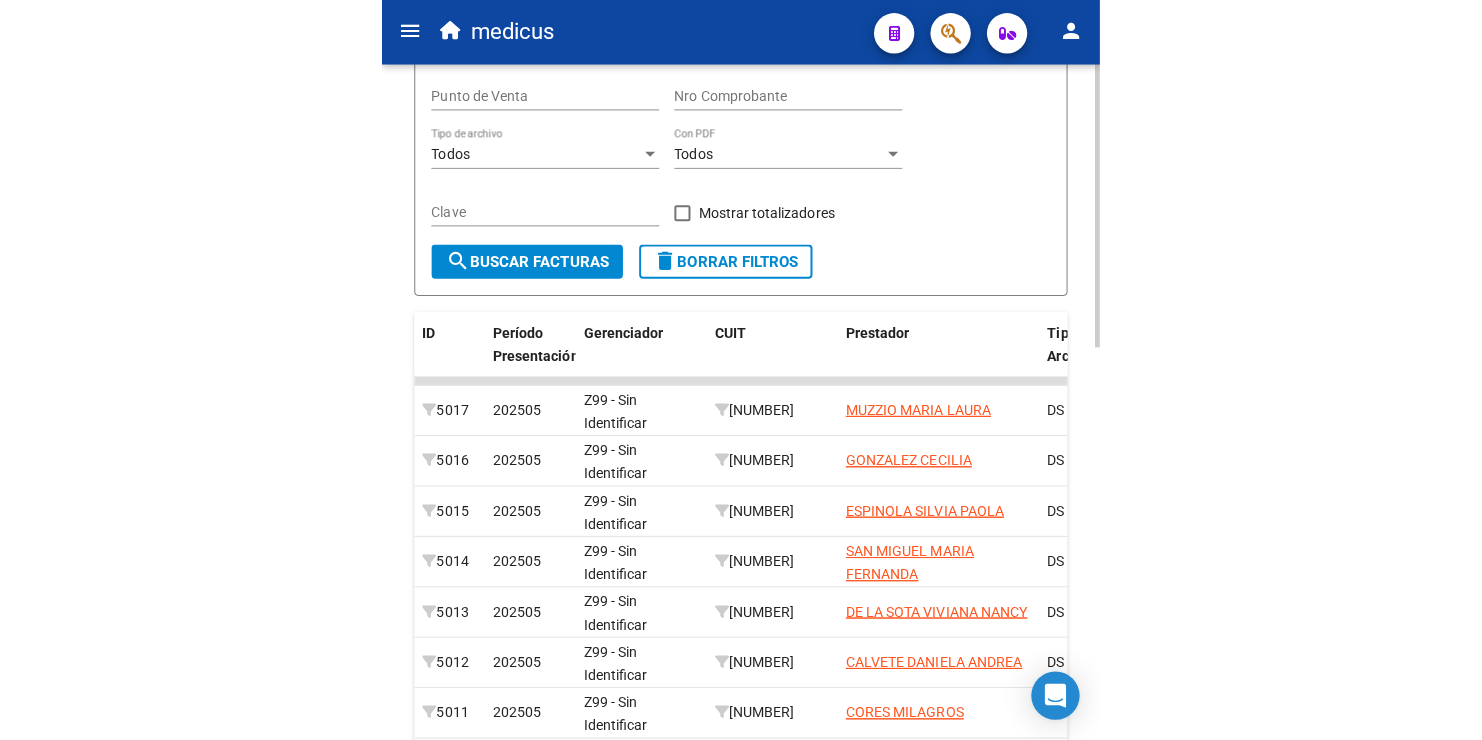 scroll, scrollTop: 662, scrollLeft: 0, axis: vertical 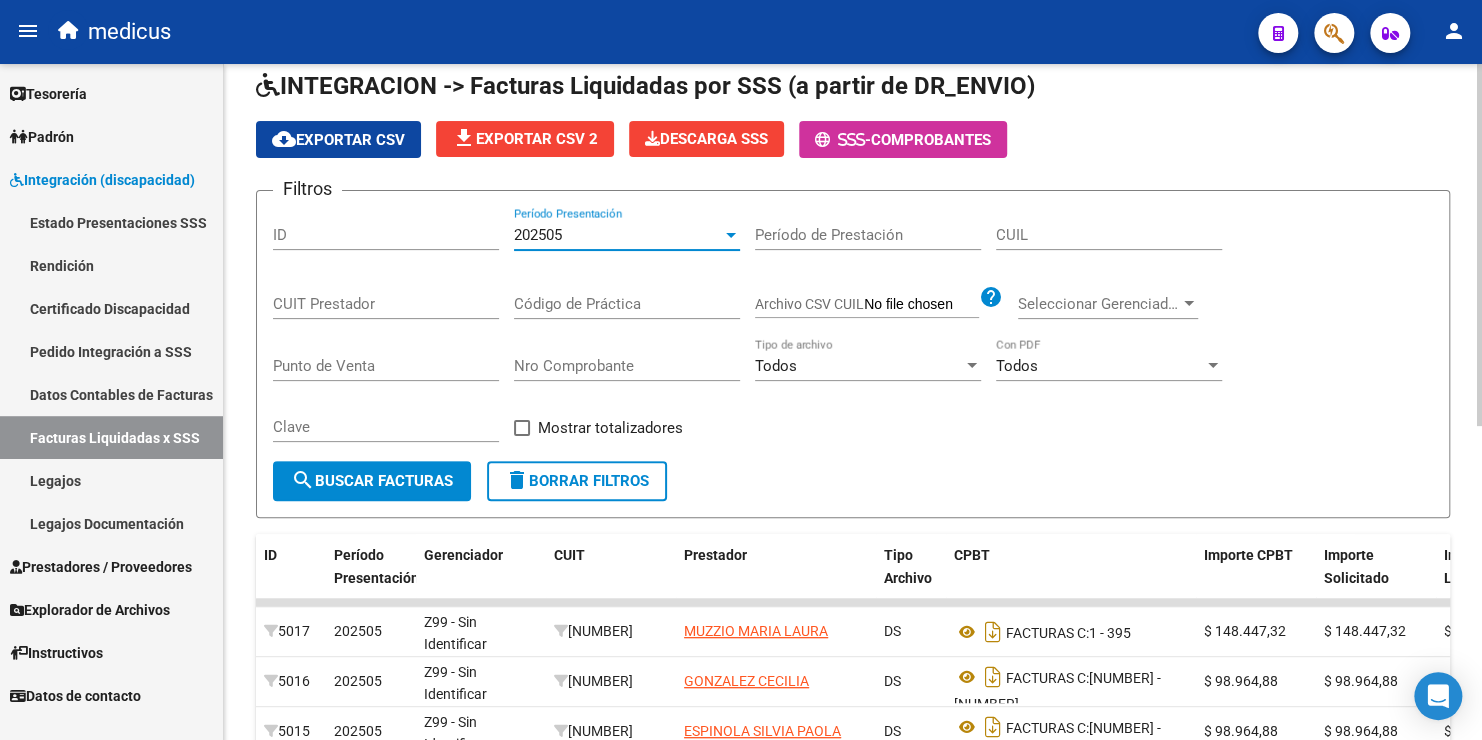 click on "search  Buscar Facturas" 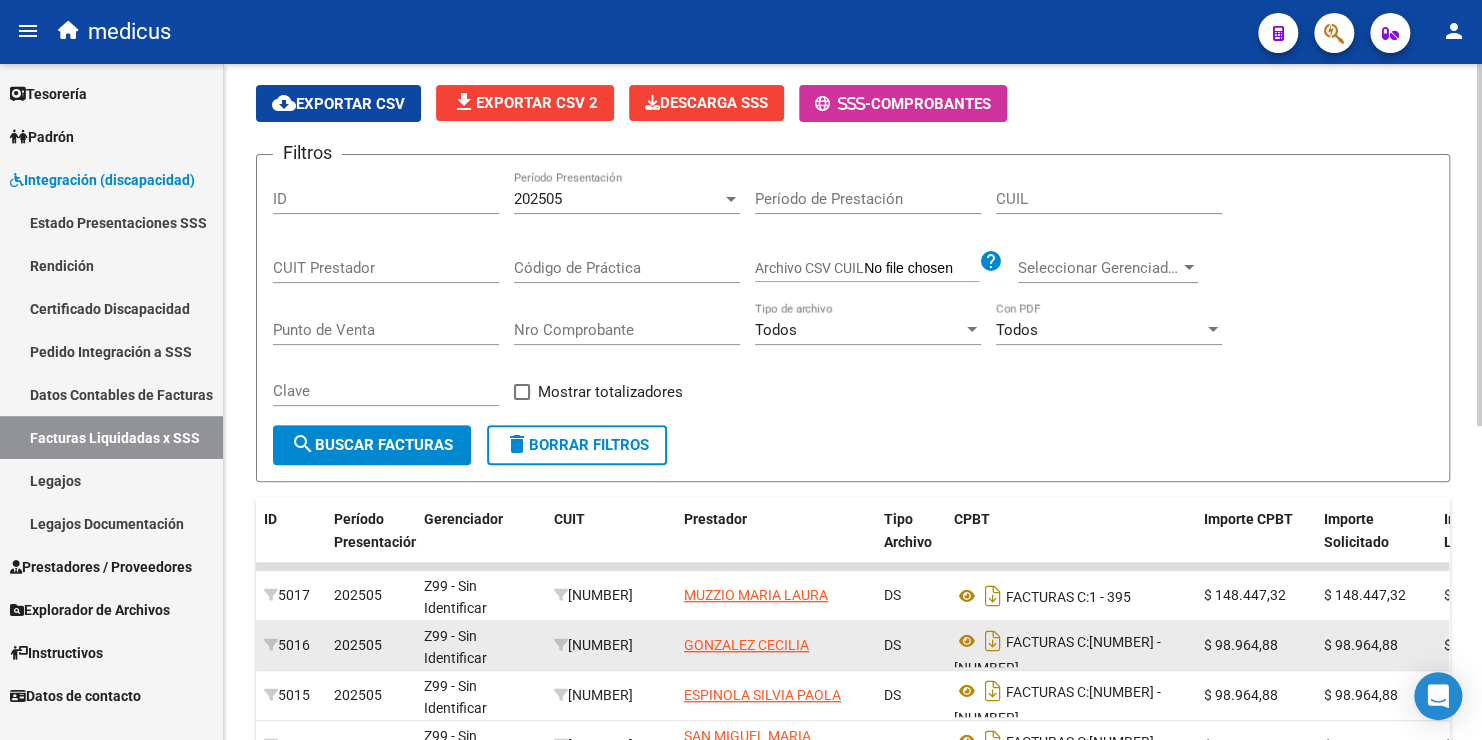 scroll, scrollTop: 84, scrollLeft: 0, axis: vertical 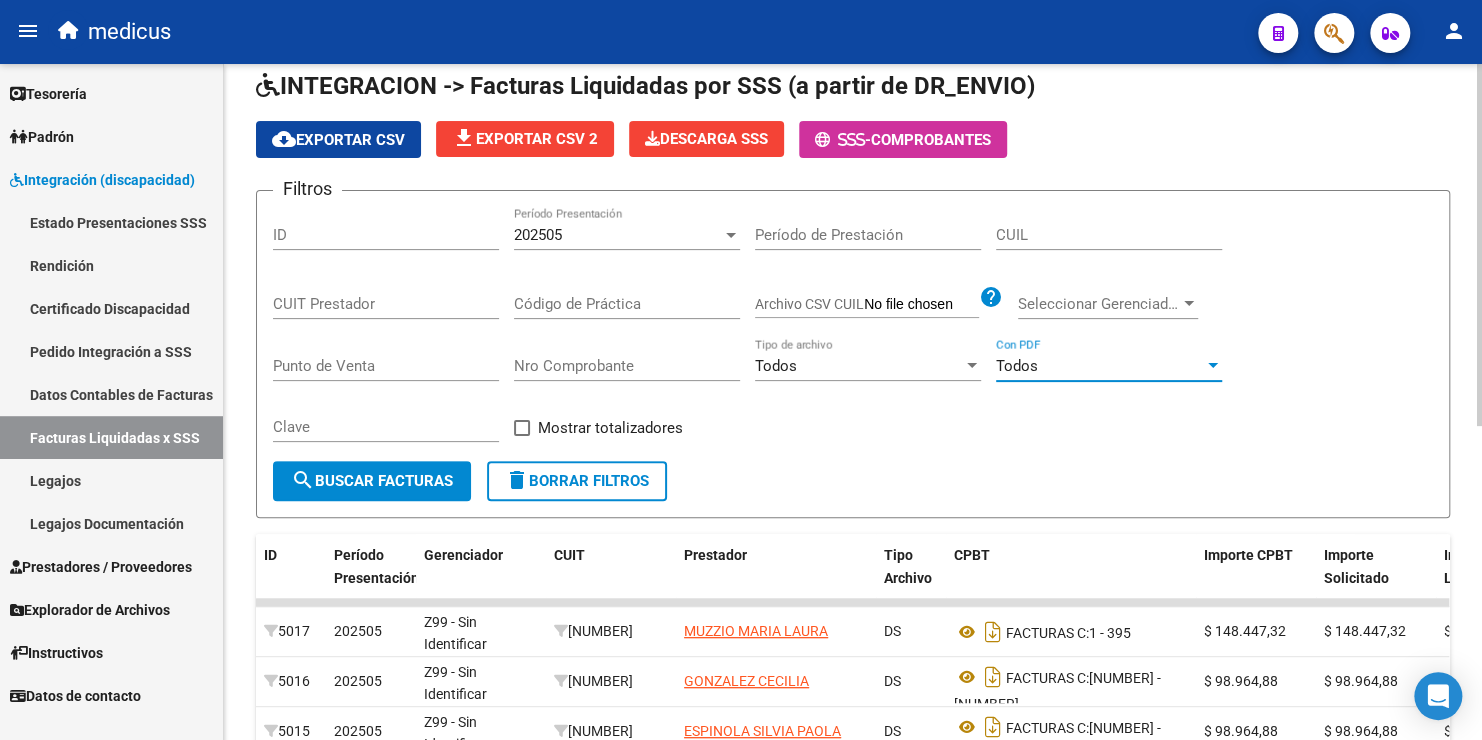 click on "Todos" at bounding box center [1100, 366] 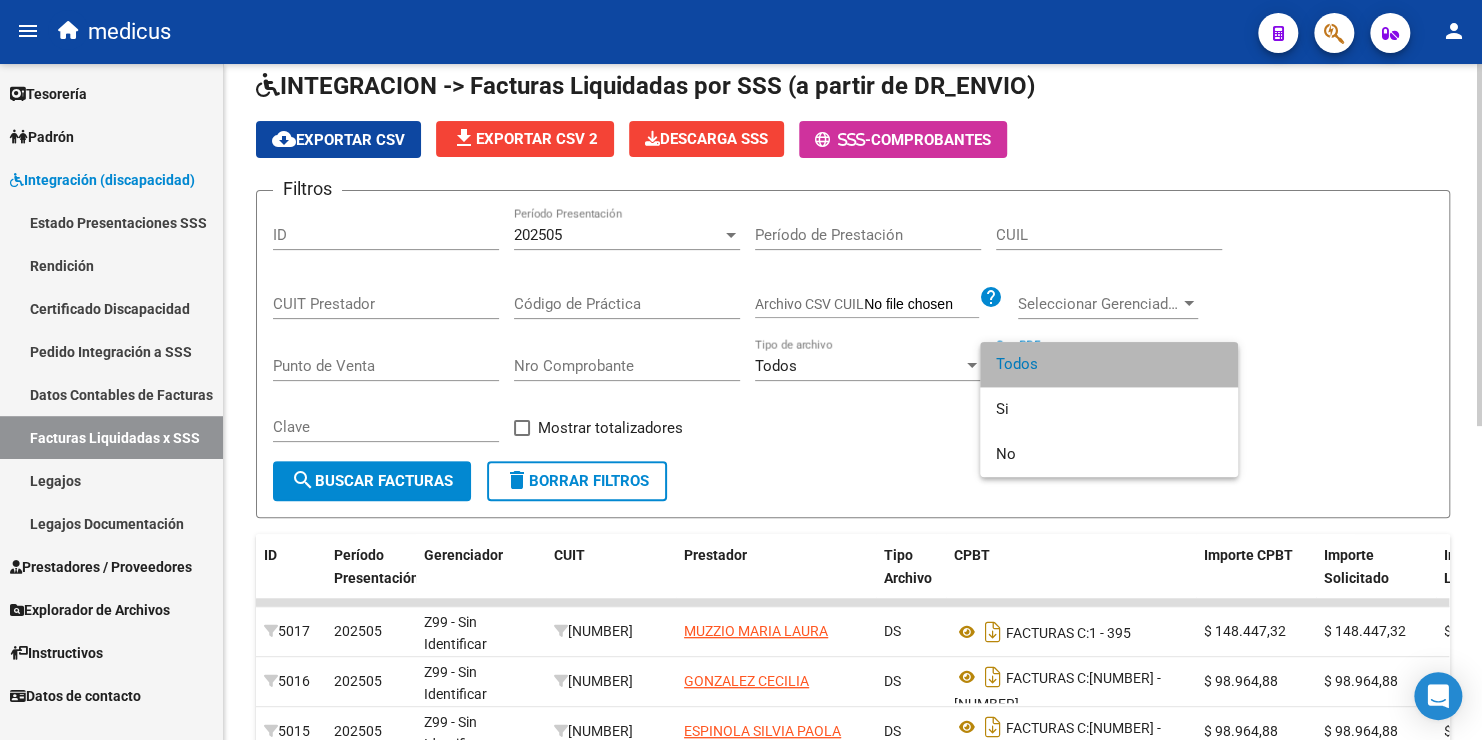 click on "Todos" at bounding box center [1109, 364] 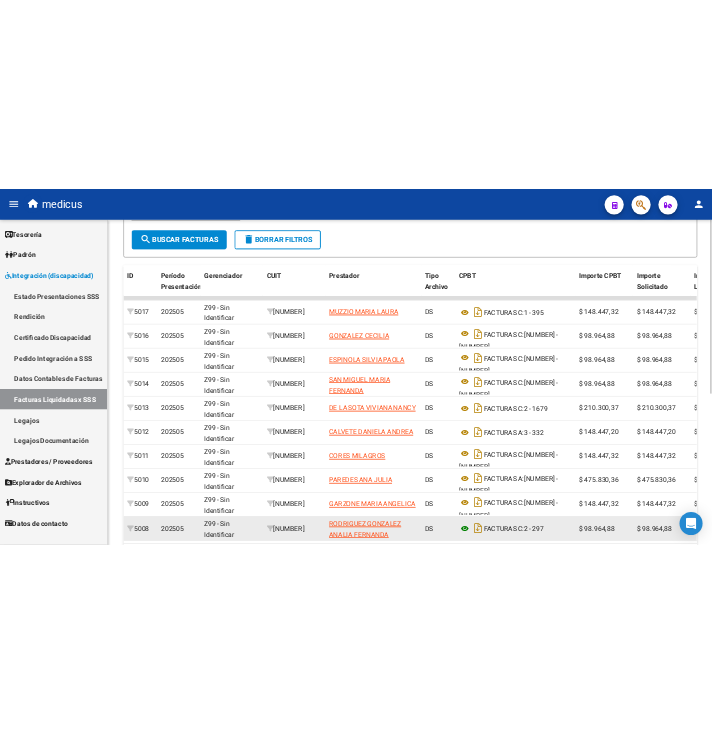 scroll, scrollTop: 584, scrollLeft: 0, axis: vertical 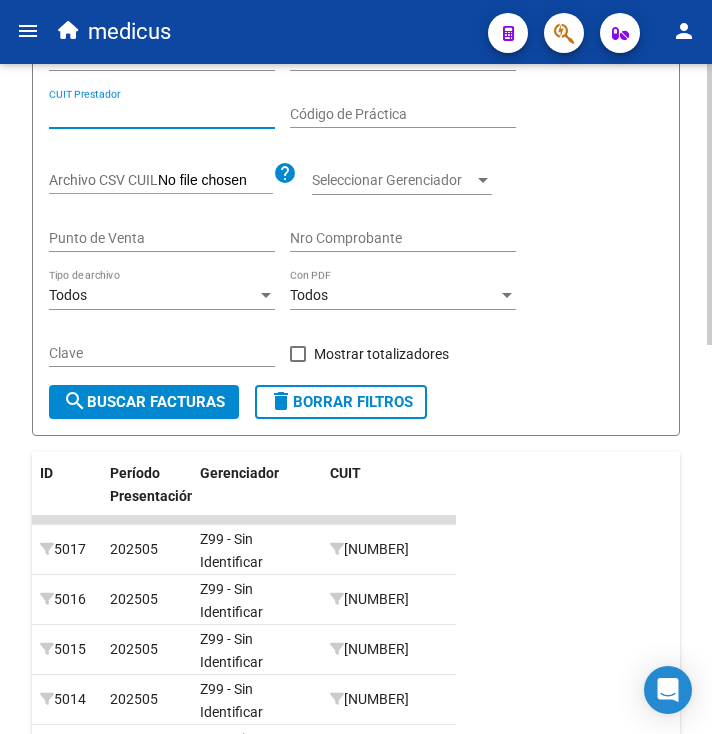 click on "CUIT Prestador" at bounding box center (162, 114) 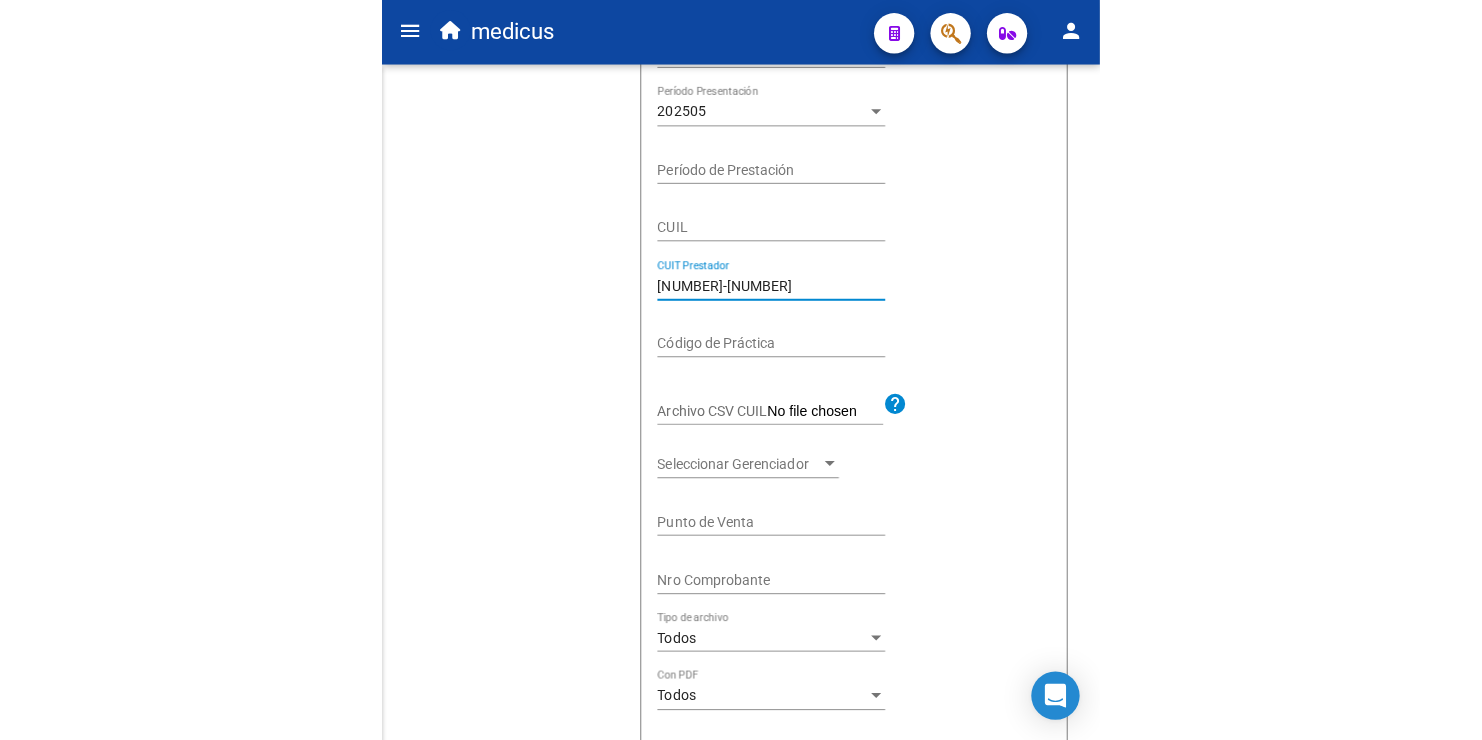 scroll, scrollTop: 72, scrollLeft: 0, axis: vertical 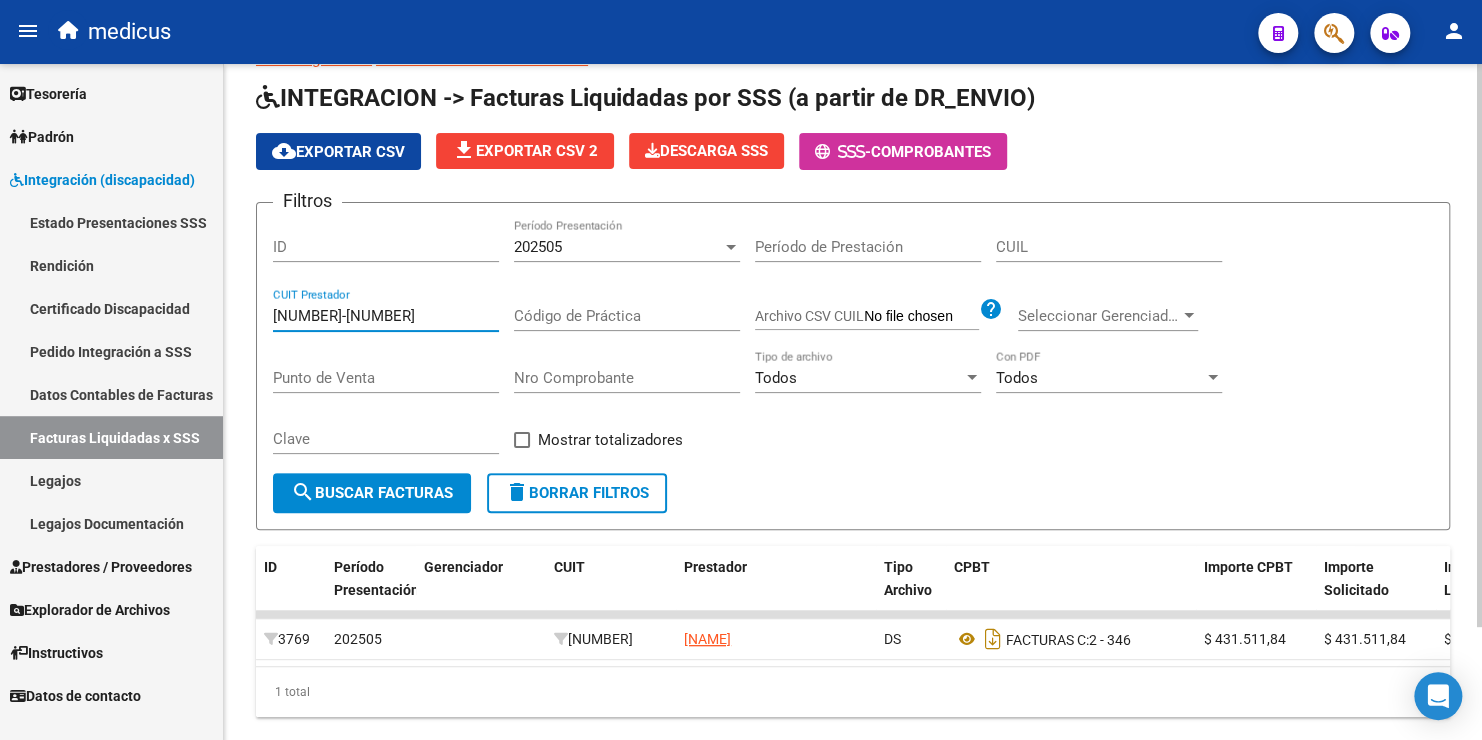 type on "[NUMBER]-[NUMBER]" 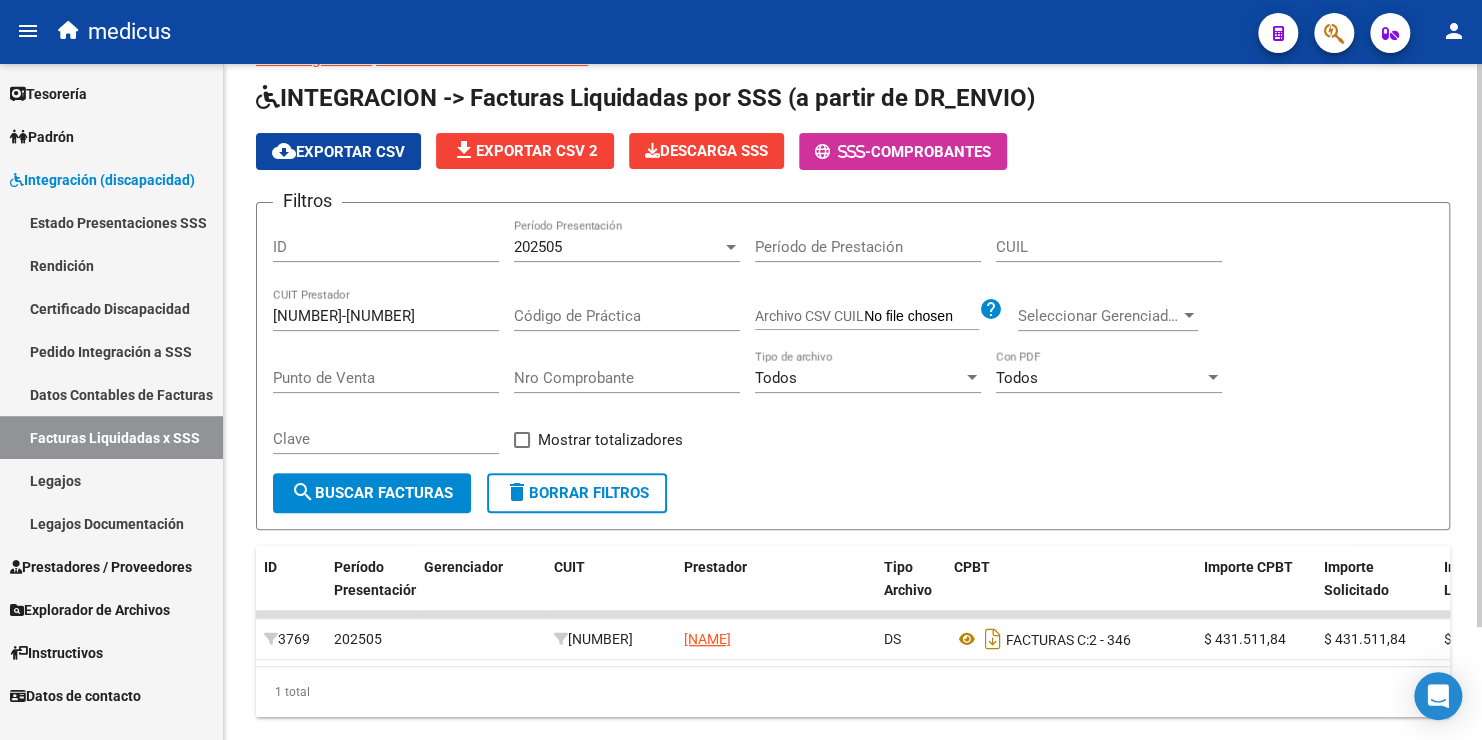 drag, startPoint x: 801, startPoint y: 701, endPoint x: 961, endPoint y: 684, distance: 160.90059 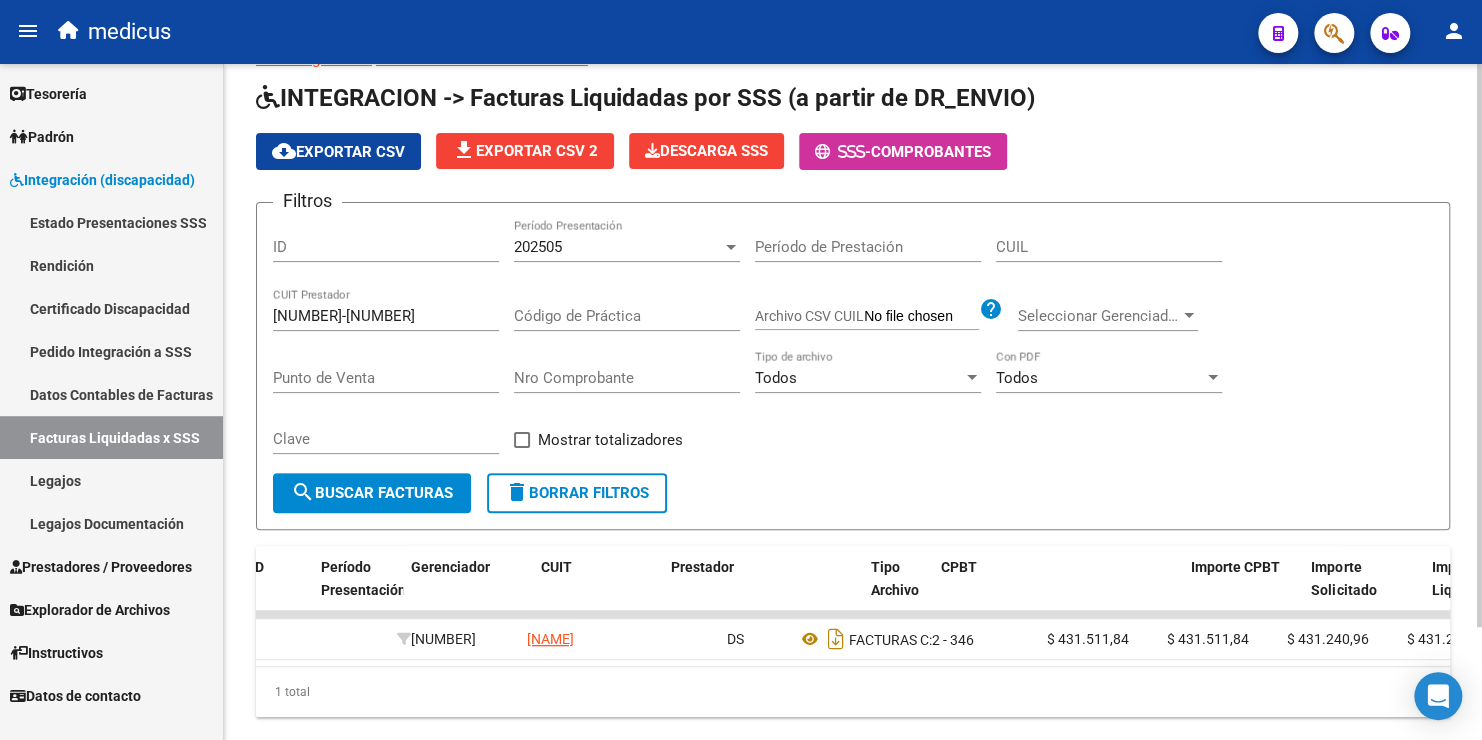 scroll, scrollTop: 0, scrollLeft: 0, axis: both 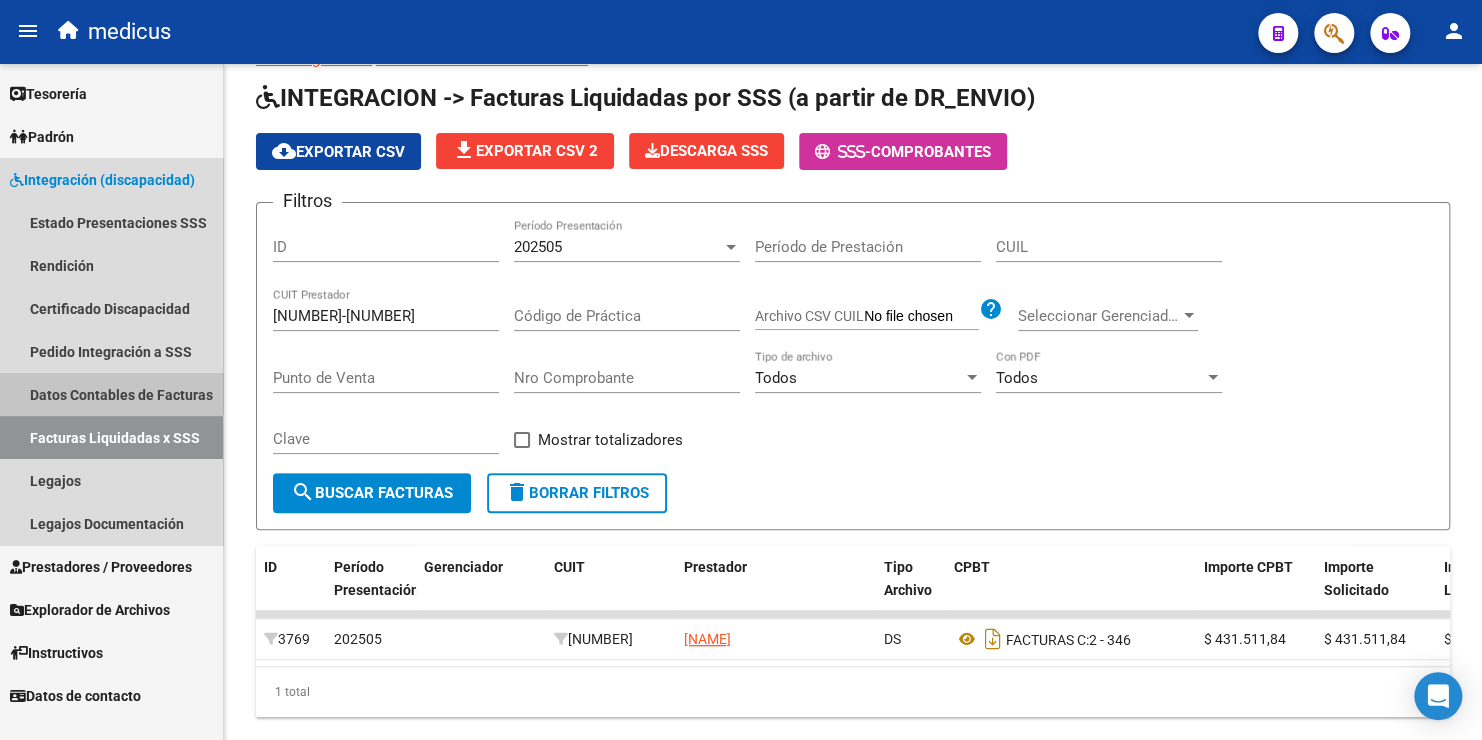 click on "Datos Contables de Facturas" at bounding box center [111, 394] 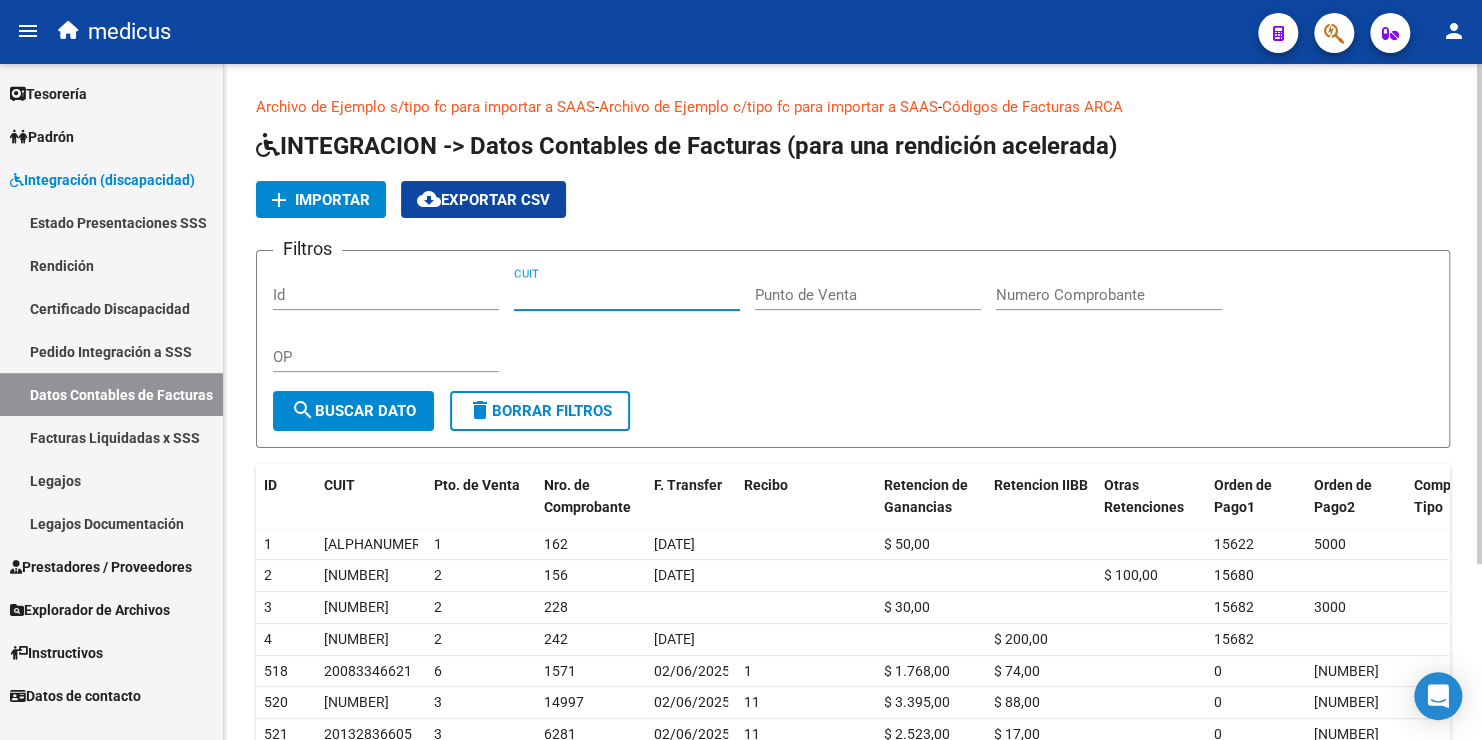 click on "CUIT" at bounding box center [627, 295] 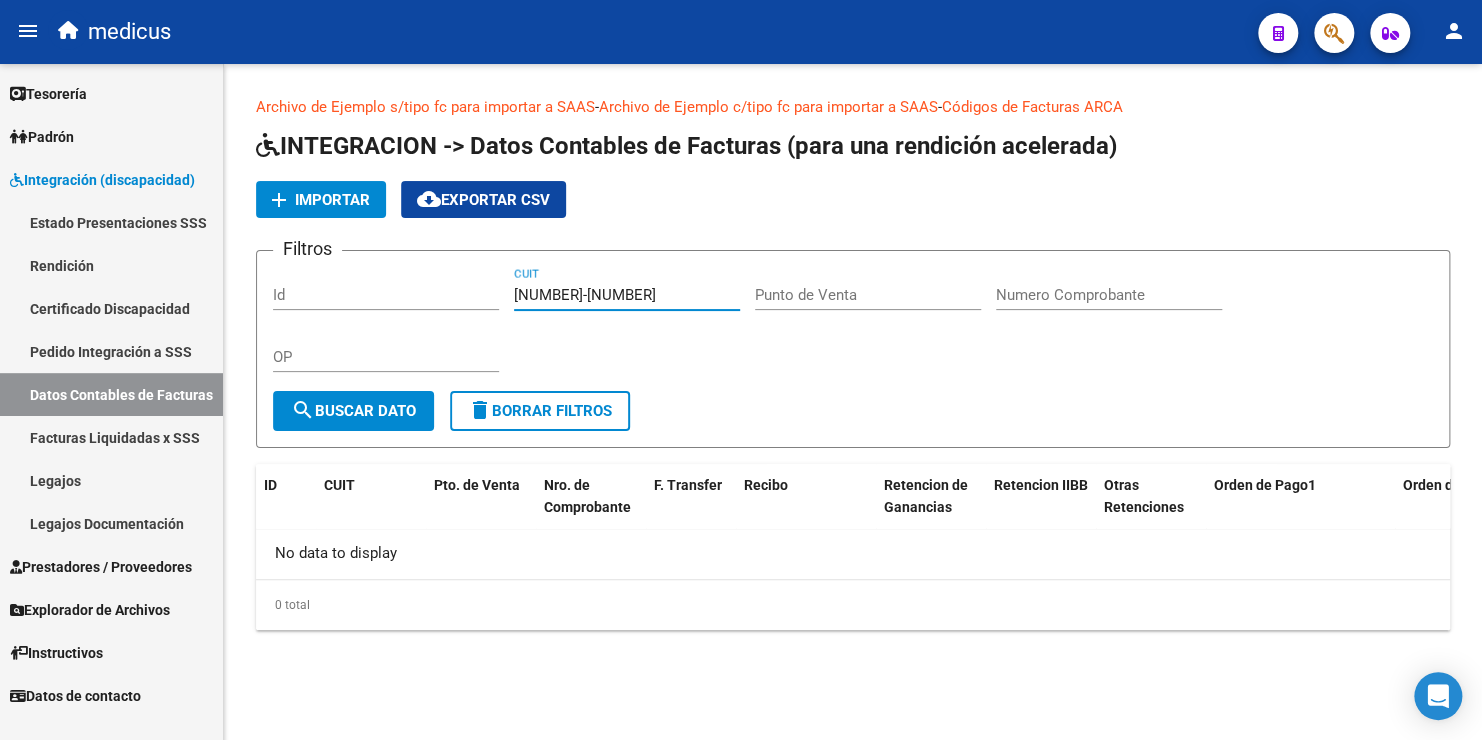 type on "[NUMBER]-[NUMBER]" 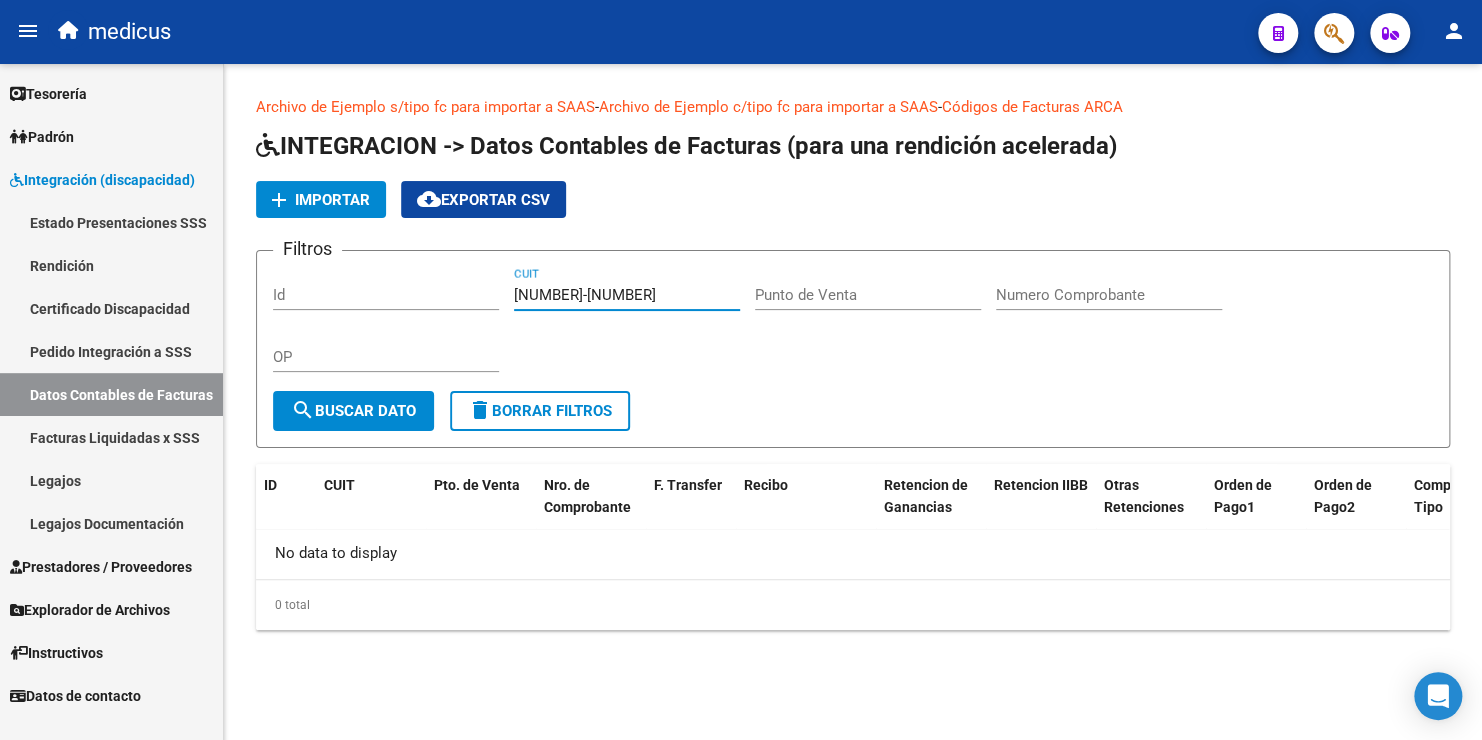 drag, startPoint x: 637, startPoint y: 287, endPoint x: 465, endPoint y: 311, distance: 173.66635 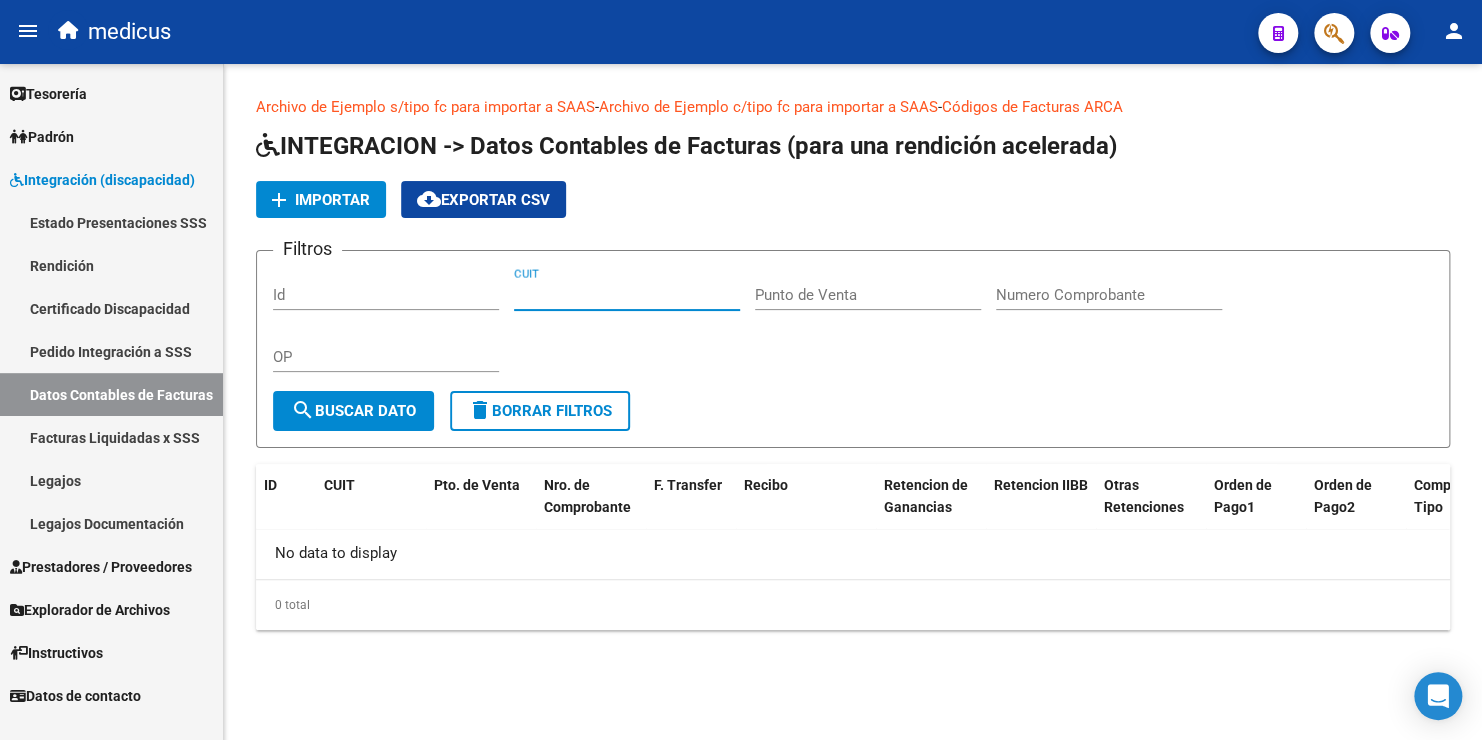 type 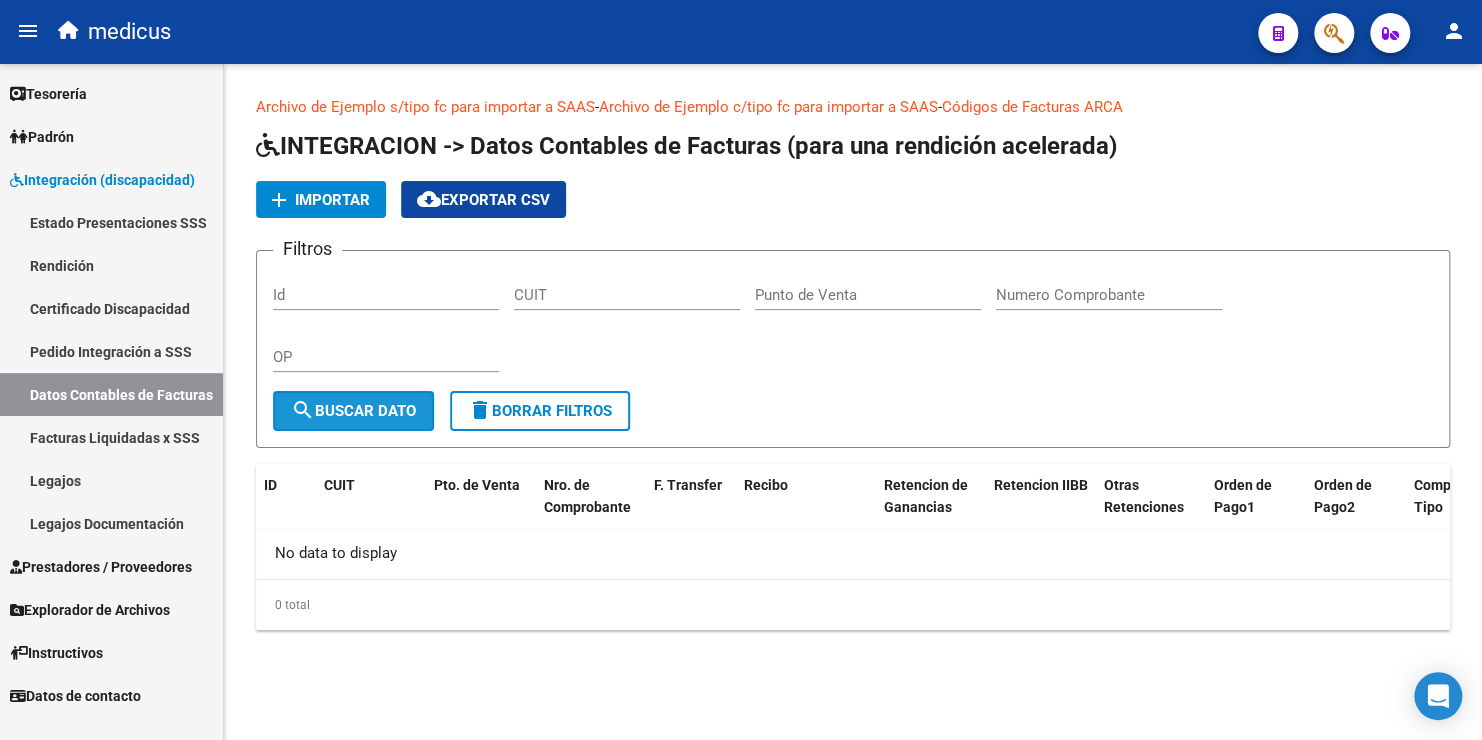 click on "search  Buscar Dato" 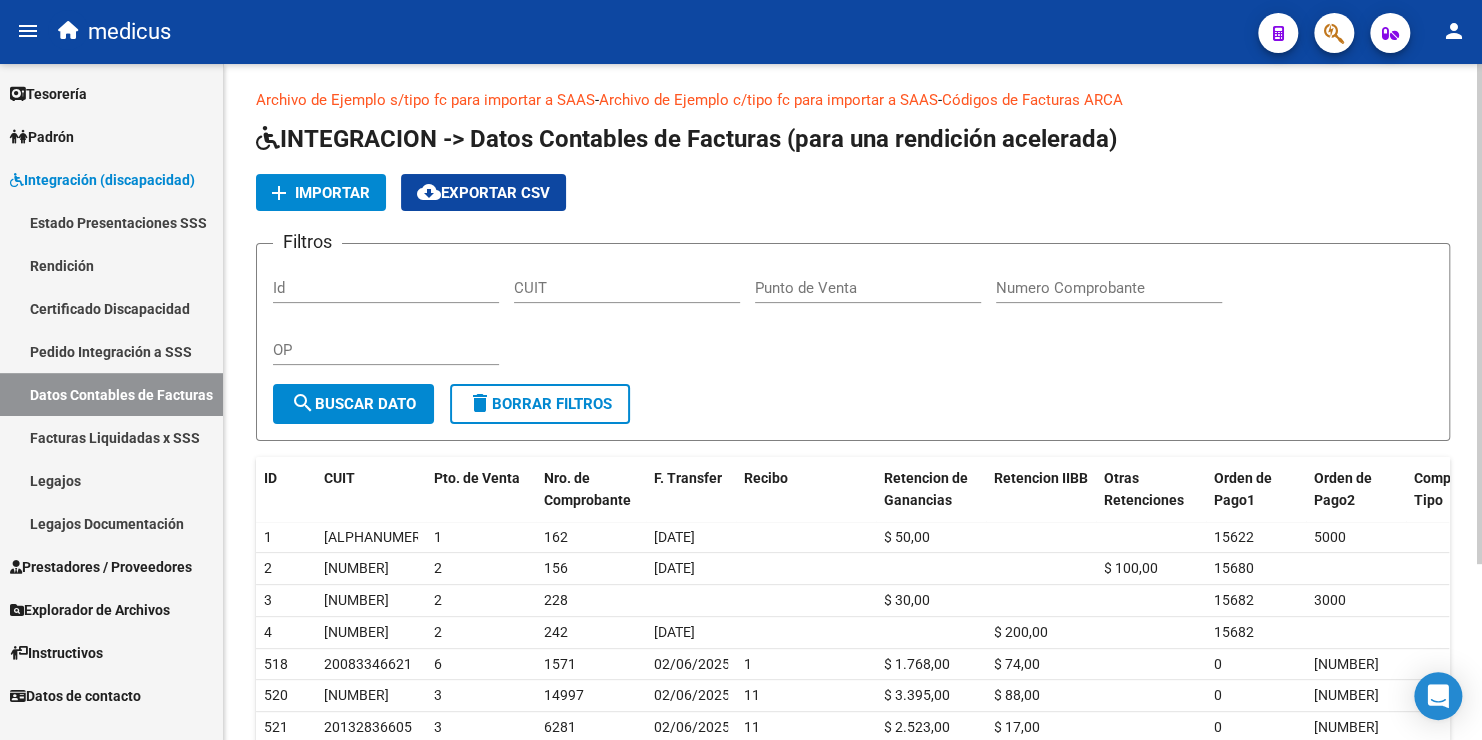 scroll, scrollTop: 0, scrollLeft: 0, axis: both 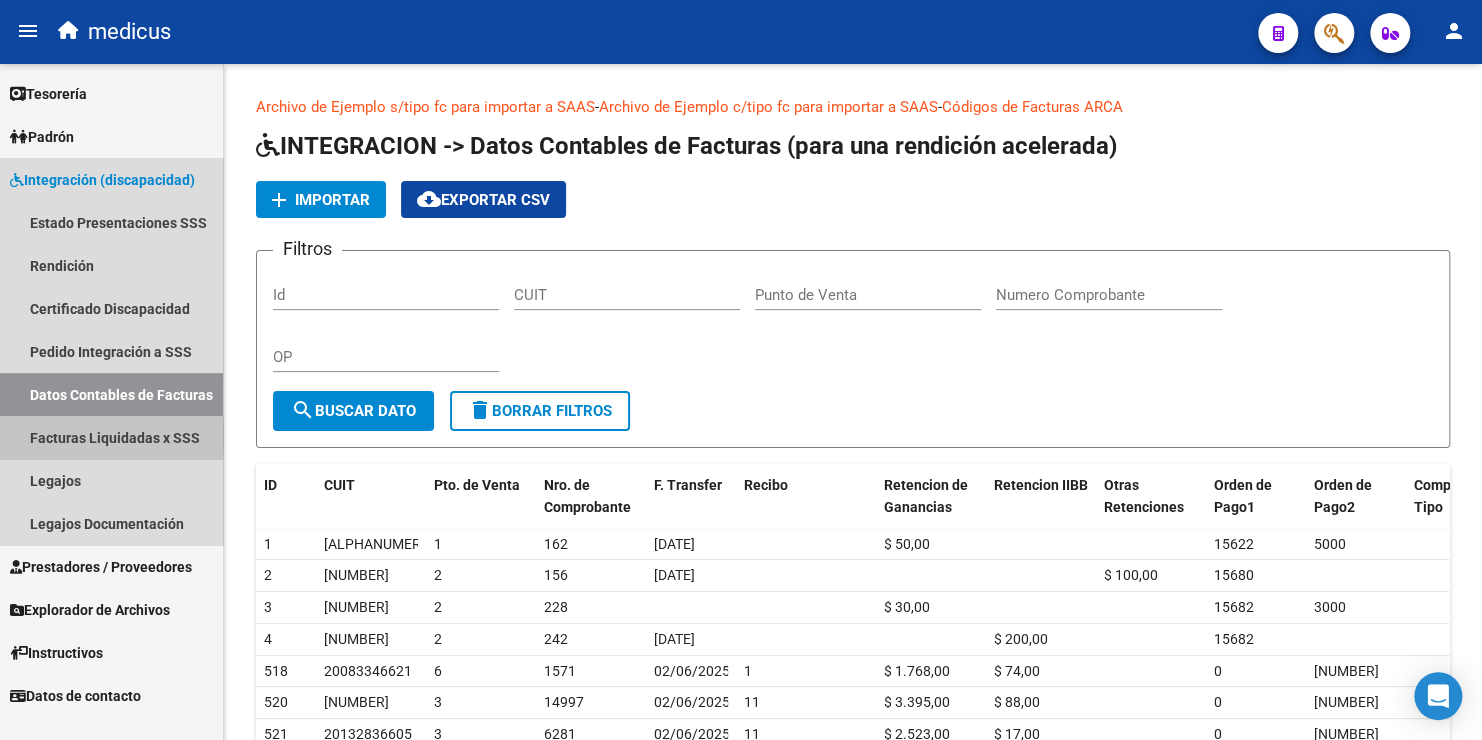 click on "Facturas Liquidadas x SSS" at bounding box center [111, 437] 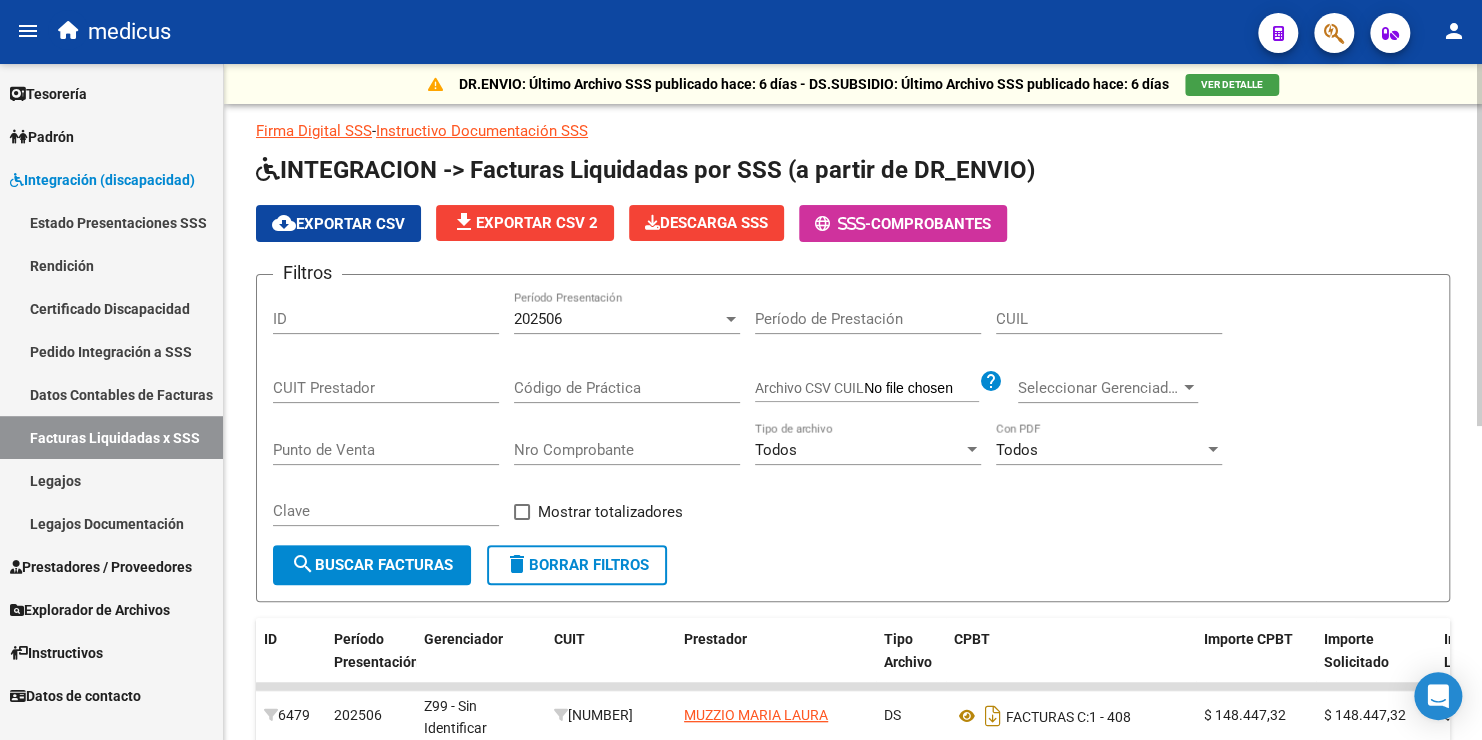 click on "202506" at bounding box center (618, 319) 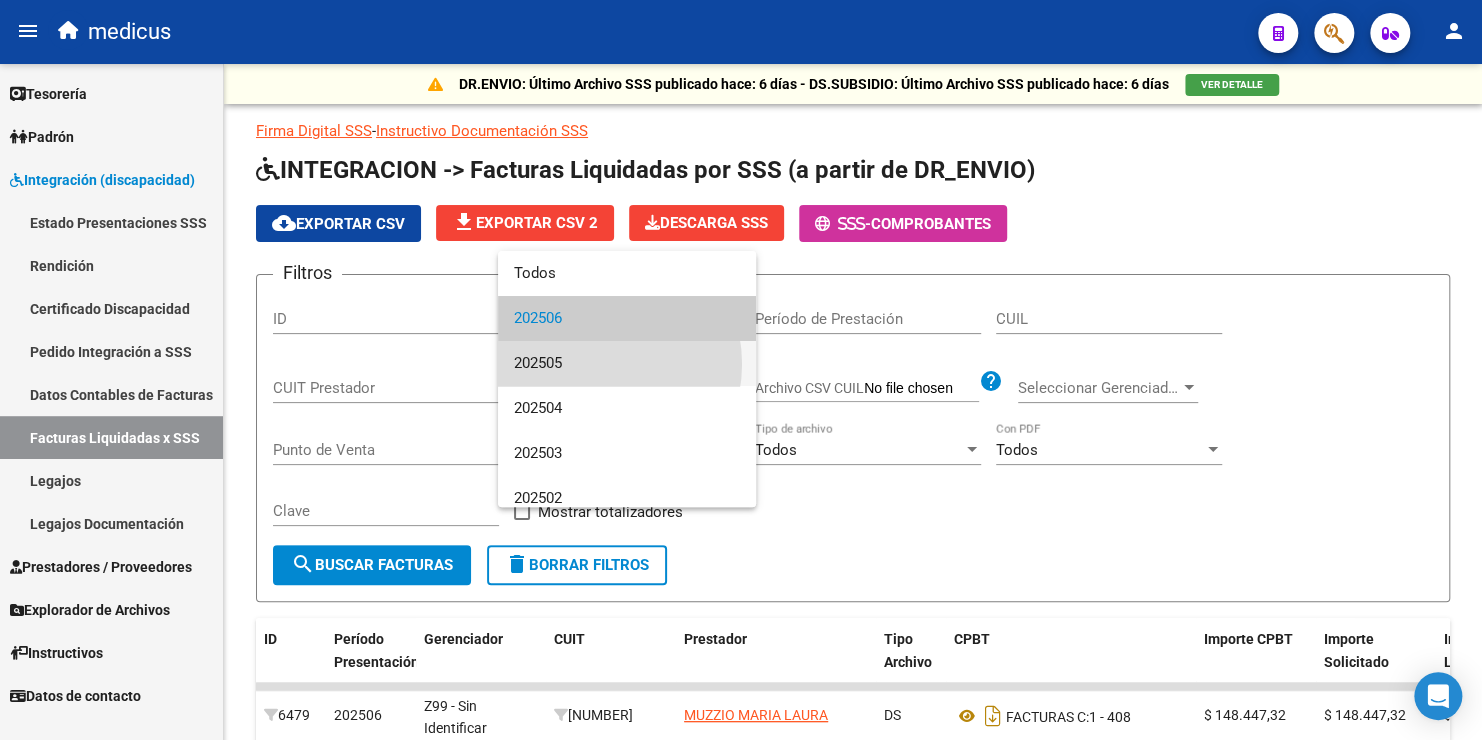 click on "202505" at bounding box center (627, 363) 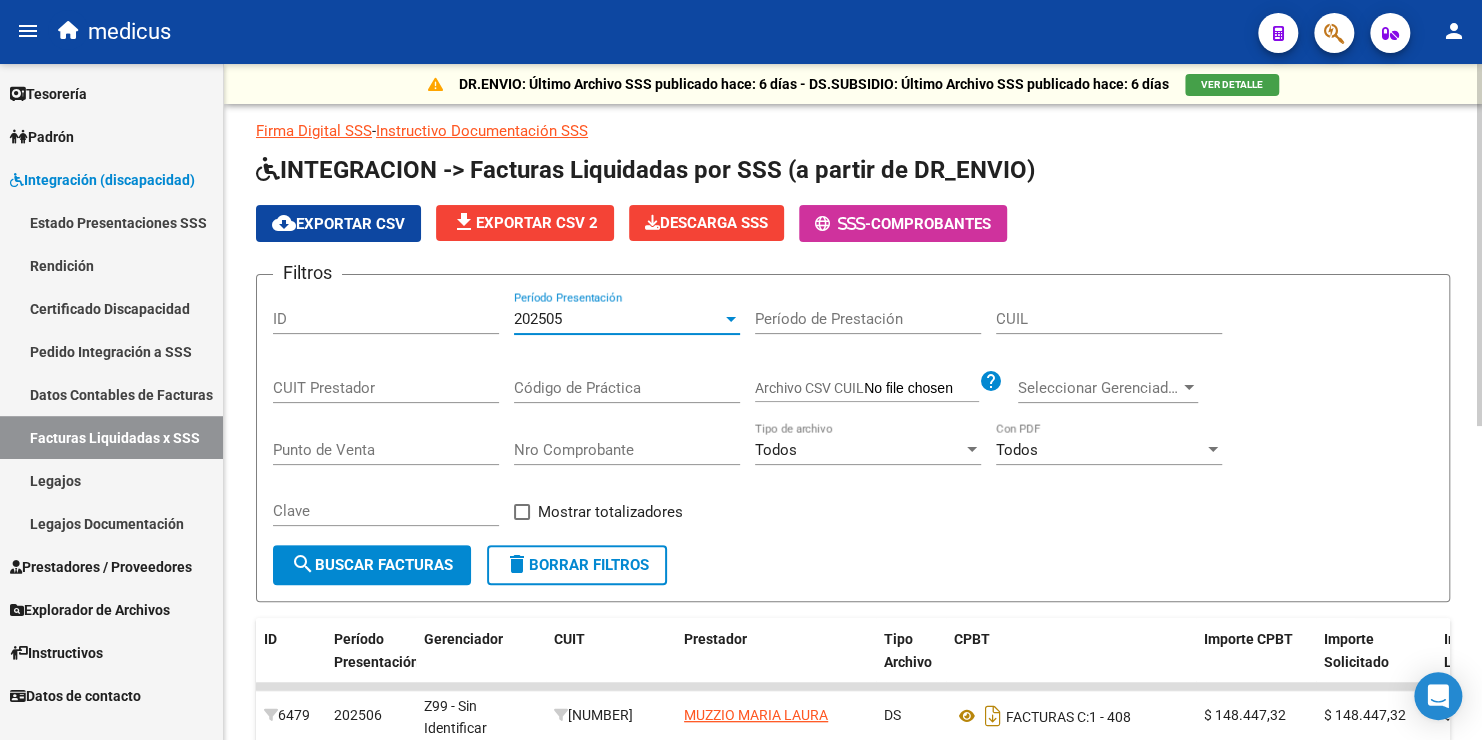 click on "202505" at bounding box center (618, 319) 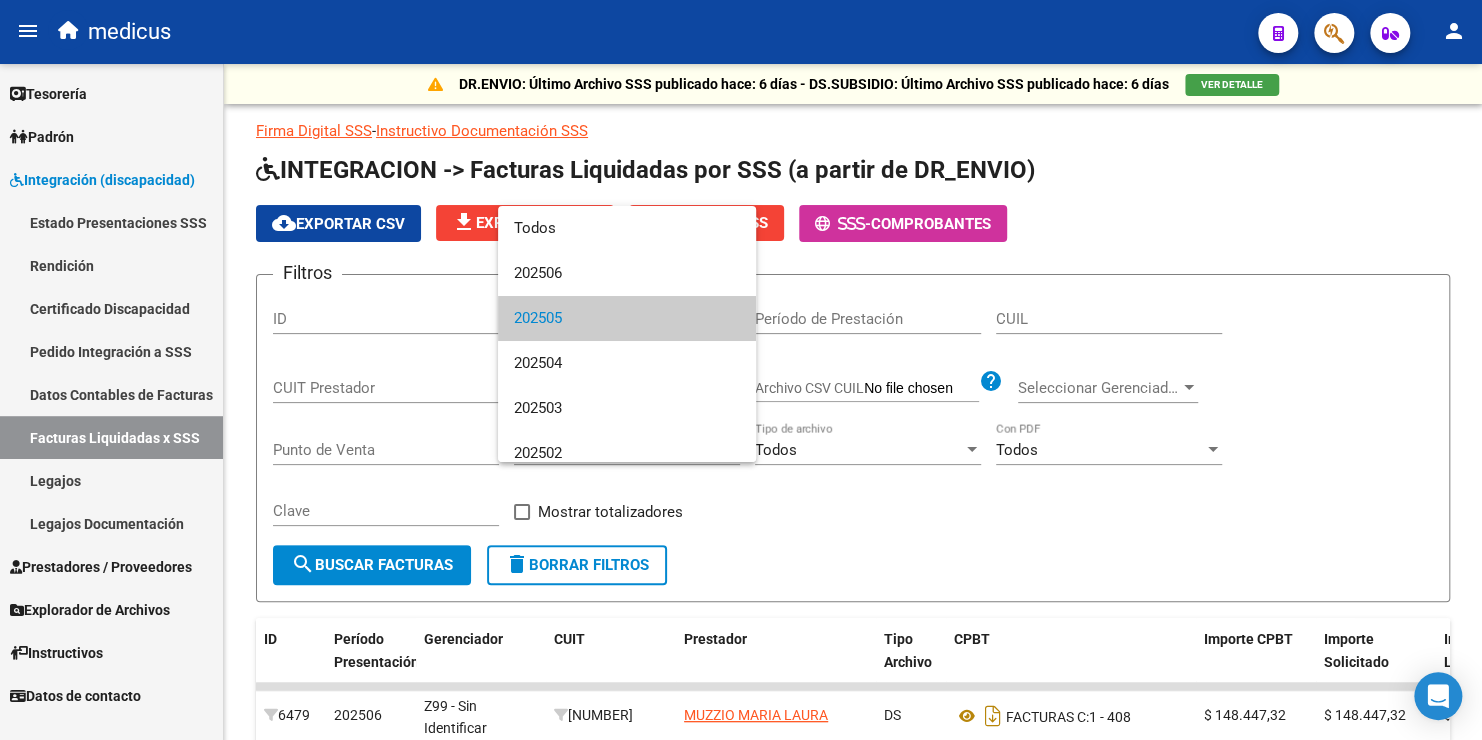 click on "202505" at bounding box center (627, 318) 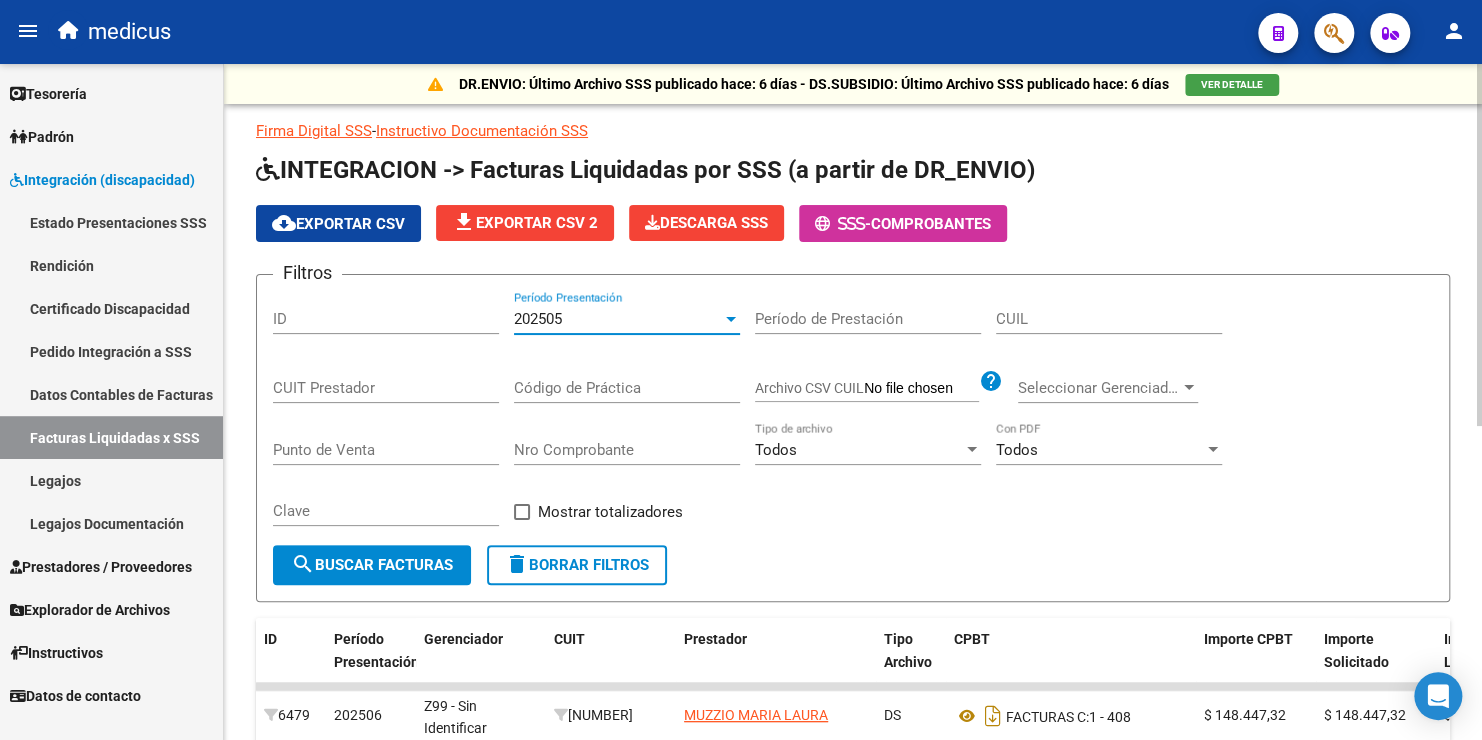 click on "search  Buscar Facturas" 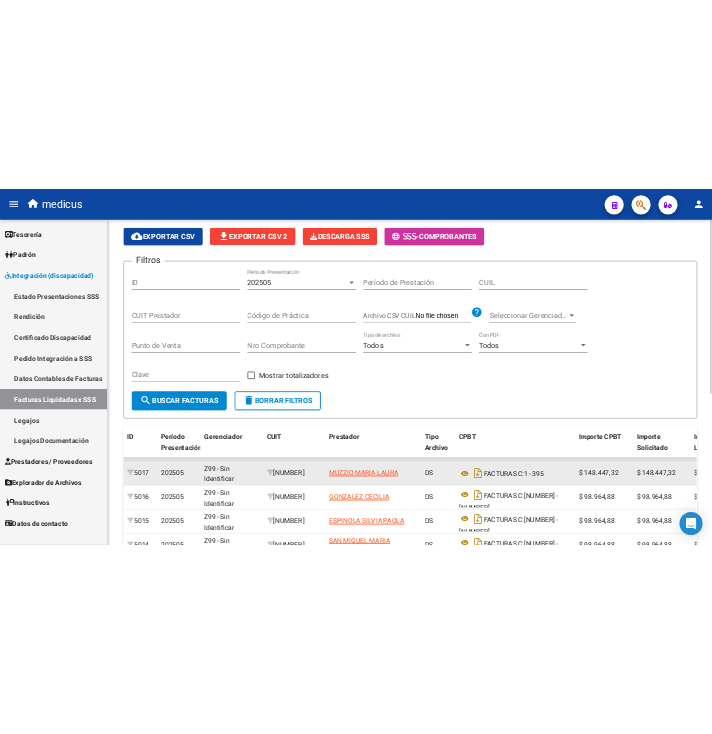 scroll, scrollTop: 84, scrollLeft: 0, axis: vertical 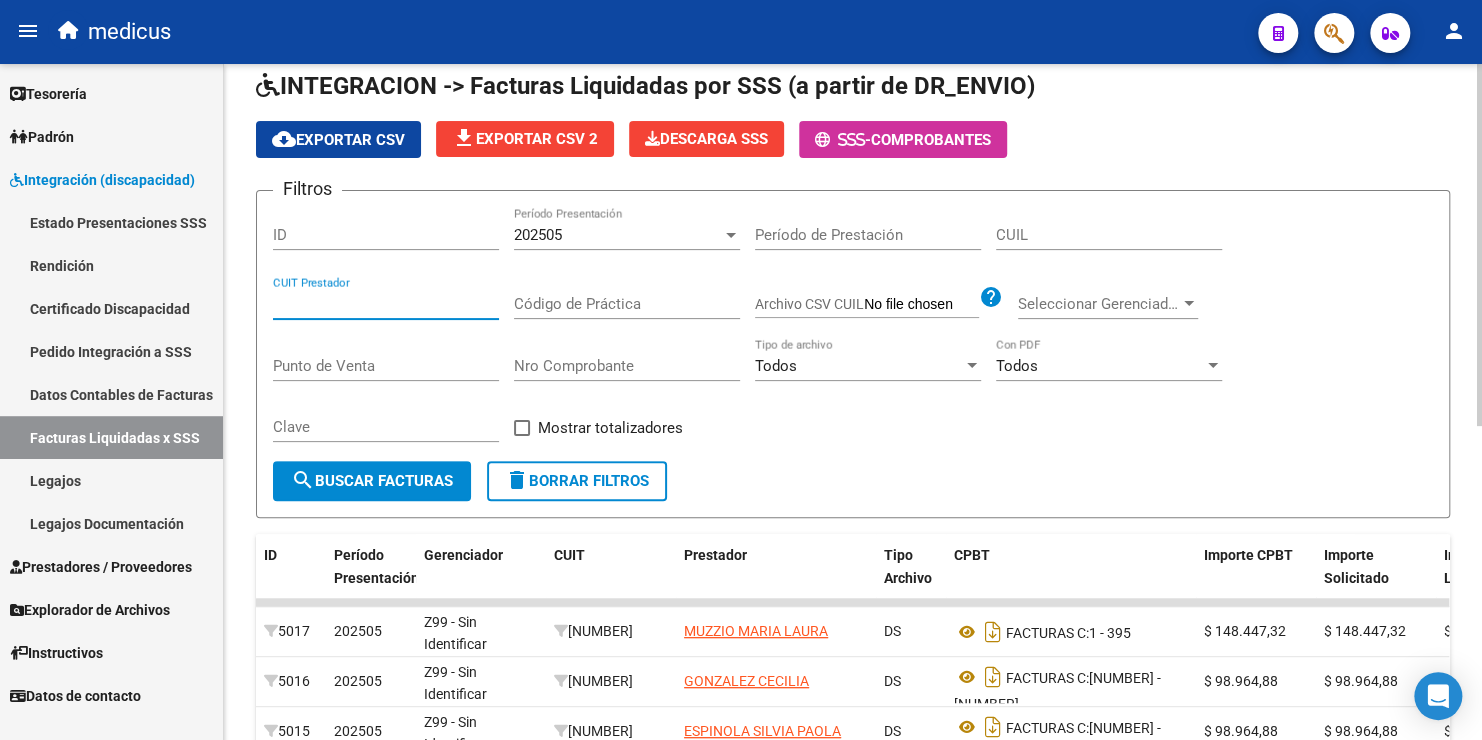 click on "CUIT Prestador" at bounding box center (386, 304) 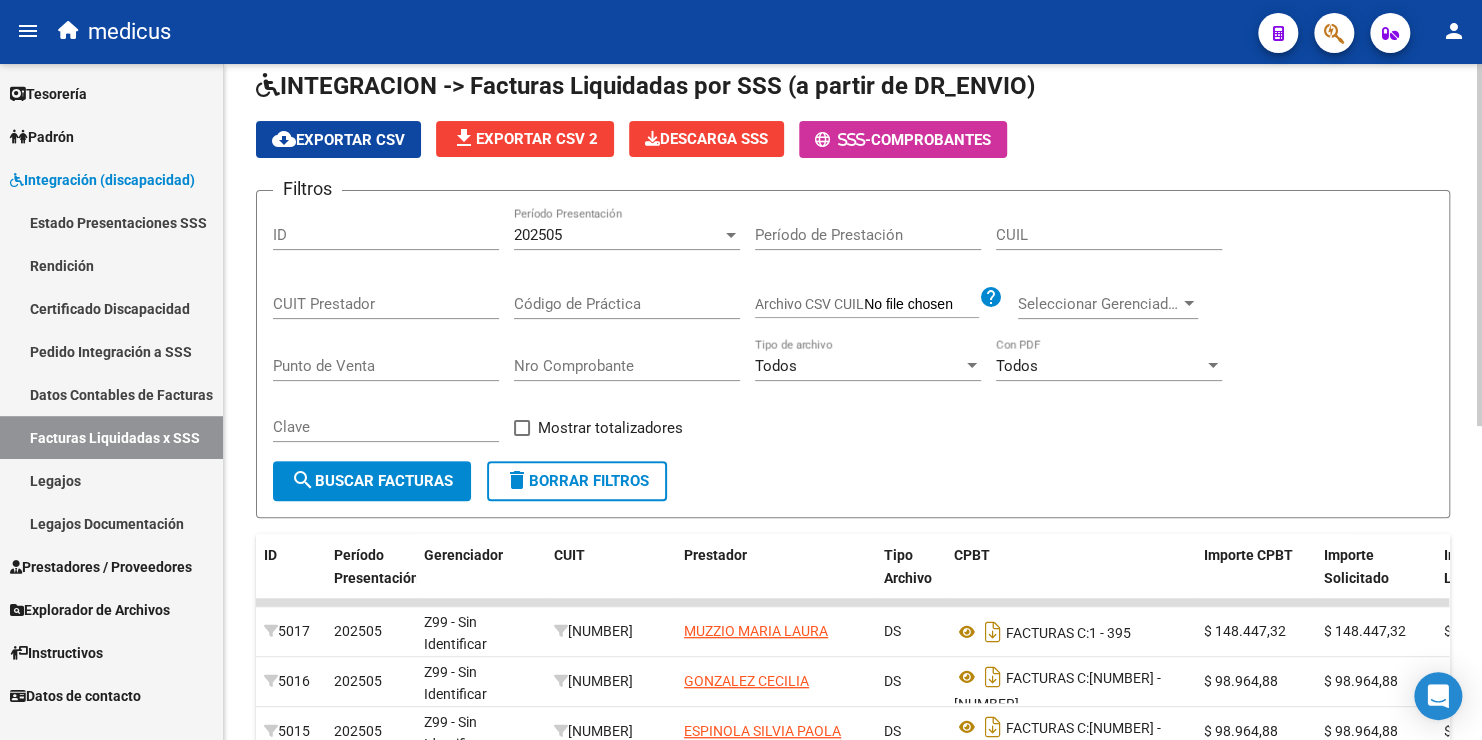 click on "CUIT Prestador" 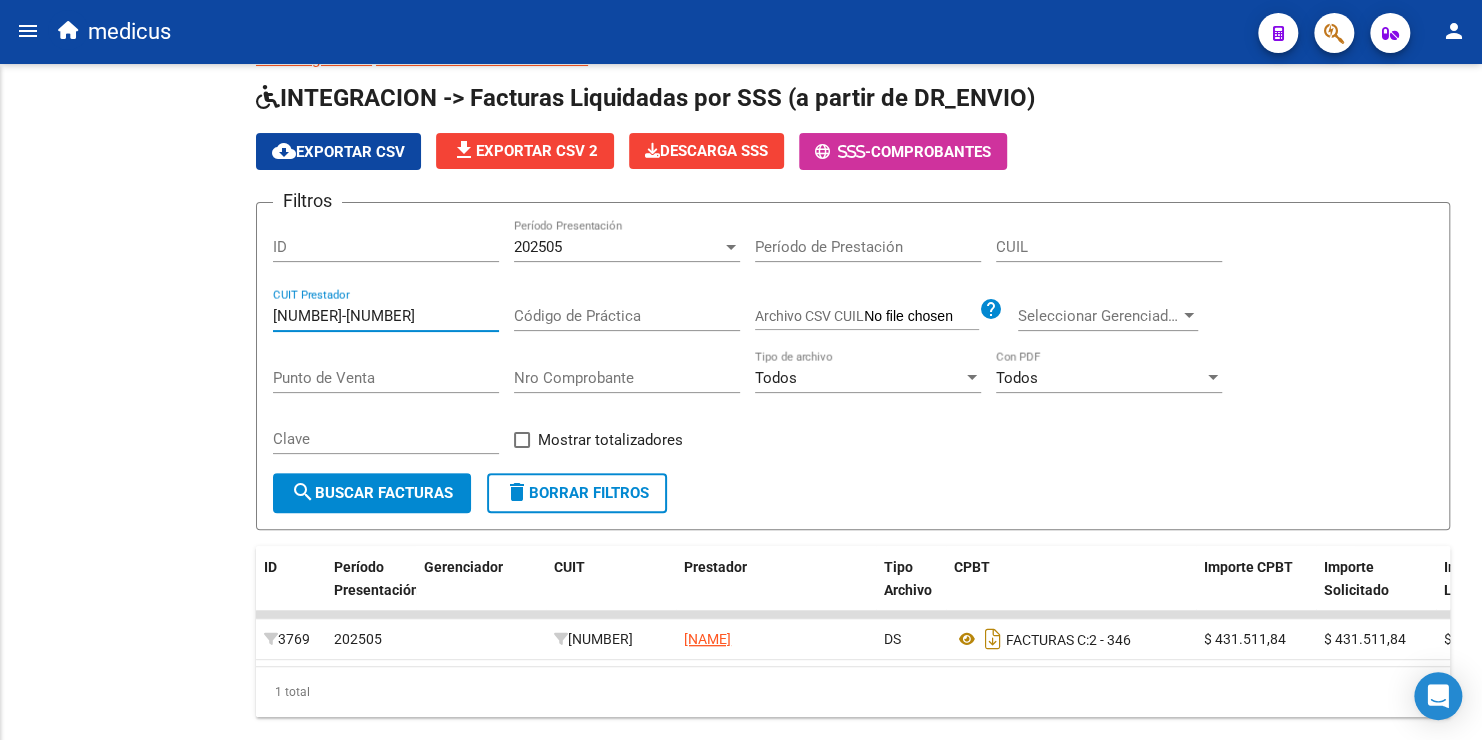 scroll, scrollTop: 84, scrollLeft: 0, axis: vertical 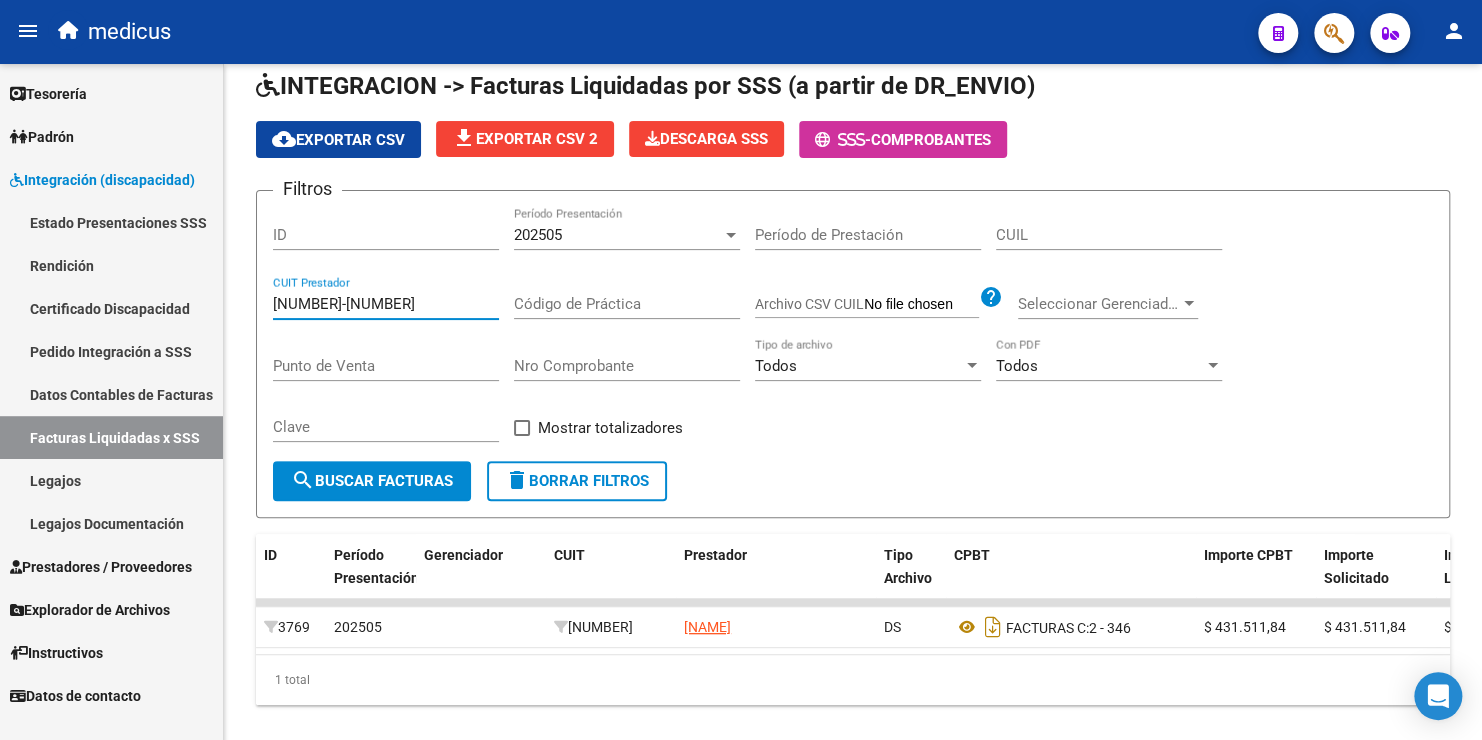 drag, startPoint x: 400, startPoint y: 300, endPoint x: 155, endPoint y: 310, distance: 245.204 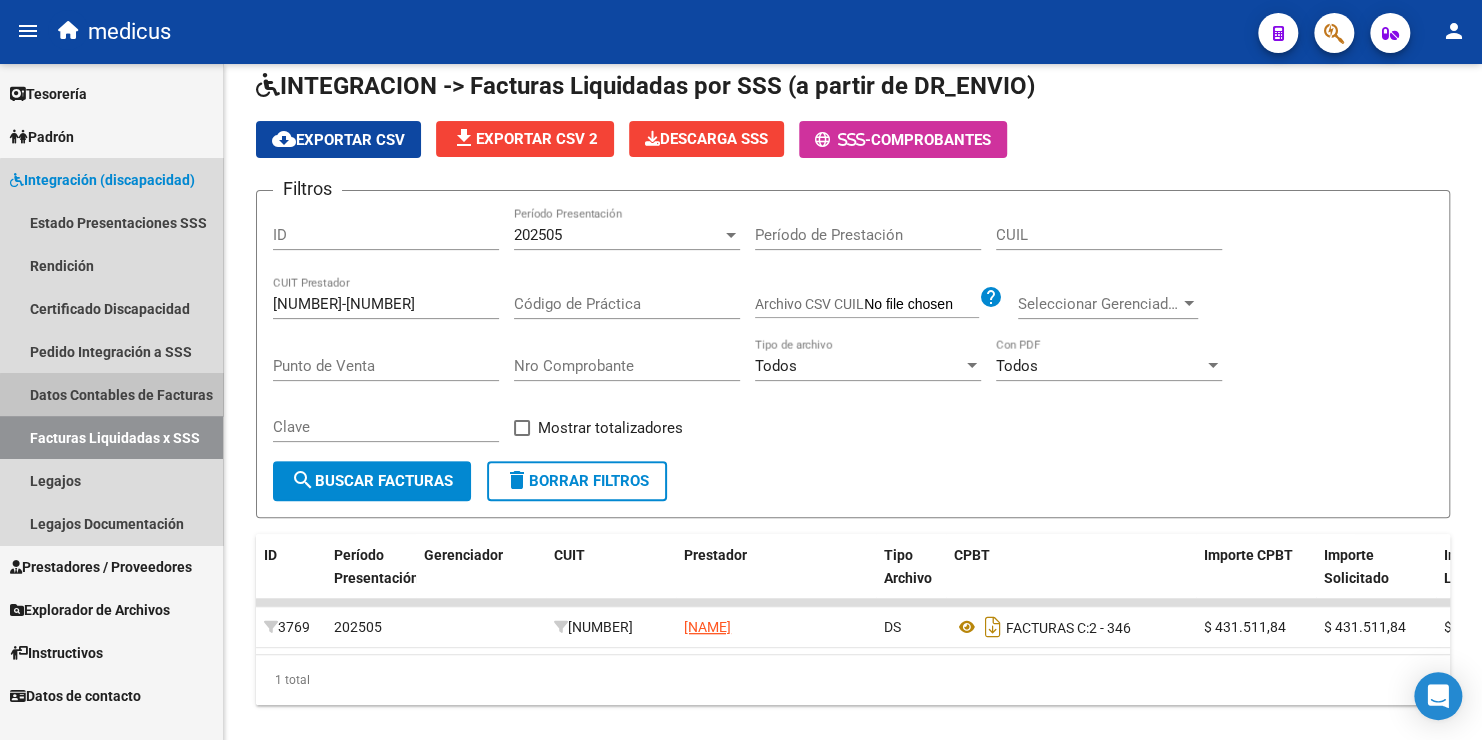 click on "Datos Contables de Facturas" at bounding box center (111, 394) 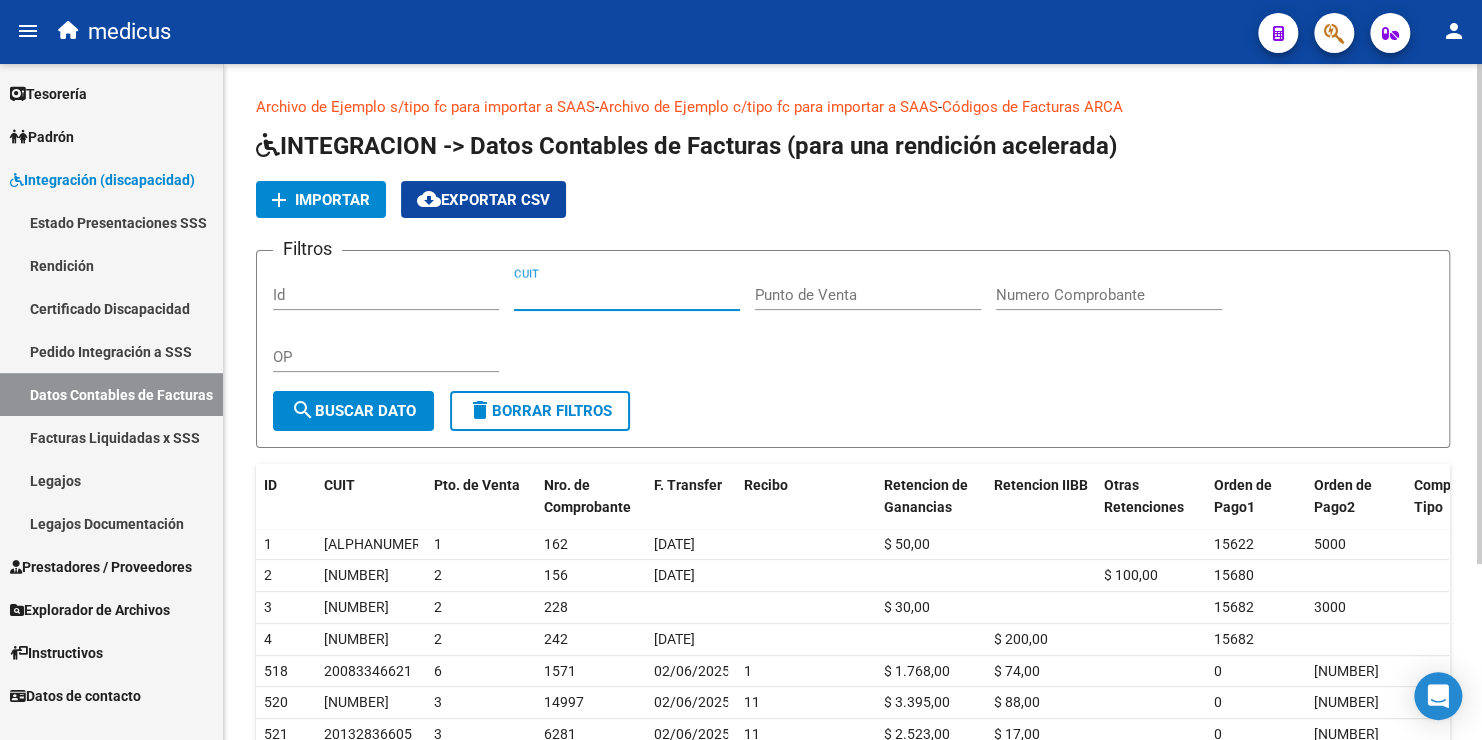 click on "CUIT" at bounding box center (627, 295) 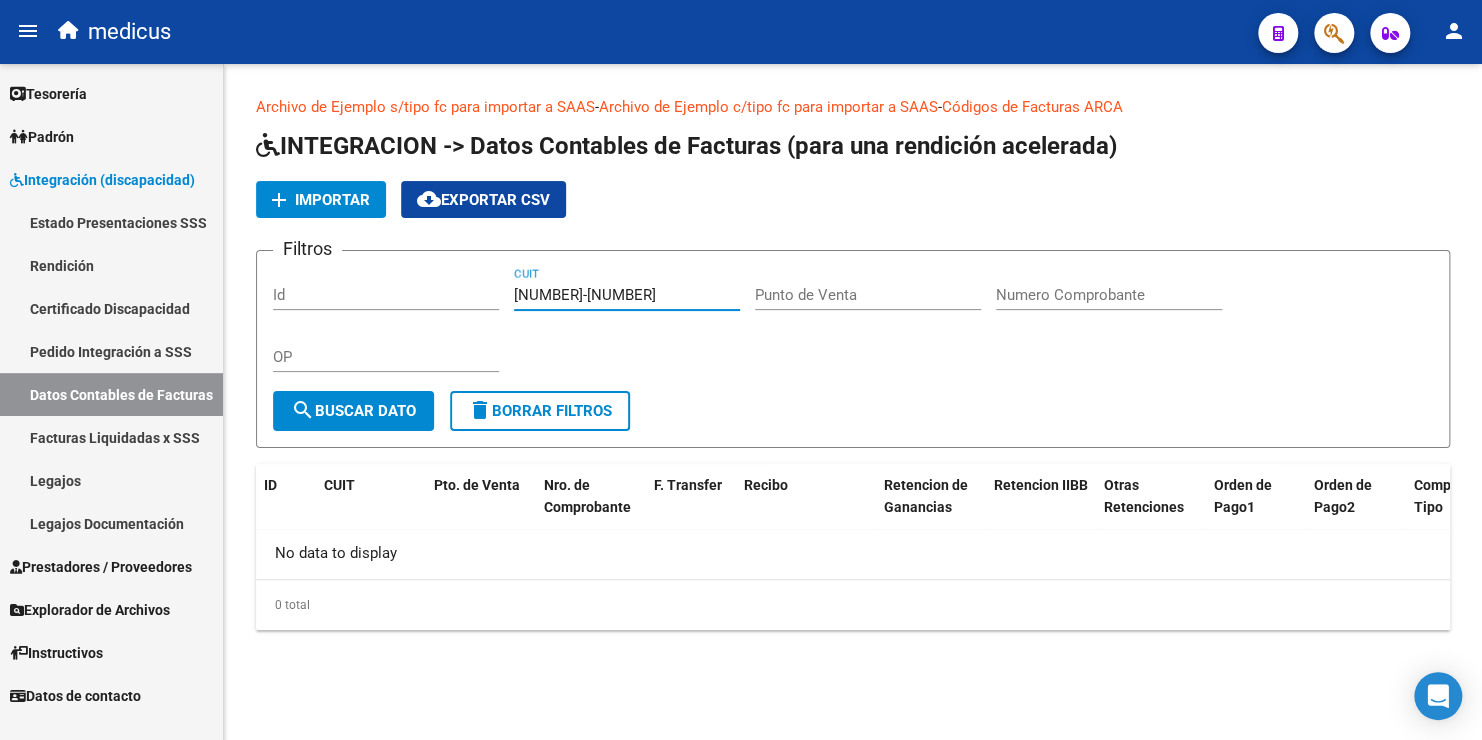click on "[NUMBER]-[NUMBER]" at bounding box center (627, 295) 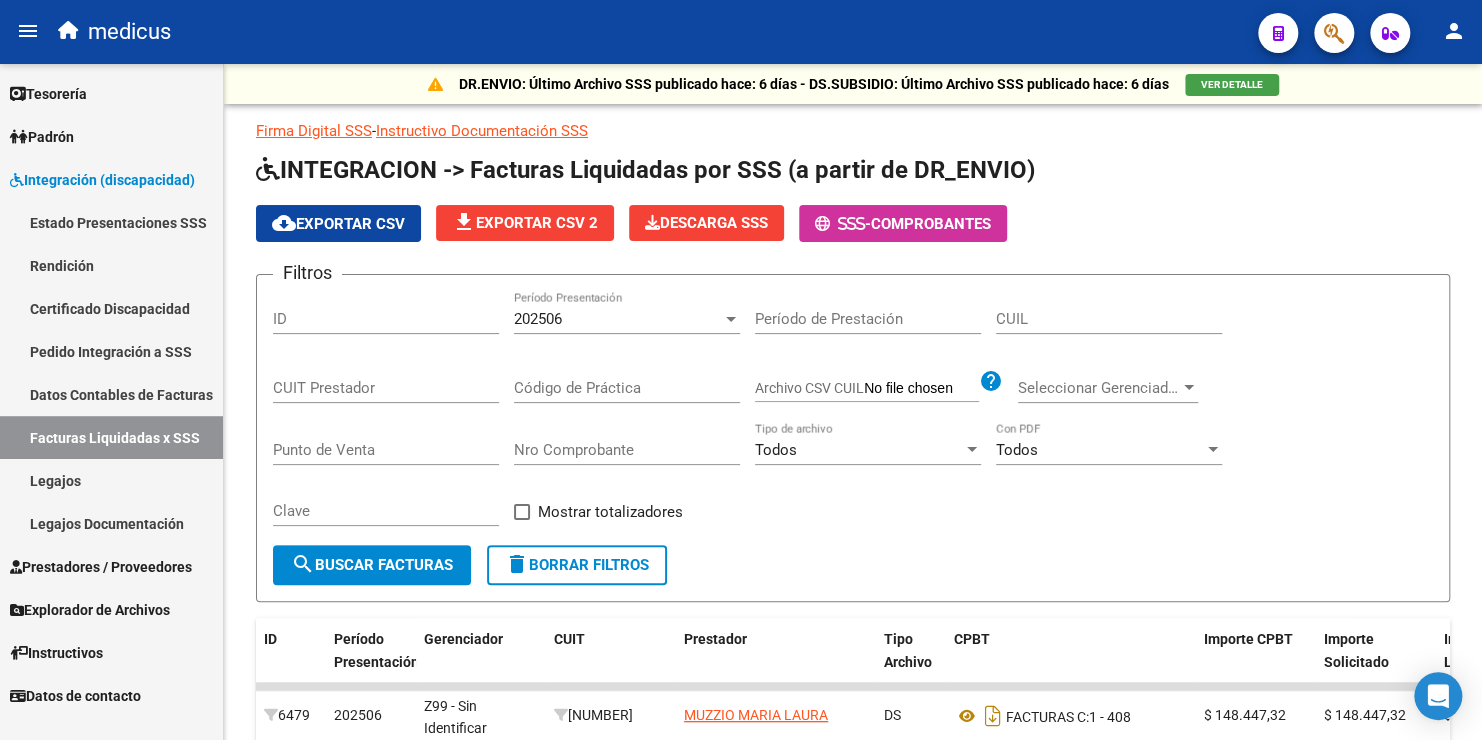 click on "Pedido Integración a SSS" at bounding box center [111, 351] 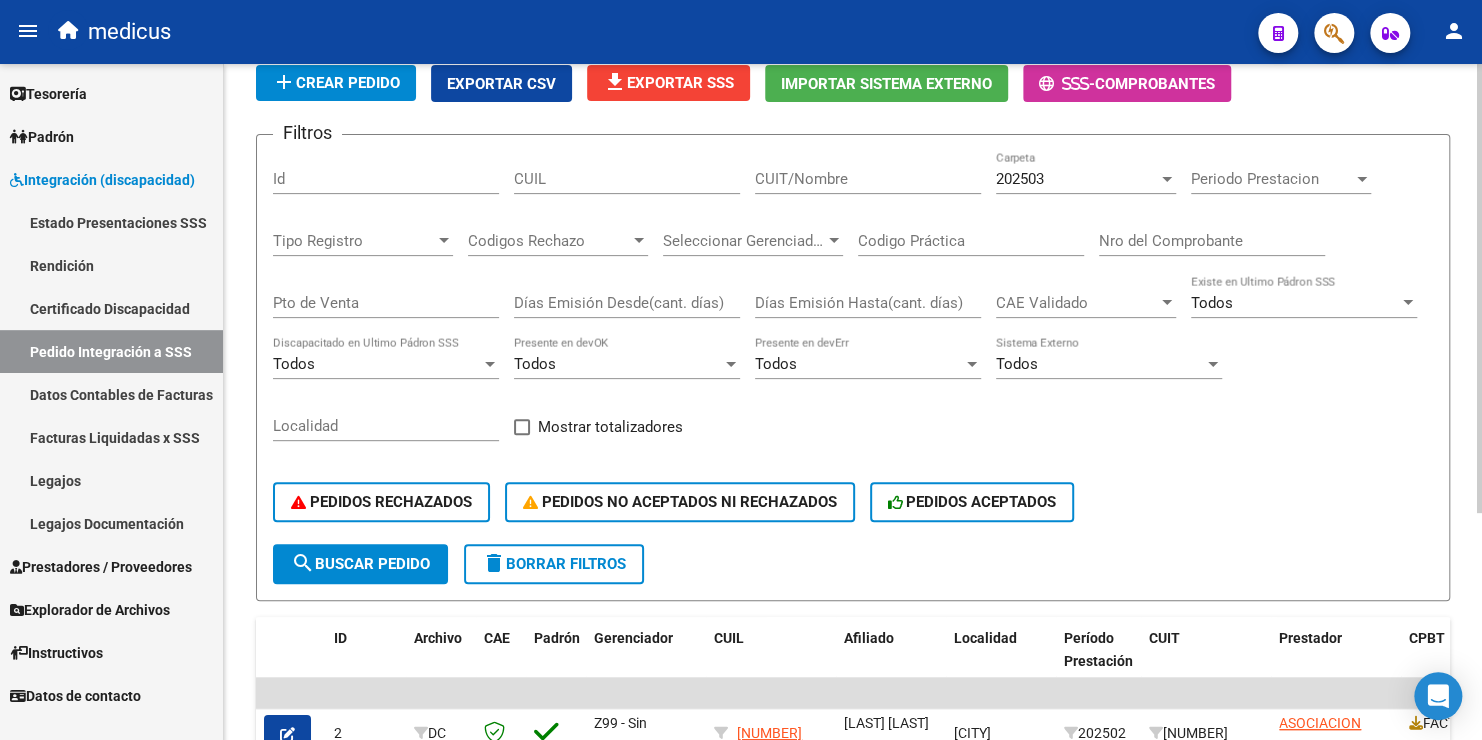scroll, scrollTop: 40, scrollLeft: 0, axis: vertical 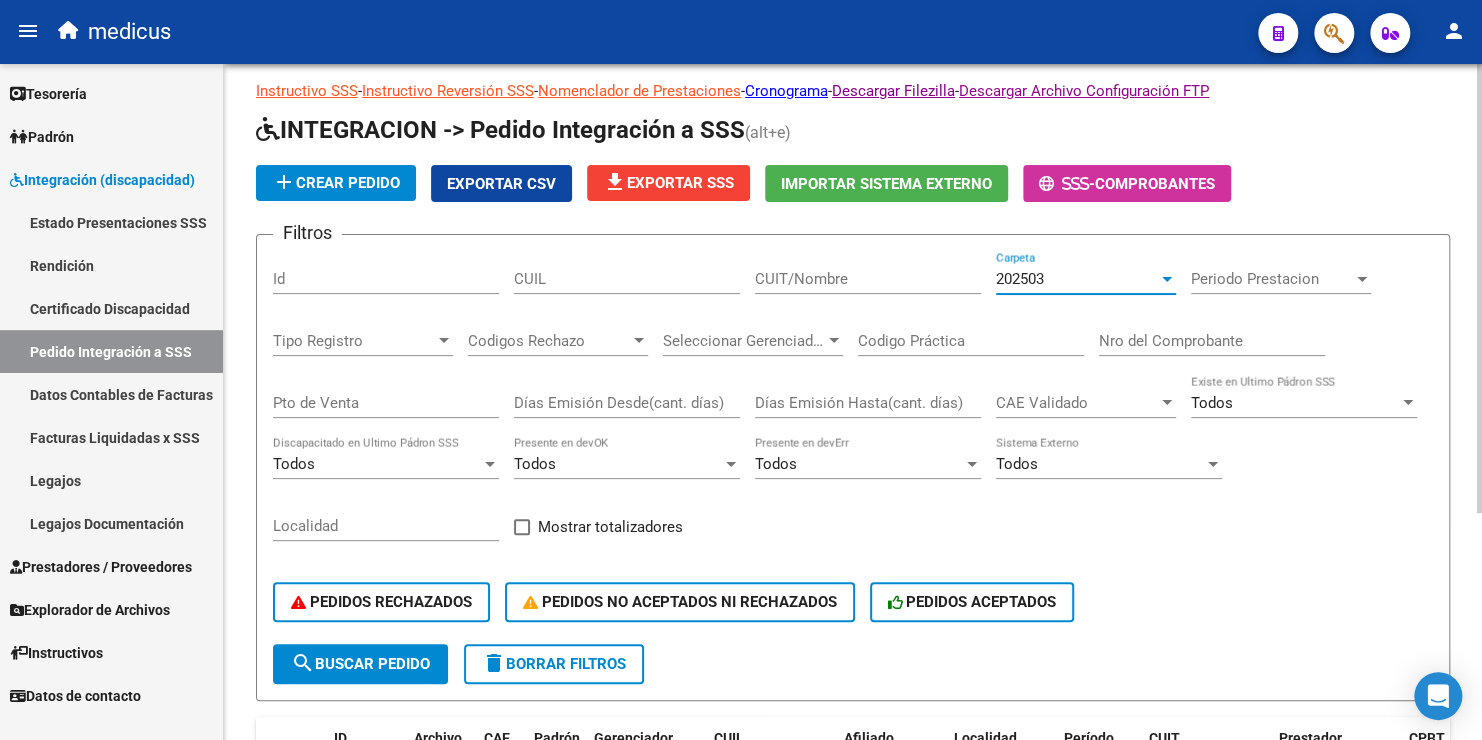 click on "202503" at bounding box center (1077, 279) 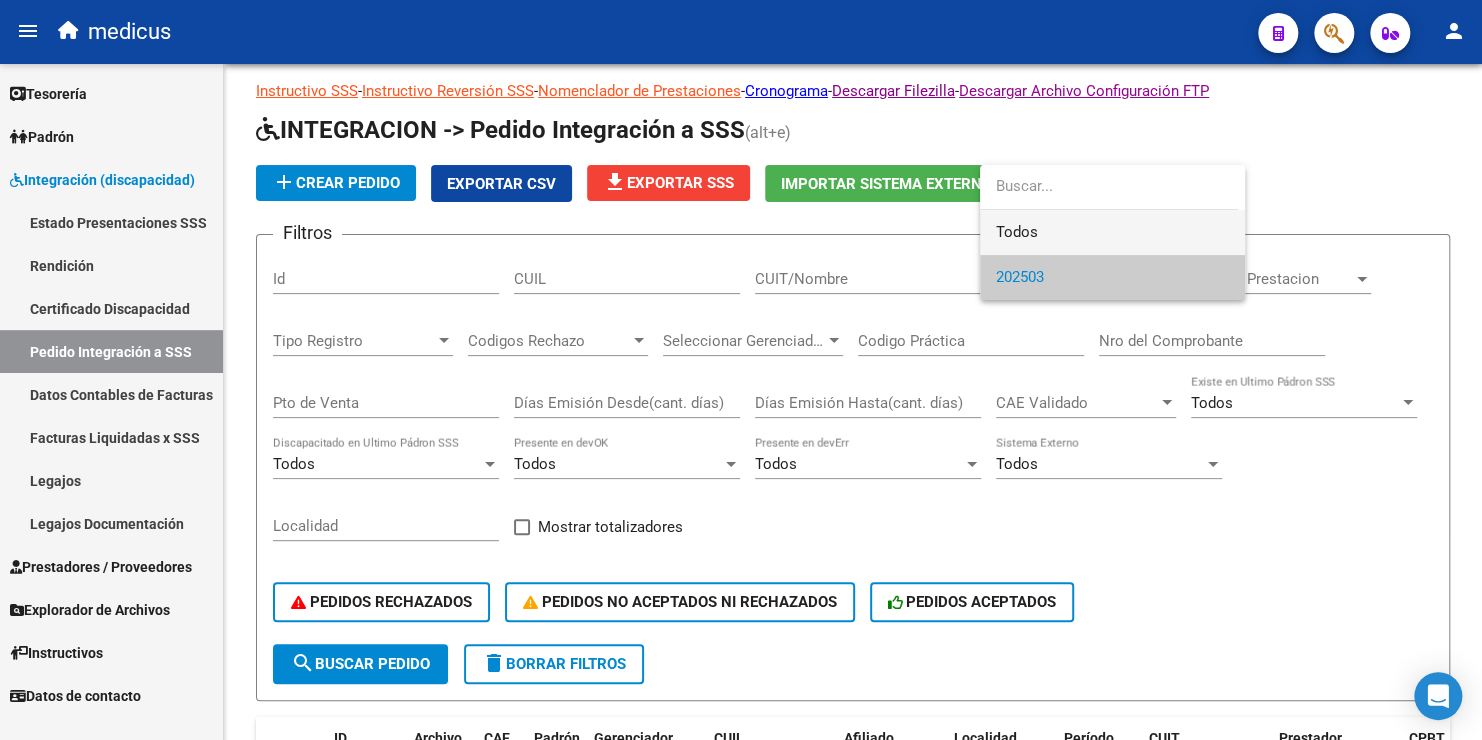 click on "Todos" at bounding box center [1112, 232] 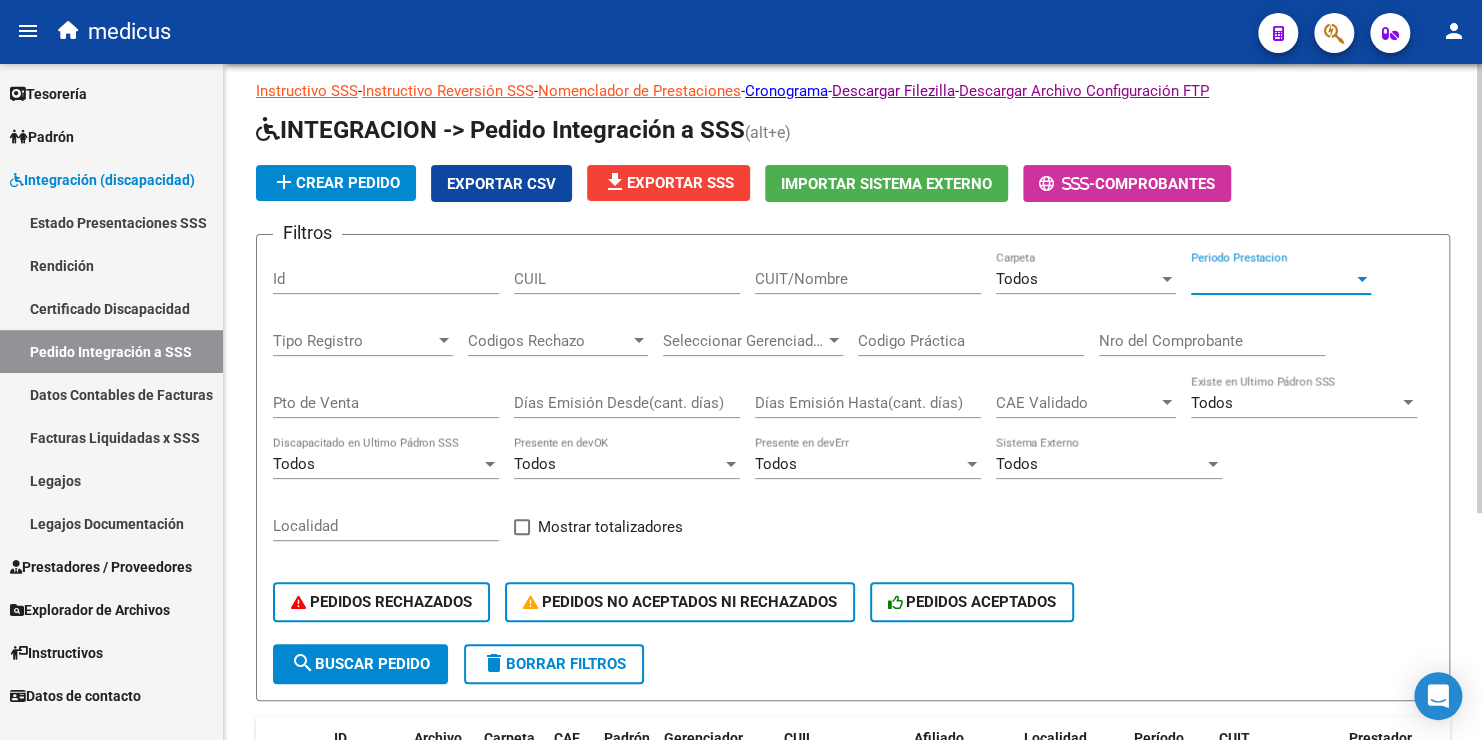 click on "Periodo Prestacion" at bounding box center [1272, 279] 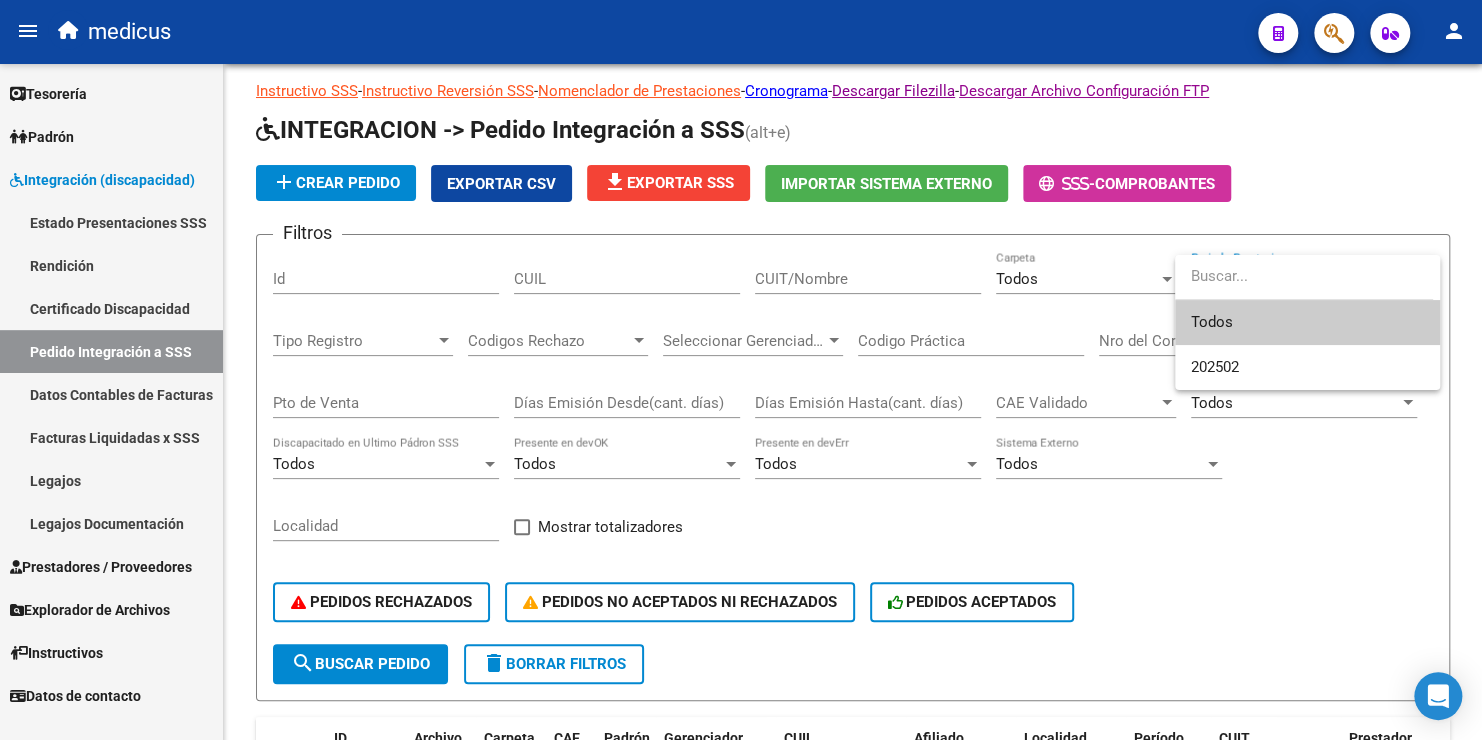 click at bounding box center (741, 370) 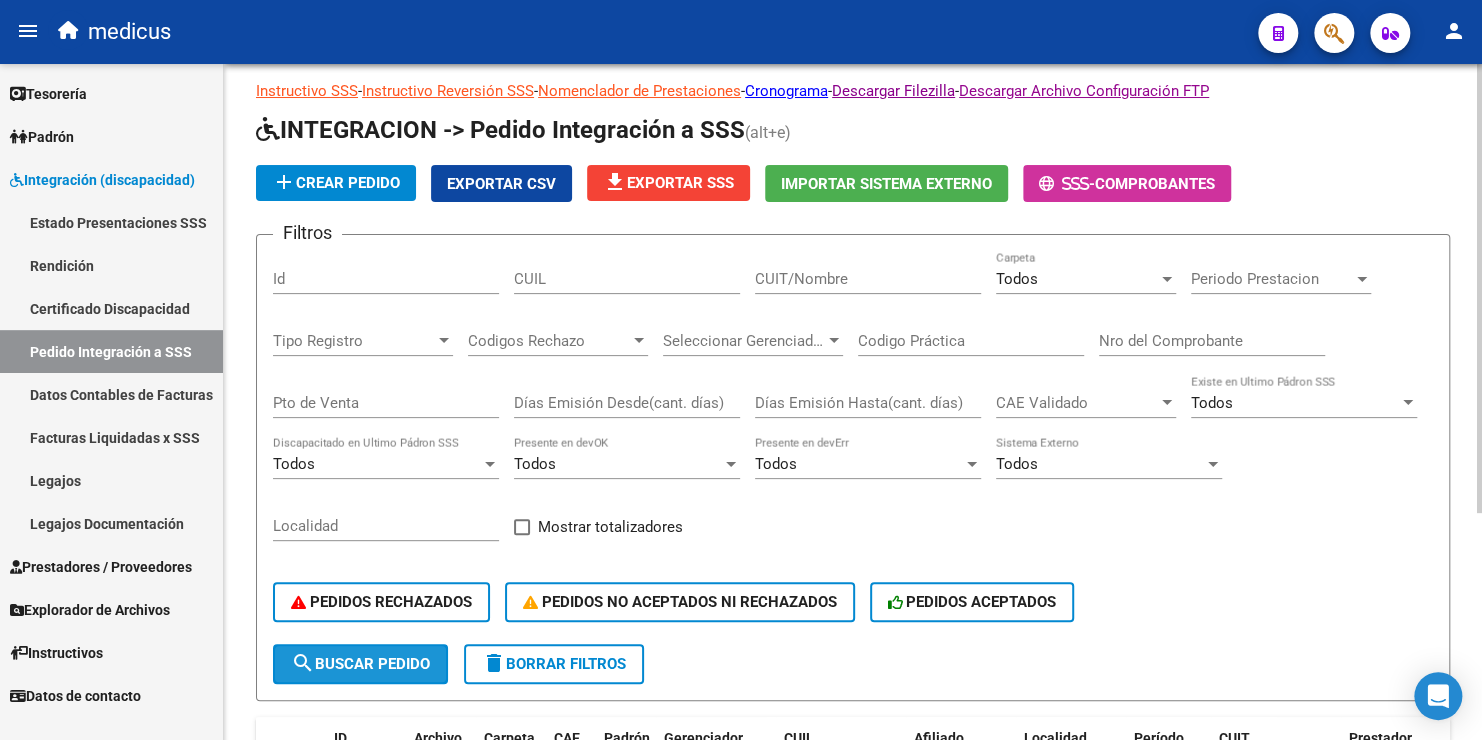 click on "search  Buscar Pedido" 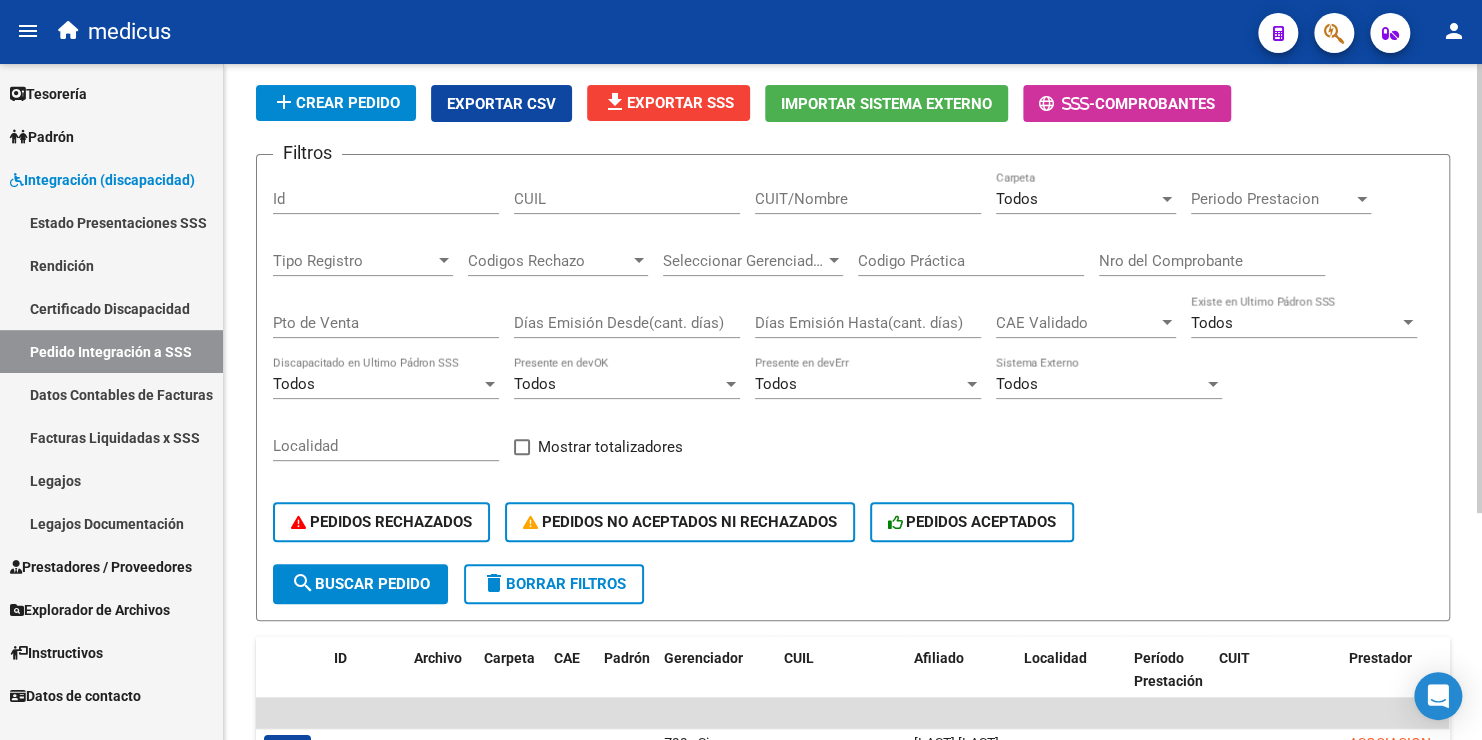 scroll, scrollTop: 340, scrollLeft: 0, axis: vertical 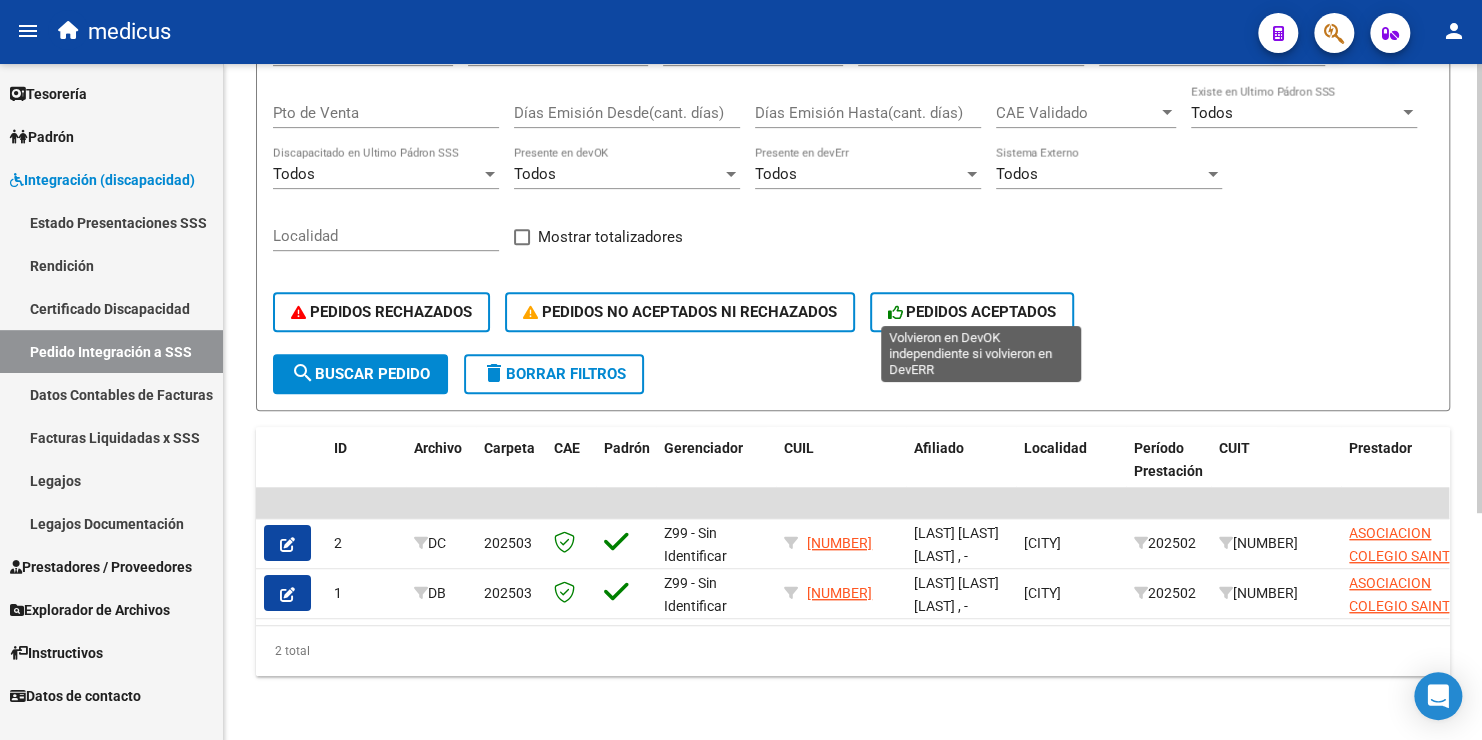 click on "PEDIDOS ACEPTADOS" 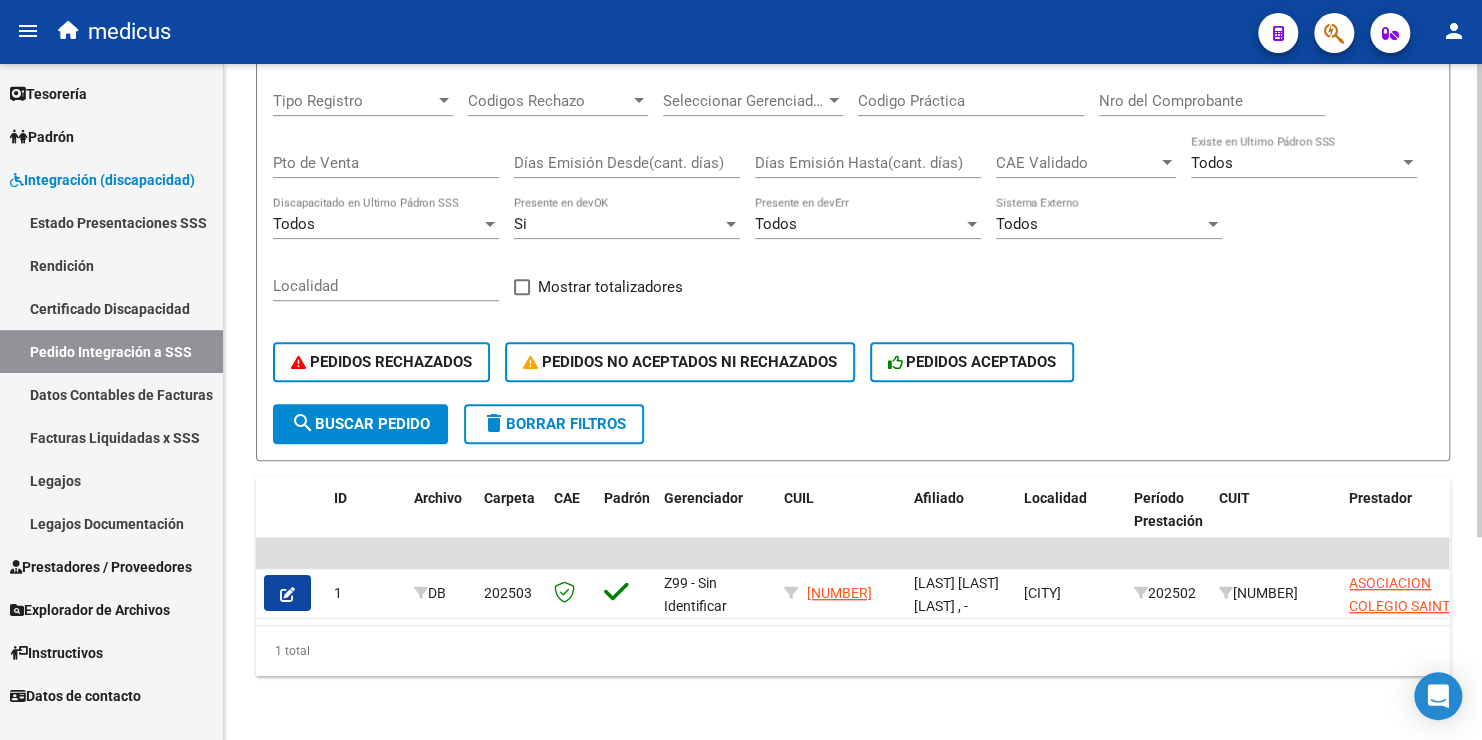 scroll, scrollTop: 290, scrollLeft: 0, axis: vertical 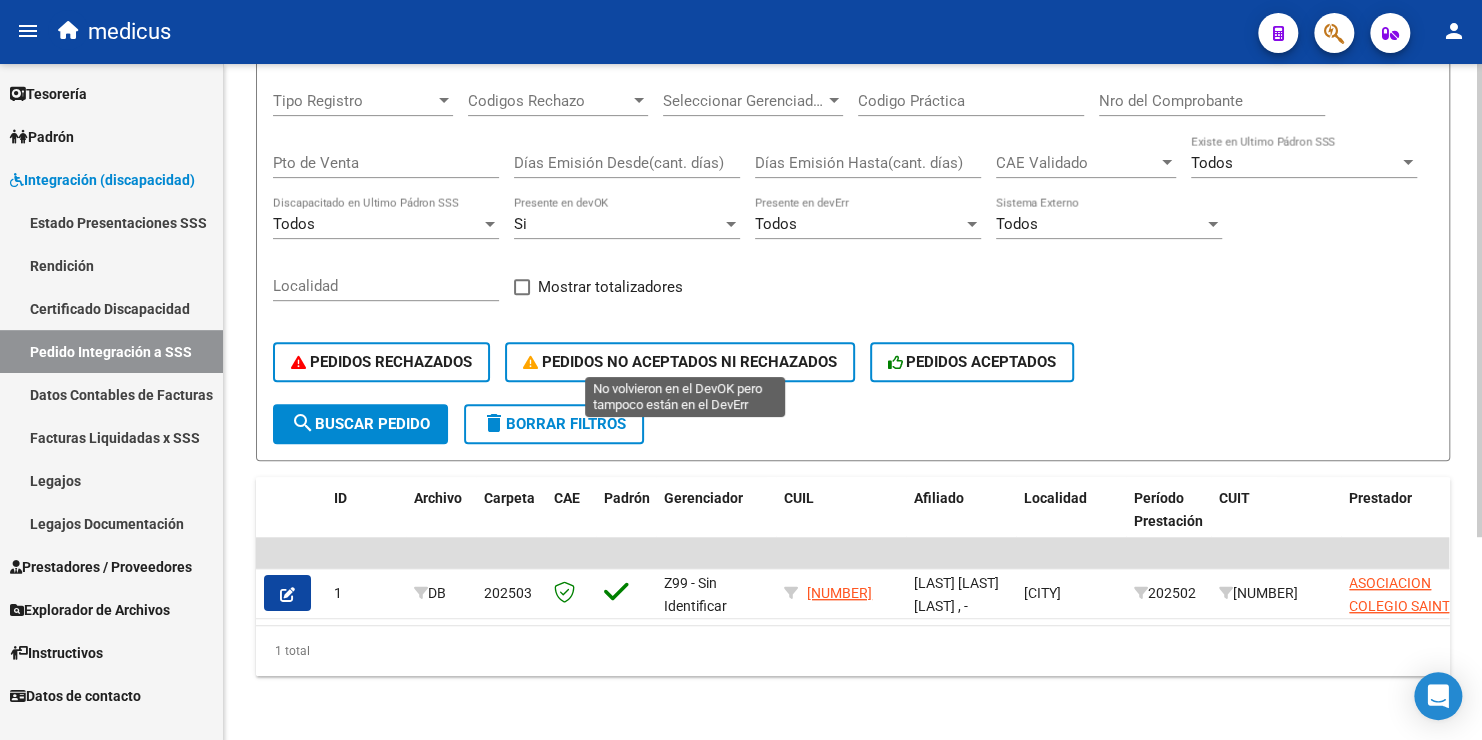 click on "PEDIDOS NO ACEPTADOS NI RECHAZADOS" 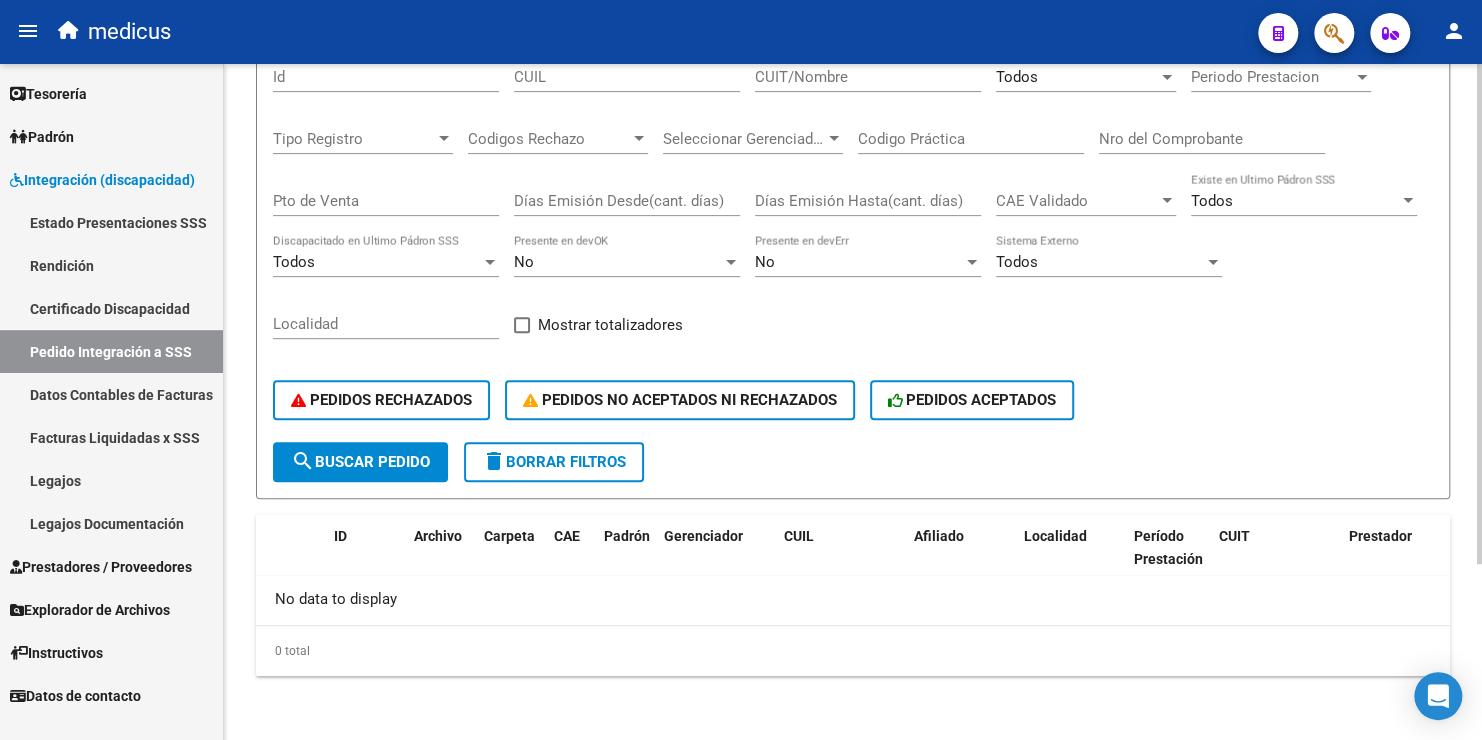 scroll, scrollTop: 237, scrollLeft: 0, axis: vertical 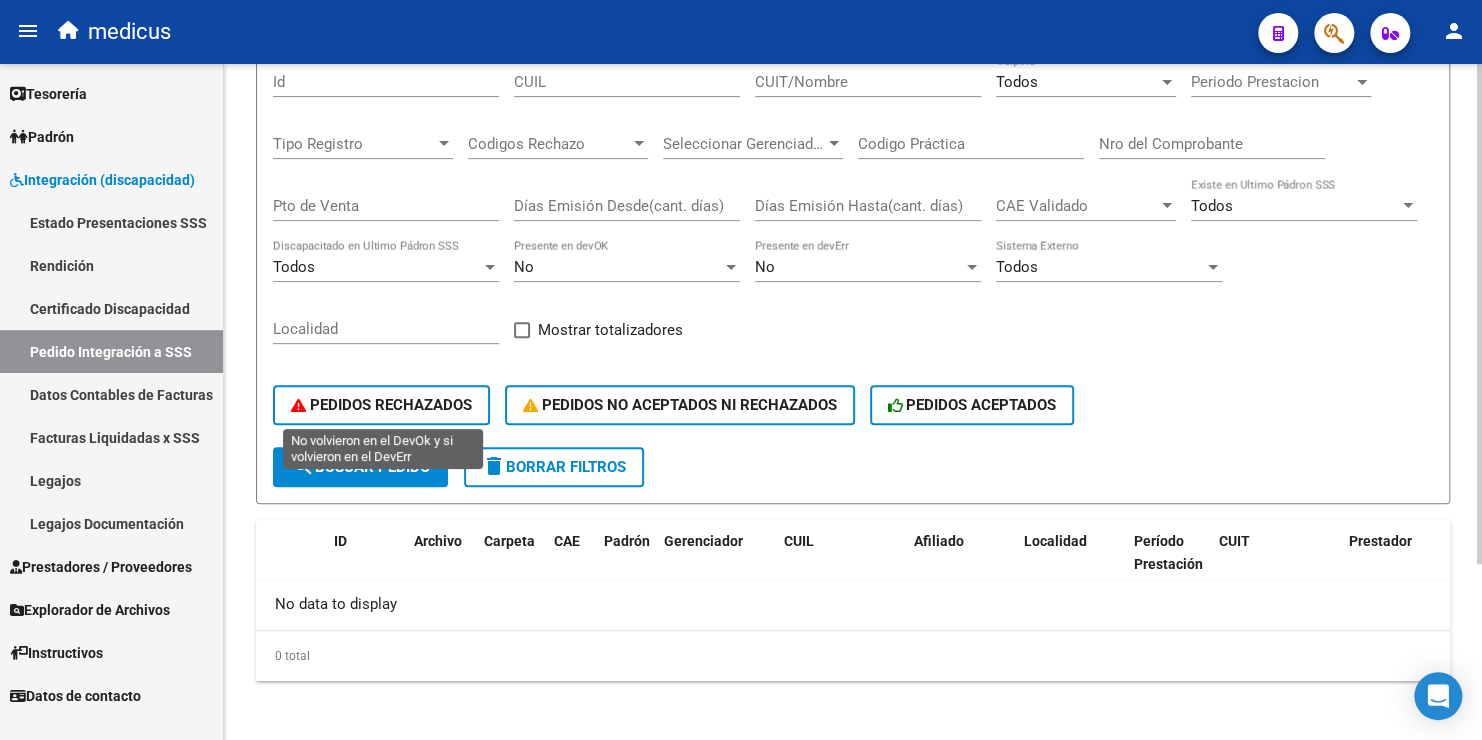 click on "PEDIDOS RECHAZADOS" 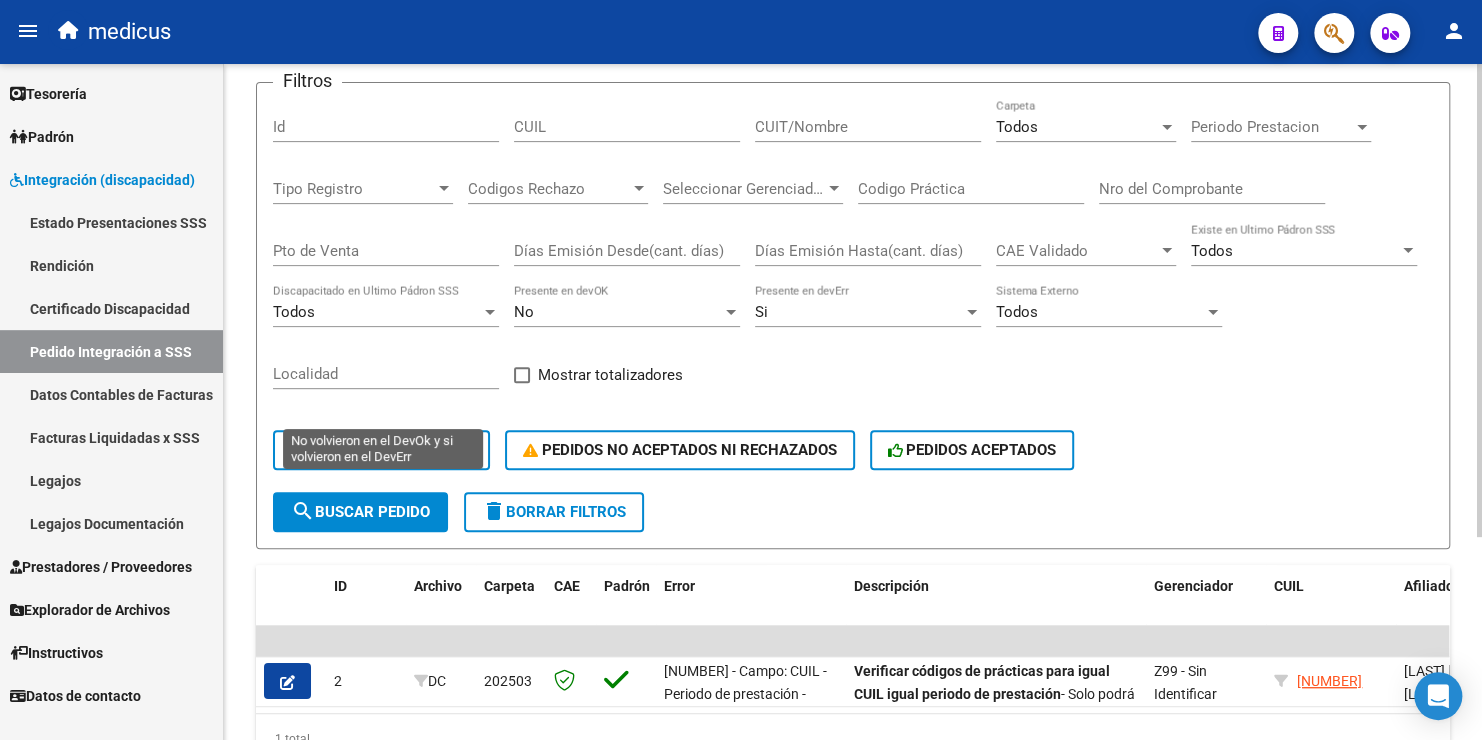 scroll, scrollTop: 237, scrollLeft: 0, axis: vertical 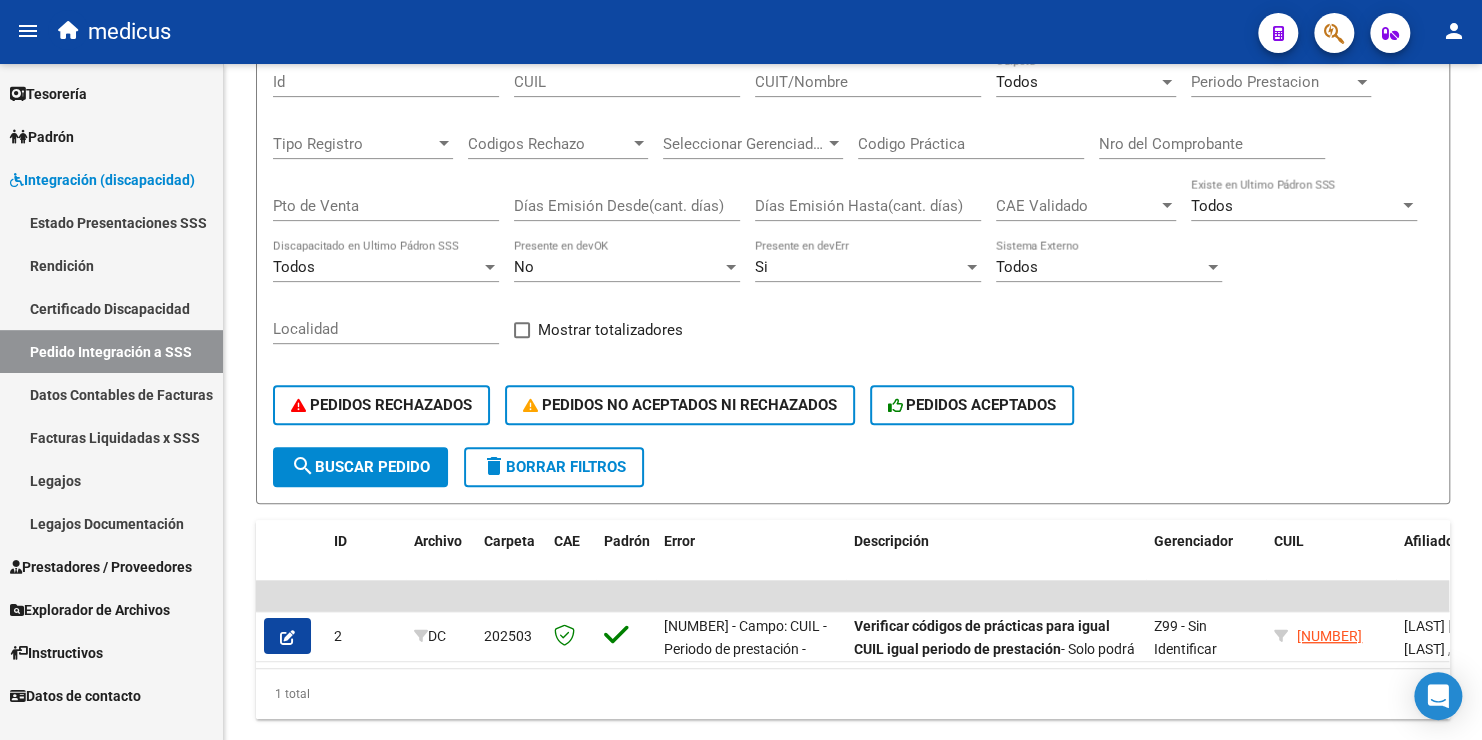 click on "Datos Contables de Facturas" at bounding box center (111, 394) 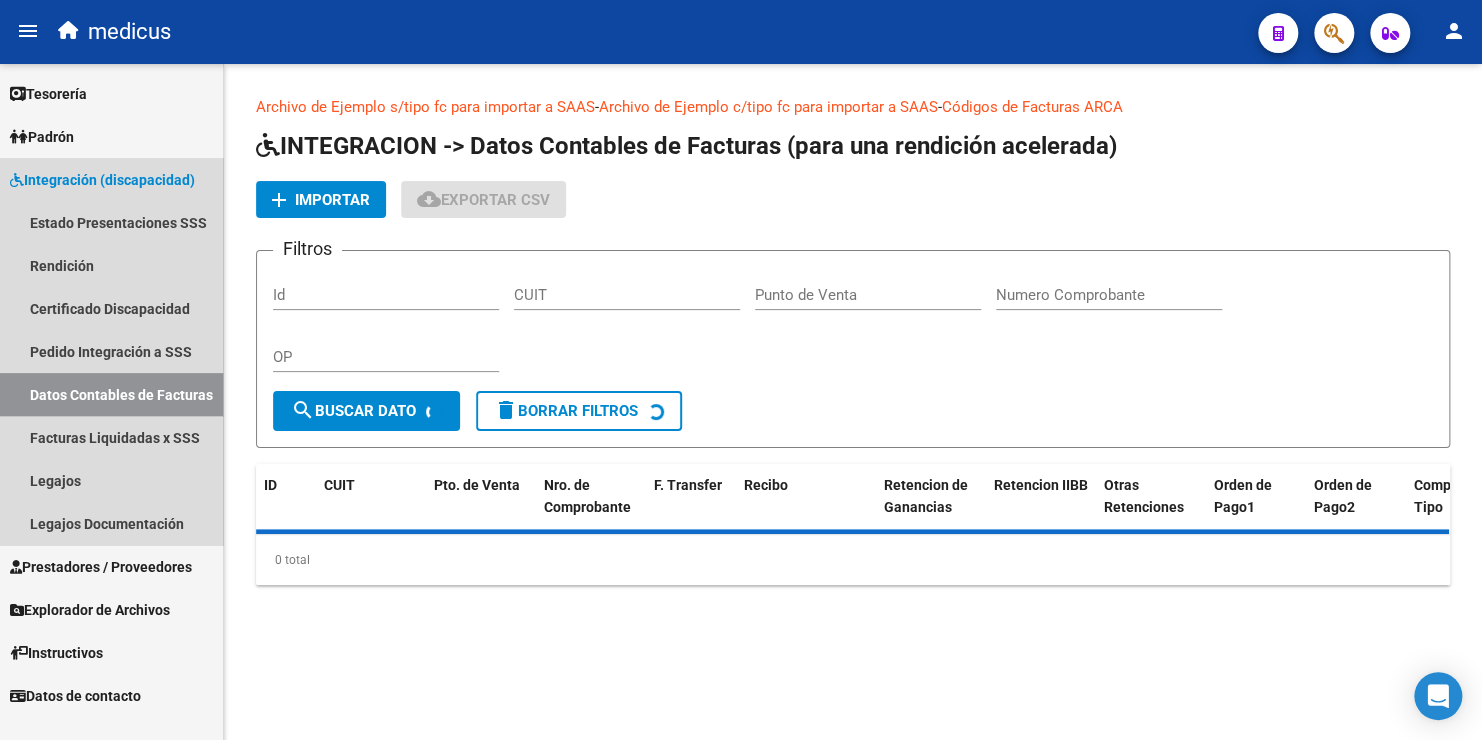 scroll, scrollTop: 0, scrollLeft: 0, axis: both 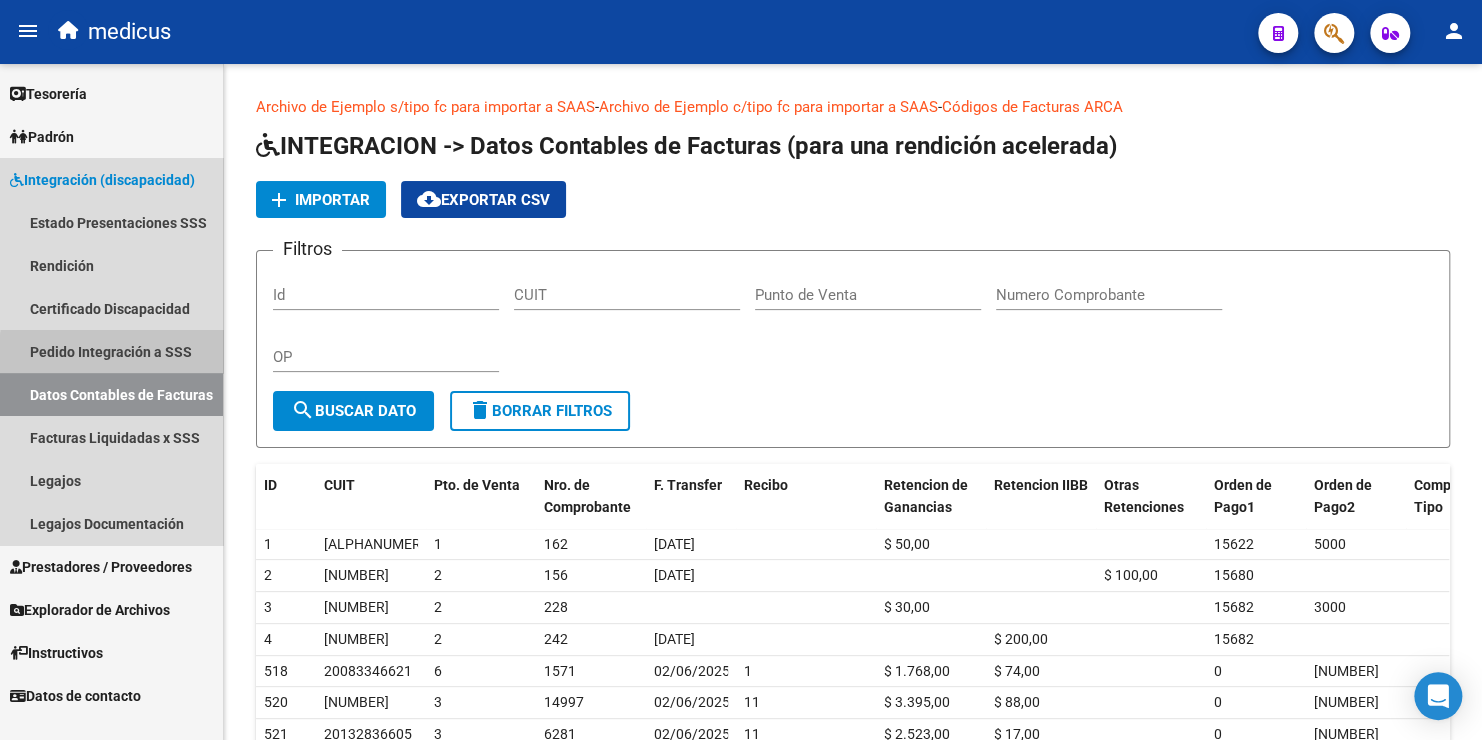 click on "Pedido Integración a SSS" at bounding box center (111, 351) 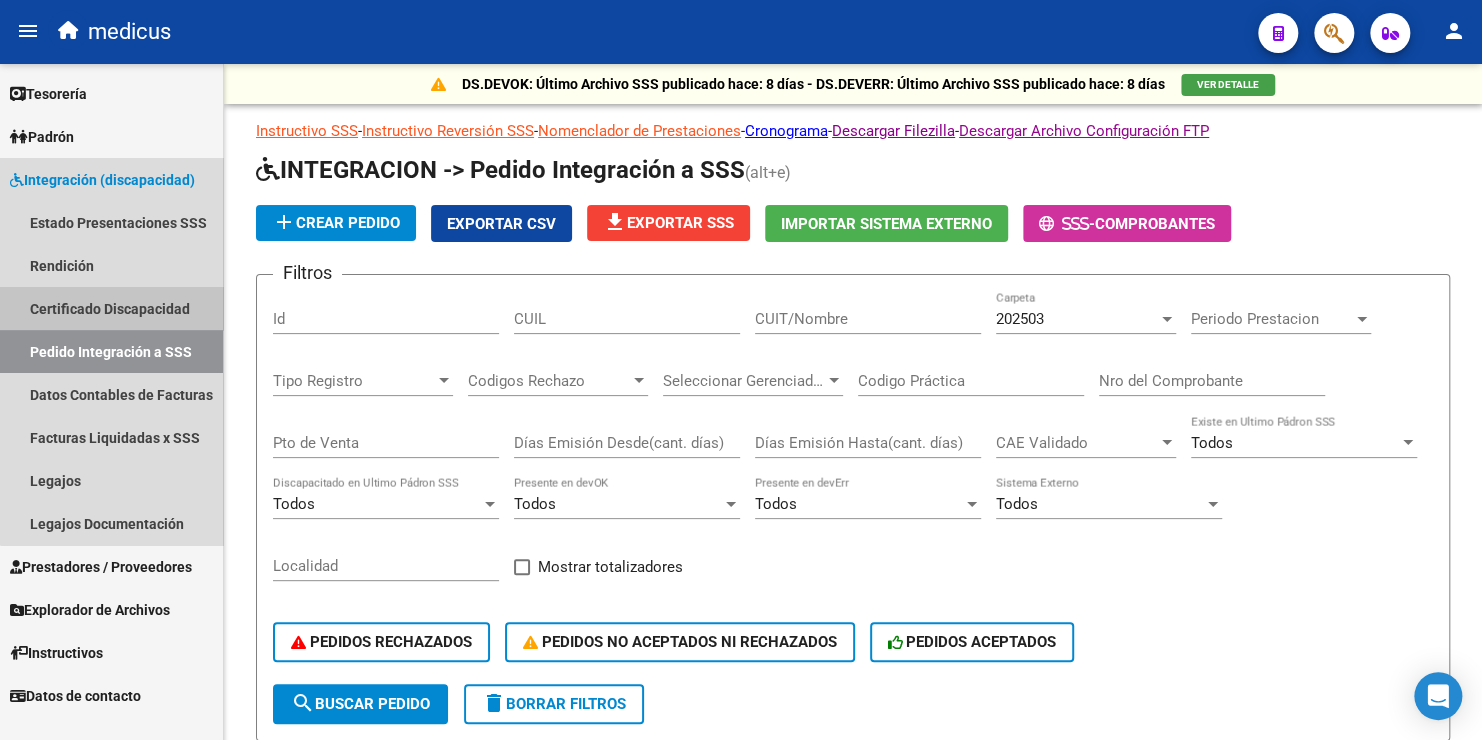 click on "Certificado Discapacidad" at bounding box center (111, 308) 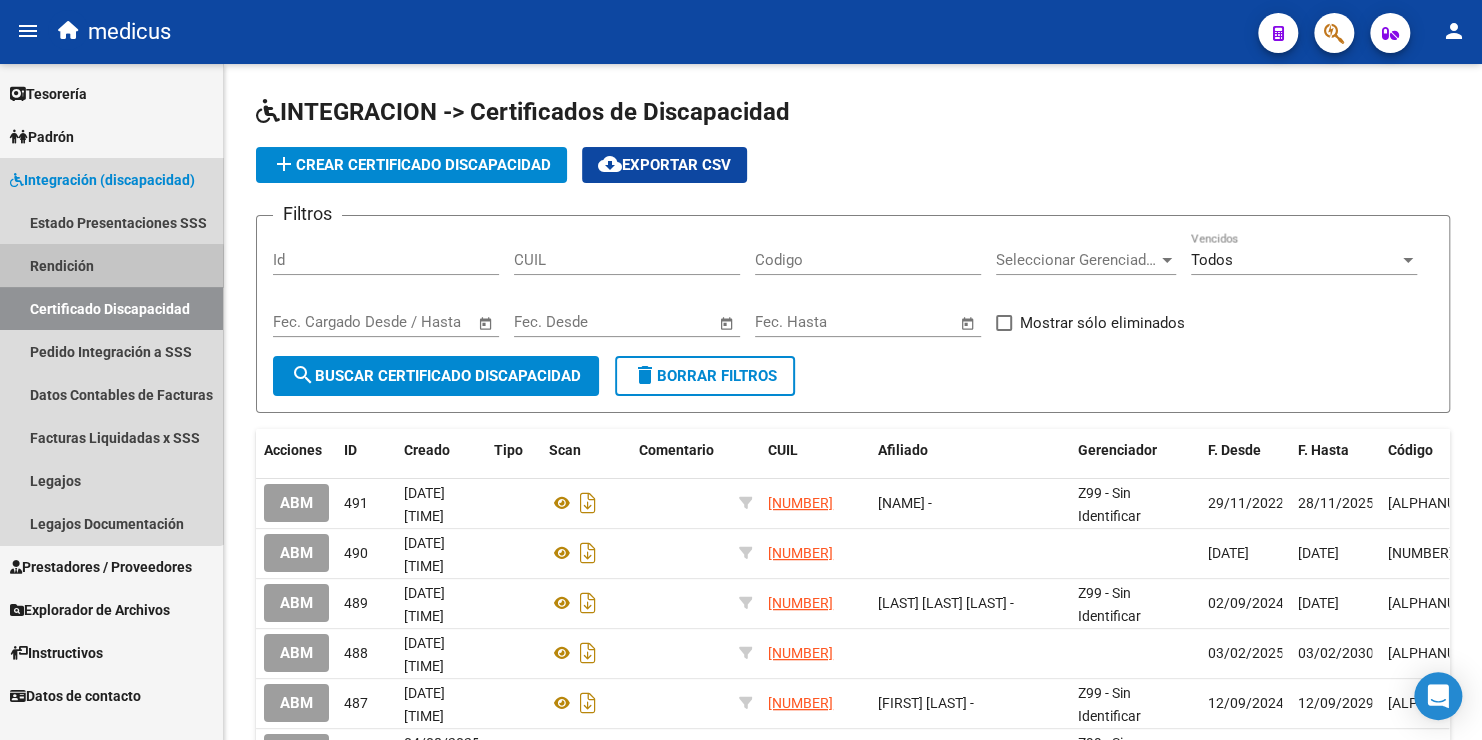 click on "Rendición" at bounding box center (111, 265) 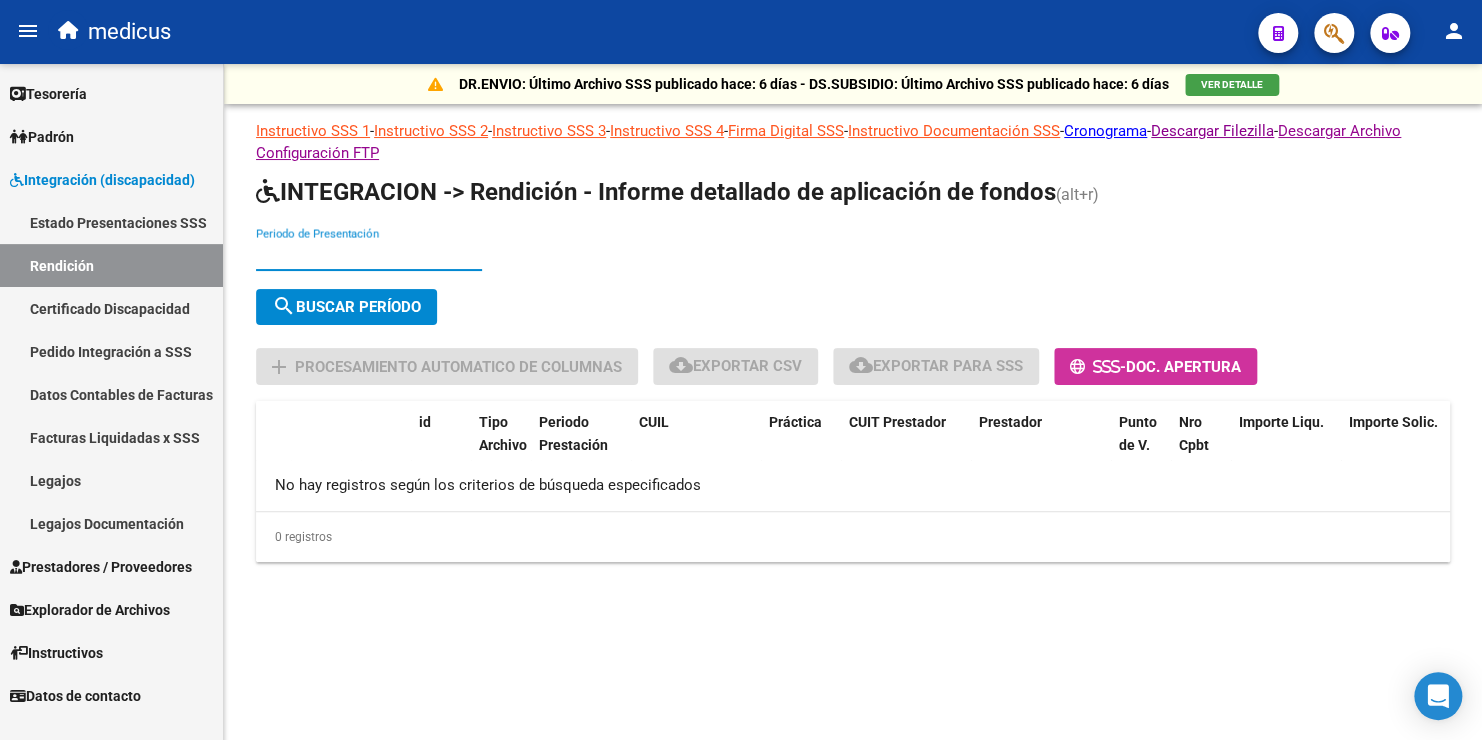 click on "Periodo de Presentación" at bounding box center (369, 255) 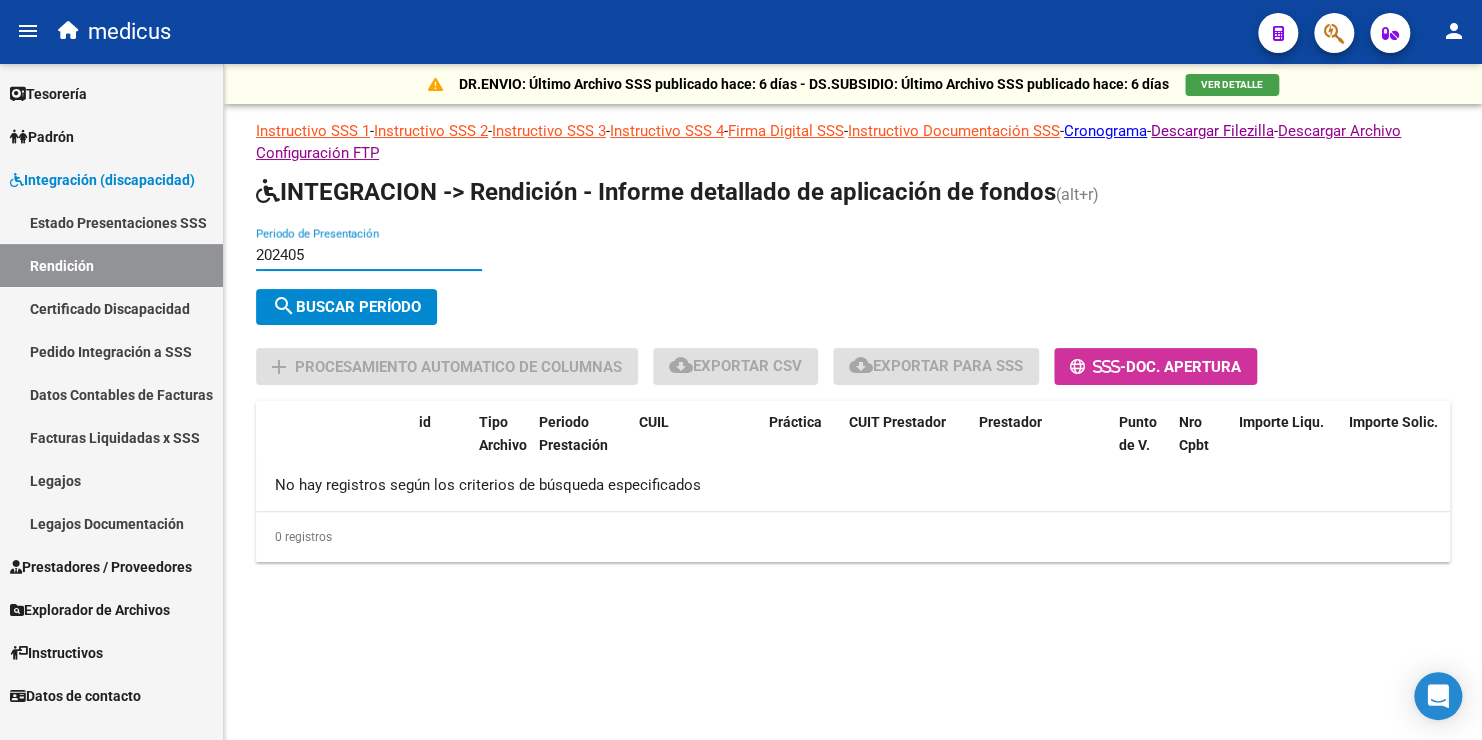 type on "202405" 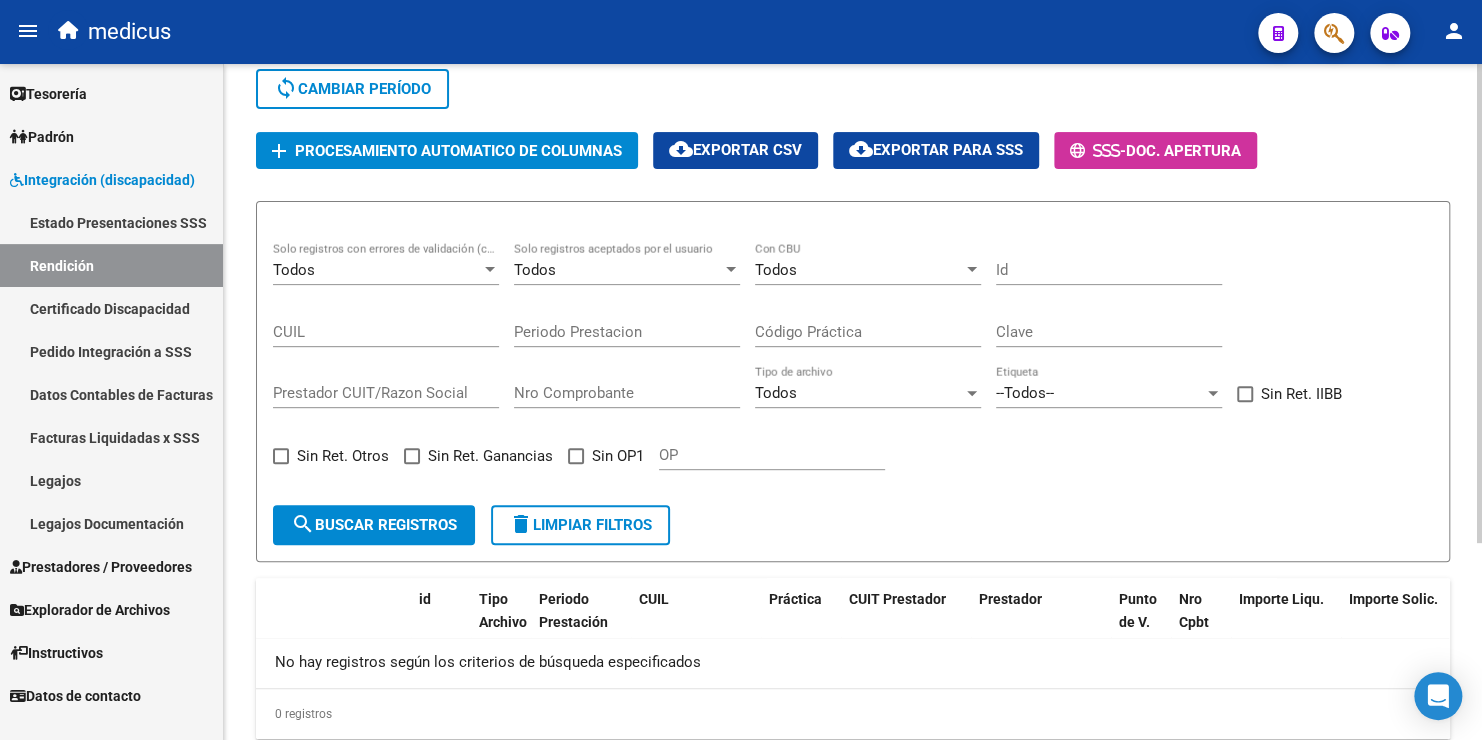 scroll, scrollTop: 178, scrollLeft: 0, axis: vertical 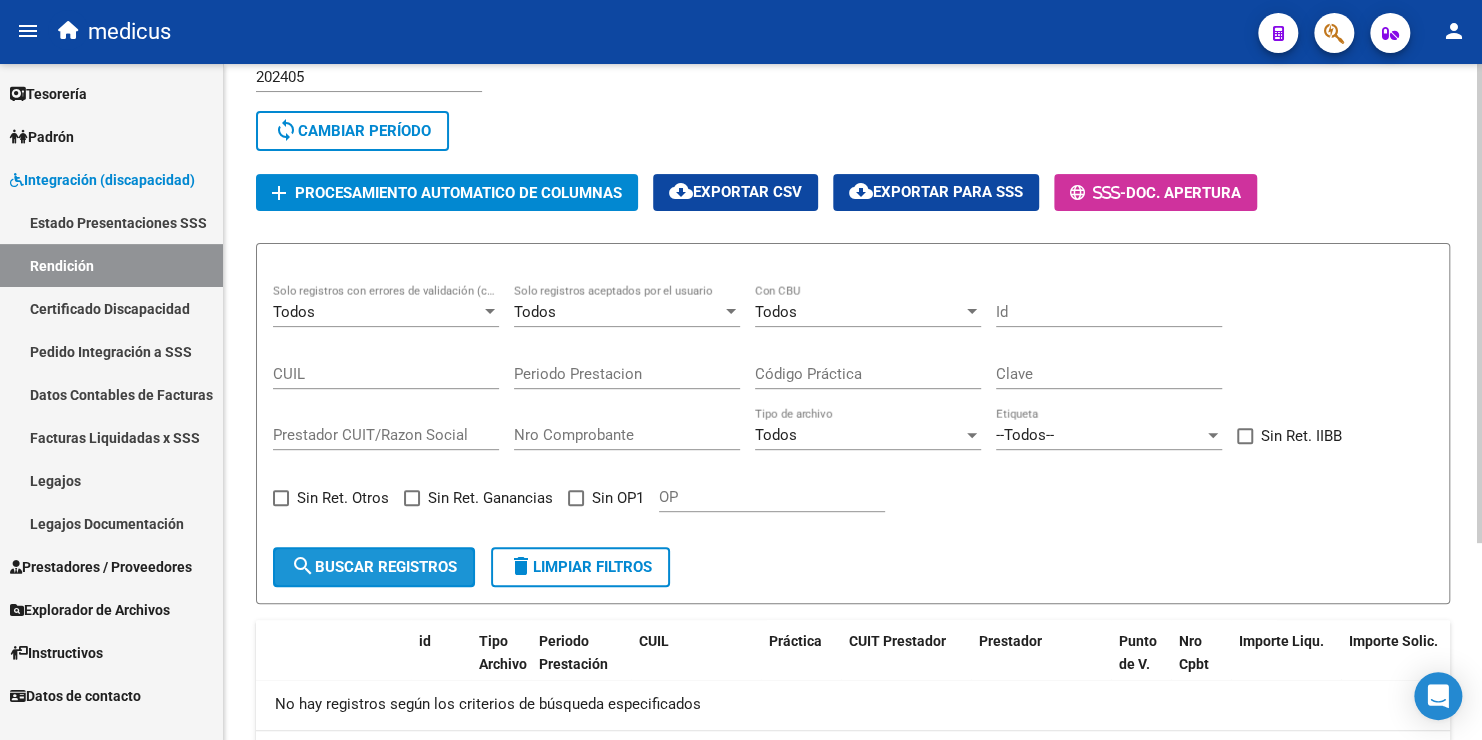 click on "search  Buscar registros" 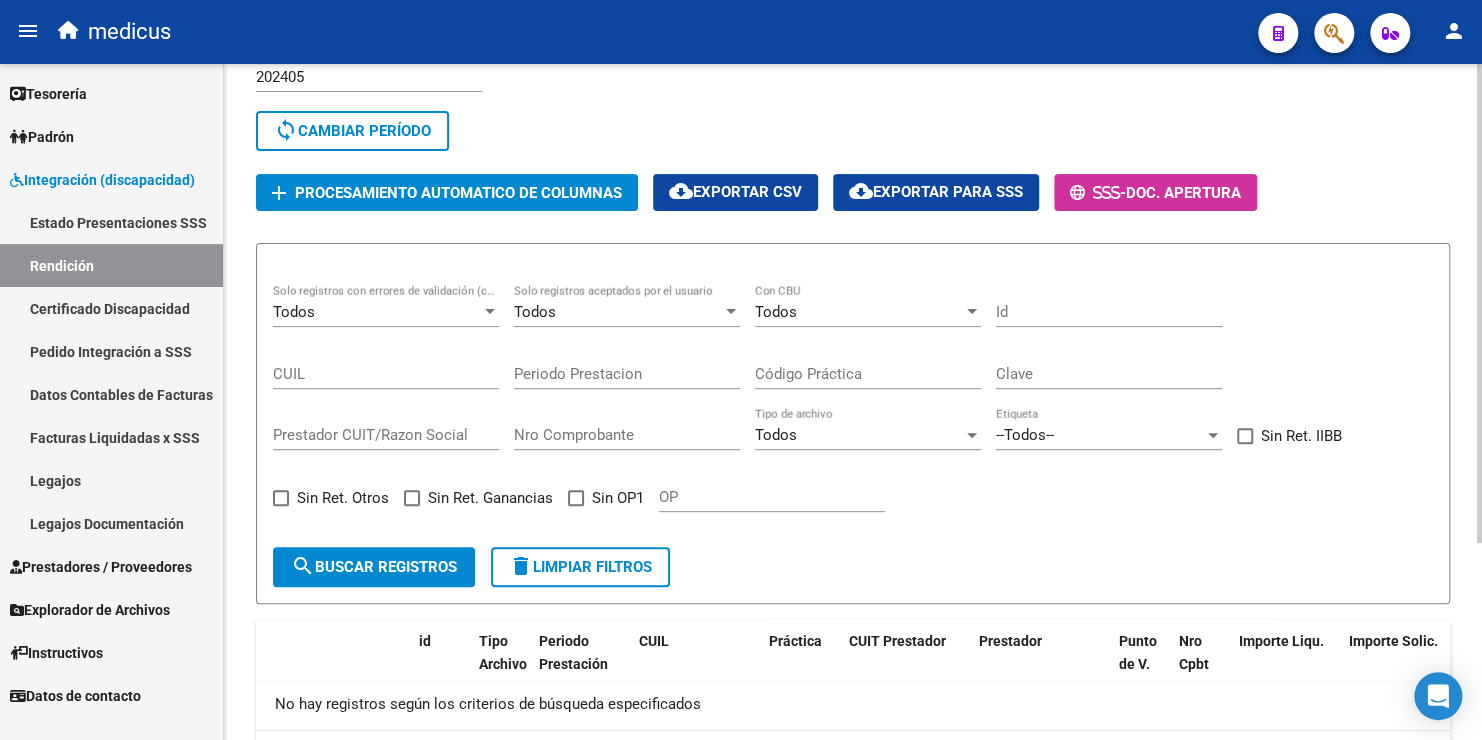 scroll, scrollTop: 78, scrollLeft: 0, axis: vertical 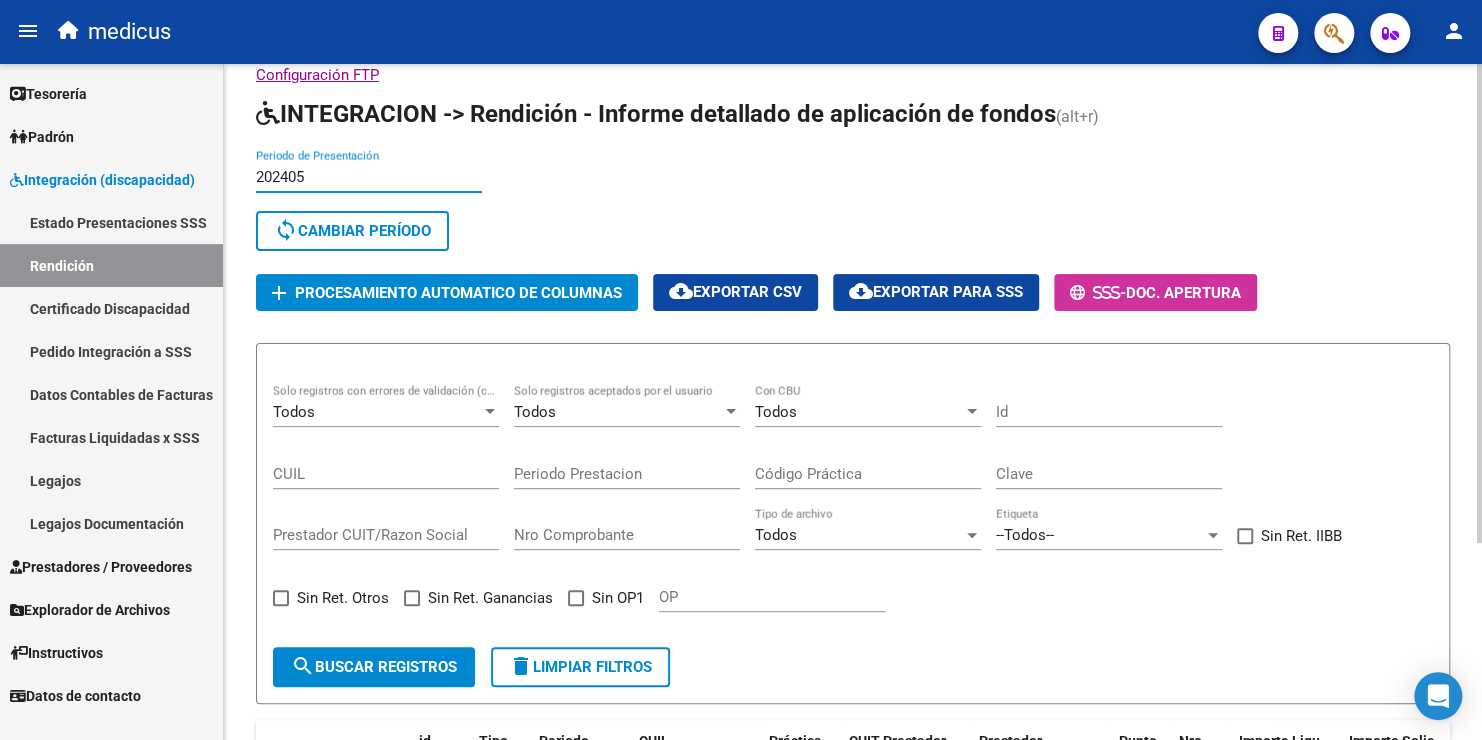 click on "202405" at bounding box center [369, 177] 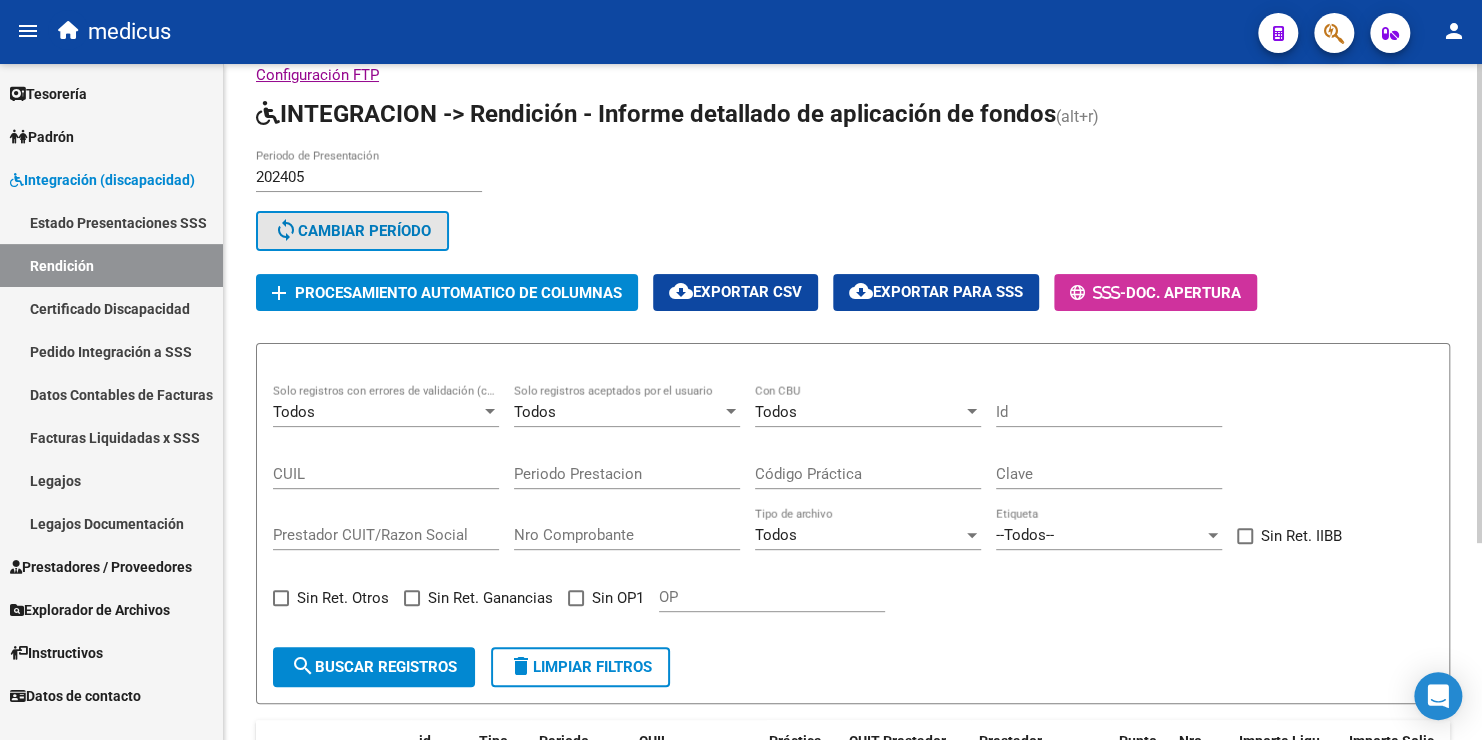 drag, startPoint x: 377, startPoint y: 234, endPoint x: 376, endPoint y: 221, distance: 13.038404 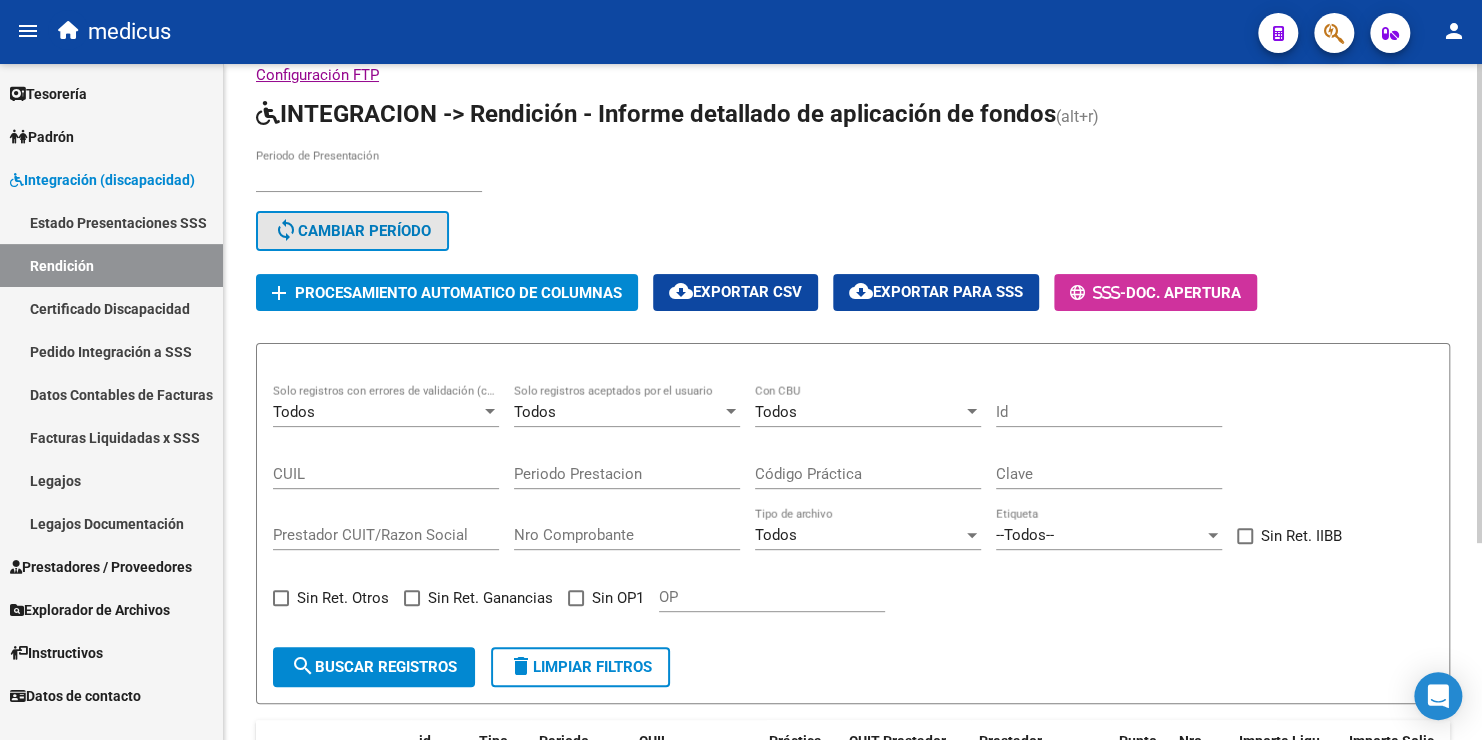 scroll, scrollTop: 0, scrollLeft: 0, axis: both 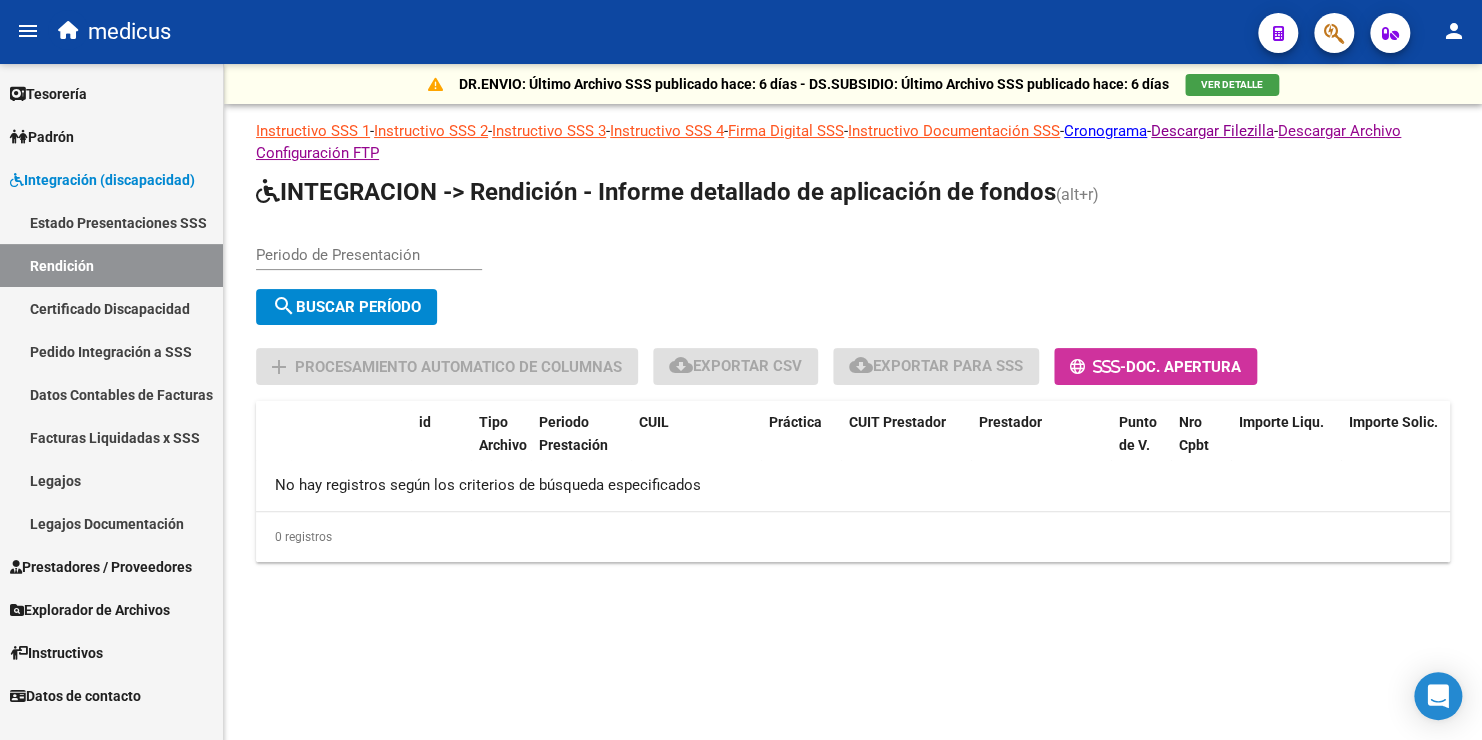 click on "Periodo de Presentación" 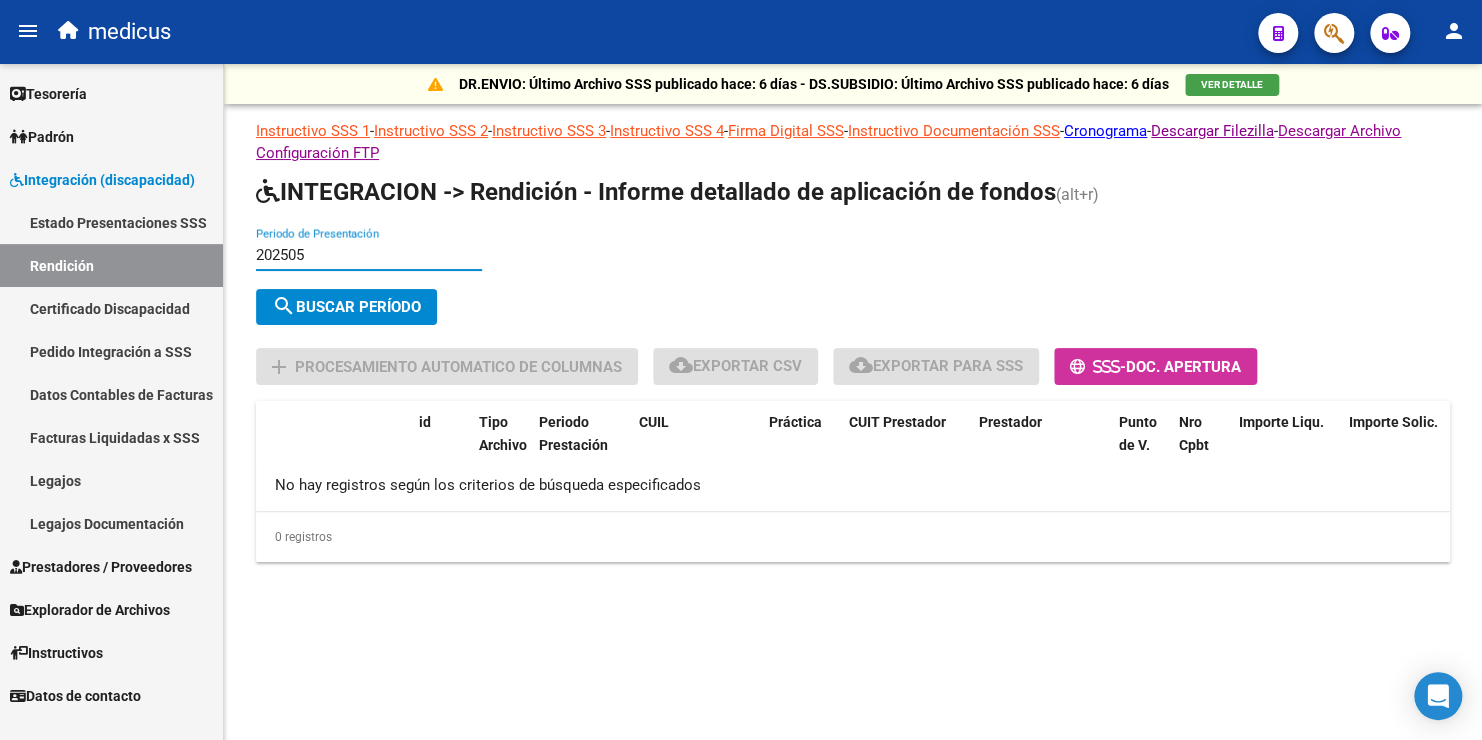 type on "202505" 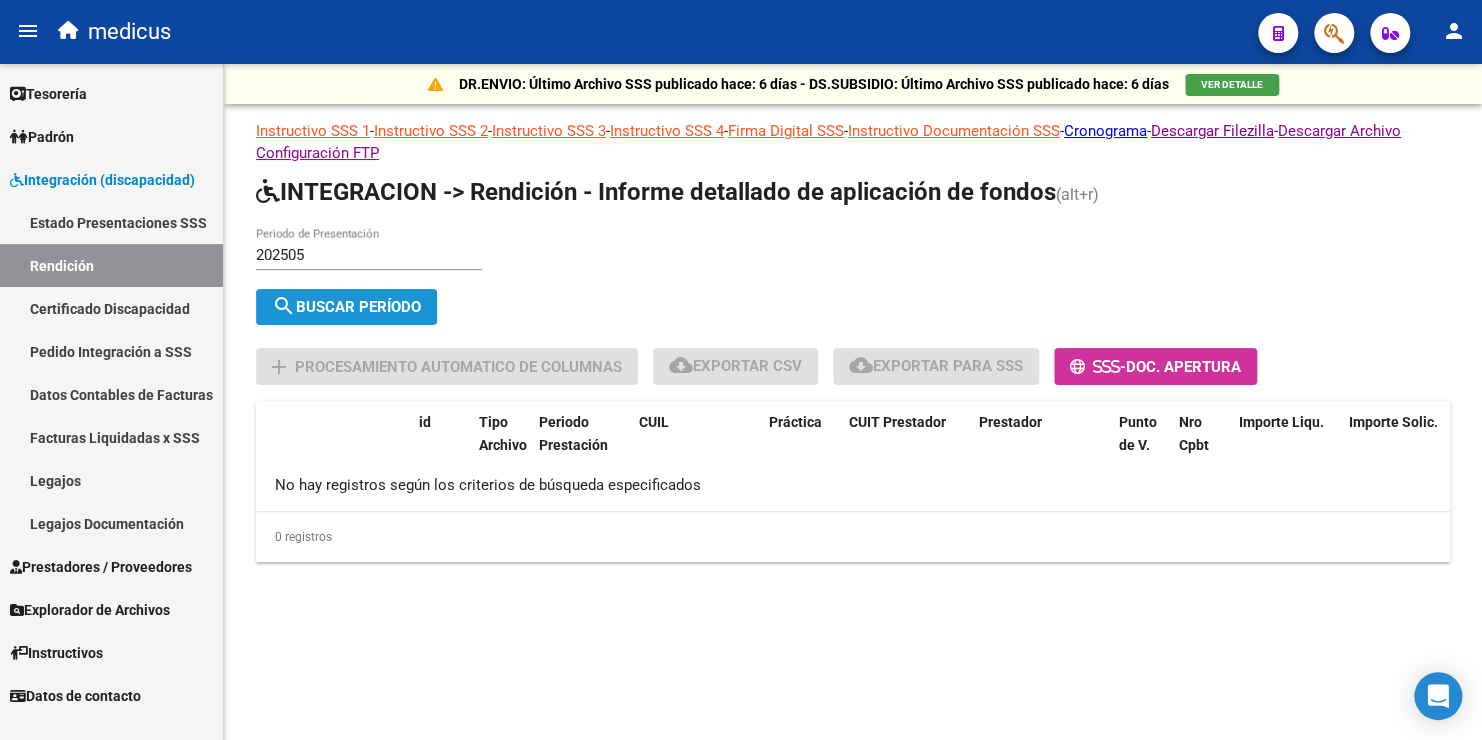 click on "search  Buscar Período" 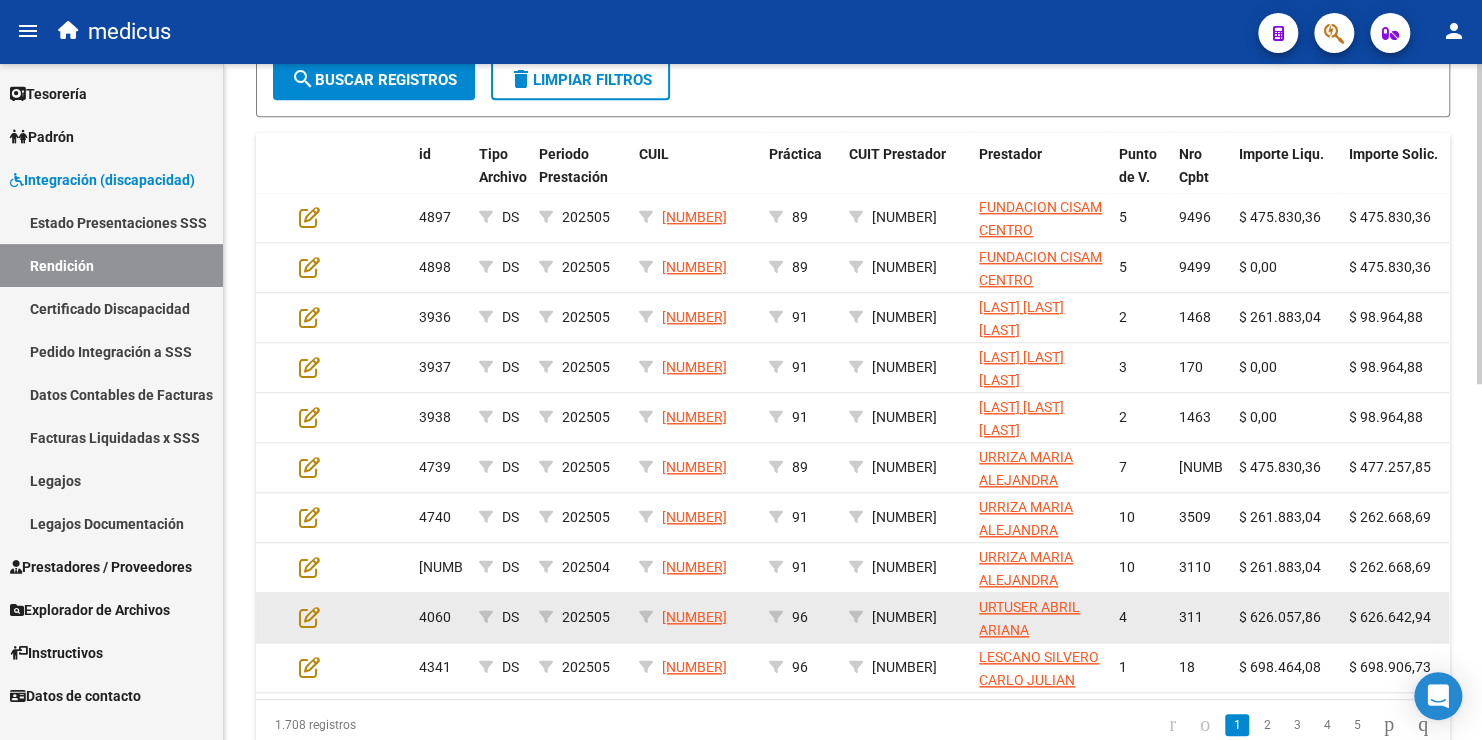 scroll, scrollTop: 349, scrollLeft: 0, axis: vertical 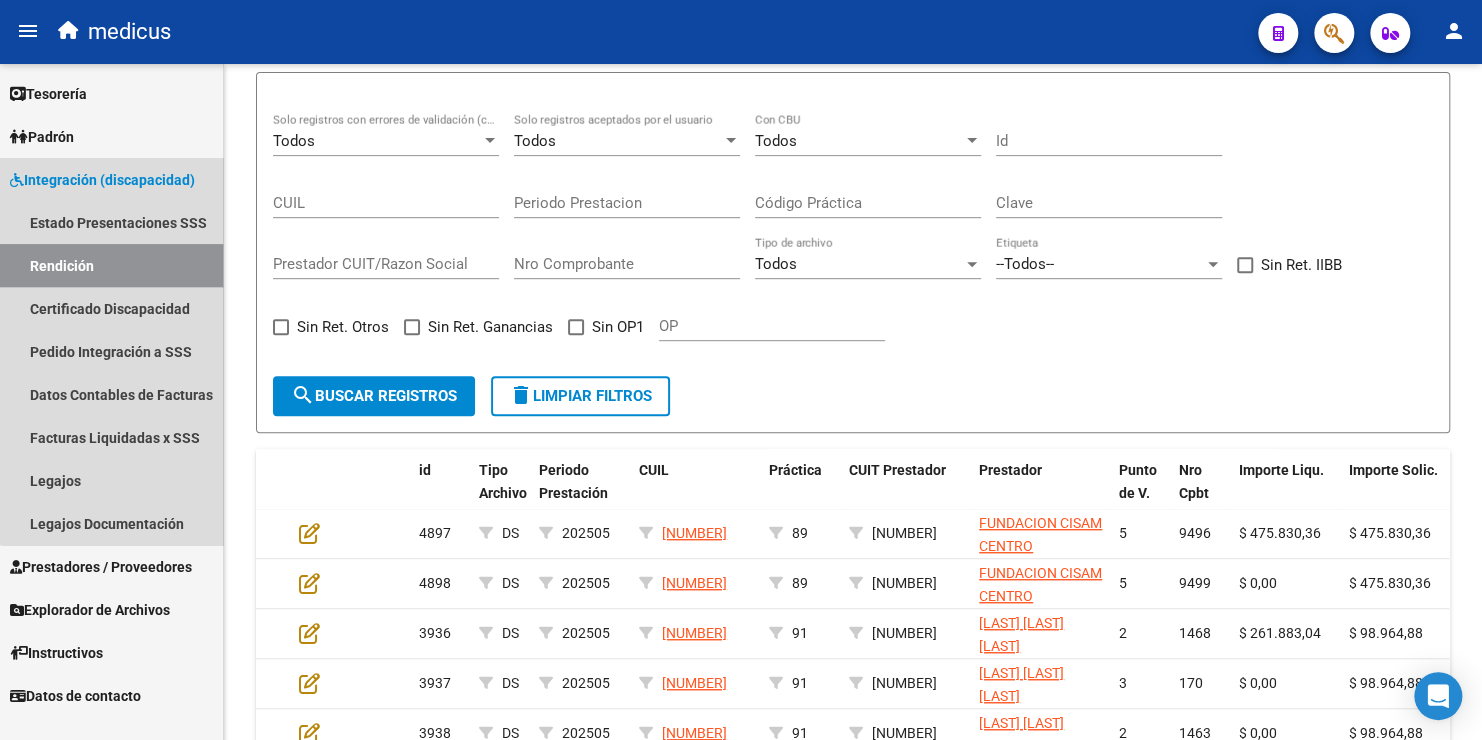 click on "Rendición" at bounding box center (111, 265) 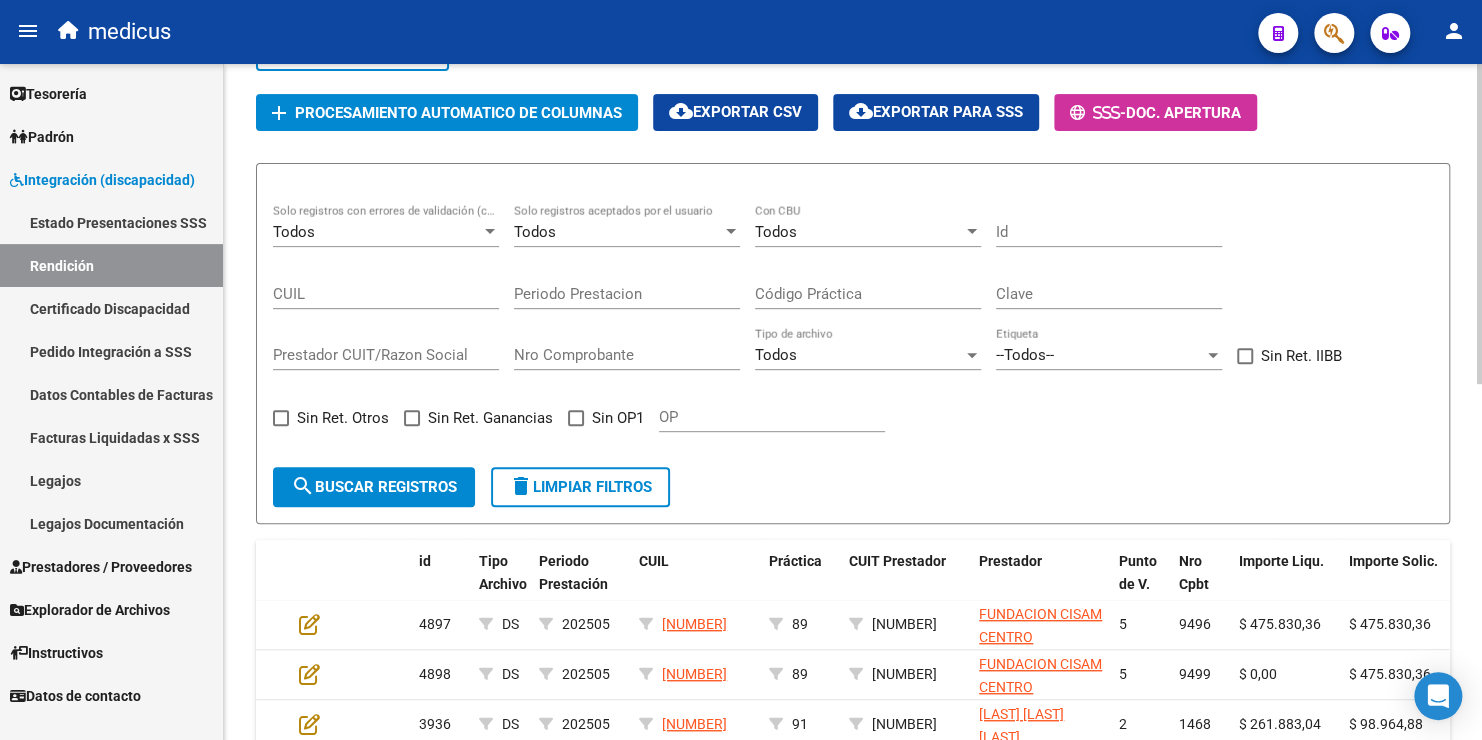 scroll, scrollTop: 0, scrollLeft: 0, axis: both 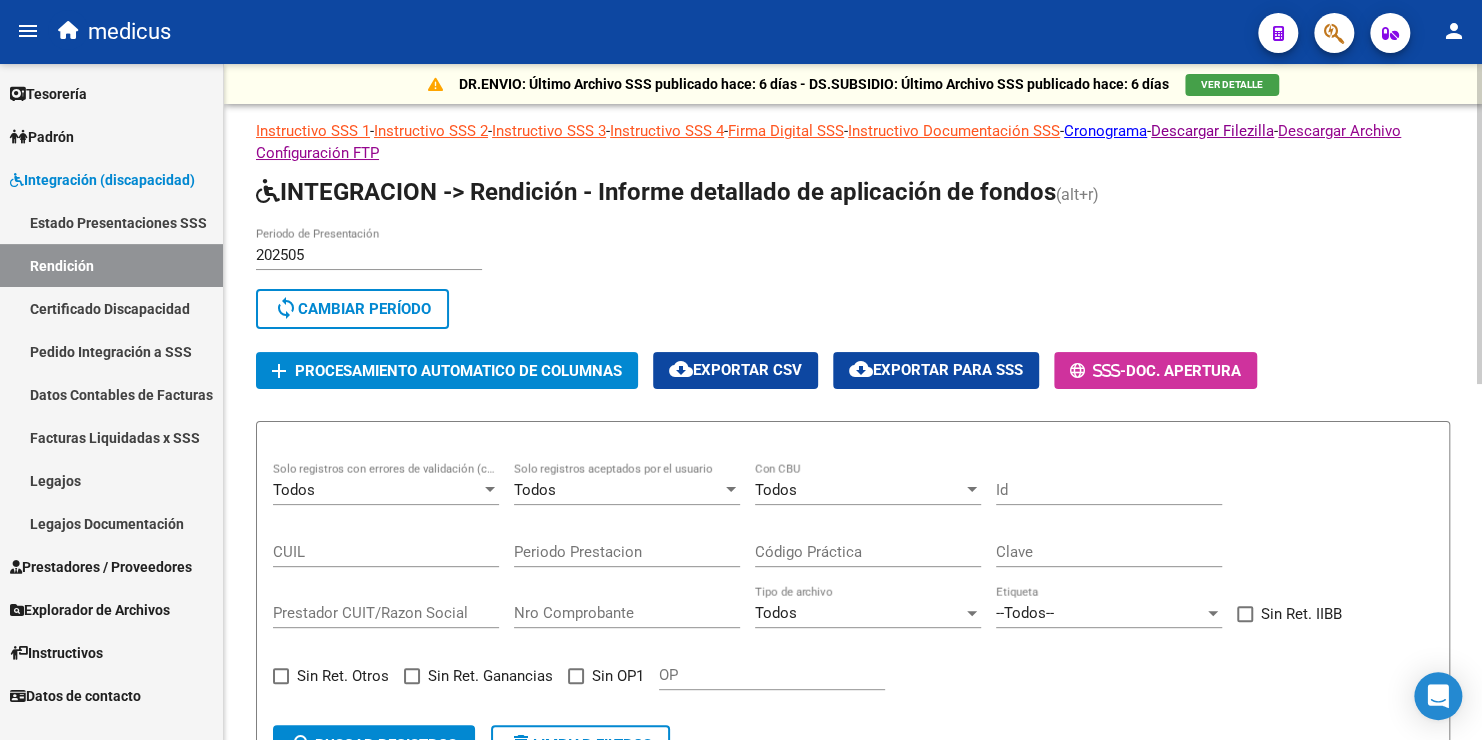 click on "[NUMBER] Periodo de Presentación" 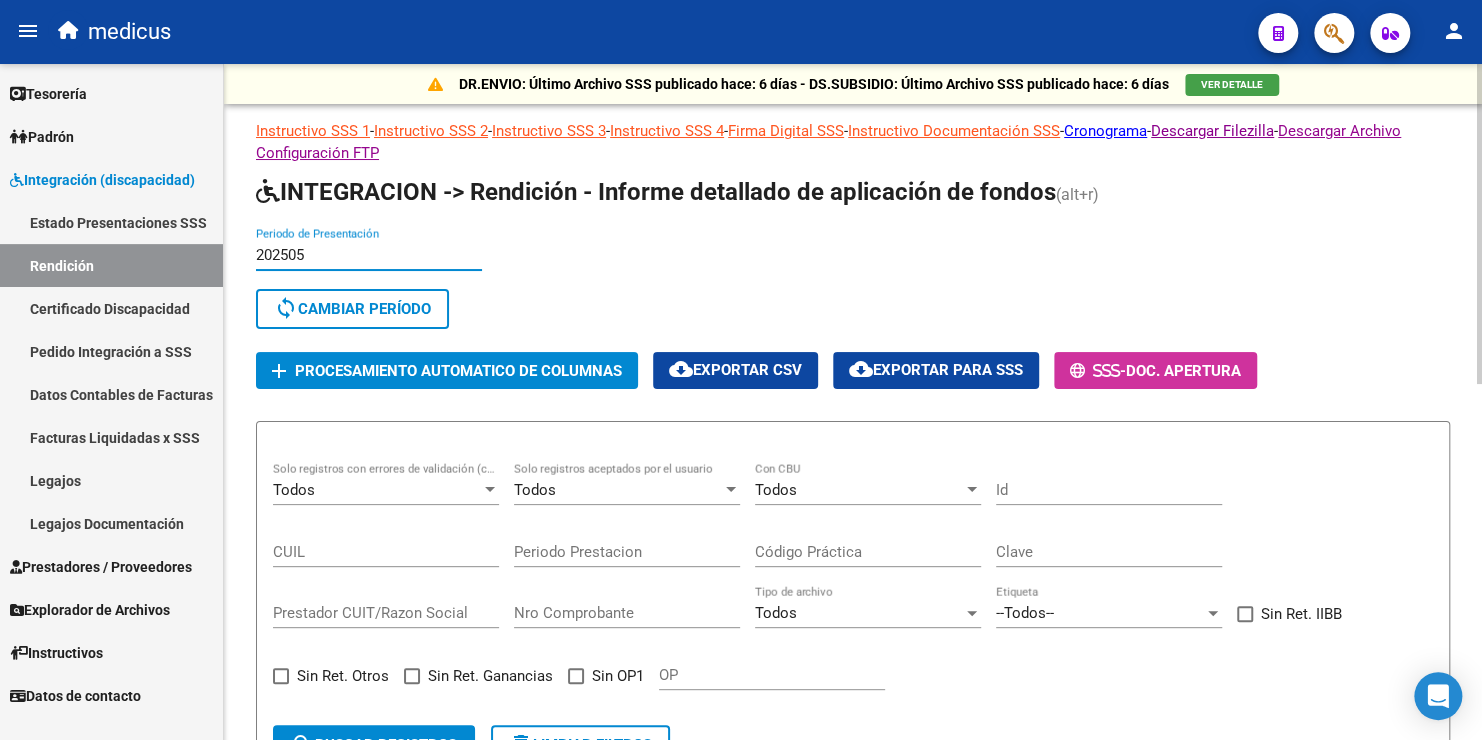 click on "sync  Cambiar Período" 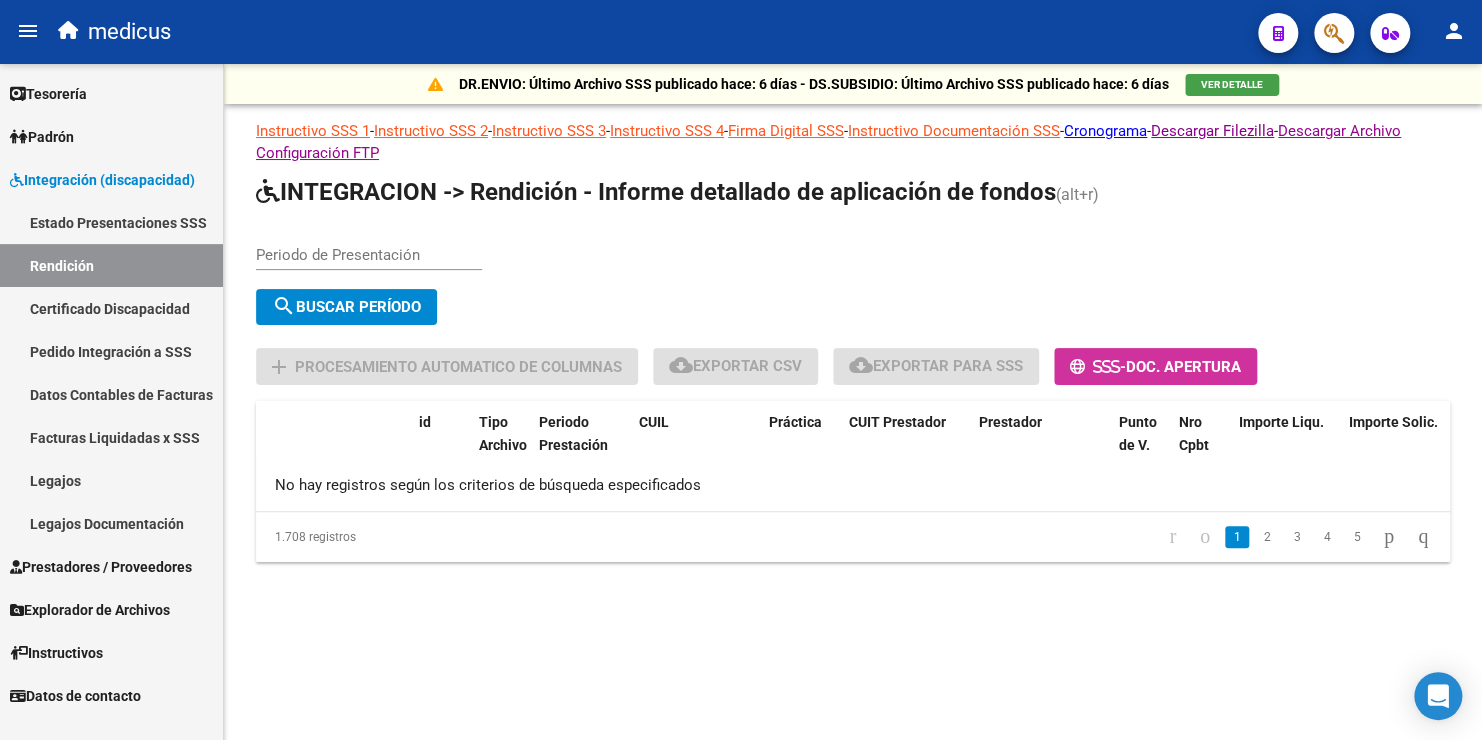 click on "Periodo de Presentación" at bounding box center [369, 255] 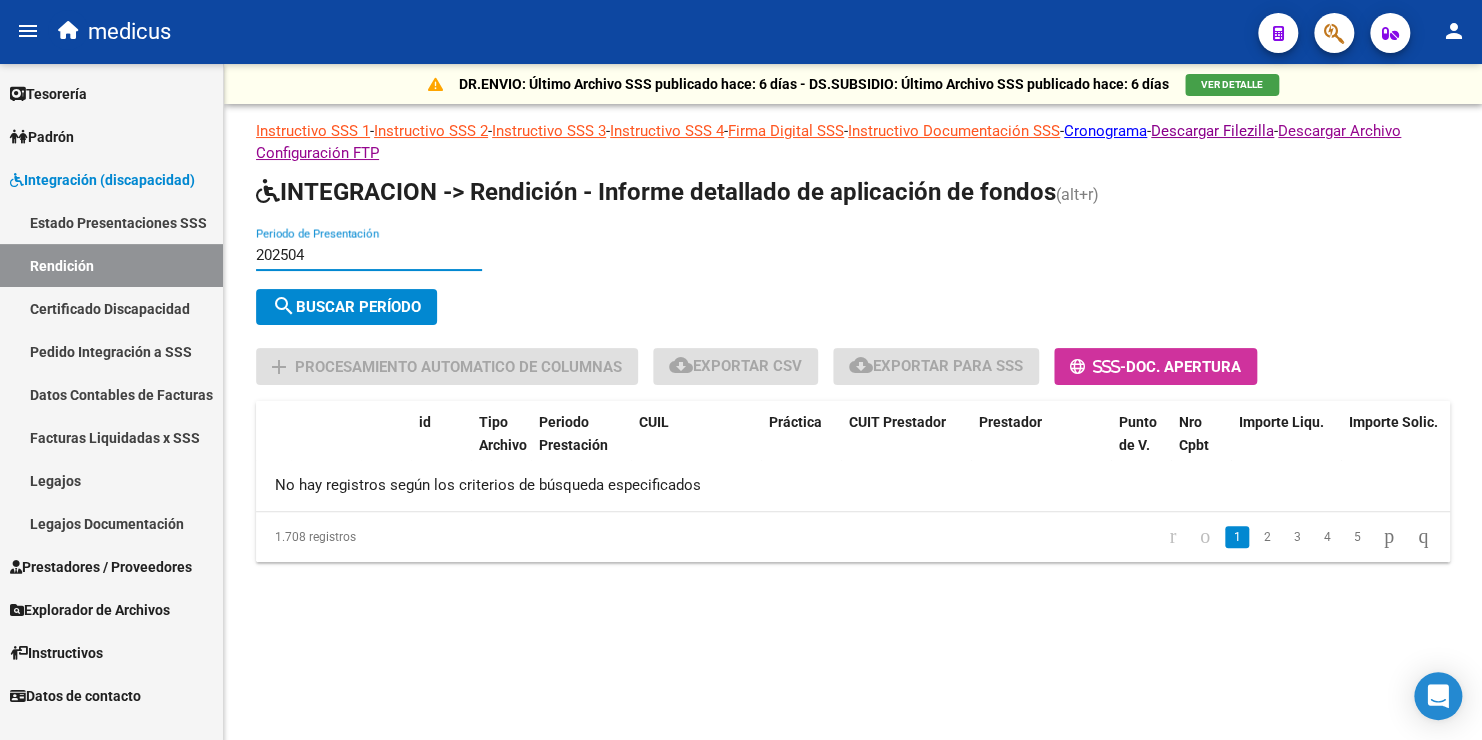 type on "202504" 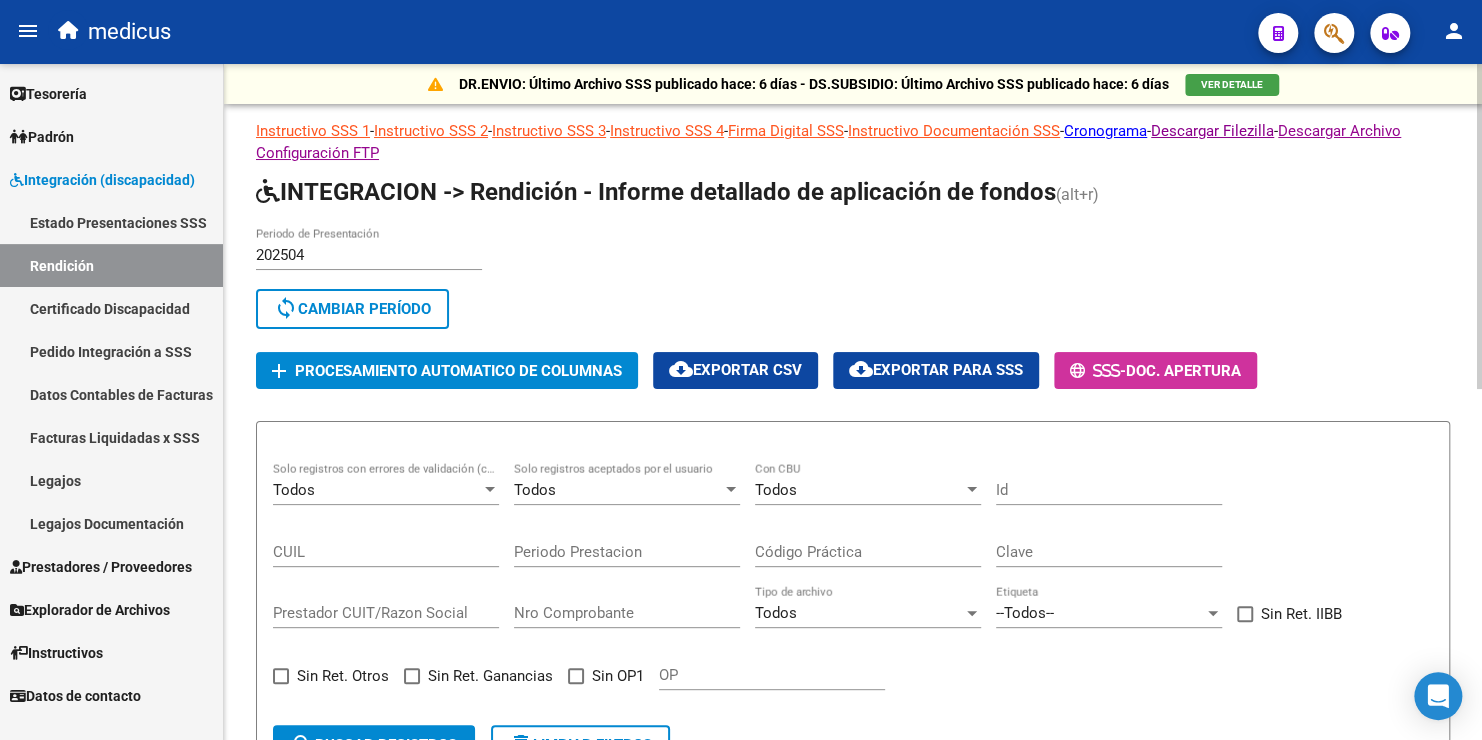 click on "Procesamiento automatico de columnas" 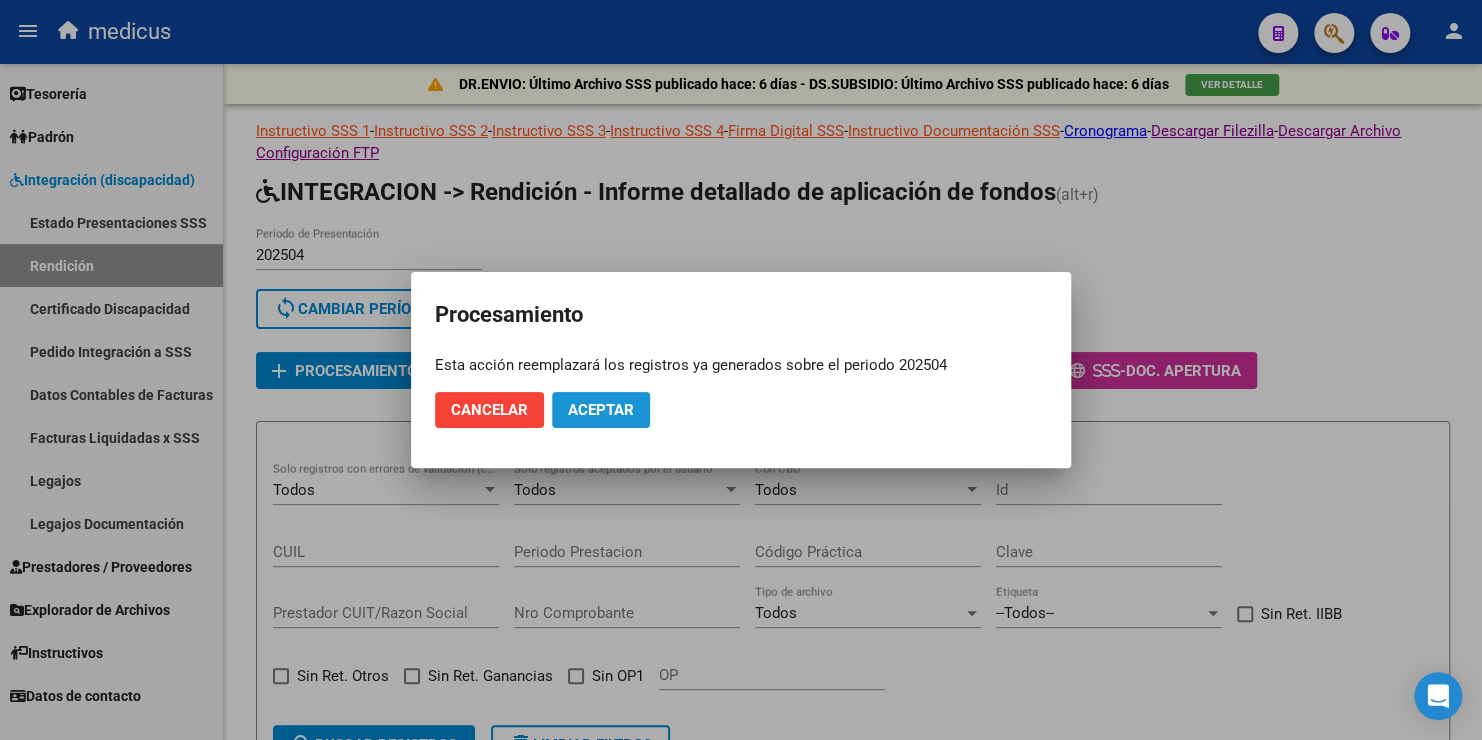 drag, startPoint x: 597, startPoint y: 406, endPoint x: 637, endPoint y: 392, distance: 42.379242 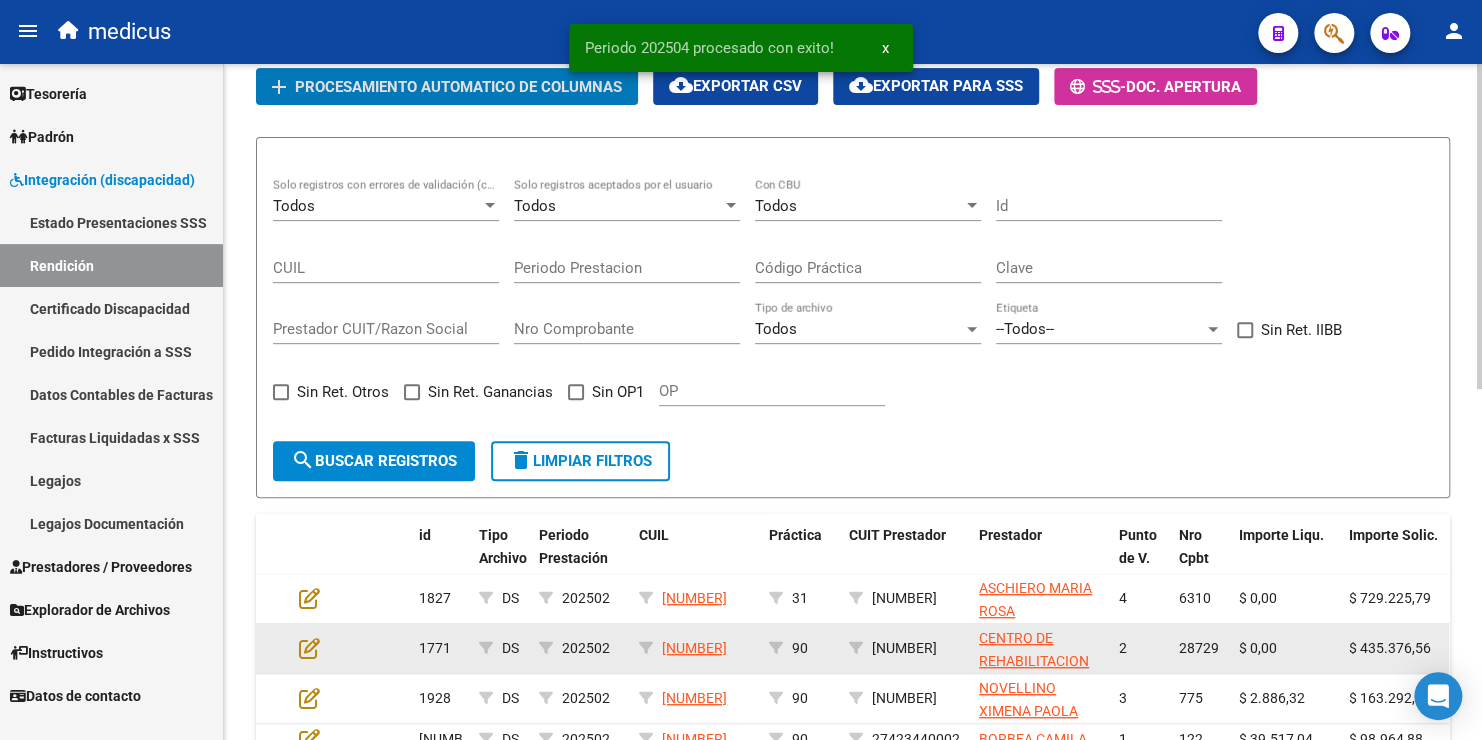 scroll, scrollTop: 300, scrollLeft: 0, axis: vertical 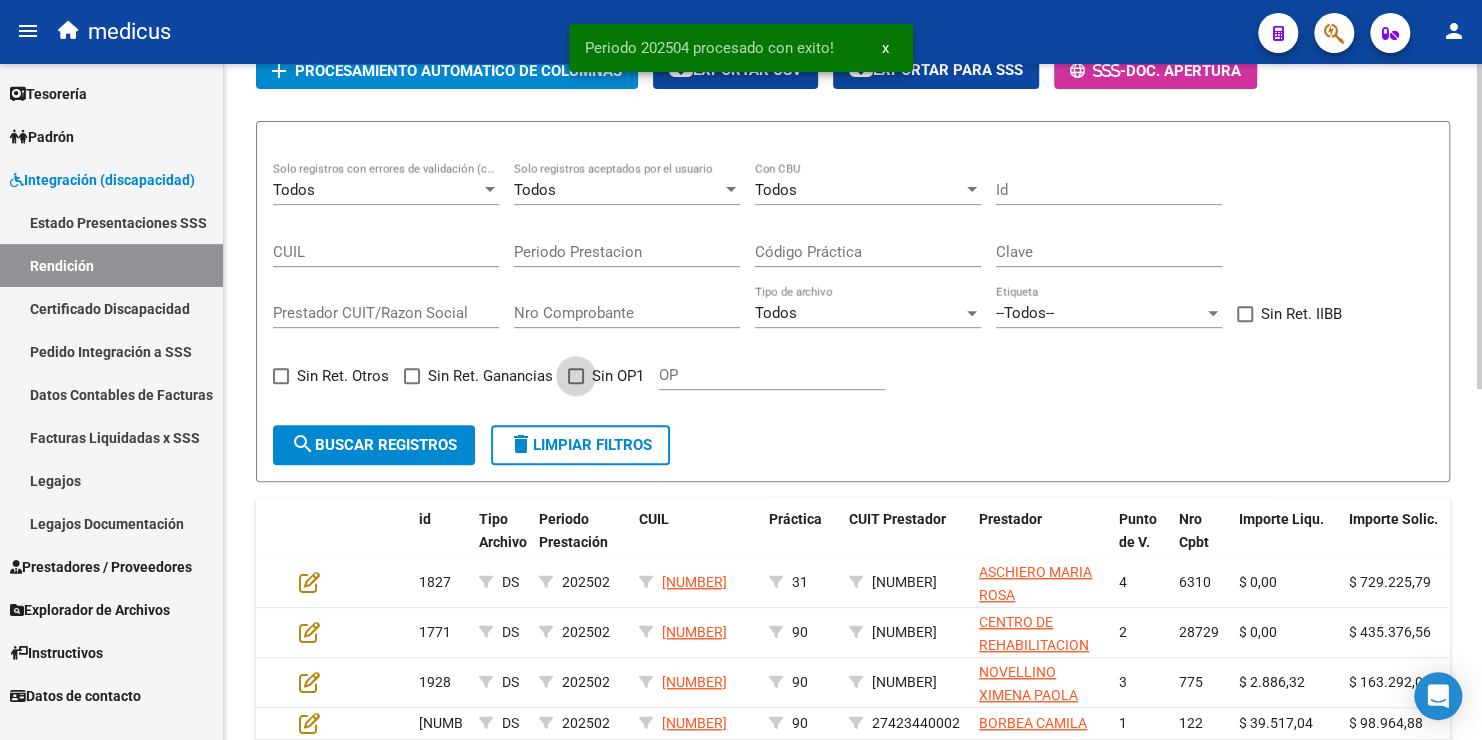drag, startPoint x: 576, startPoint y: 368, endPoint x: 501, endPoint y: 404, distance: 83.19255 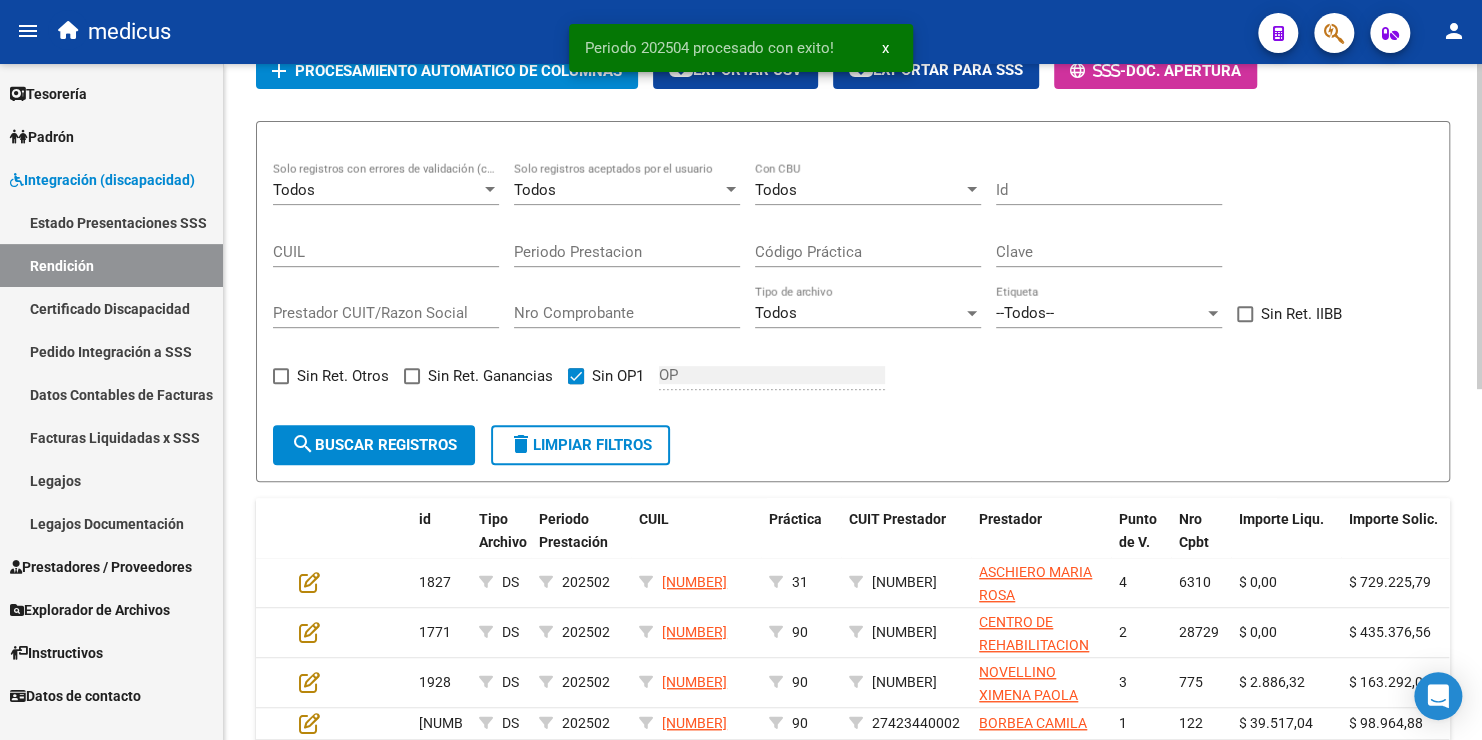 click on "search  Buscar registros" 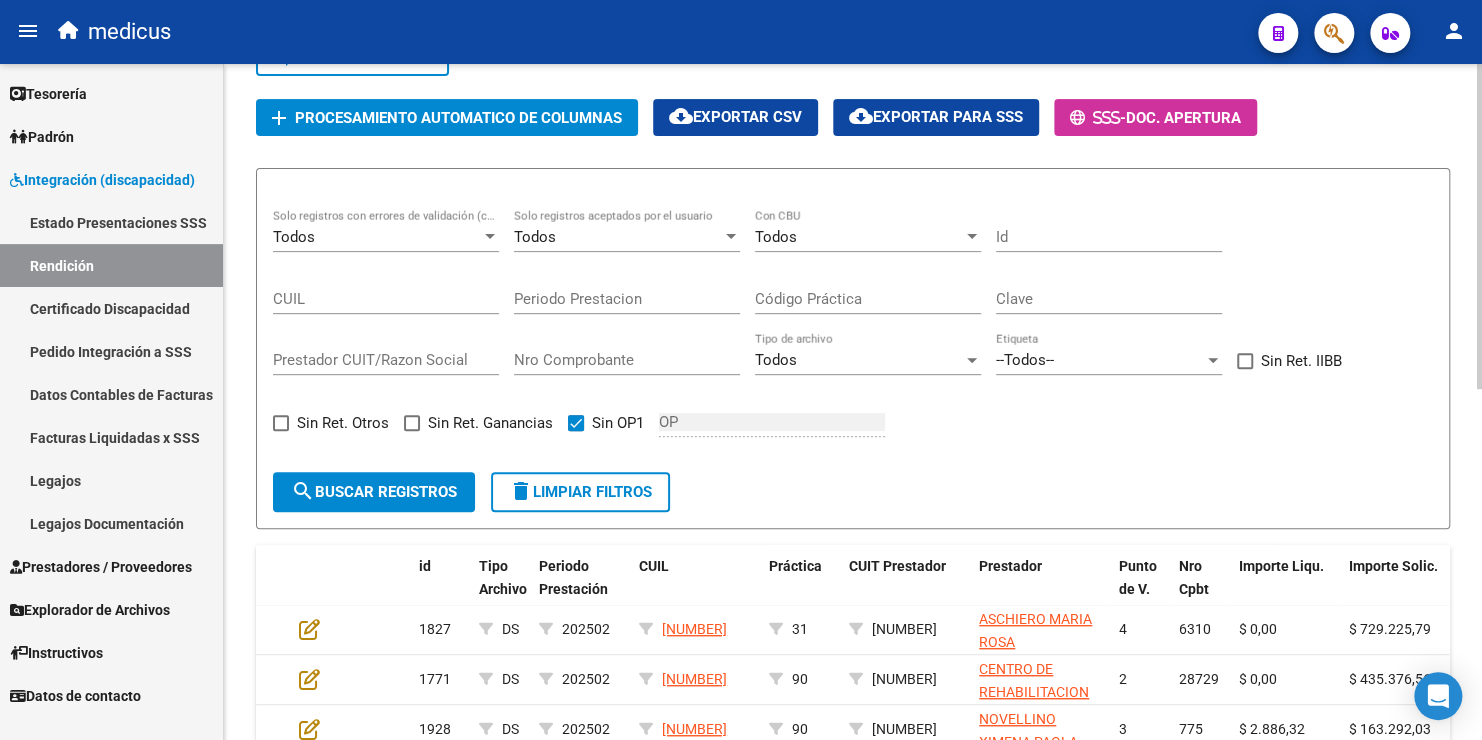 scroll, scrollTop: 232, scrollLeft: 0, axis: vertical 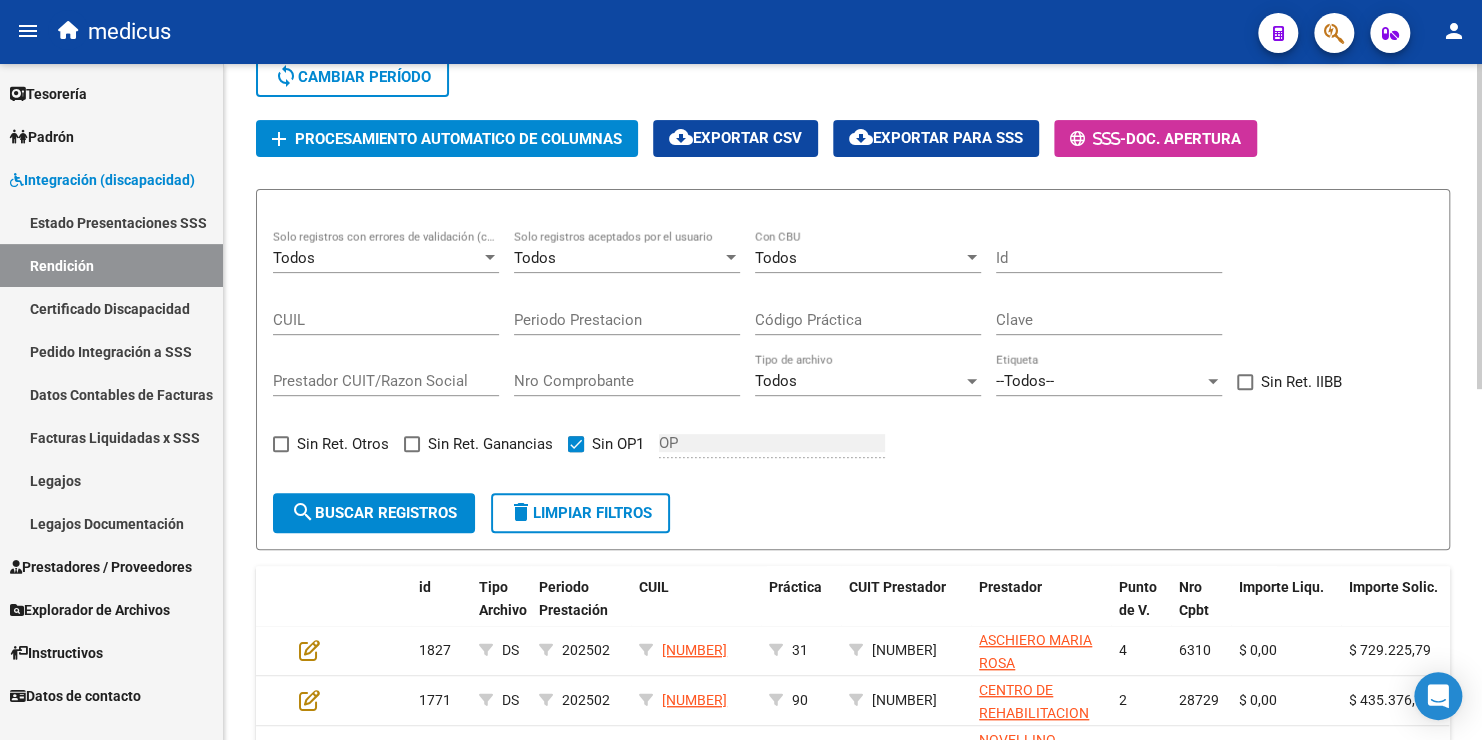 click at bounding box center (576, 444) 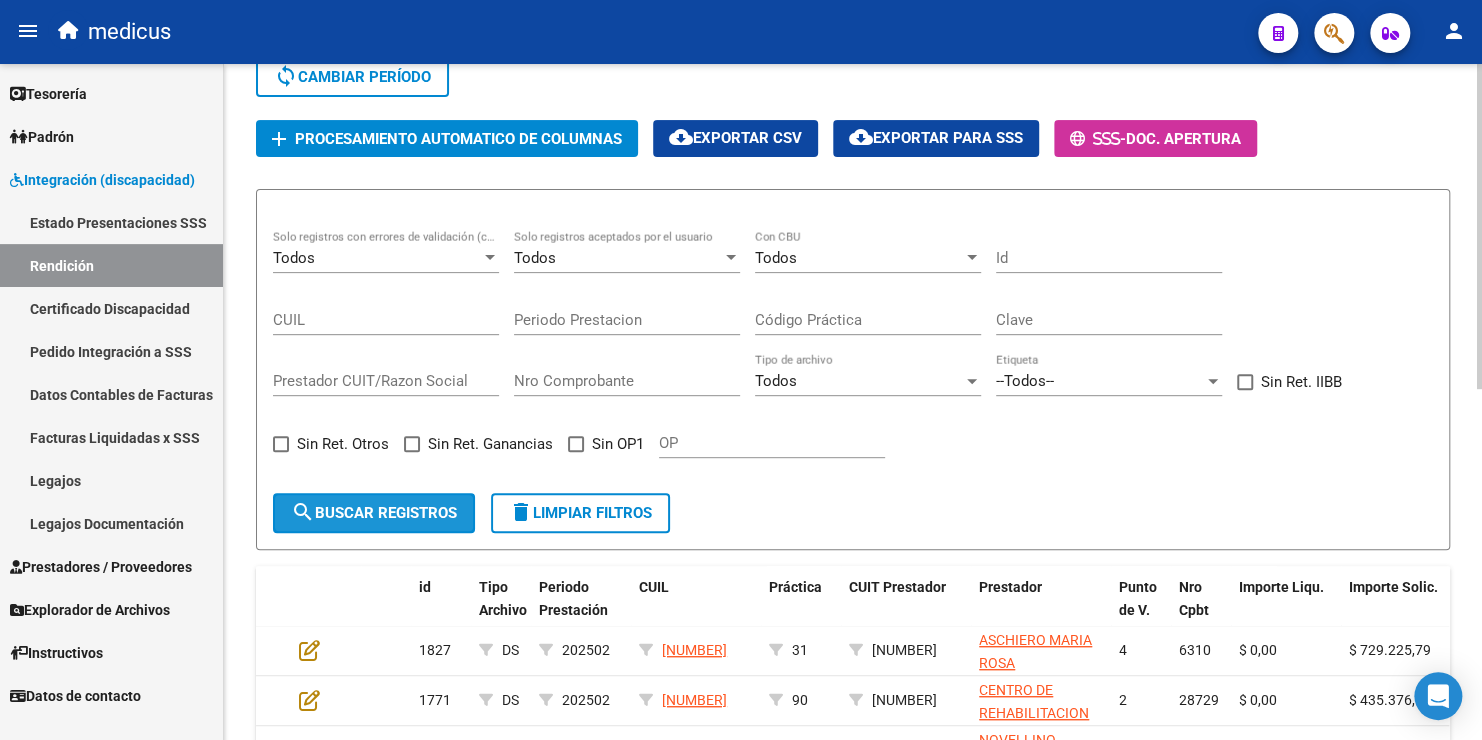 click on "search  Buscar registros" 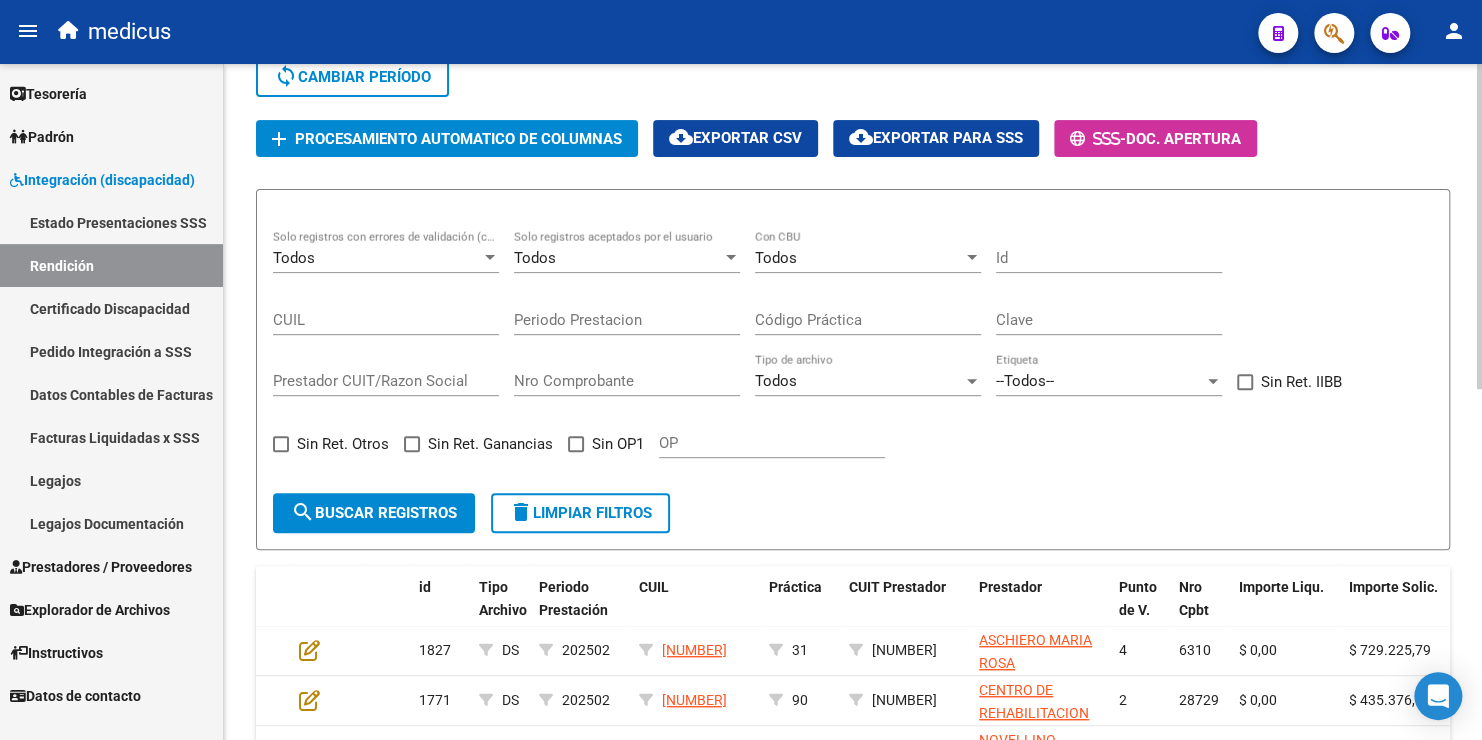 scroll, scrollTop: 32, scrollLeft: 0, axis: vertical 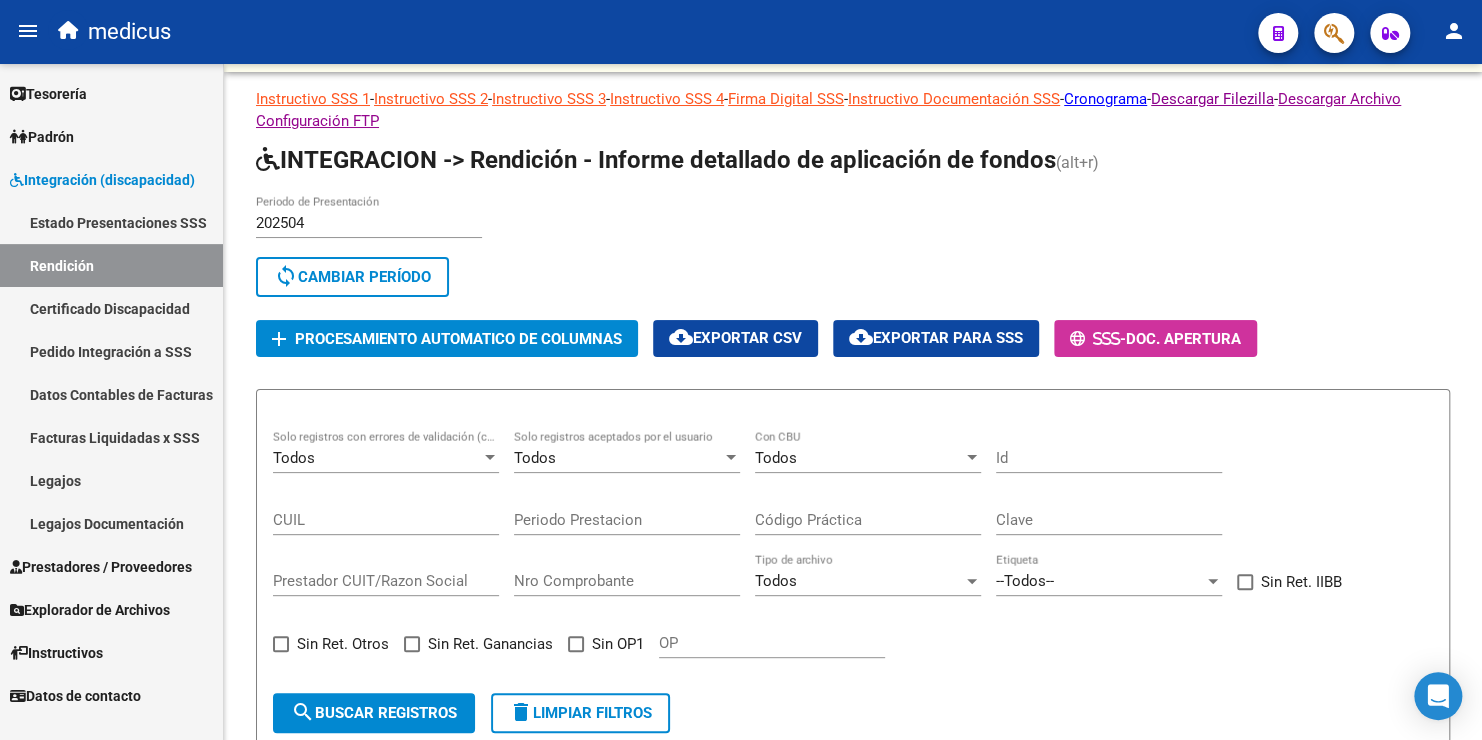 click on "Datos Contables de Facturas" at bounding box center (111, 394) 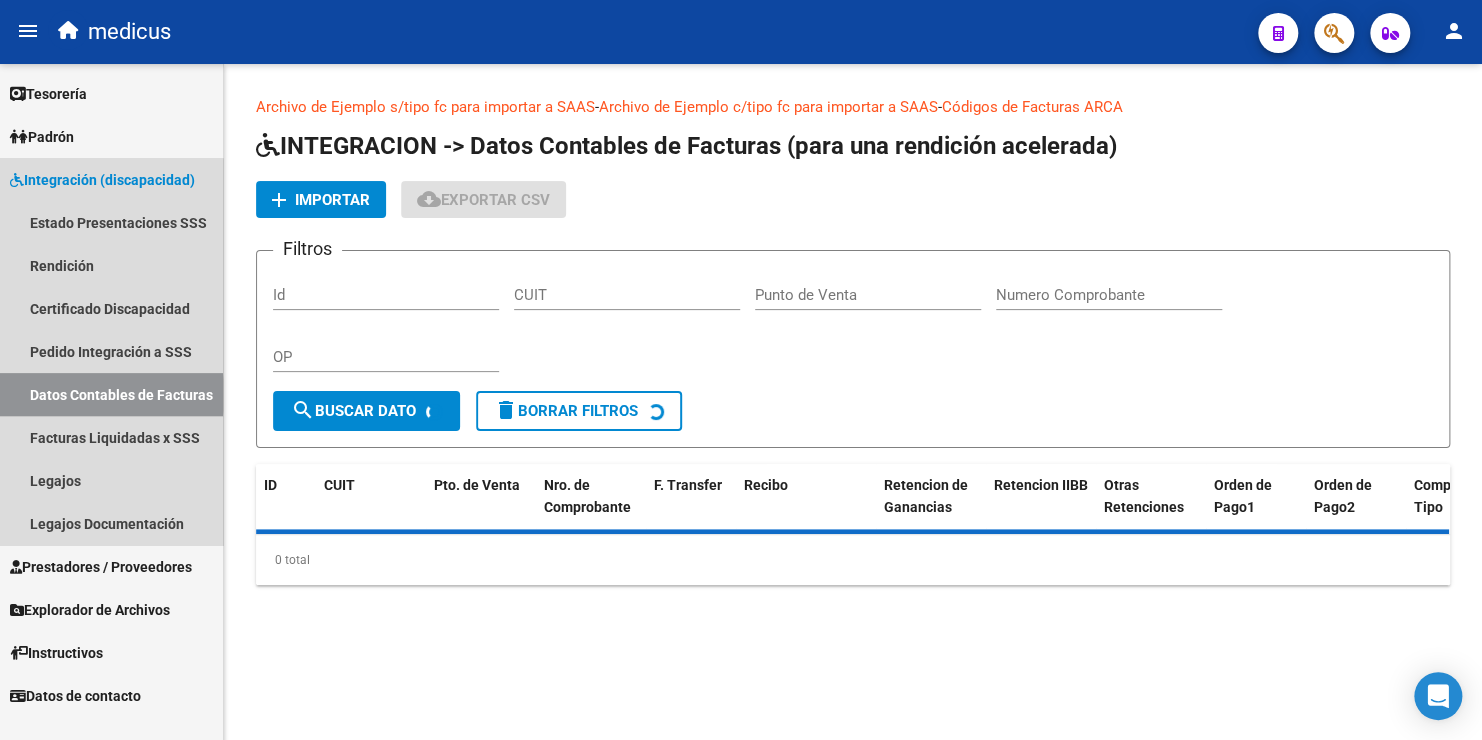 scroll, scrollTop: 0, scrollLeft: 0, axis: both 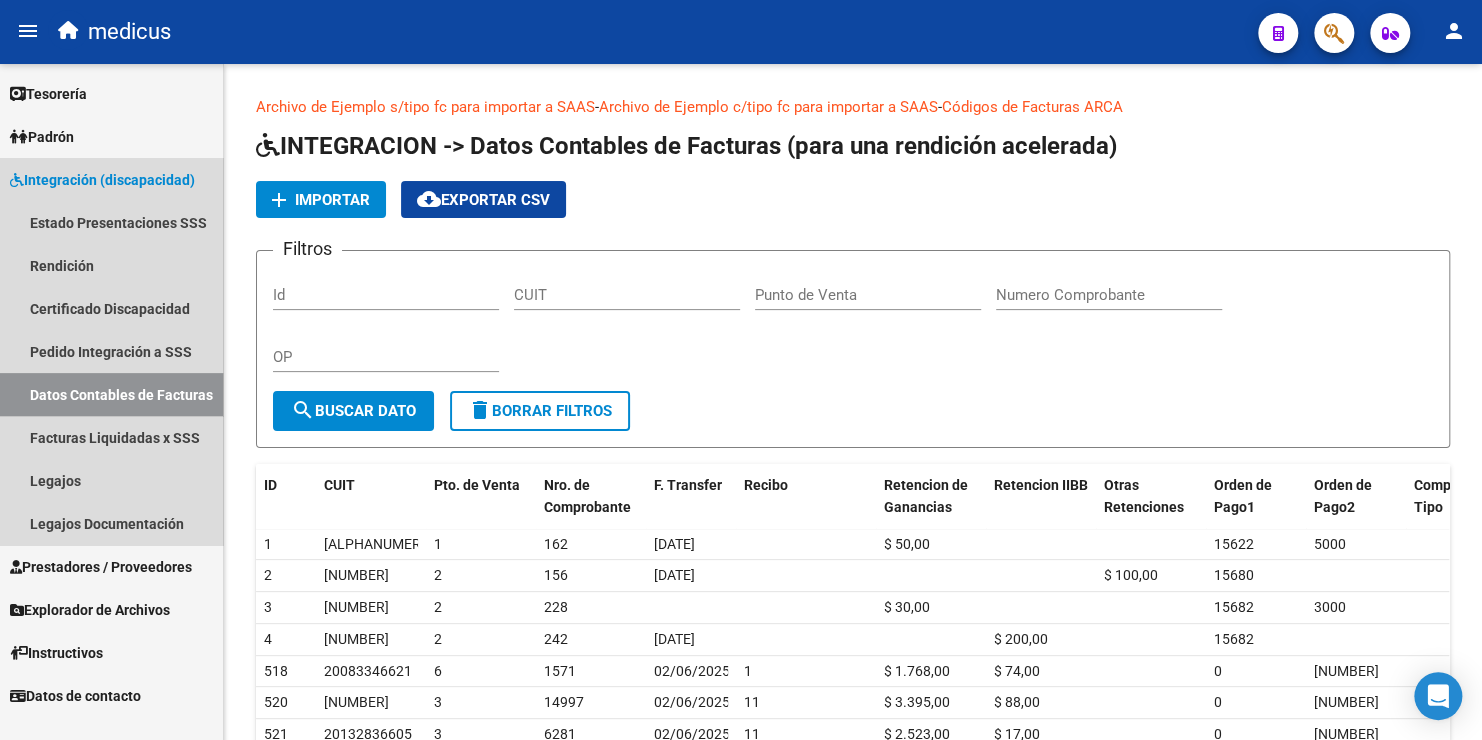 click on "Datos Contables de Facturas" at bounding box center [111, 394] 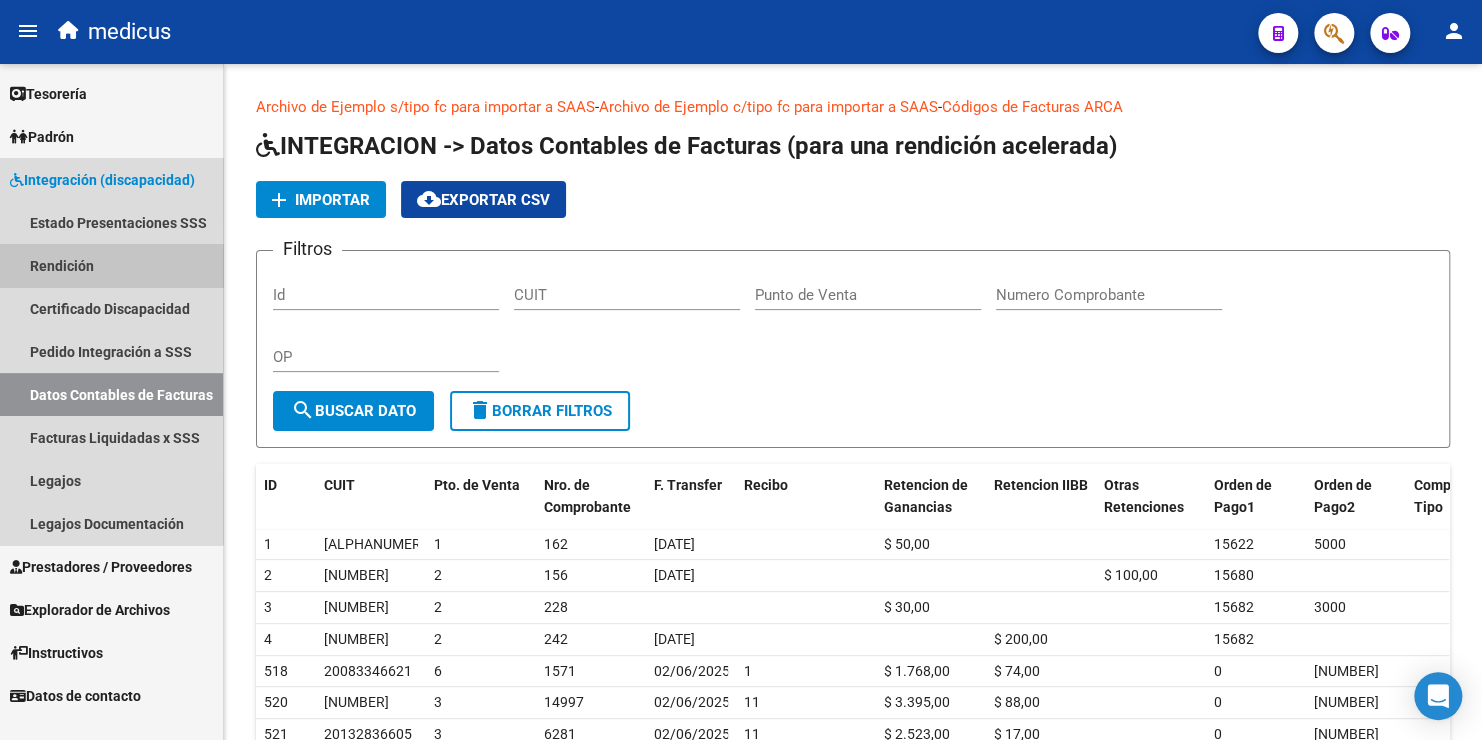 click on "Rendición" at bounding box center [111, 265] 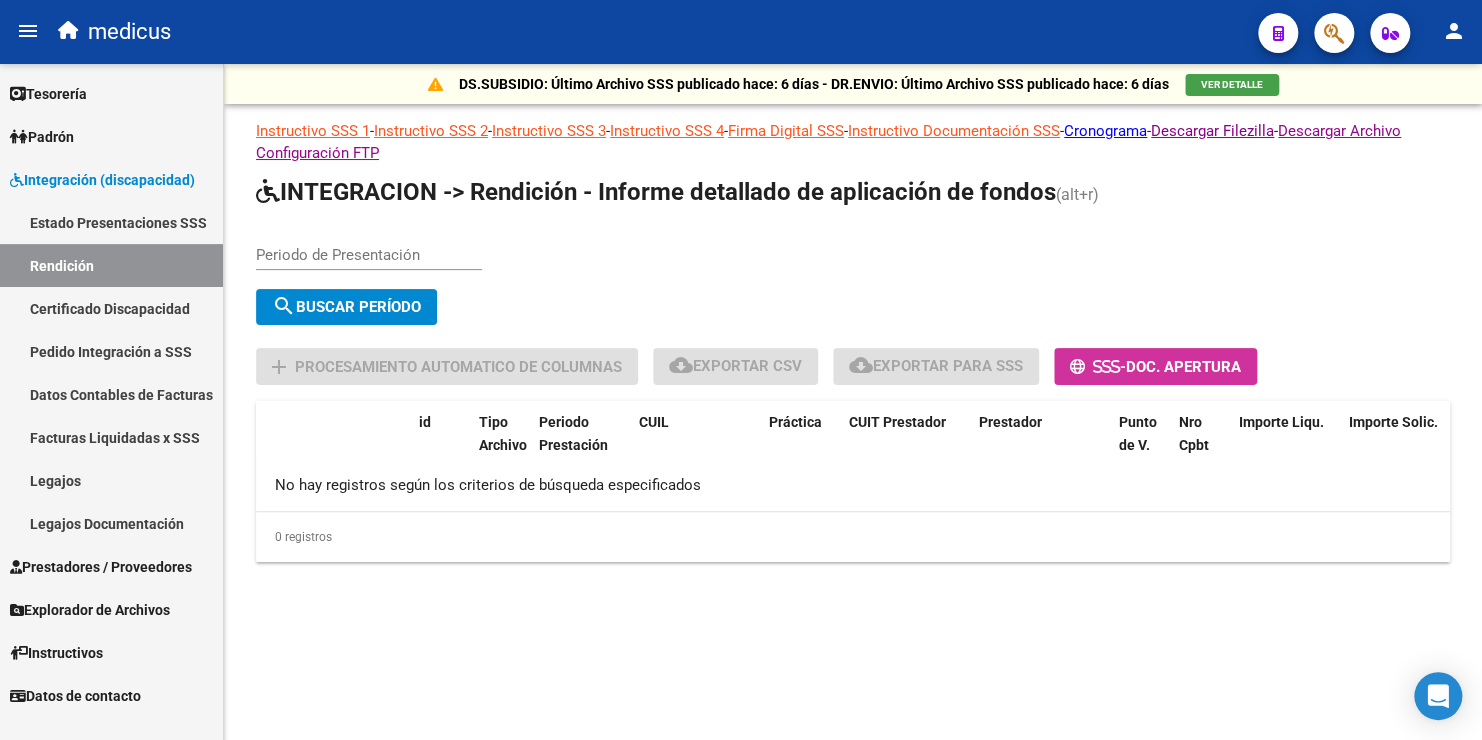 click on "Periodo de Presentación" 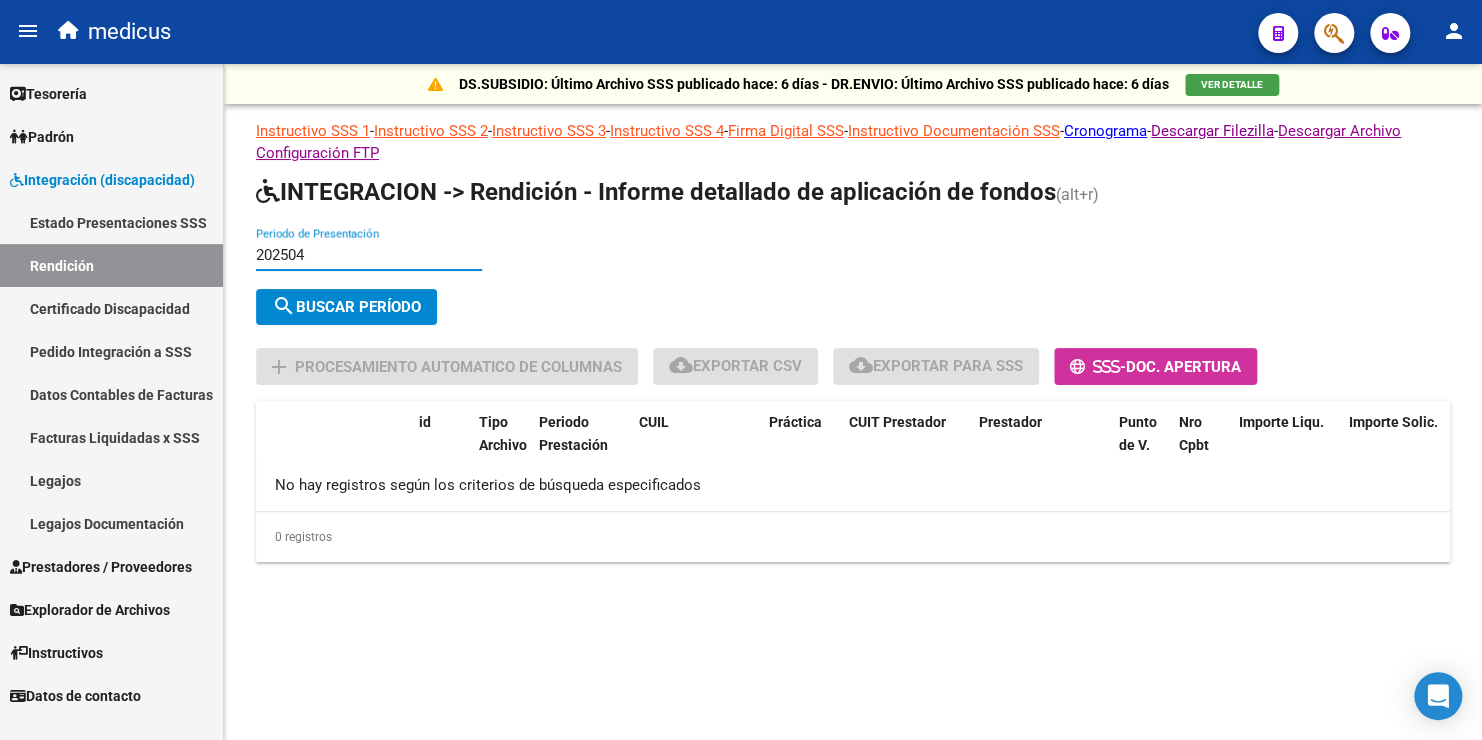 type on "202504" 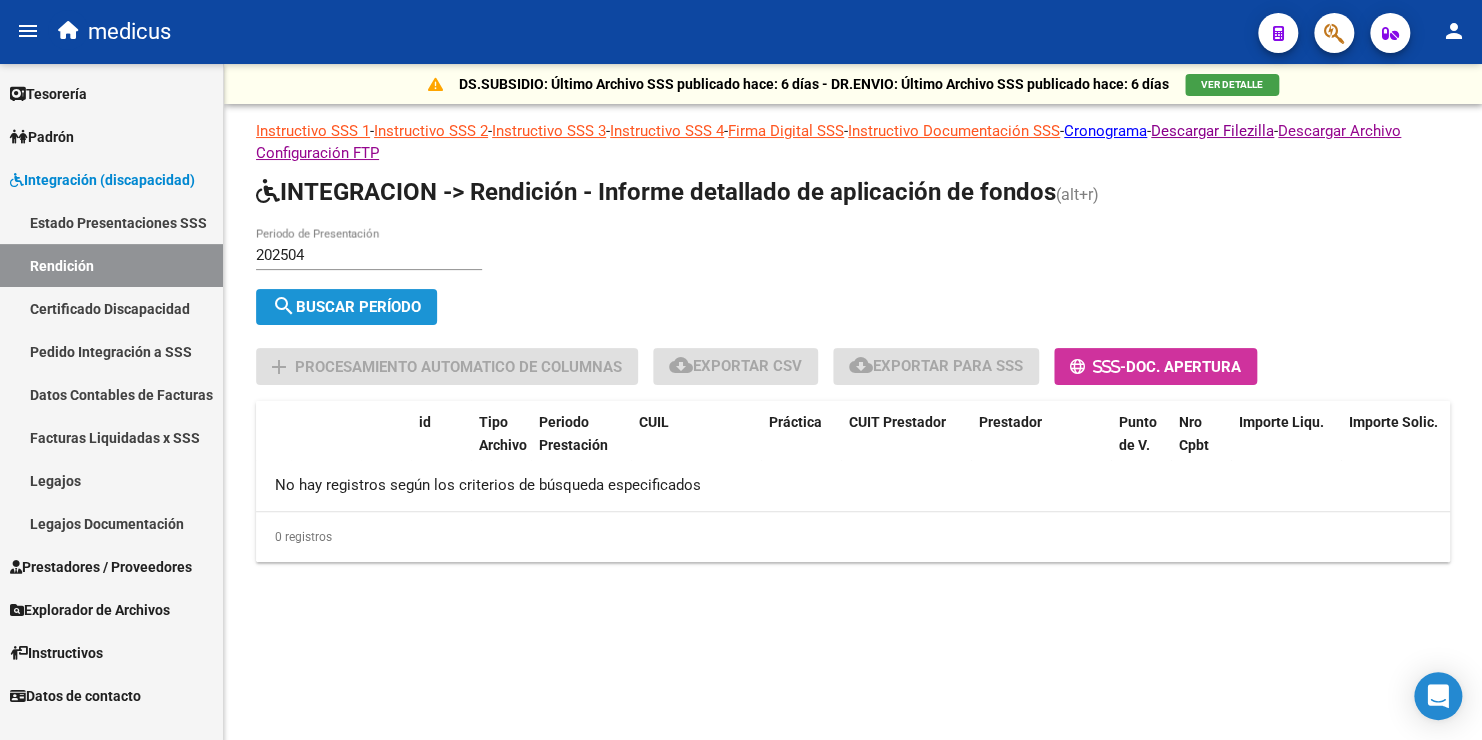 click on "search  Buscar Período" 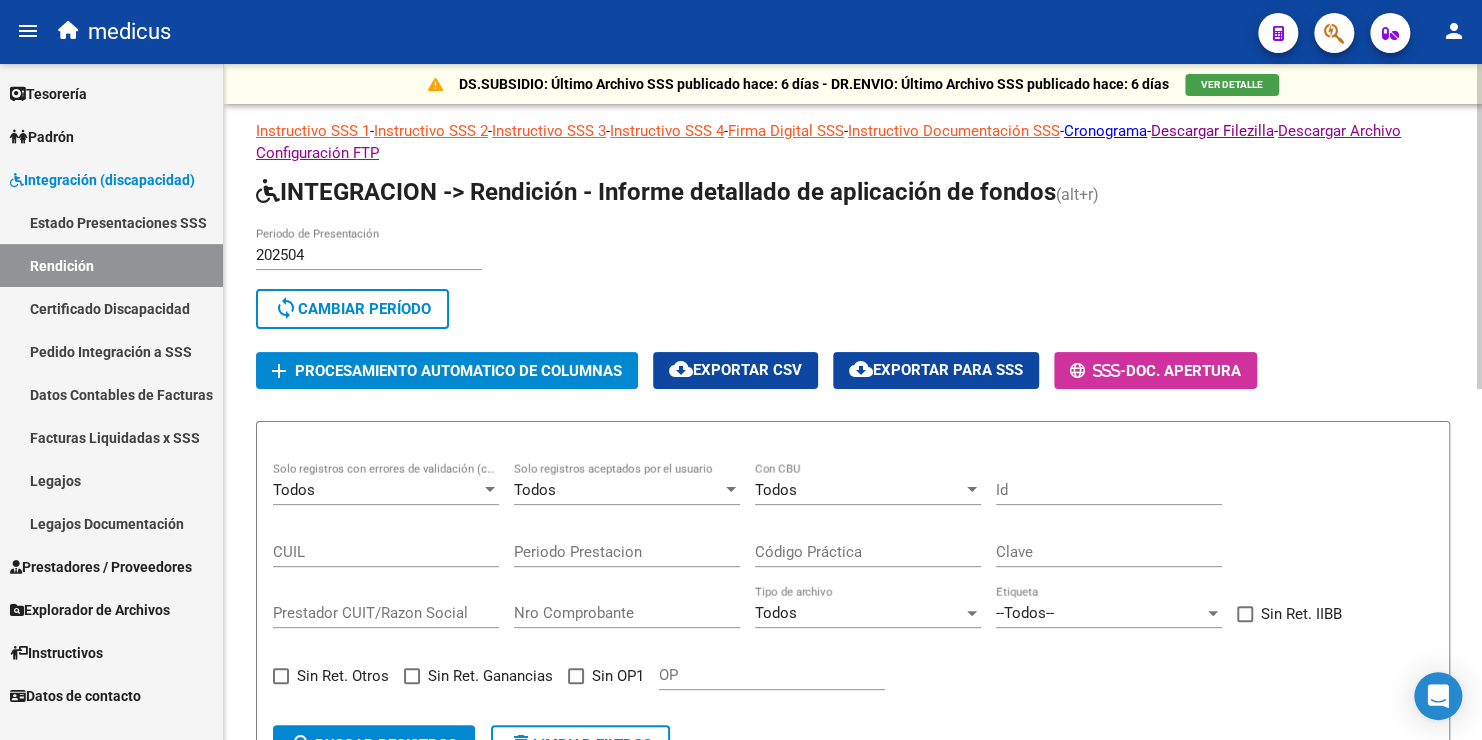 click on "Procesamiento automatico de columnas" 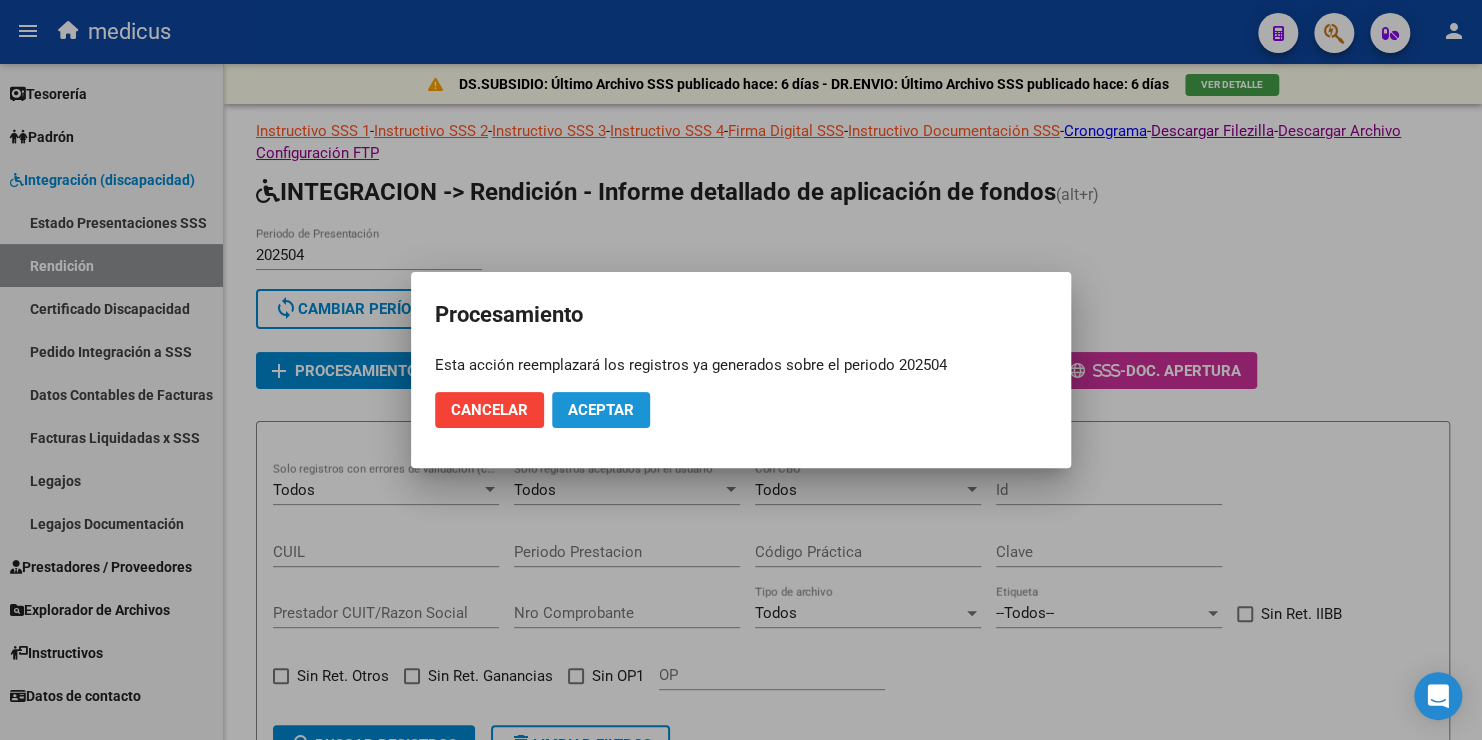 click on "Aceptar" at bounding box center (601, 410) 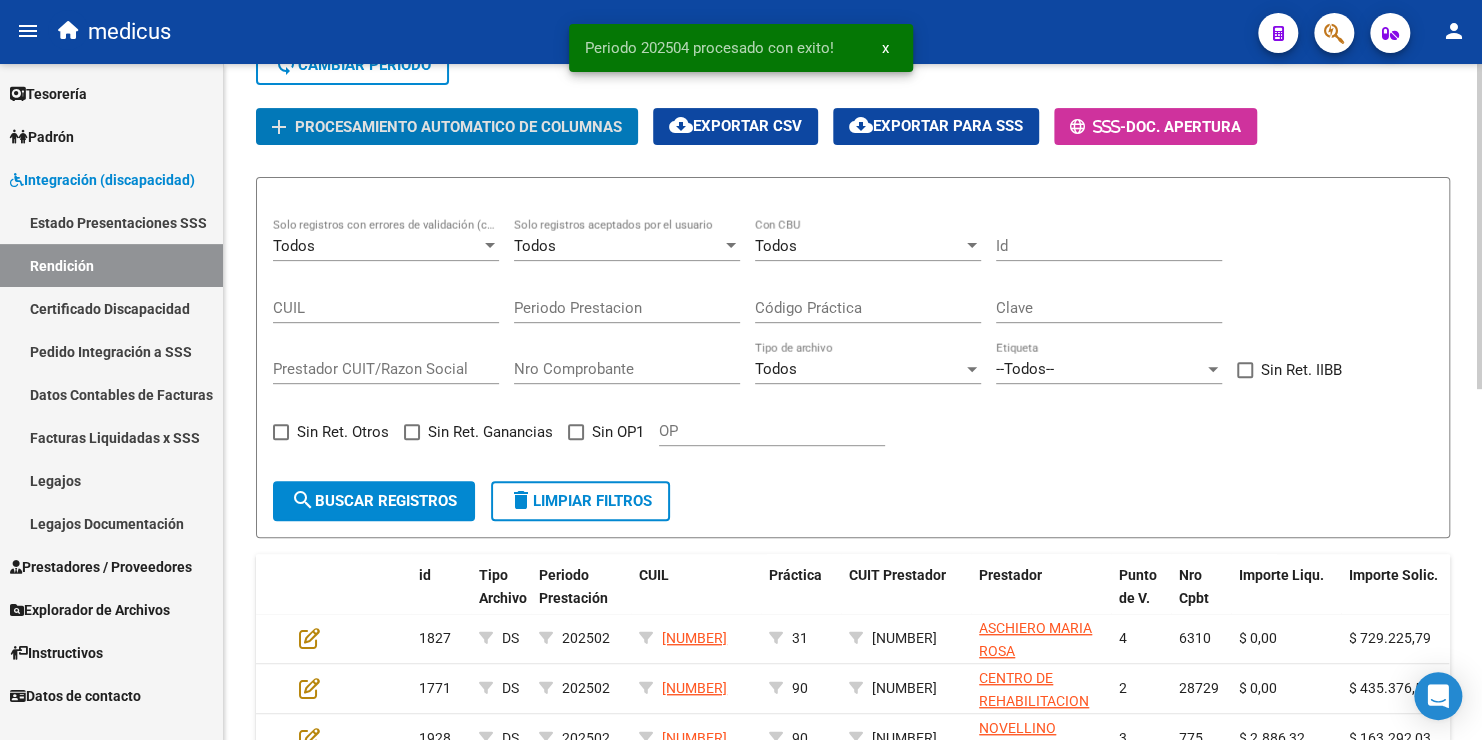 scroll, scrollTop: 200, scrollLeft: 0, axis: vertical 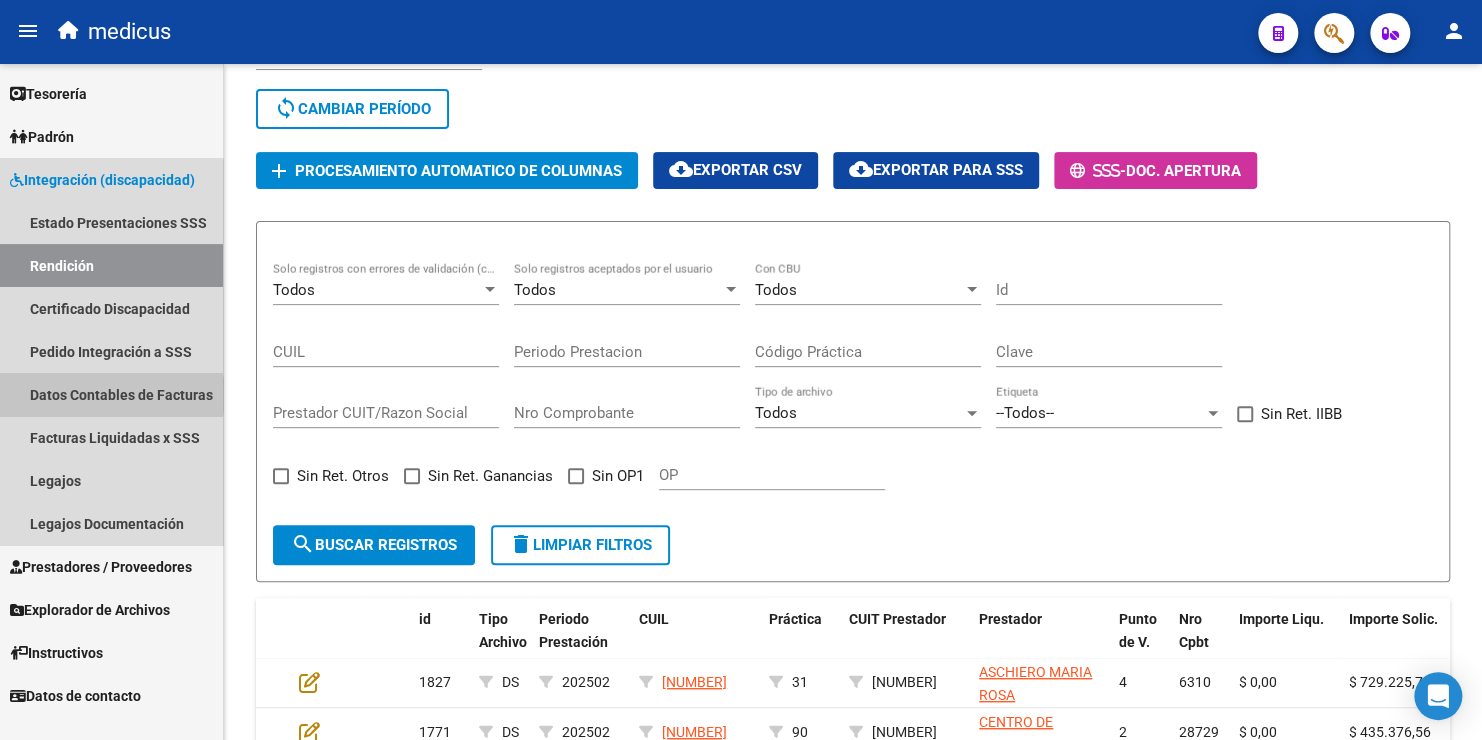 click on "Datos Contables de Facturas" at bounding box center (111, 394) 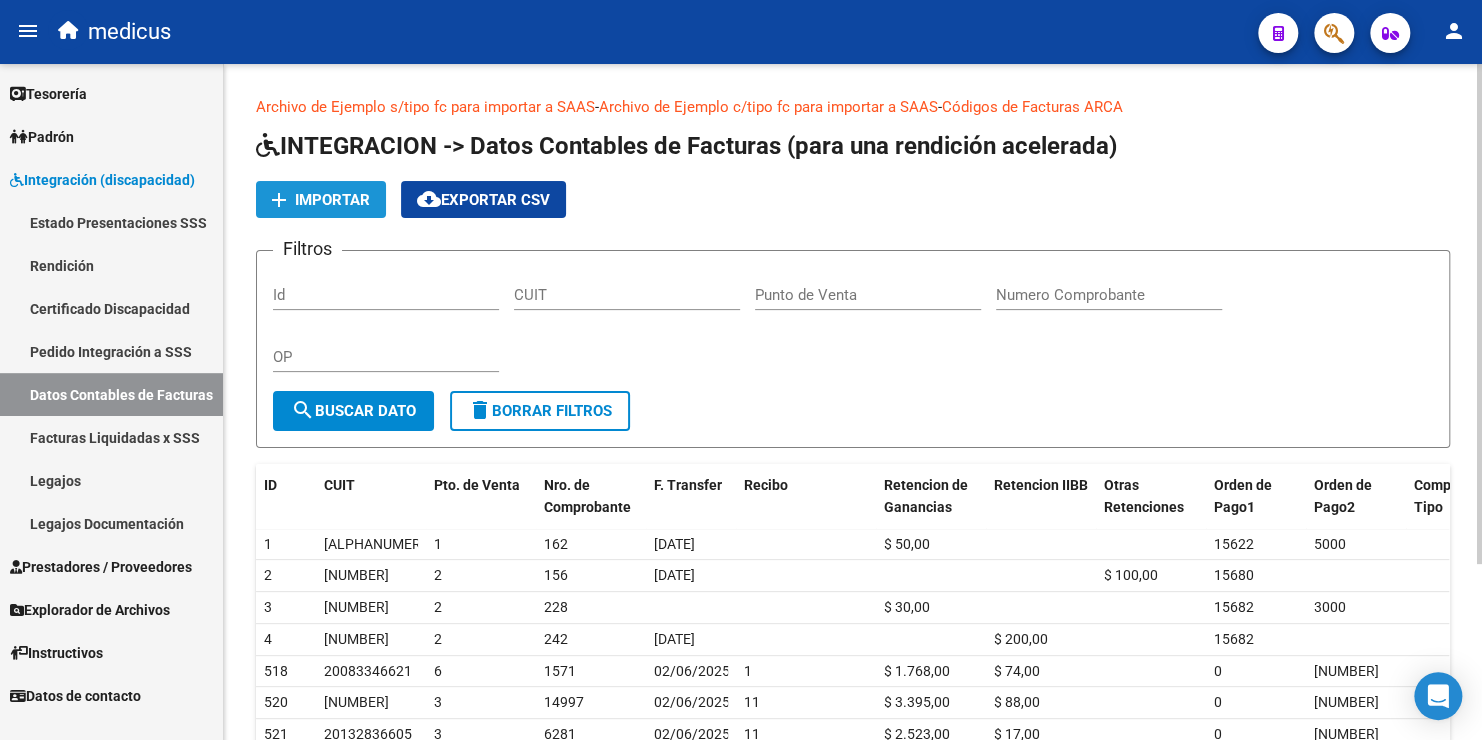 click on "Importar" 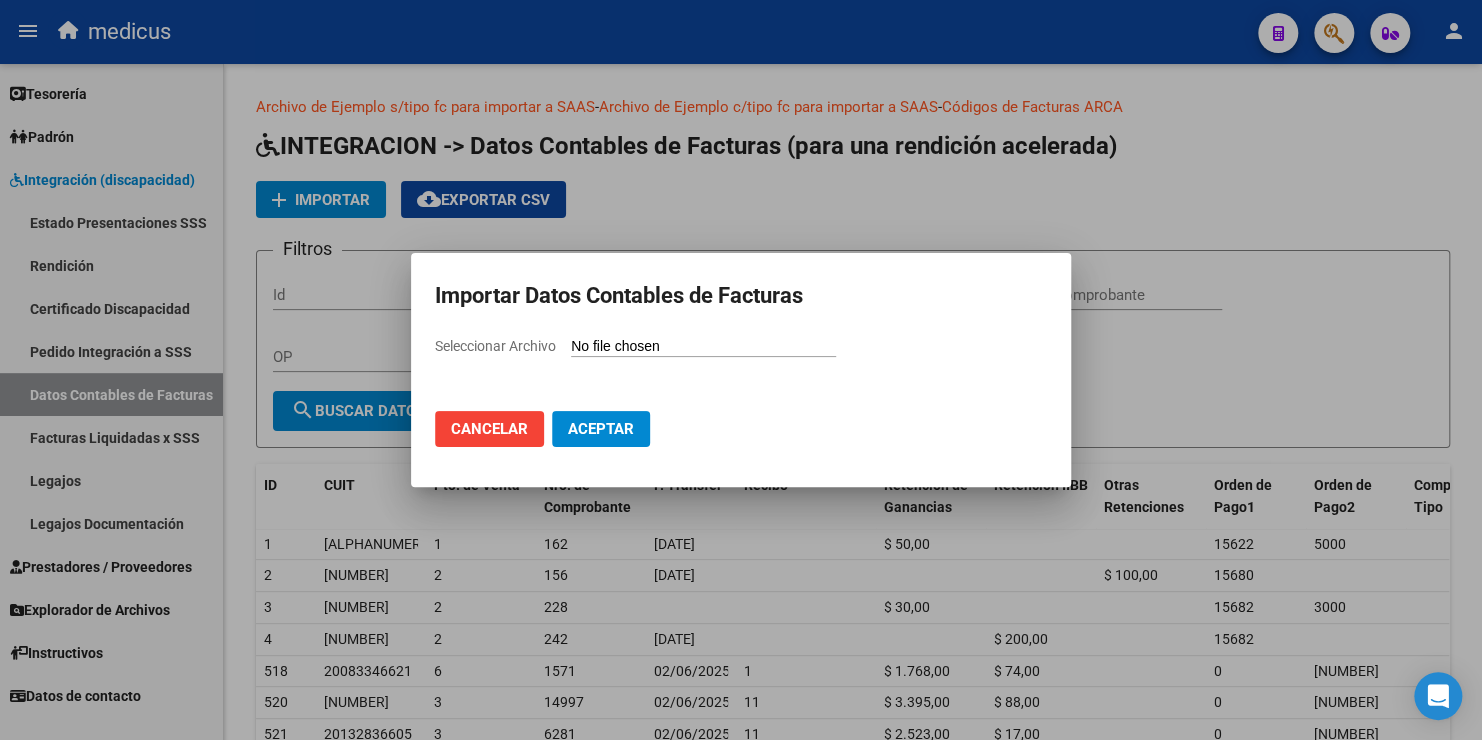 click on "Seleccionar Archivo" at bounding box center [703, 347] 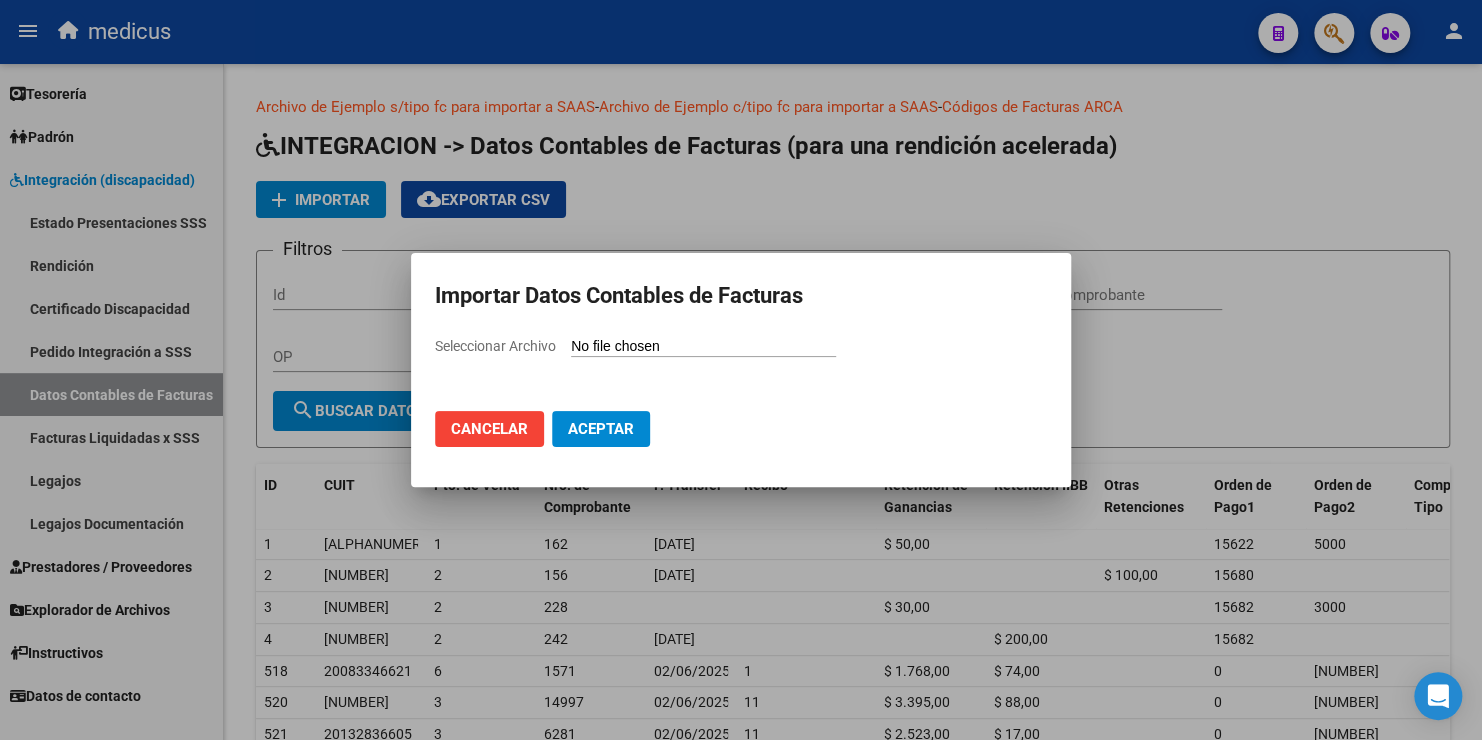 type on "C:\fakepath\rendicion_mayo_25 1 (1).csv" 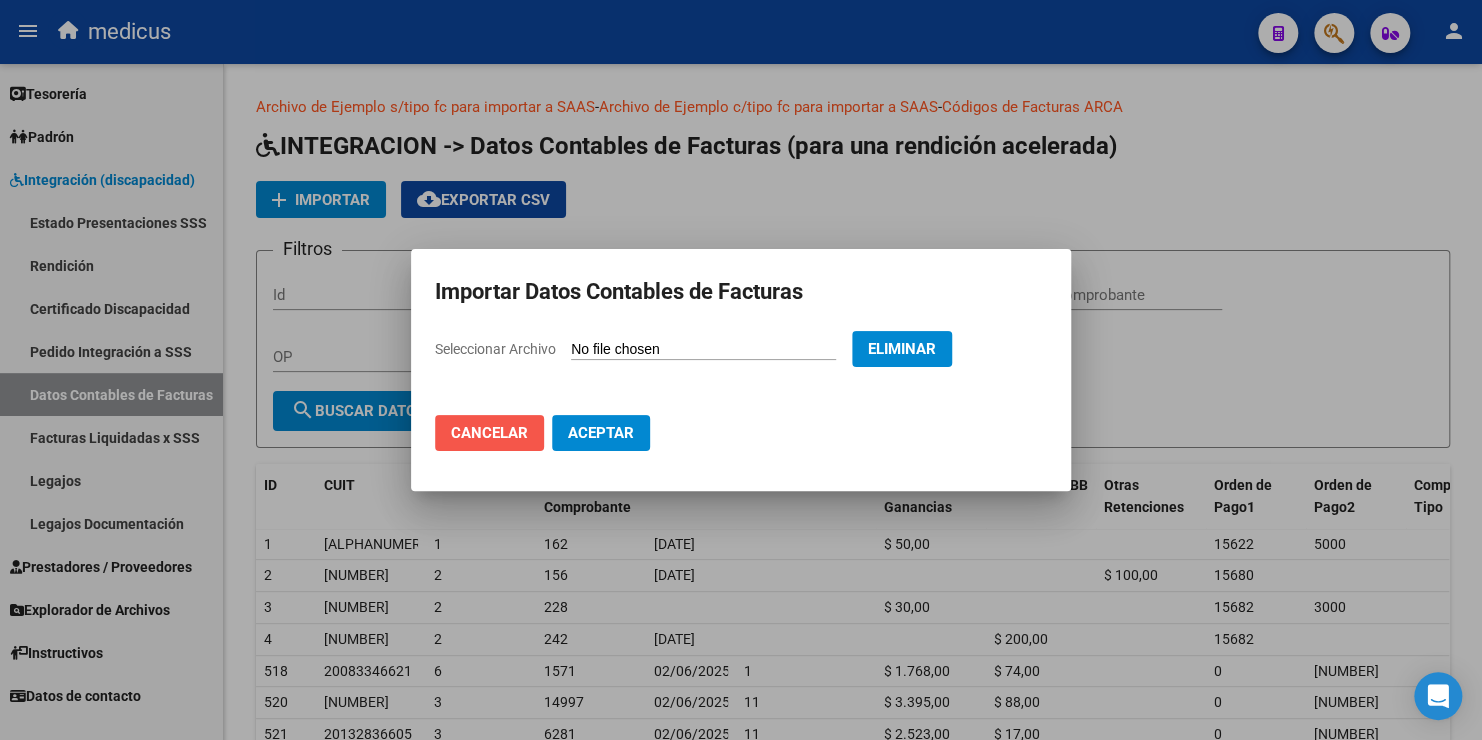 click on "Cancelar" 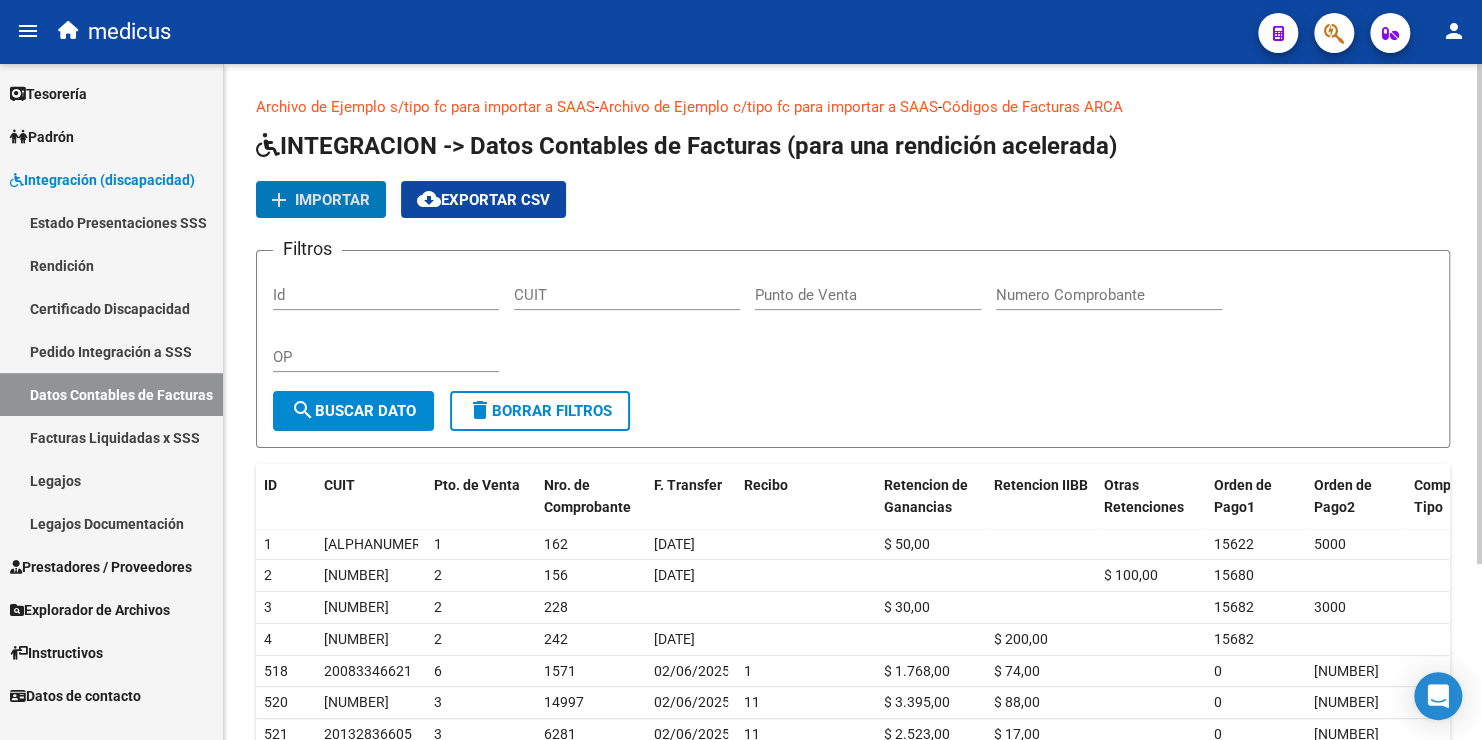 click on "add Importar" 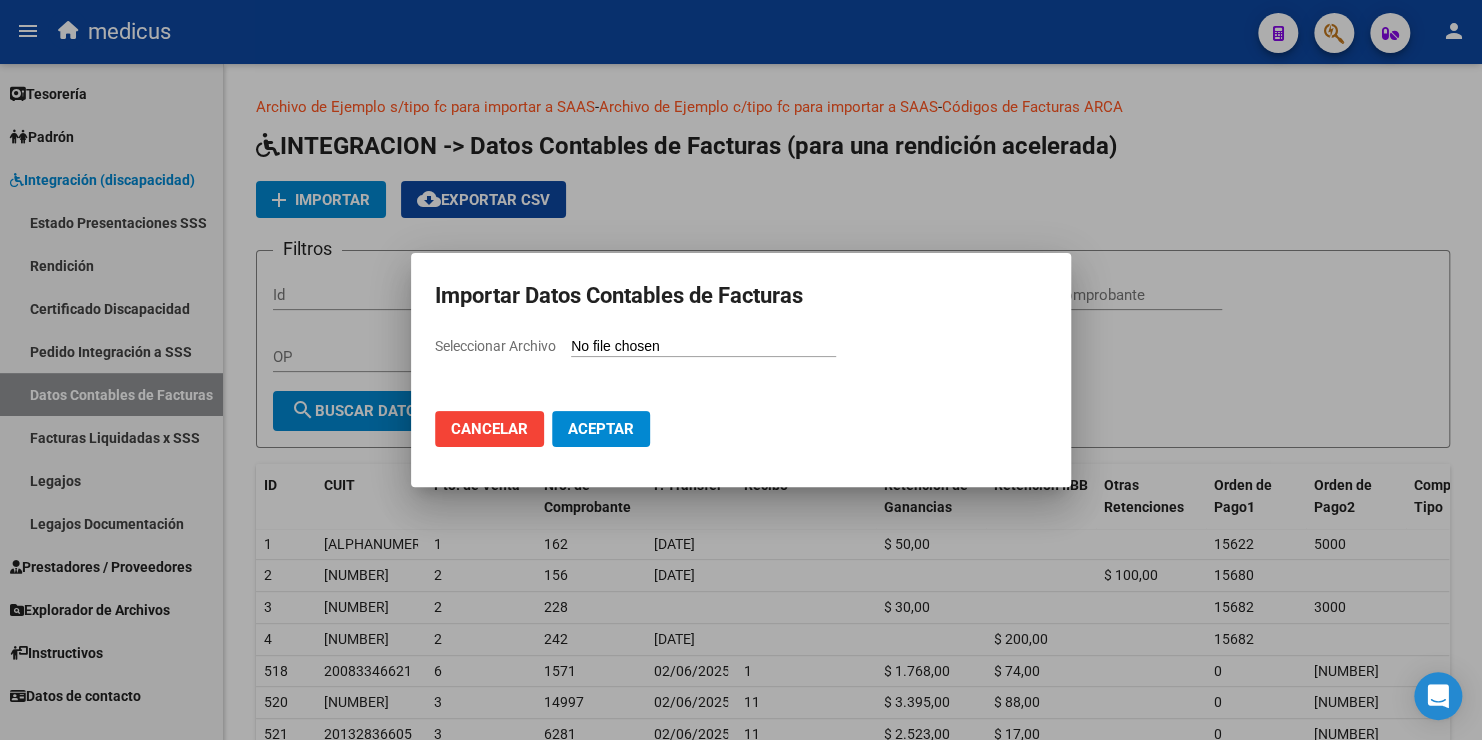 click on "Seleccionar Archivo" at bounding box center (643, 346) 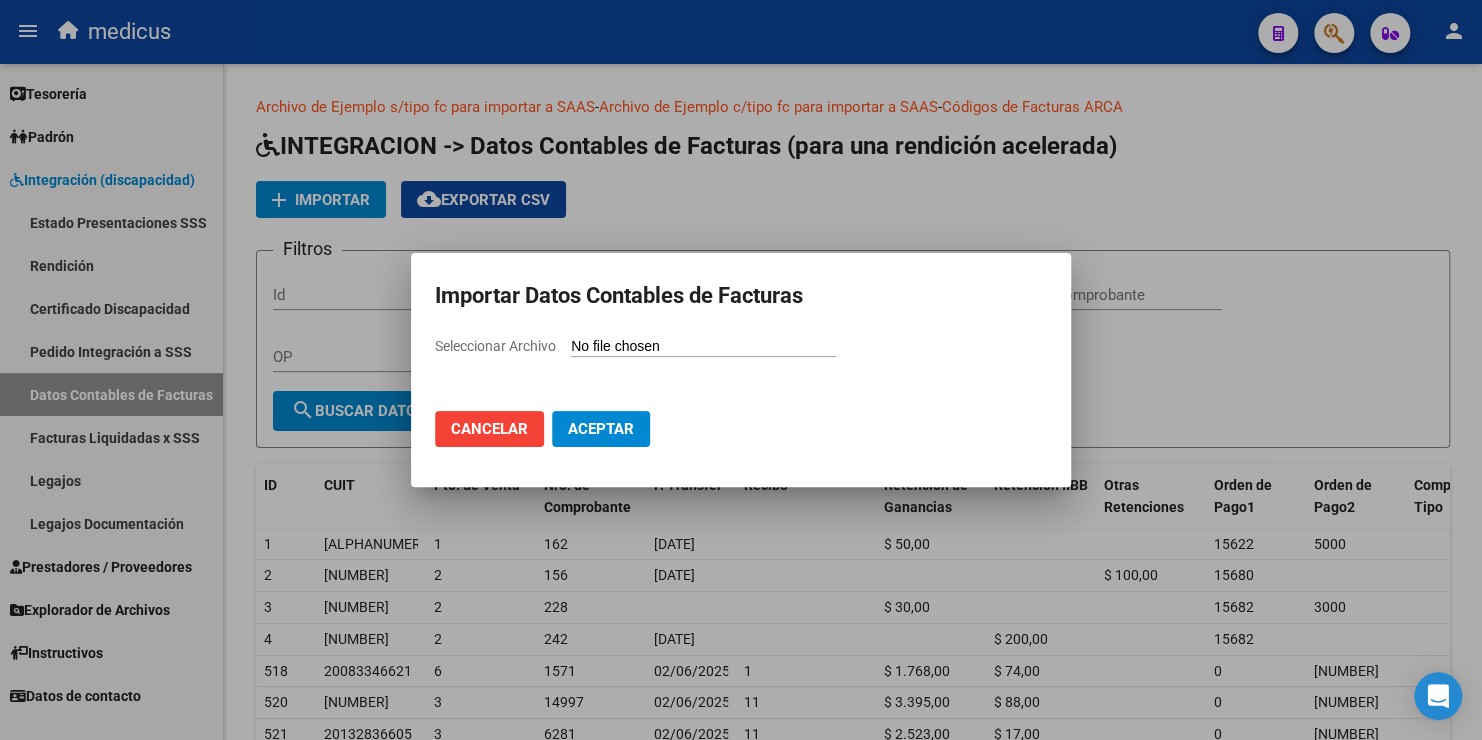 type on "C:\fakepath\rendicion_mayo_25 1 (1).csv" 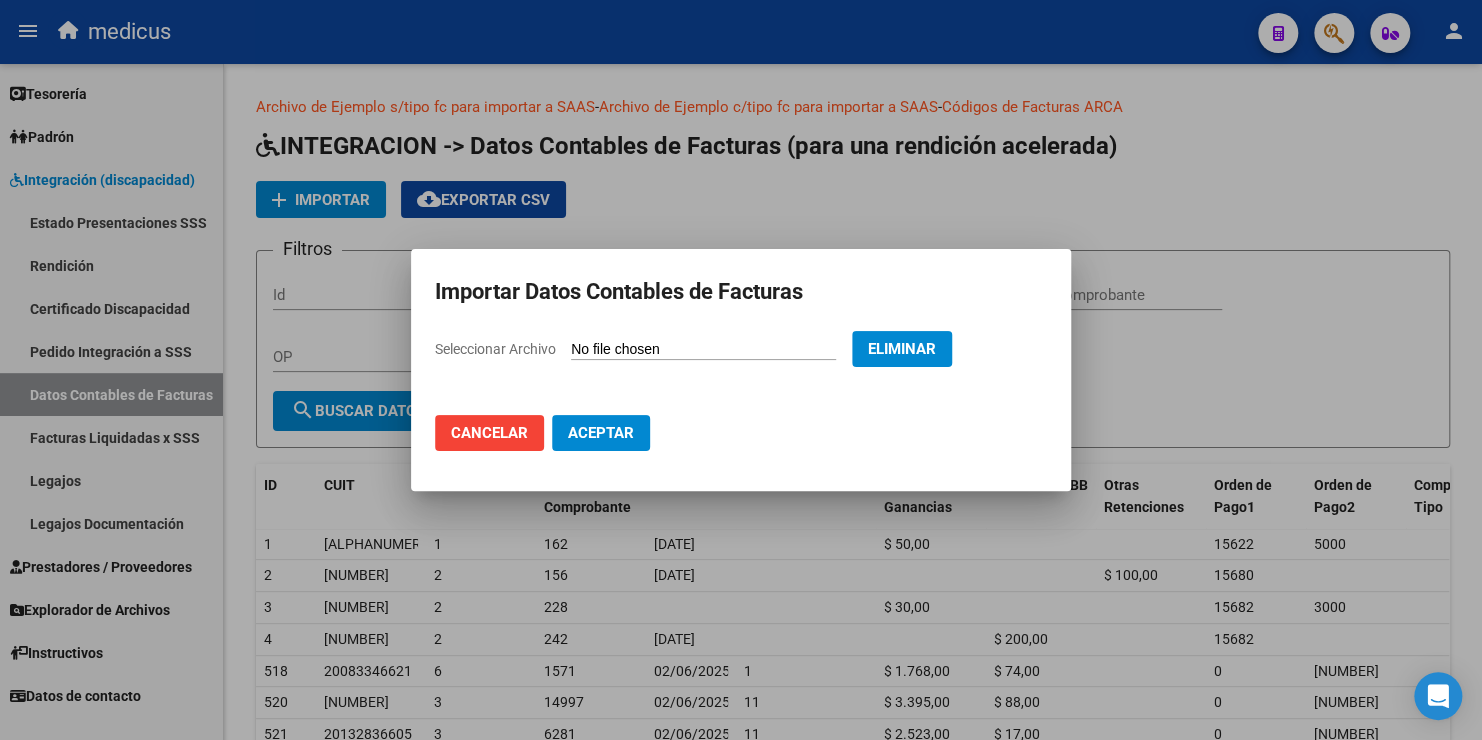 click on "Aceptar" 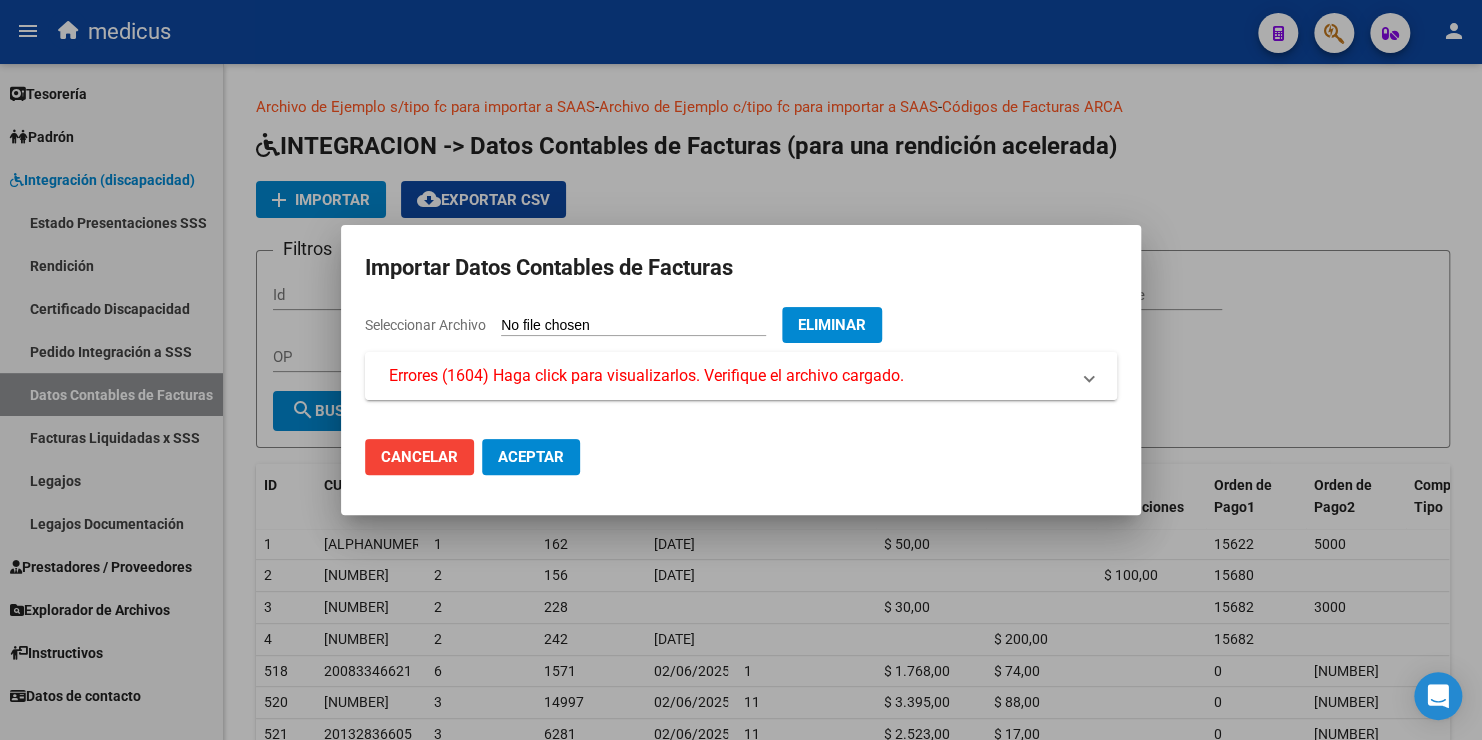 click on "Errores (1604) Haga click para visualizarlos. Verifique el archivo cargado." at bounding box center (646, 376) 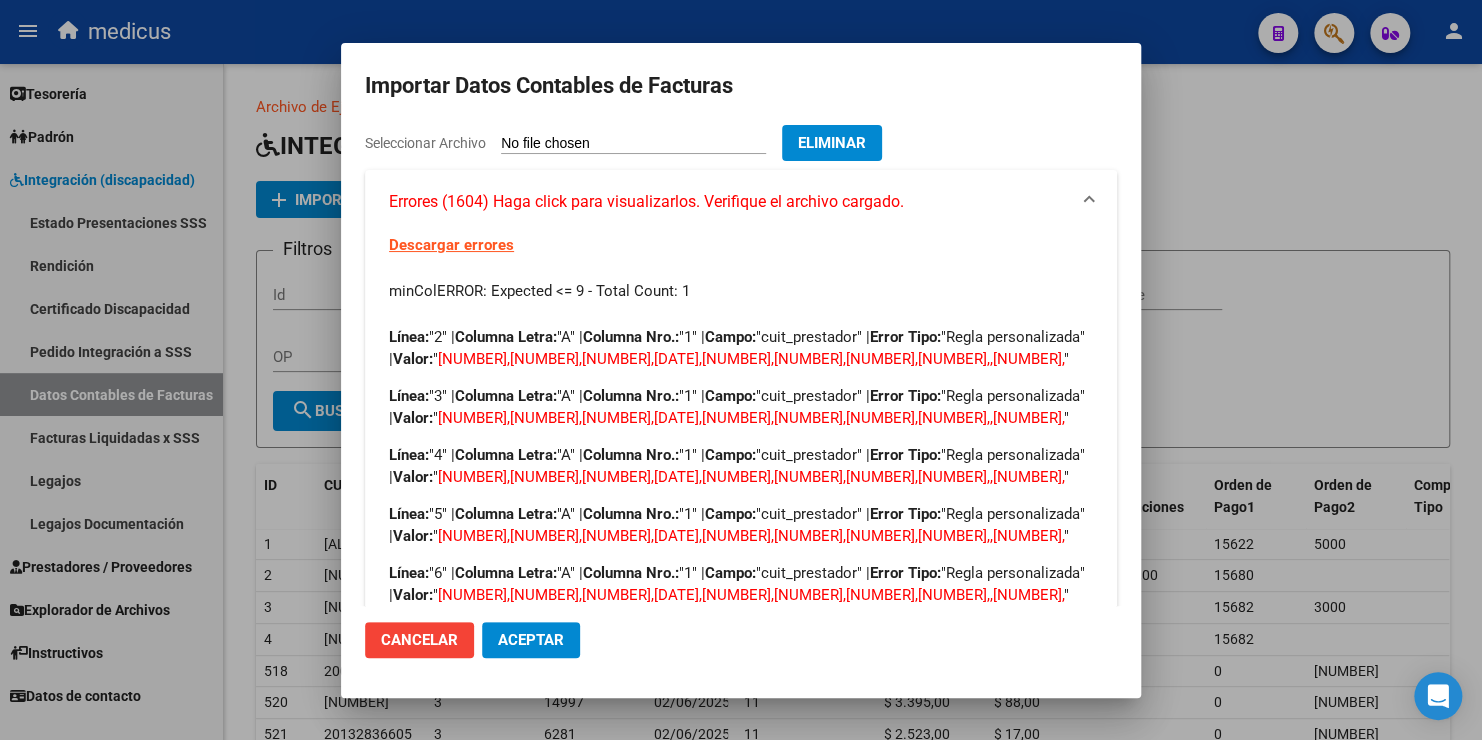 click on "Eliminar" at bounding box center [832, 143] 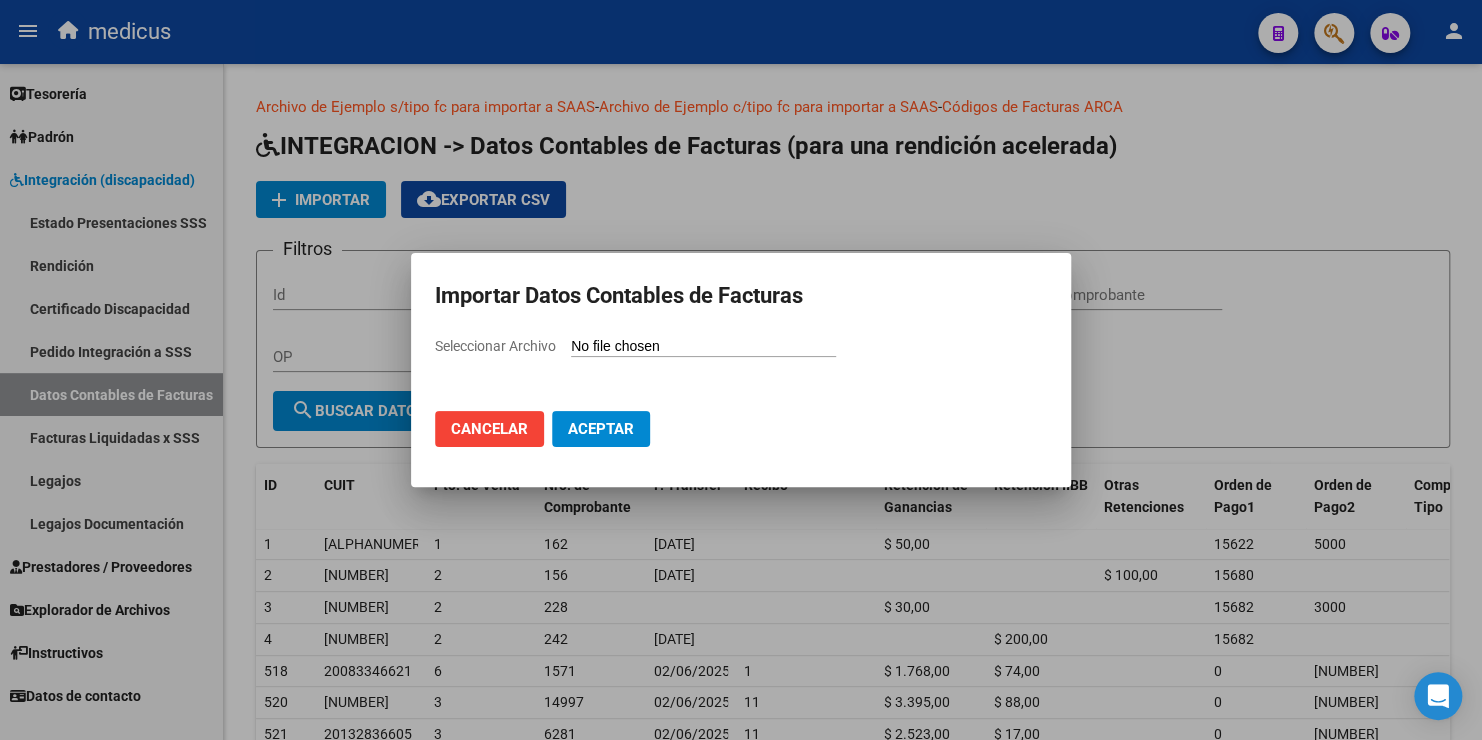 click on "Seleccionar Archivo" at bounding box center [703, 347] 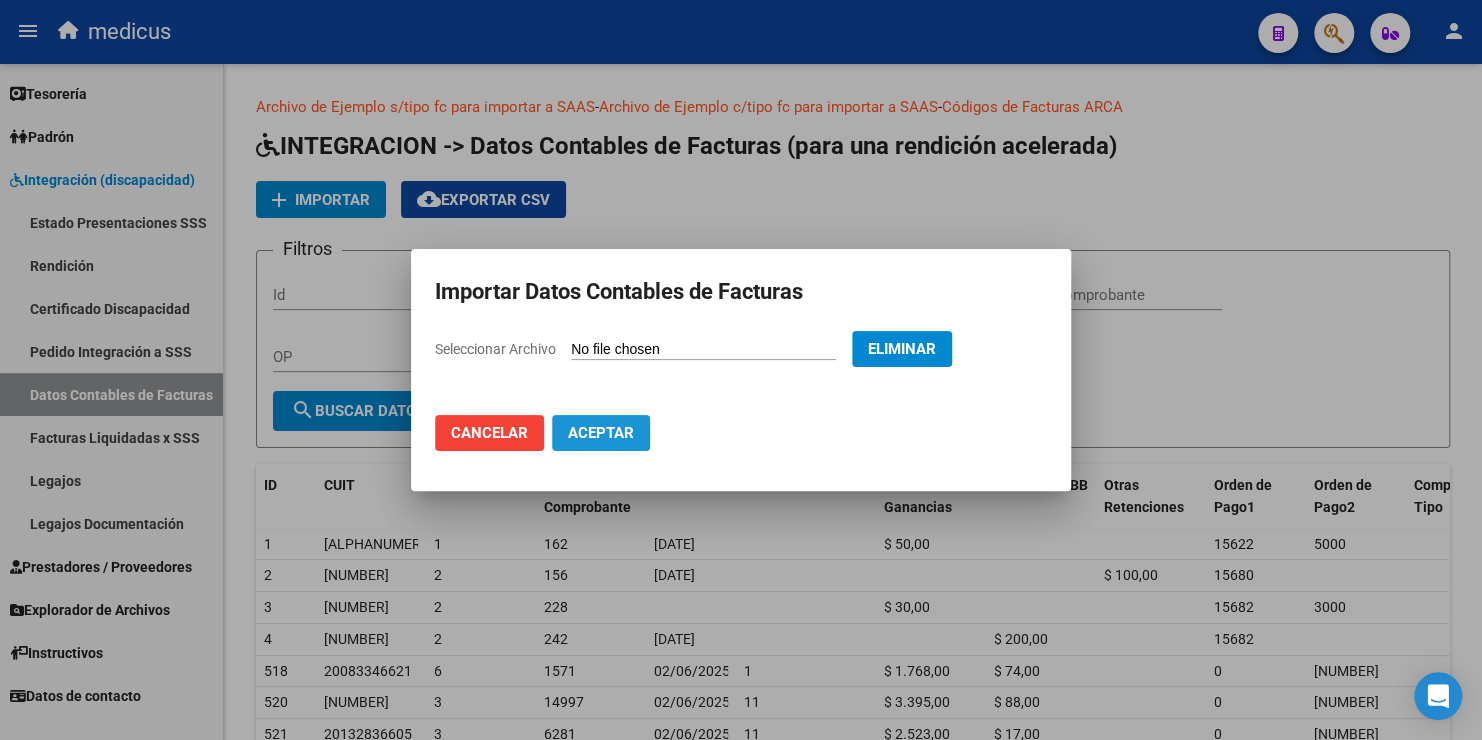 click on "Aceptar" 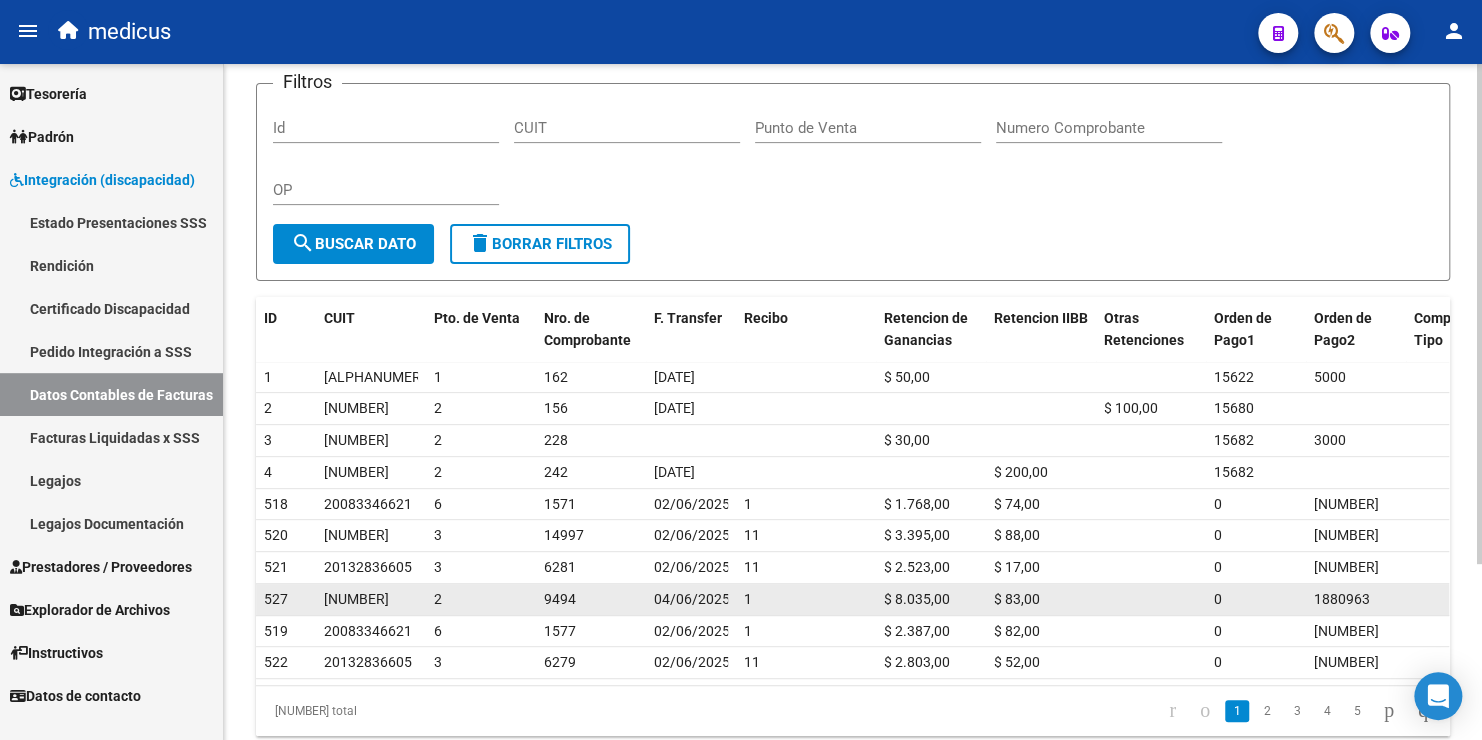 scroll, scrollTop: 238, scrollLeft: 0, axis: vertical 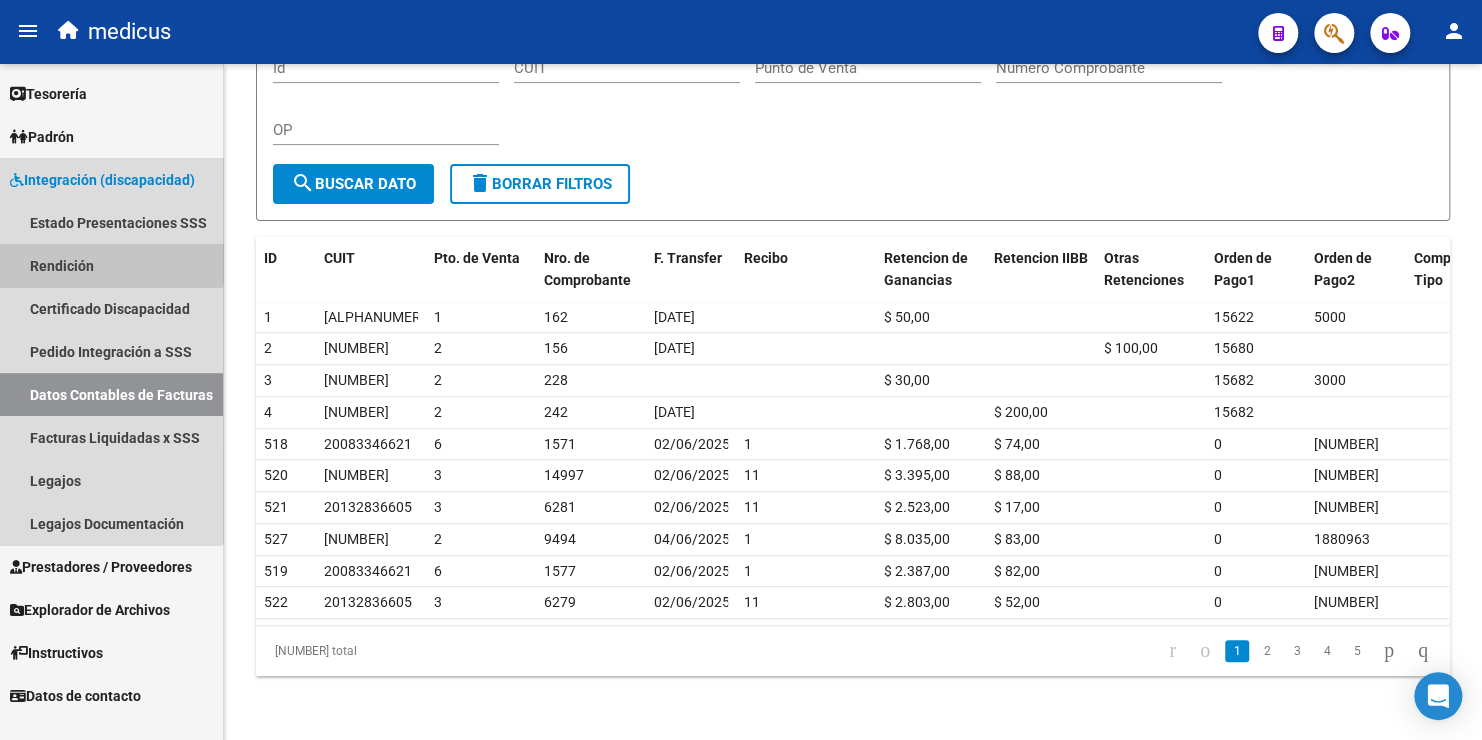 click on "Rendición" at bounding box center (111, 265) 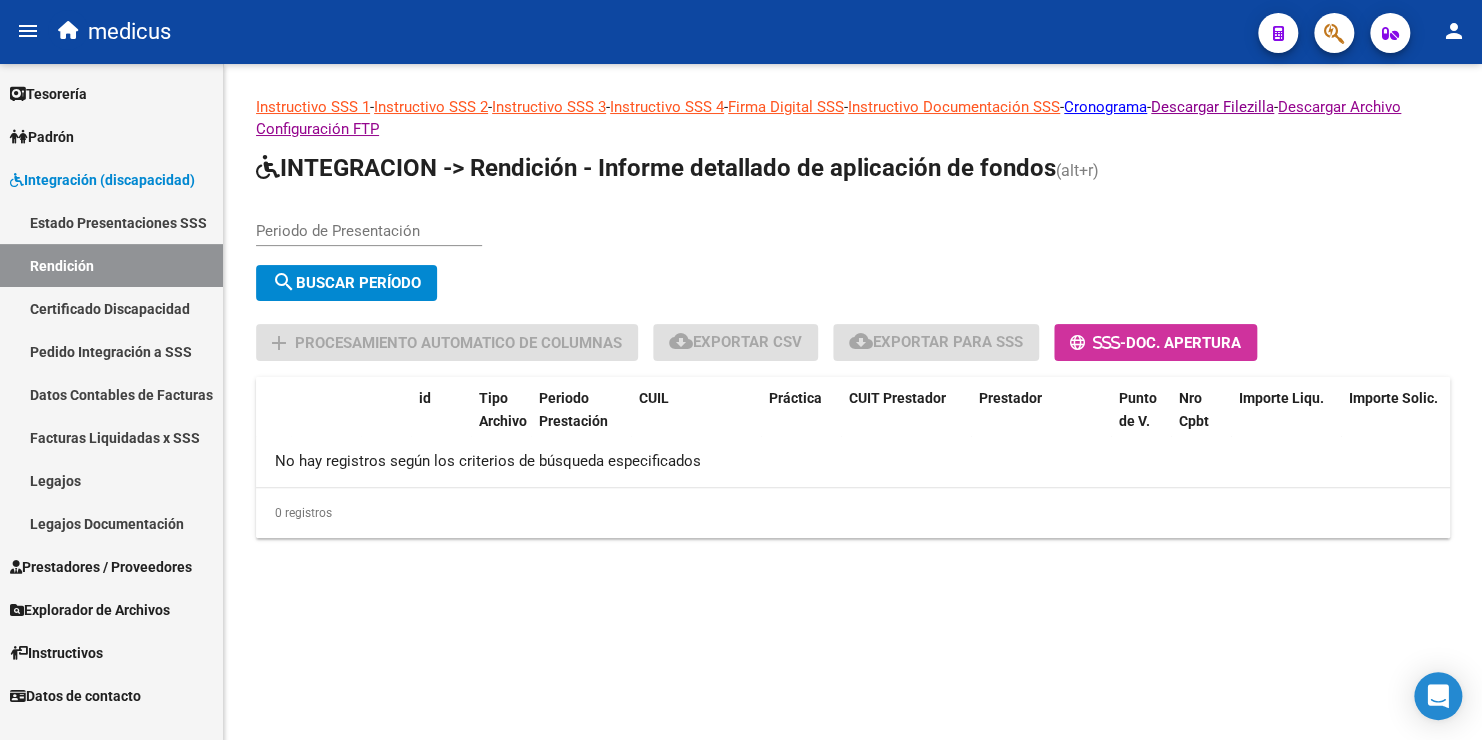 scroll, scrollTop: 0, scrollLeft: 0, axis: both 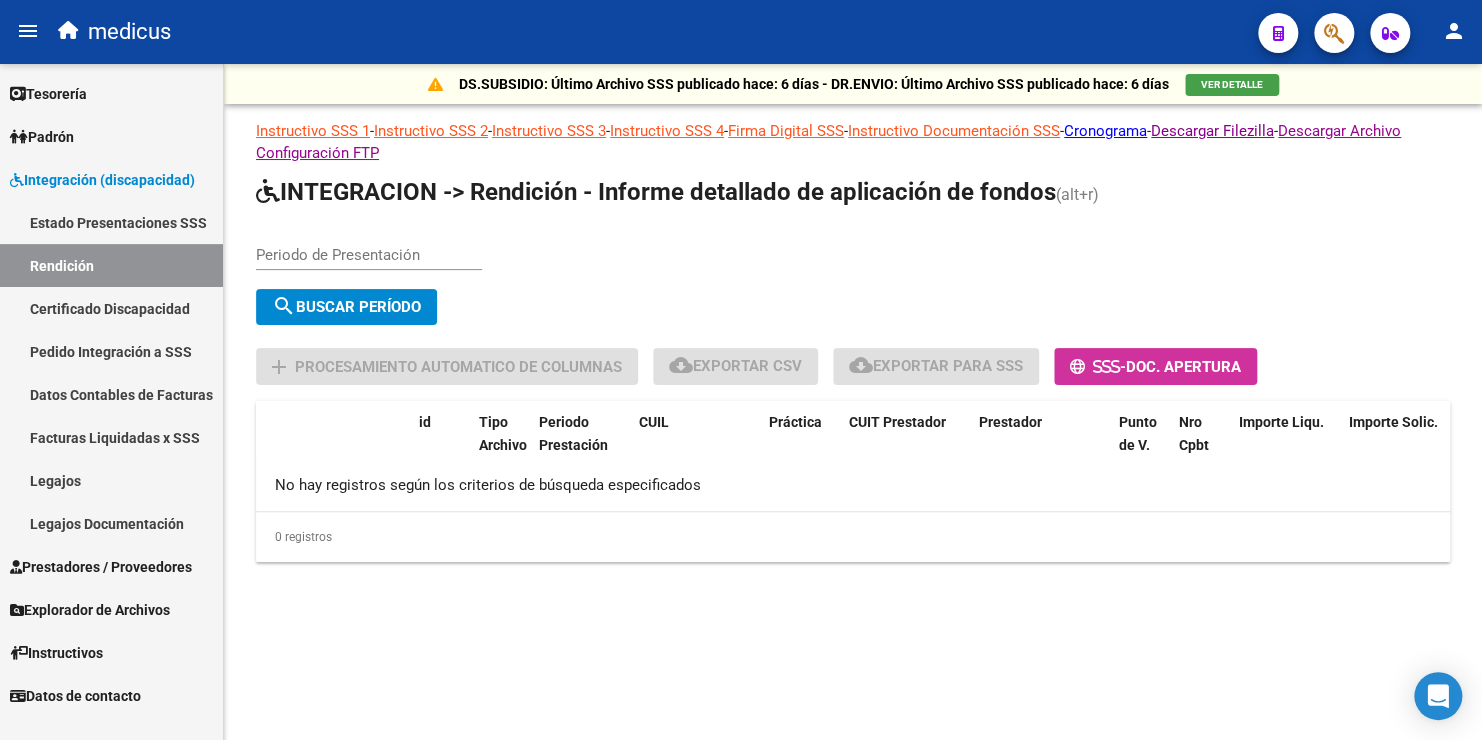 click on "INTEGRACION -> Rendición - Informe detallado de aplicación de fondos (alt+r) Periodo de Presentación search  Buscar Período  sync  Cambiar Período  add Procesamiento automatico de columnas cloud_download  Exportar CSV  cloud_download  Exportar para SSS      -  Doc. Apertura" 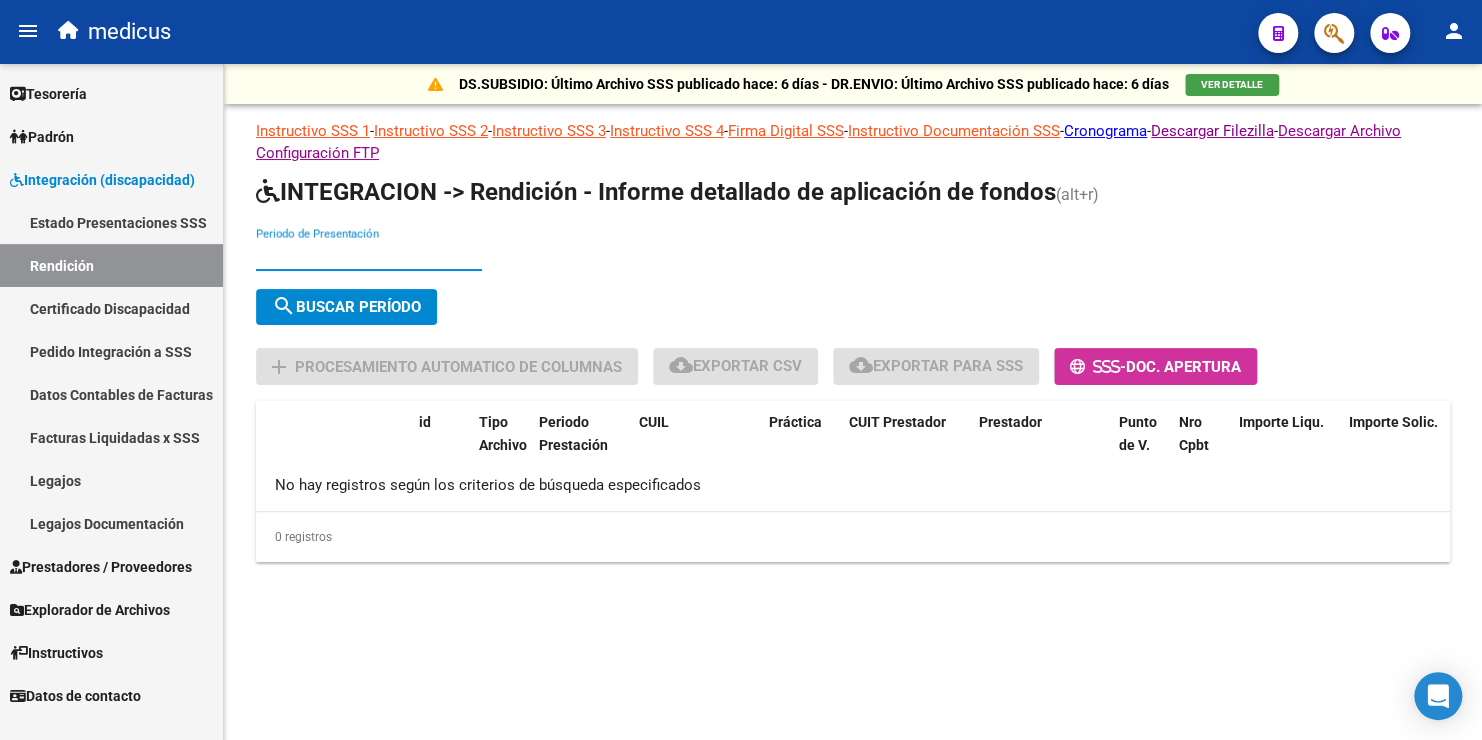click on "Periodo de Presentación" at bounding box center [369, 255] 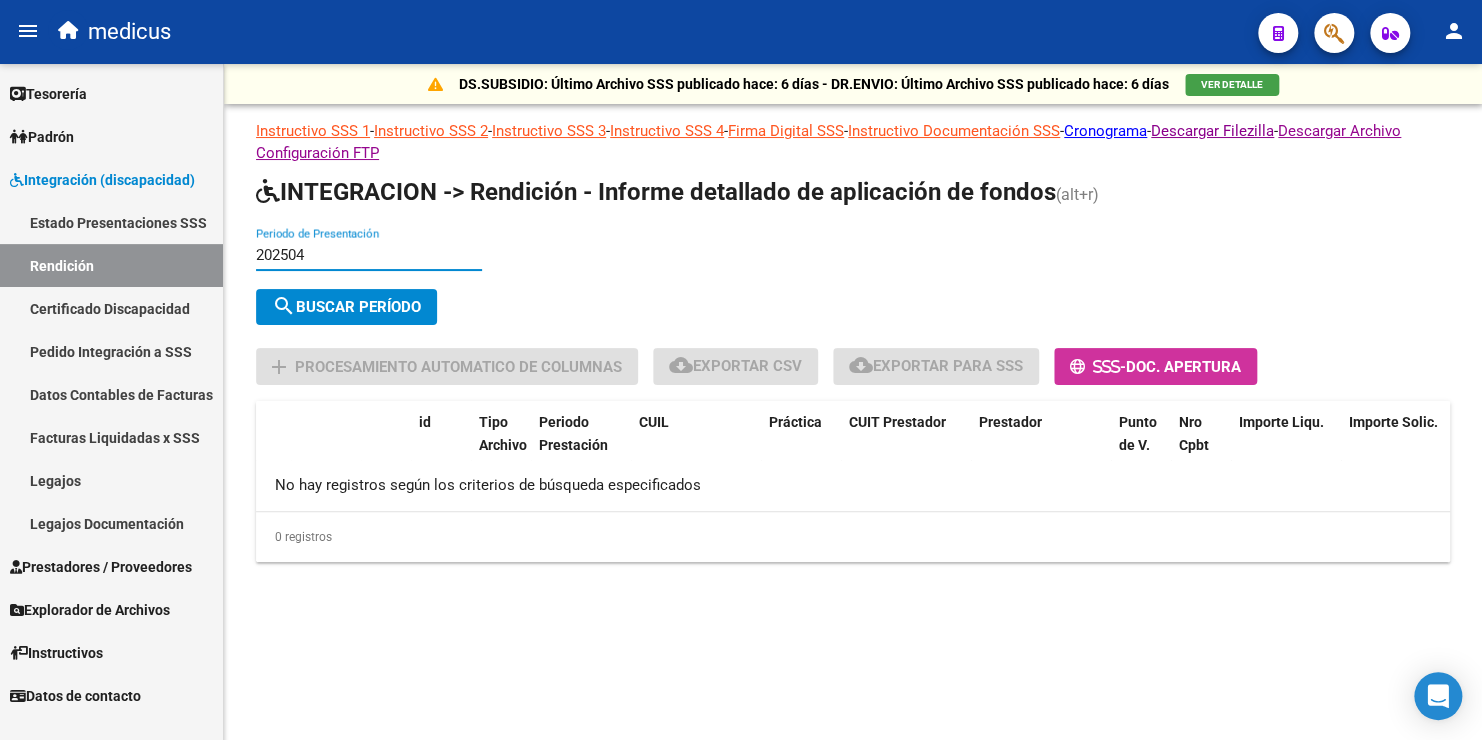 type on "202504" 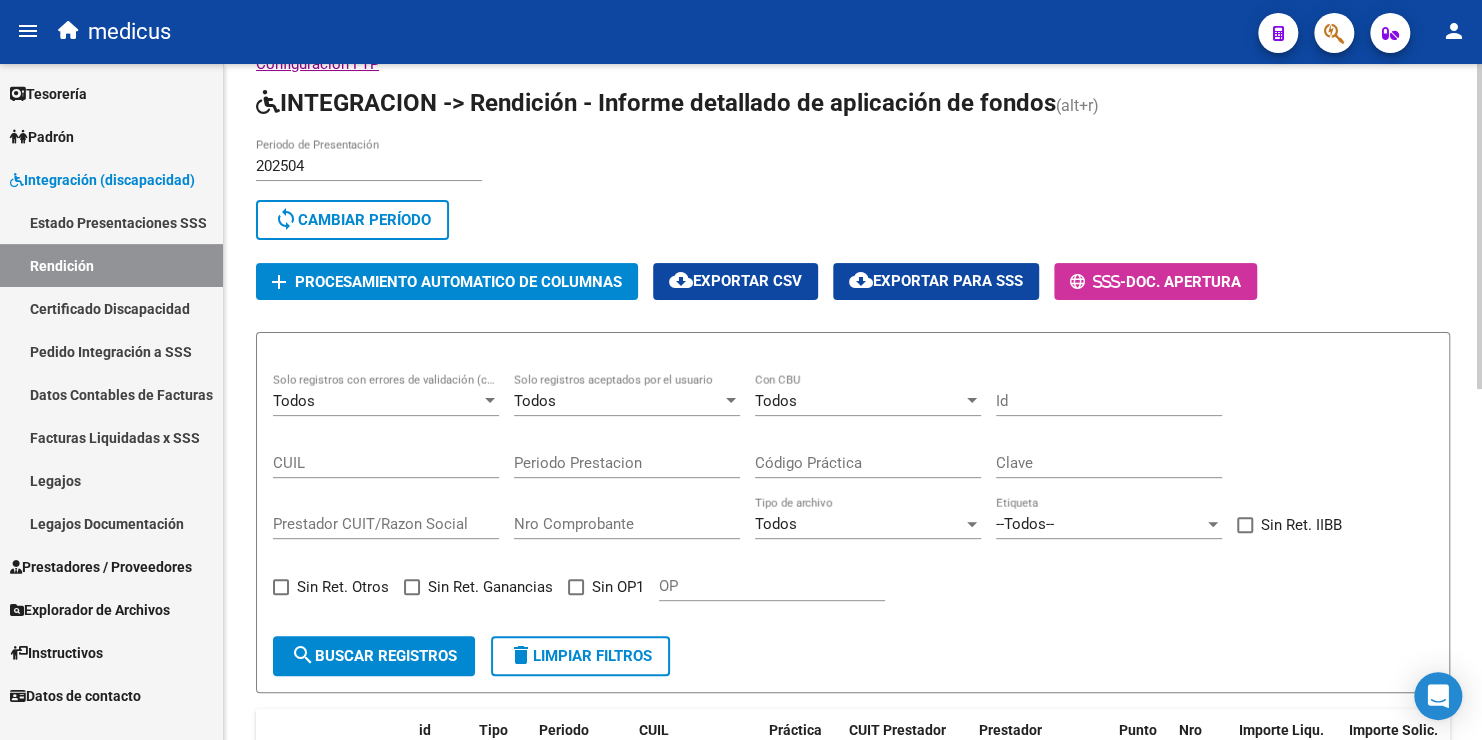 scroll, scrollTop: 300, scrollLeft: 0, axis: vertical 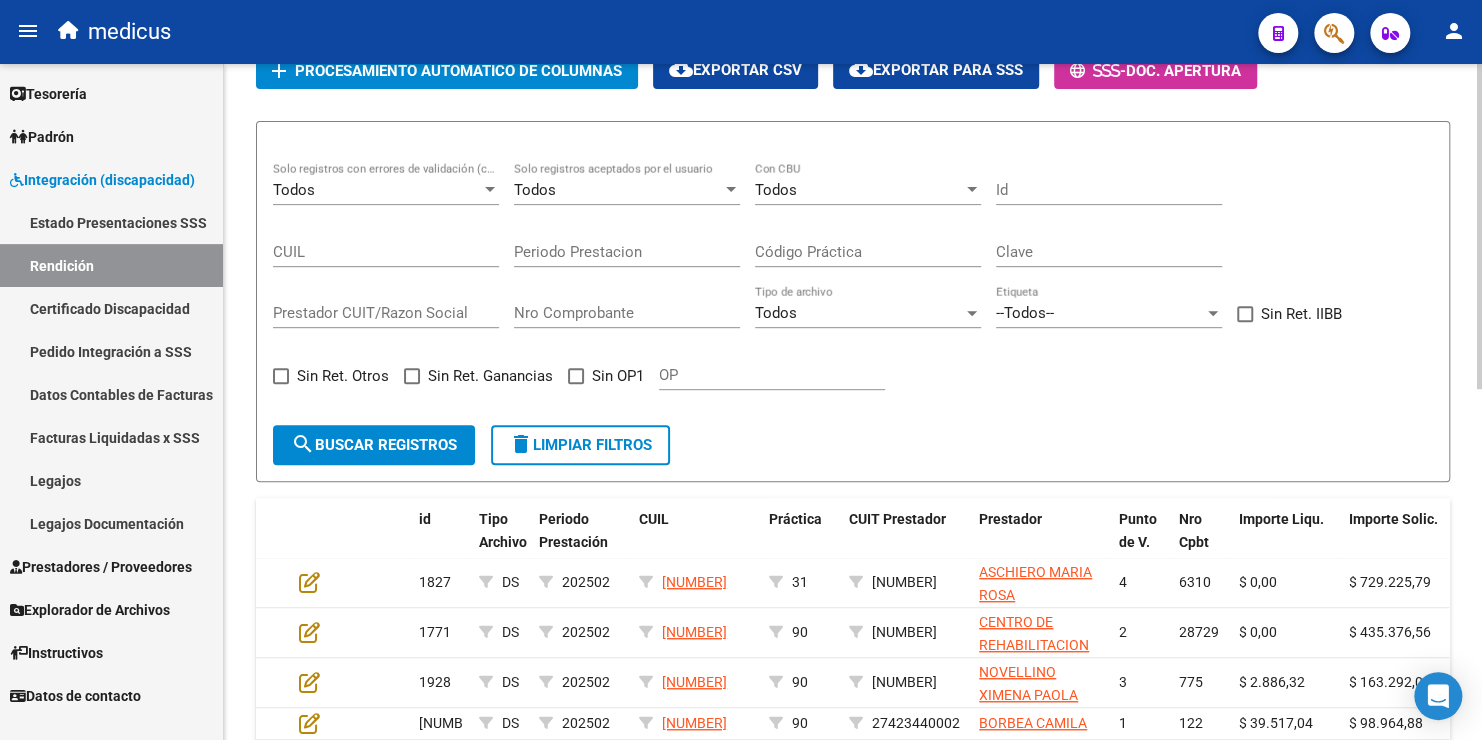 click on "Todos Solo registros con errores de validación (control 623 instructivo de rendición) Todos Solo registros aceptados por el usuario Todos Con CBU Id CUIL Periodo Prestacion Código Práctica Clave Prestador CUIT/Razon Social Nro Comprobante Todos Tipo de archivo --Todos-- Etiqueta   Sin Ret. IIBB   Sin Ret. Otros   Sin Ret. Ganancias   Sin OP1 OP" 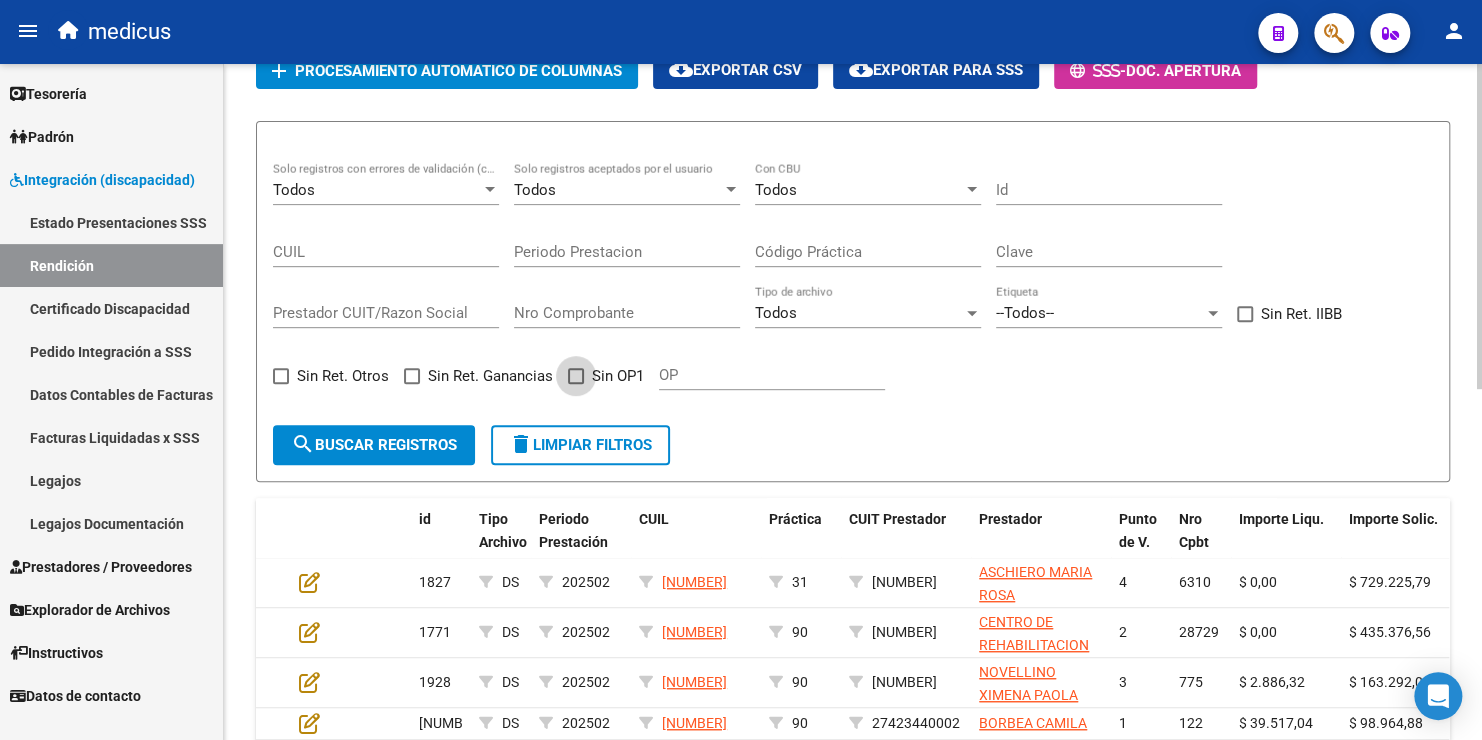 click at bounding box center [576, 376] 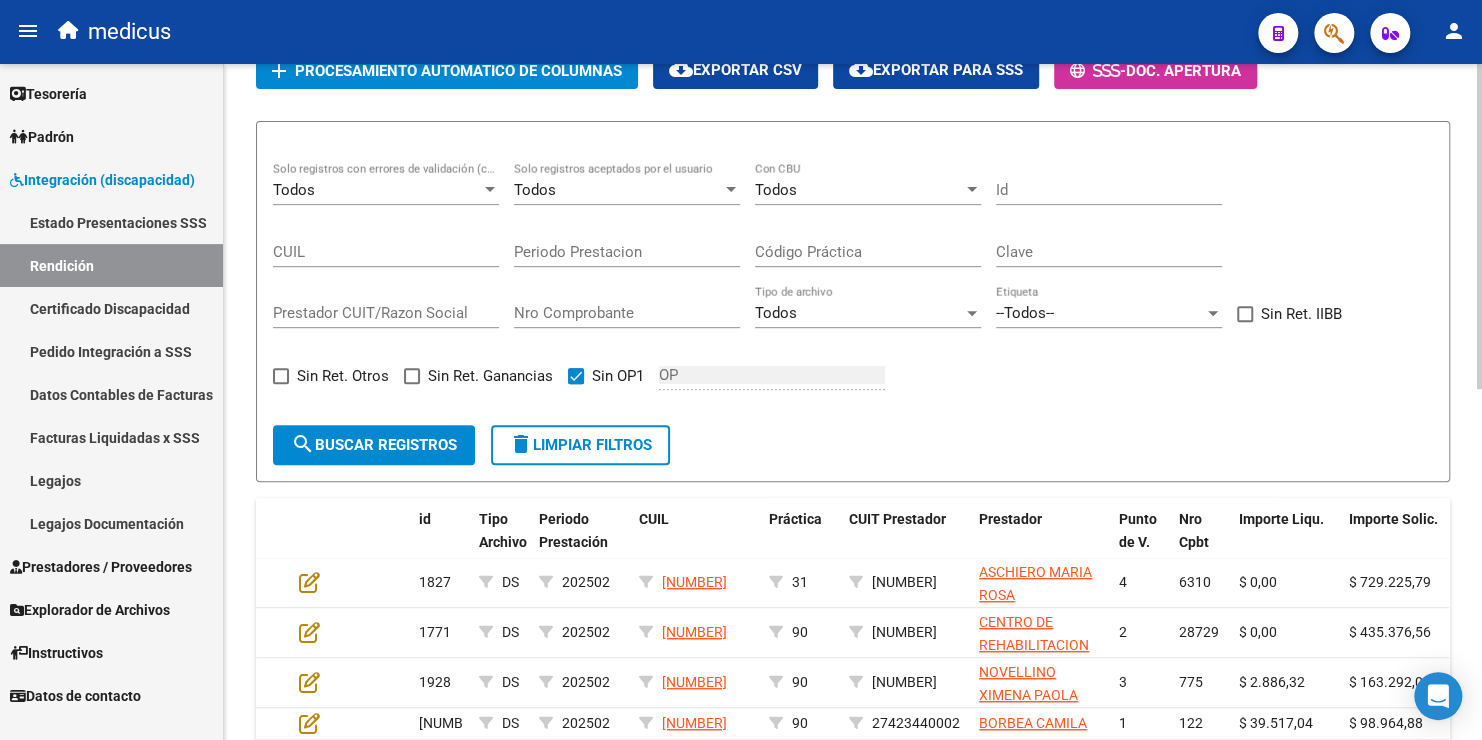 click on "search  Buscar registros" 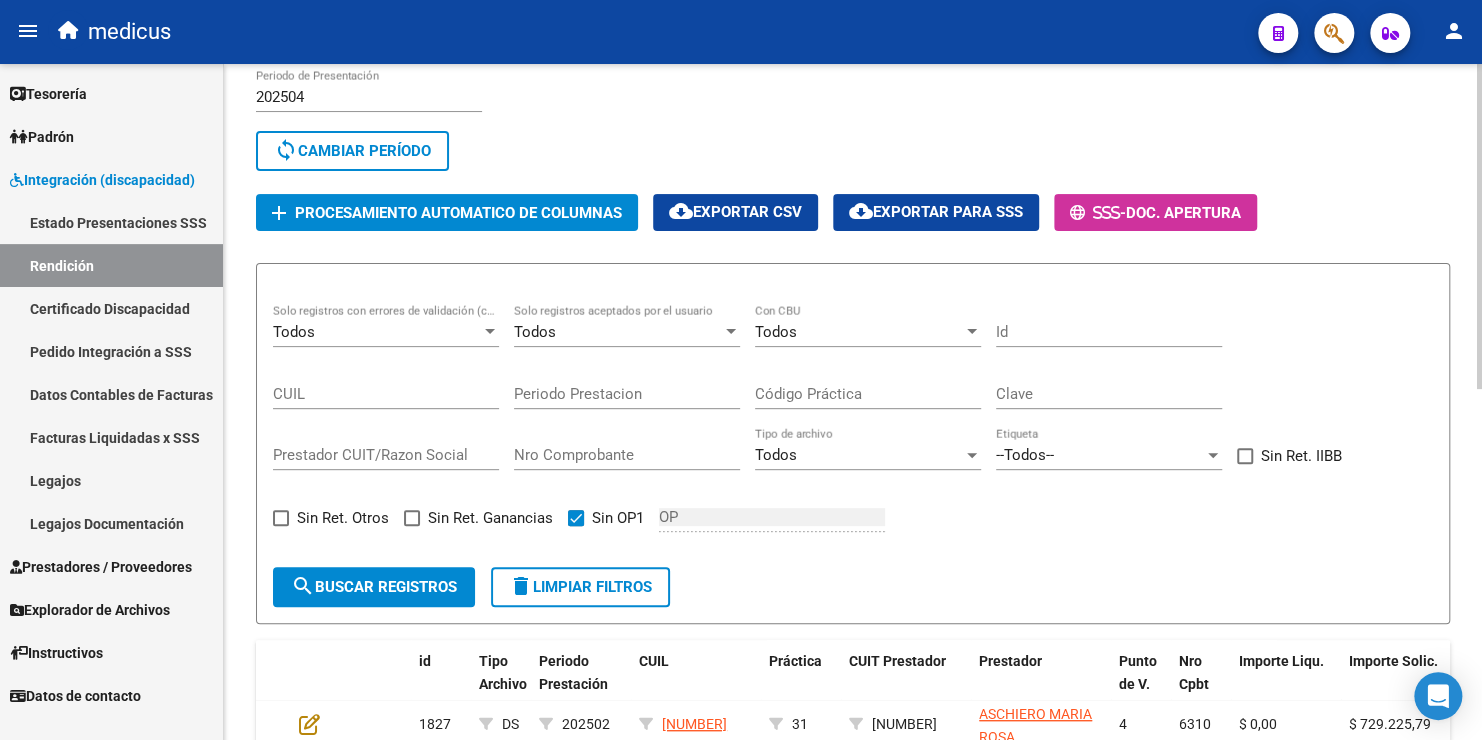 scroll, scrollTop: 132, scrollLeft: 0, axis: vertical 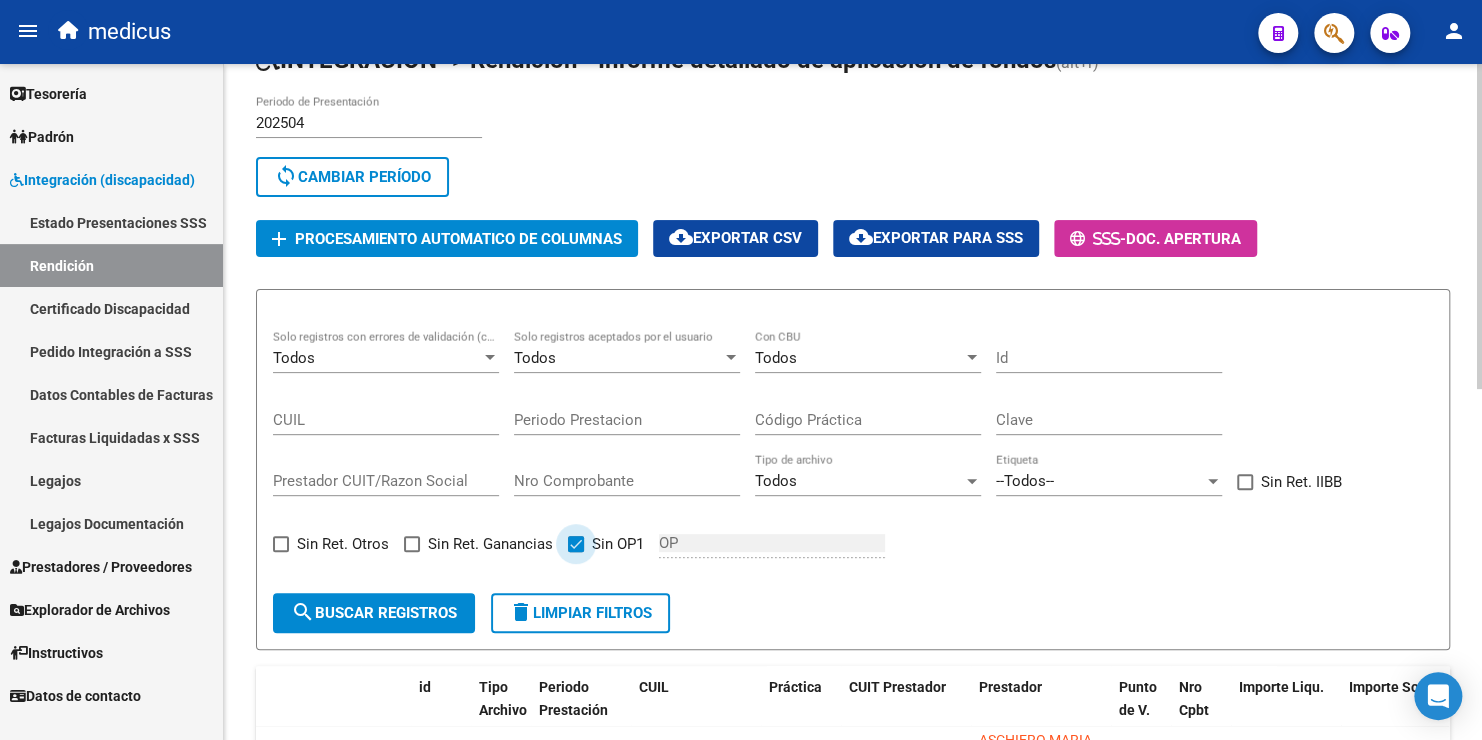 click at bounding box center [576, 544] 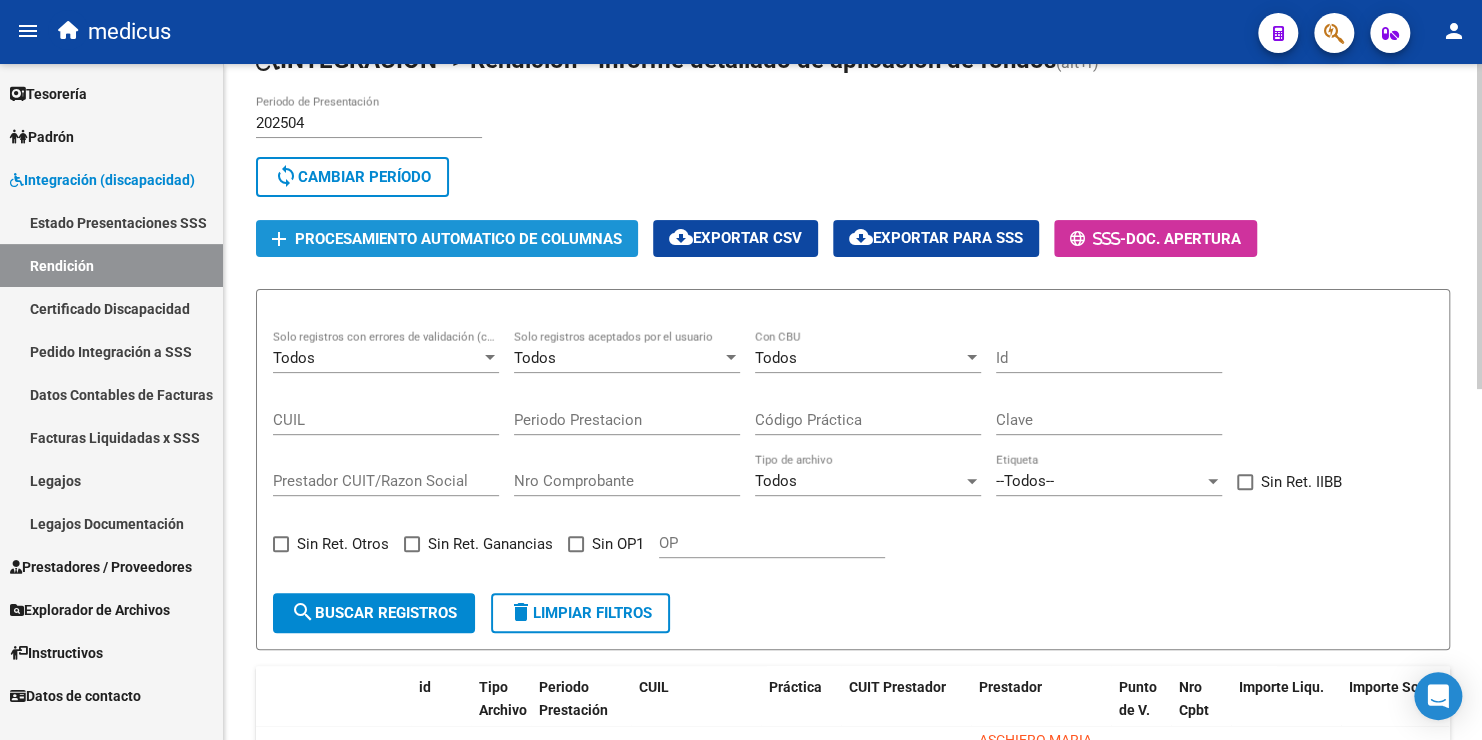 click on "Procesamiento automatico de columnas" 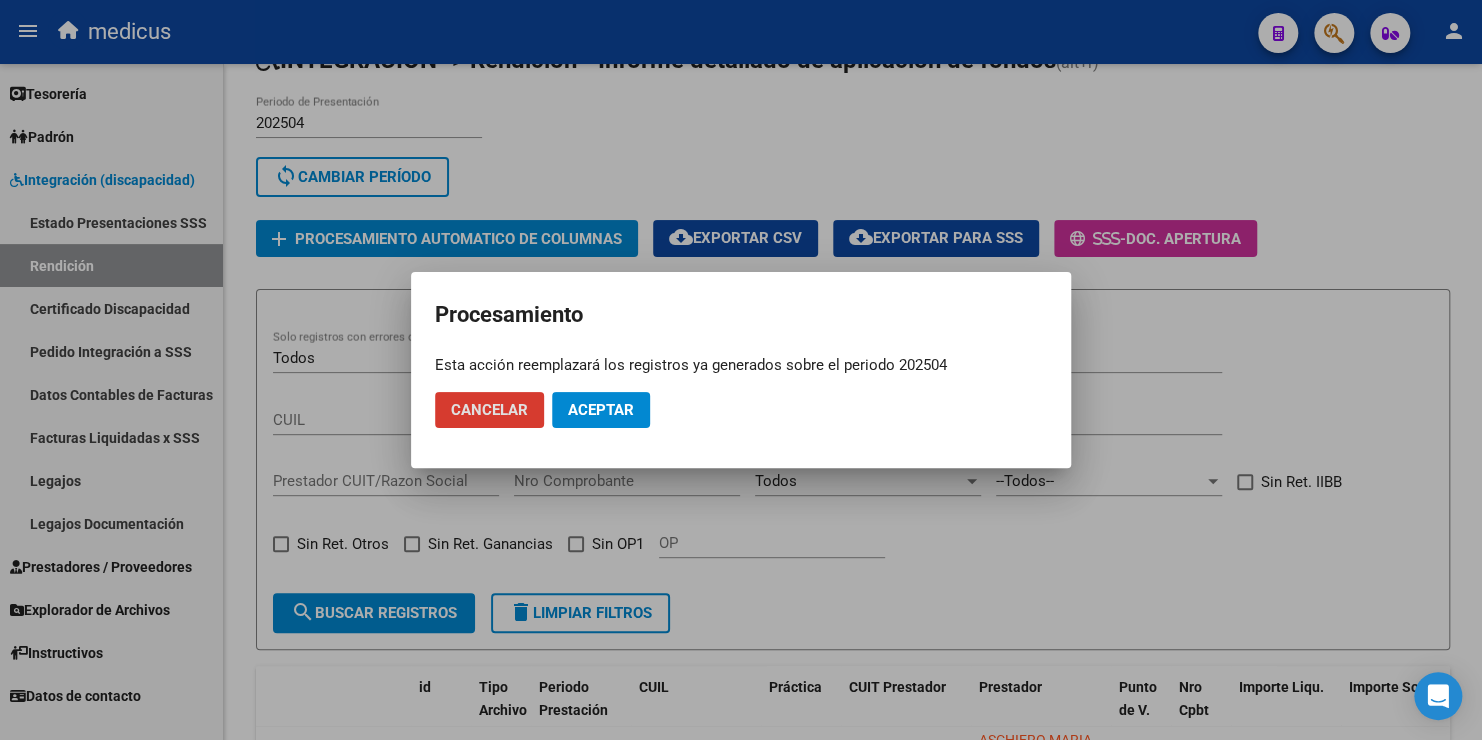 click on "Aceptar" at bounding box center (601, 410) 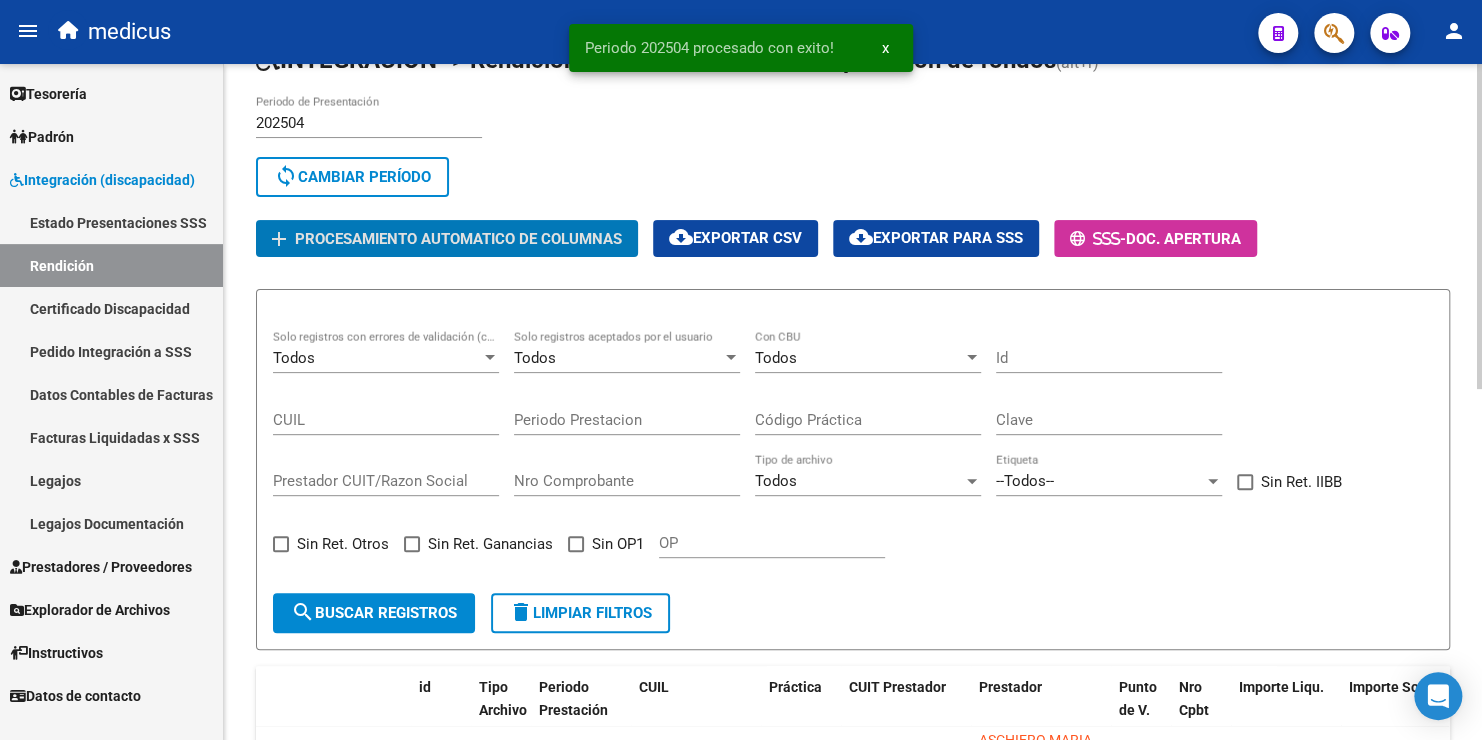 click at bounding box center (576, 544) 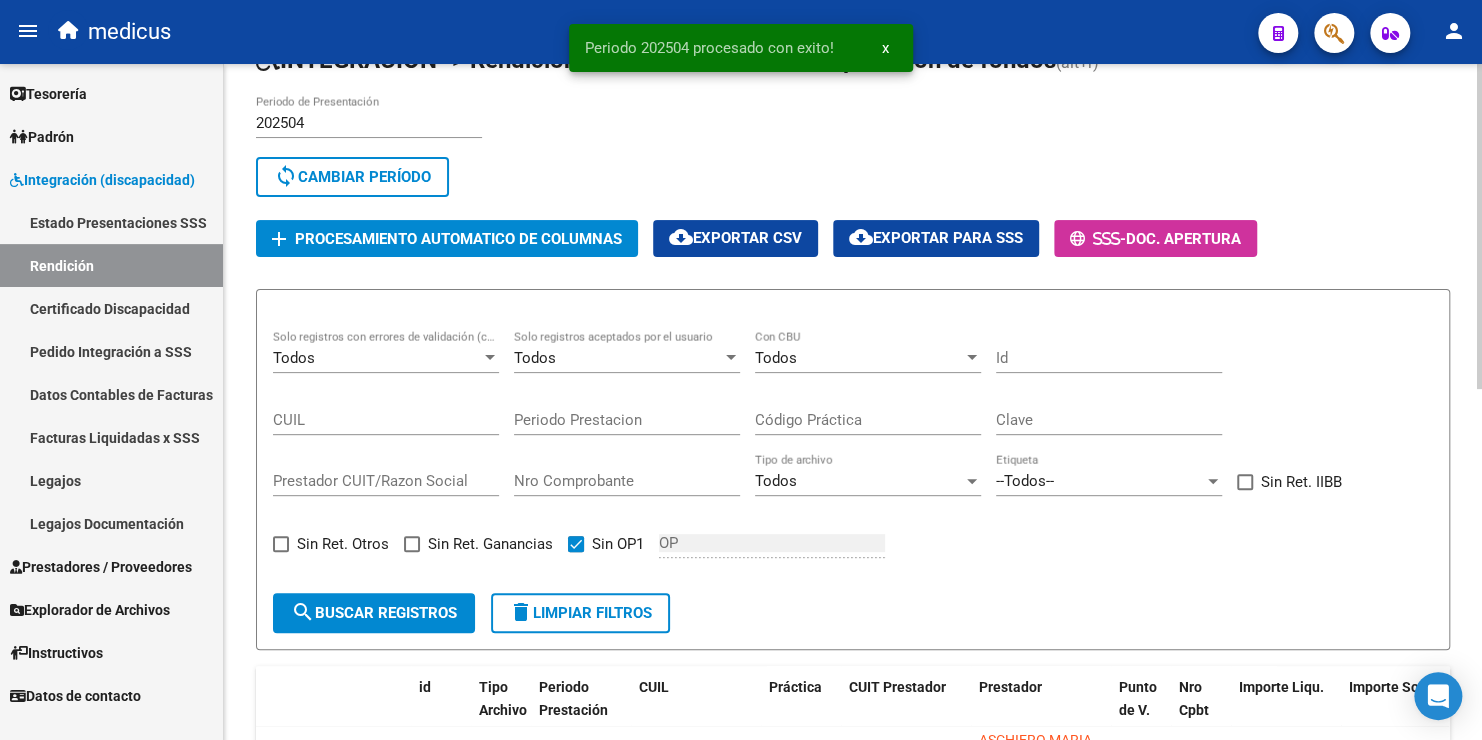click on "search  Buscar registros" 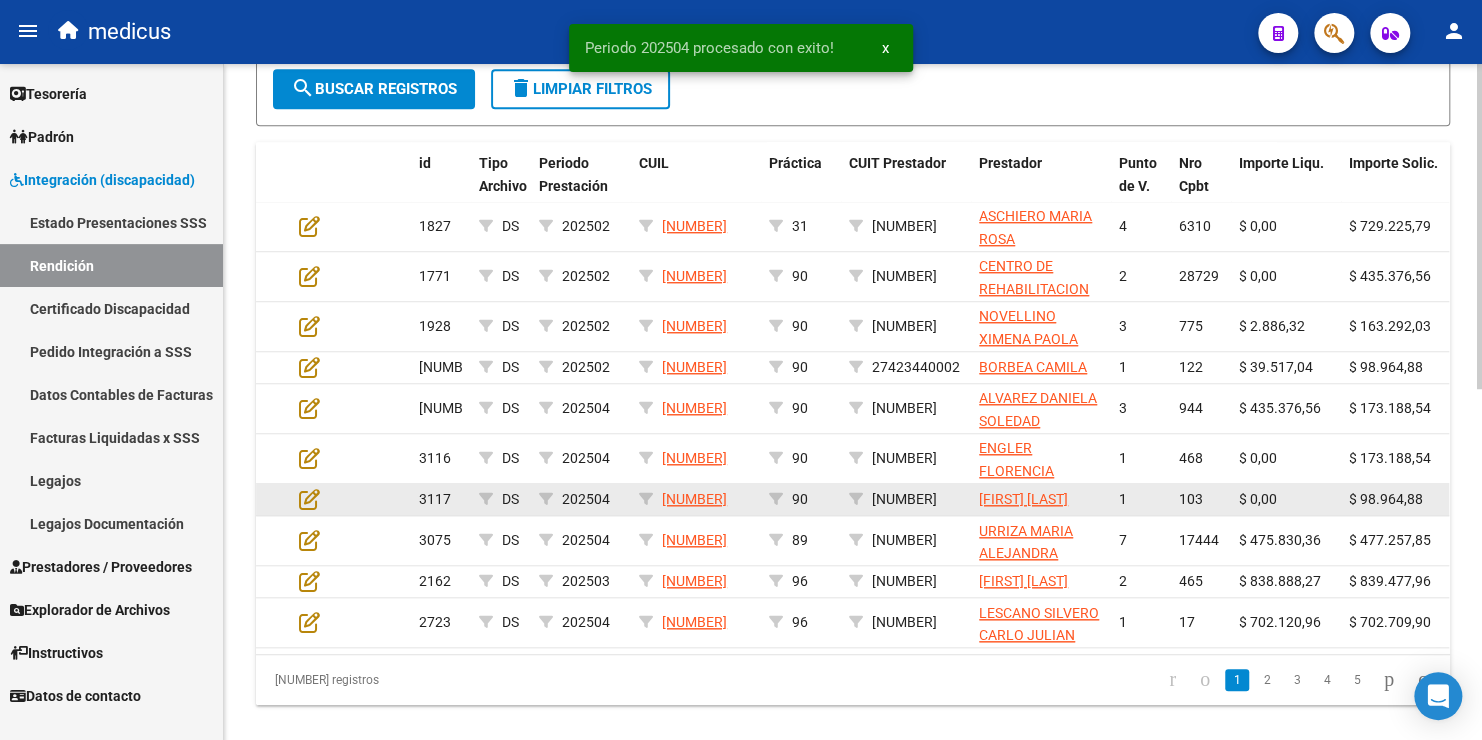 scroll, scrollTop: 332, scrollLeft: 0, axis: vertical 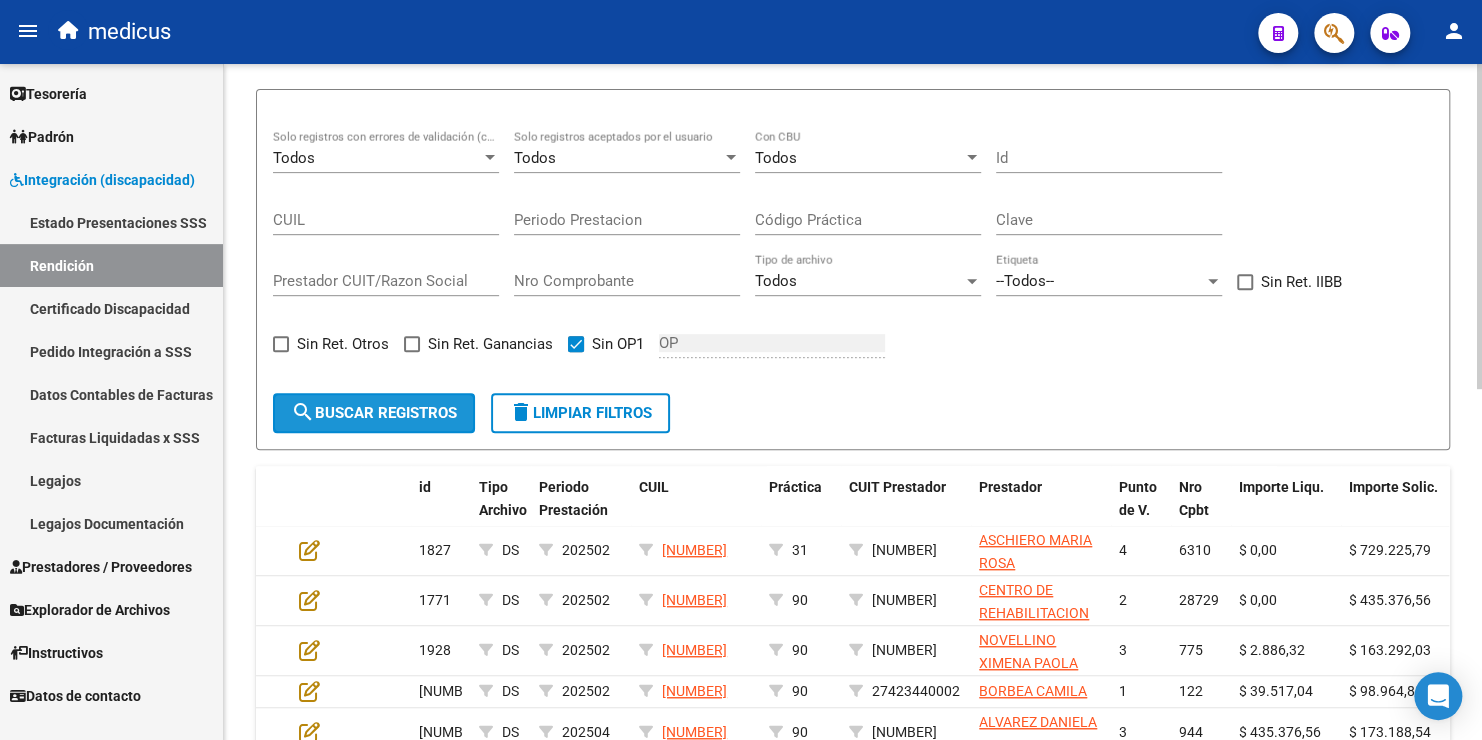 click on "search  Buscar registros" 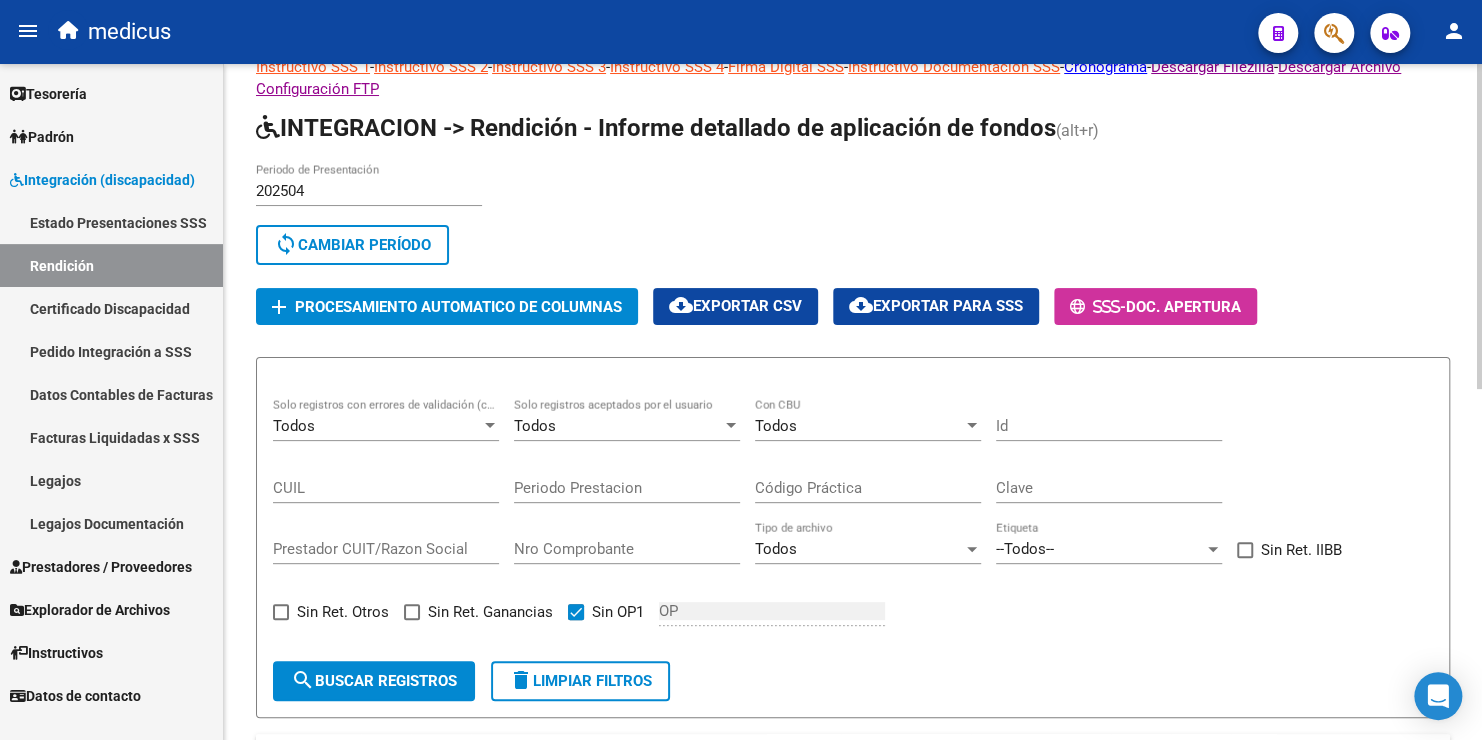 scroll, scrollTop: 0, scrollLeft: 0, axis: both 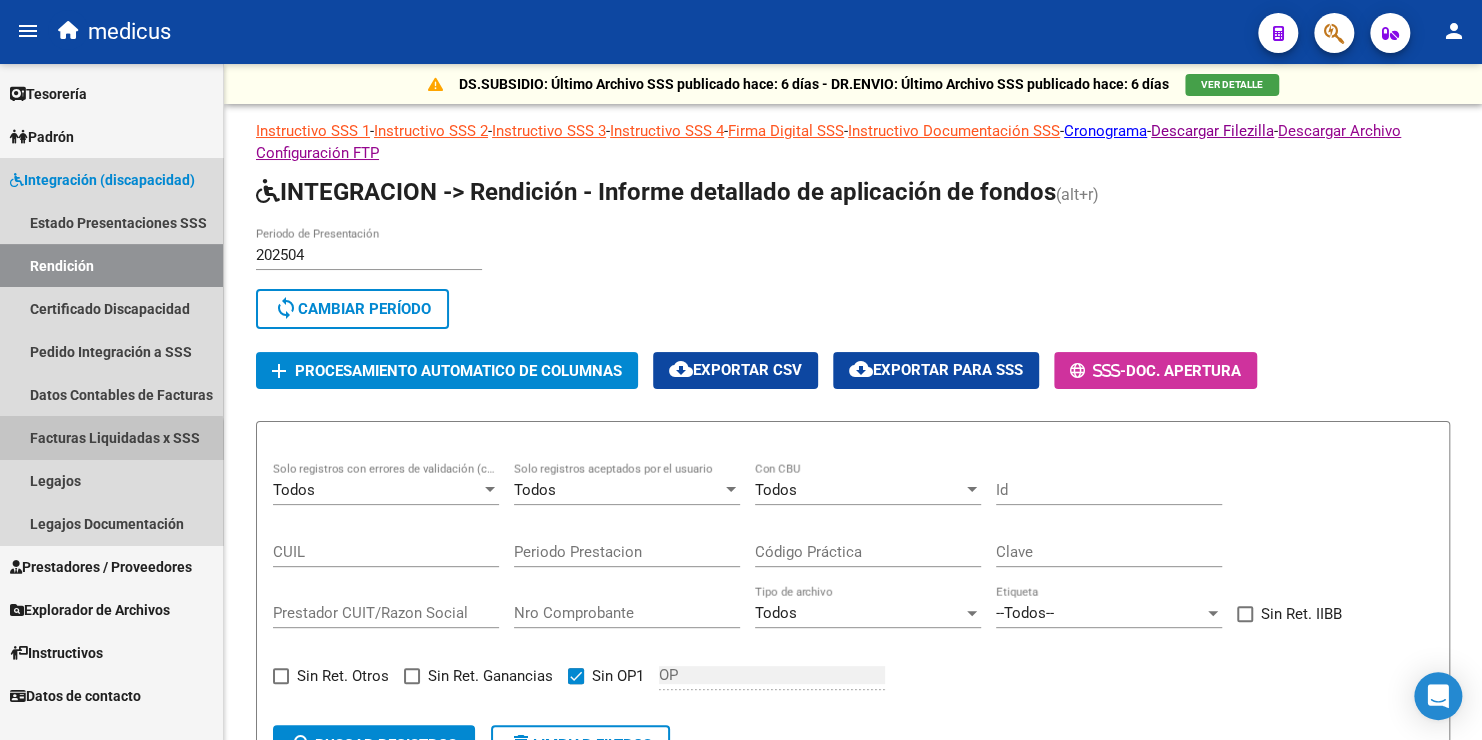 click on "Facturas Liquidadas x SSS" at bounding box center [111, 437] 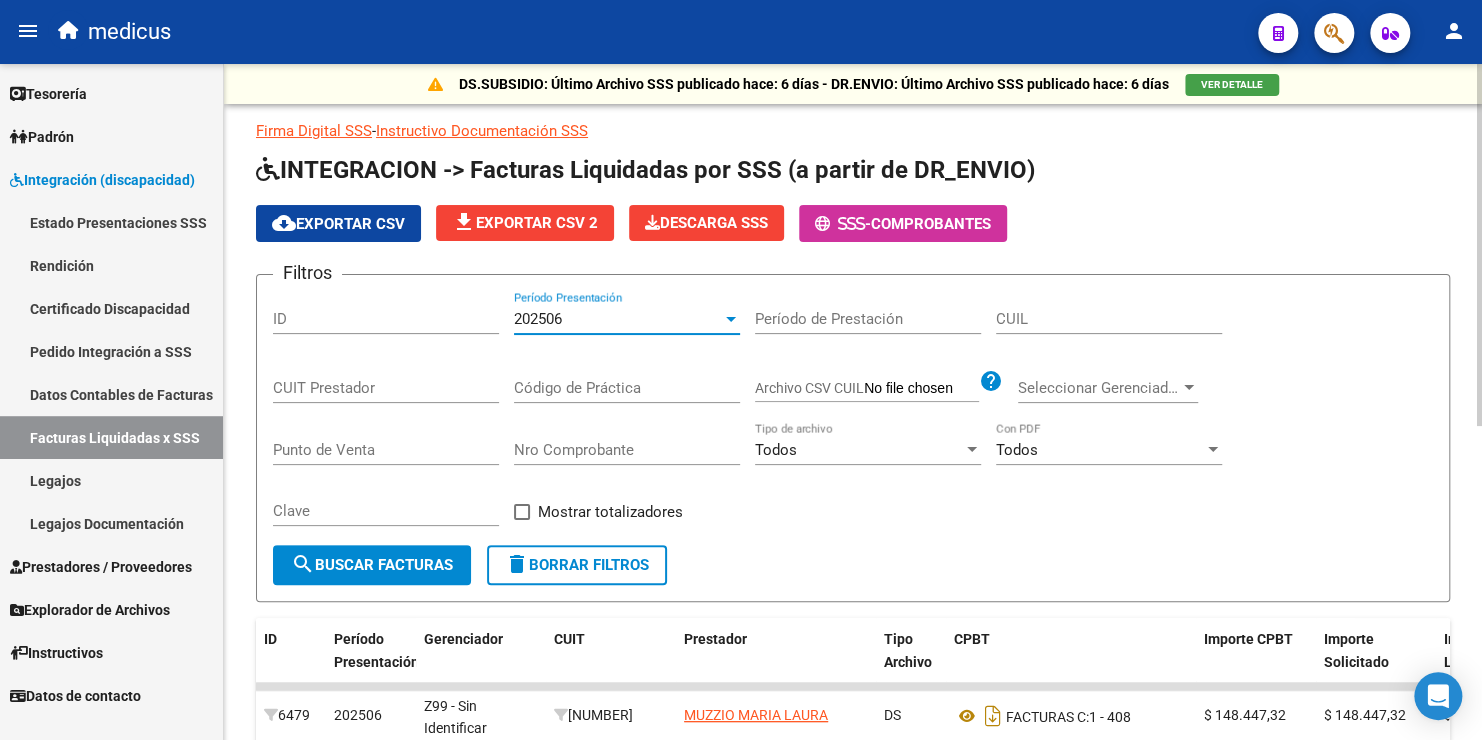 click on "202506" at bounding box center (618, 319) 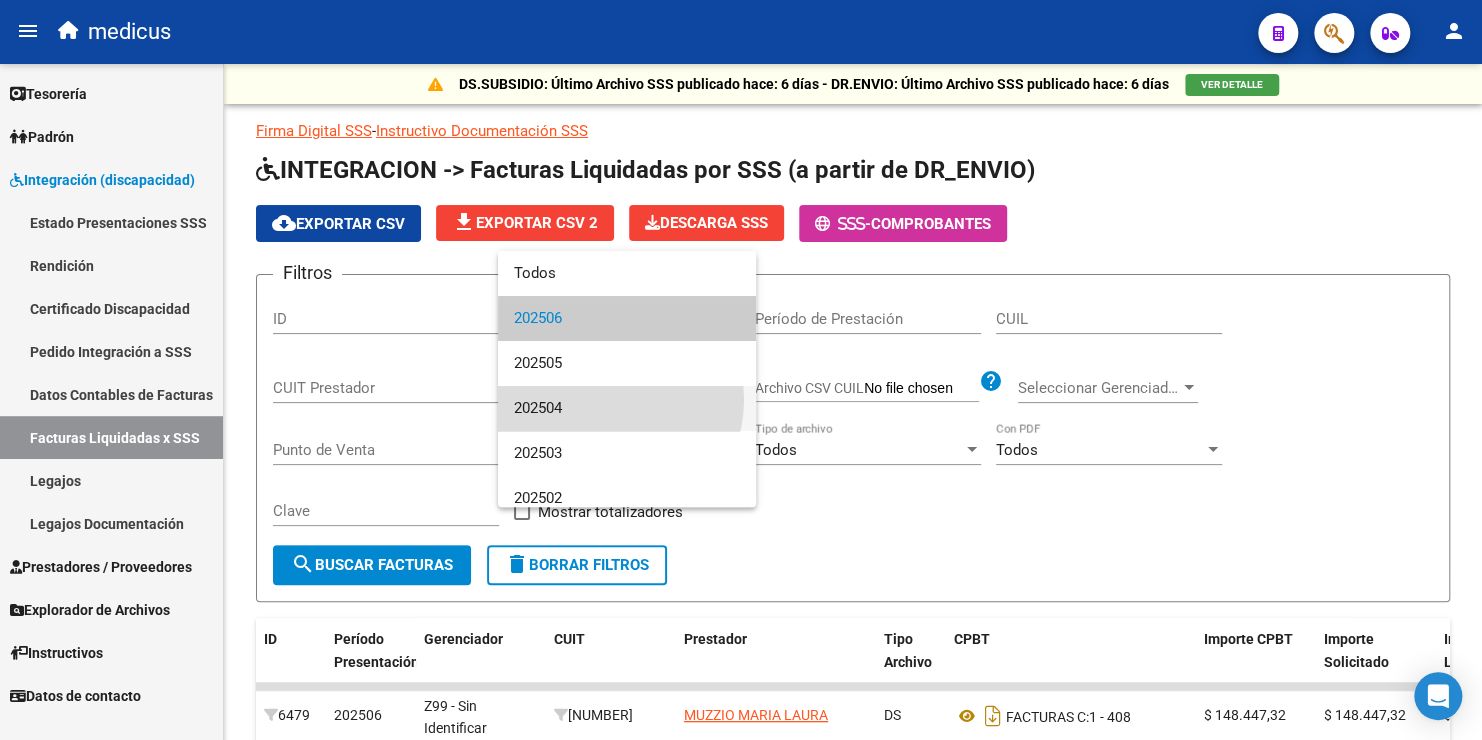 click on "202504" at bounding box center [627, 408] 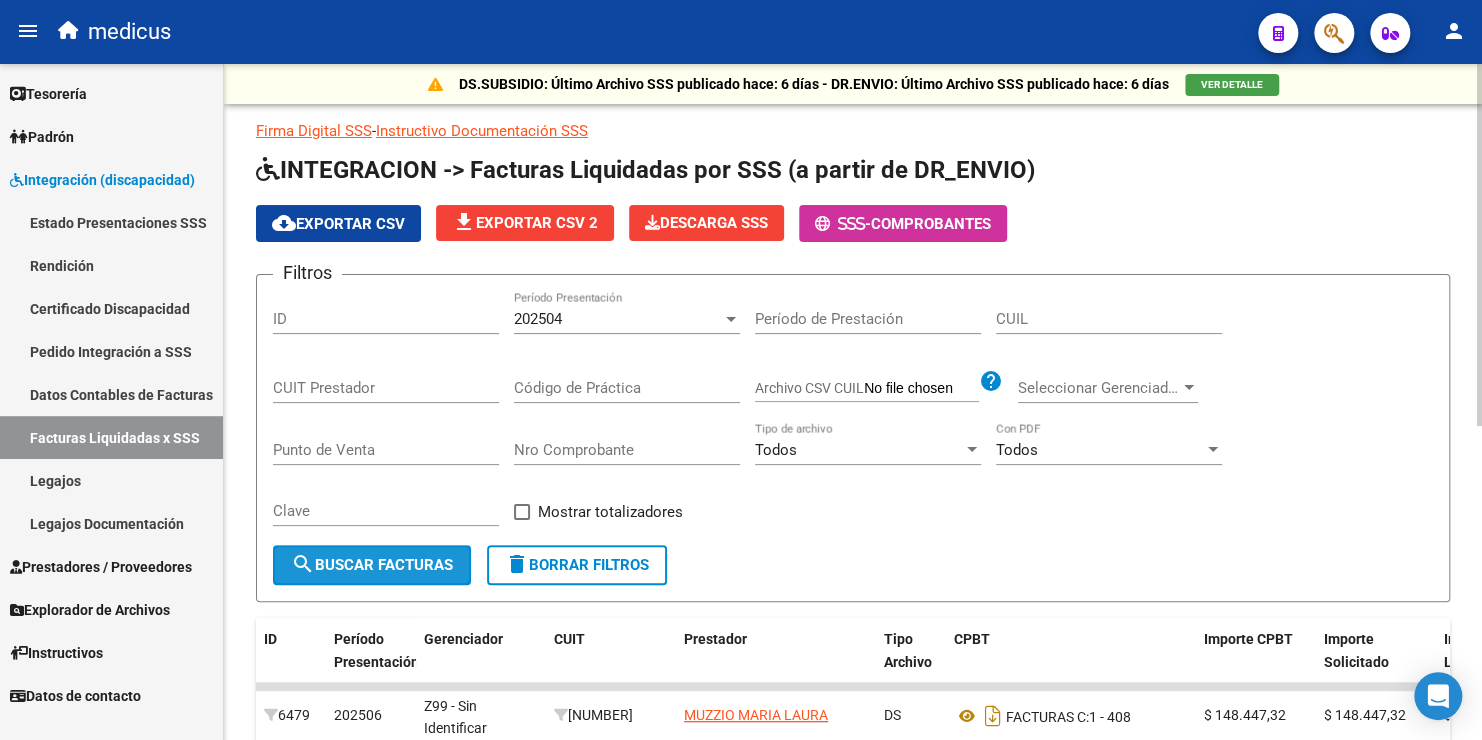 click on "search  Buscar Facturas" 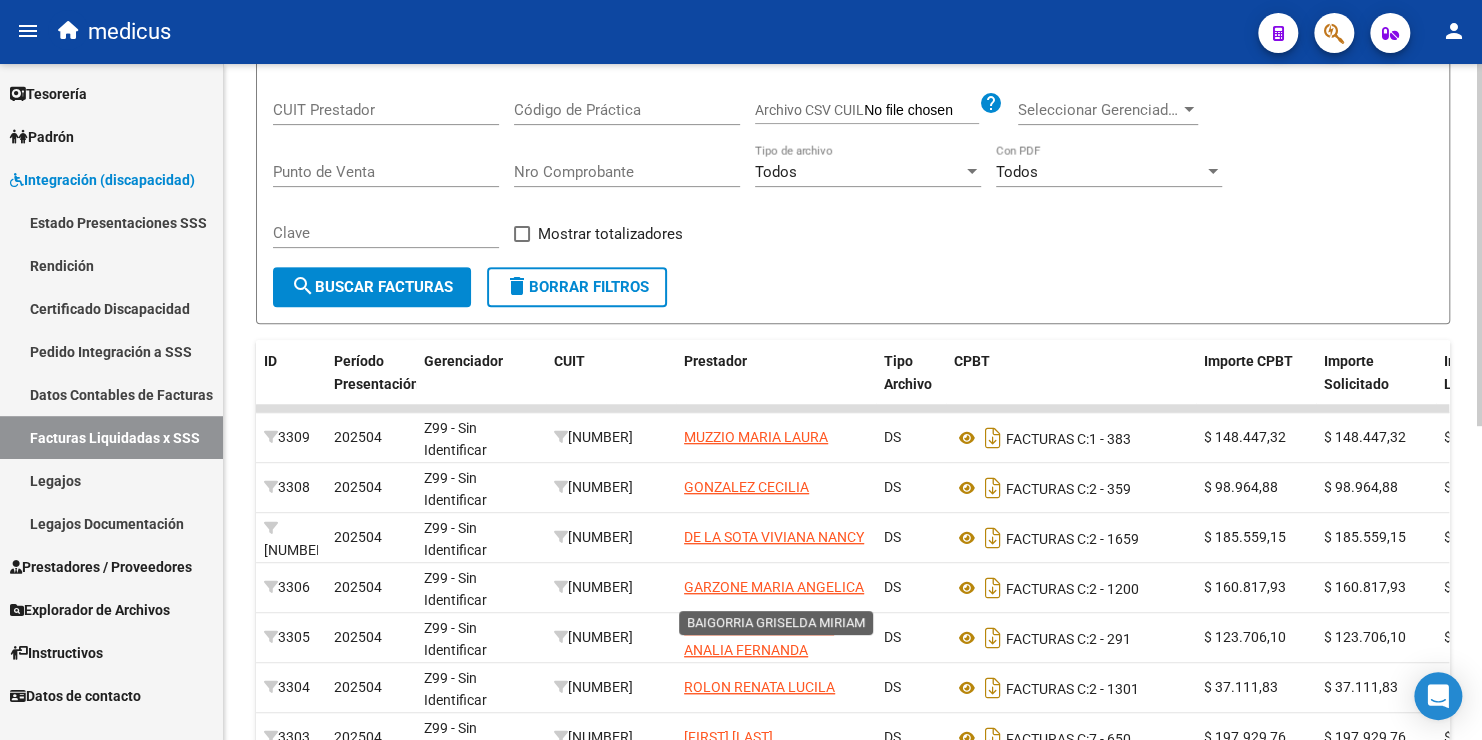 scroll, scrollTop: 584, scrollLeft: 0, axis: vertical 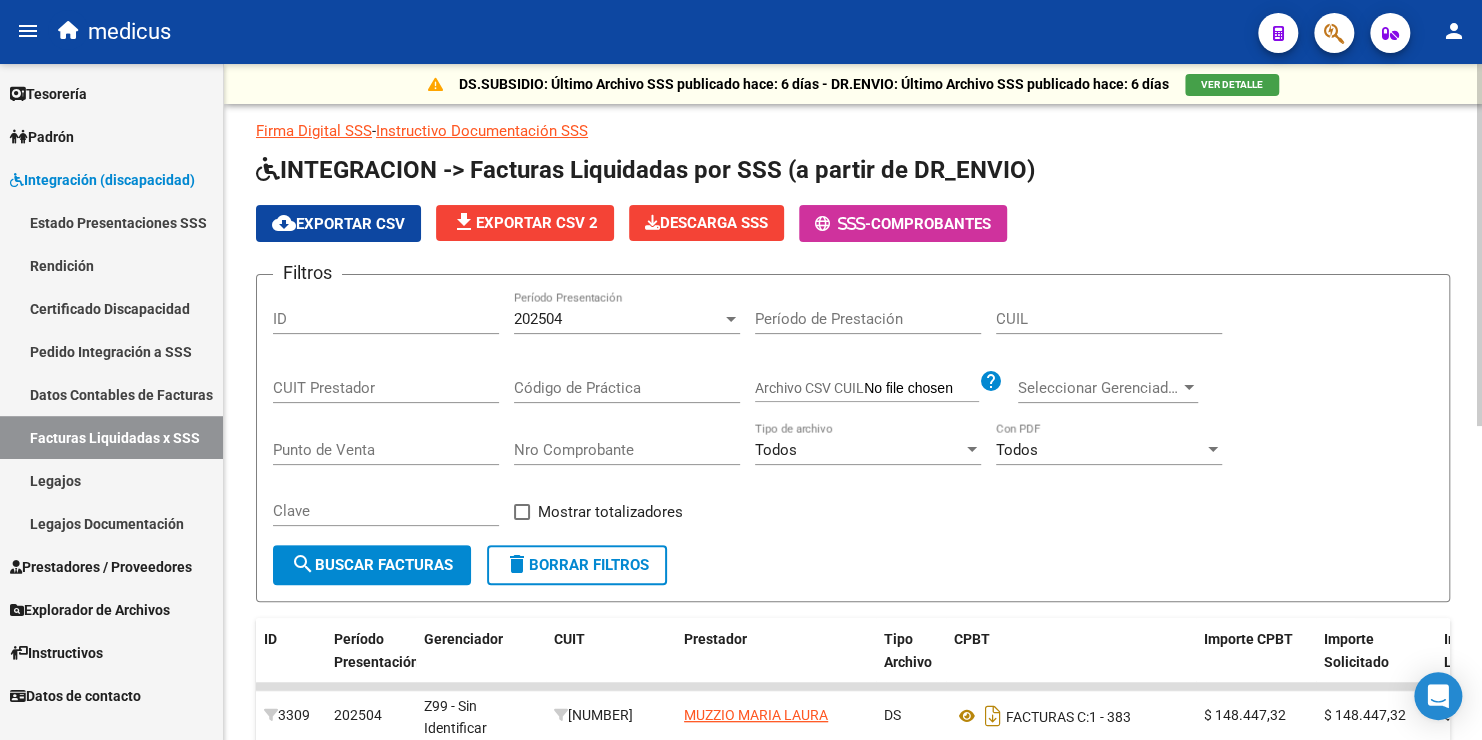 click on "INTEGRACION -> Facturas Liquidadas por SSS (a partir de DR_ENVIO) cloud_download Exportar CSV file_download Exportar CSV 2
Descarga SSS
- Comprobantes Filtros ID [YEAR][MONTH] Período Presentación Período de Prestación CUIL CUIT Prestador Código de Práctica Archivo CSV CUIL help Seleccionar Gerenciador Seleccionar Gerenciador Punto de Venta Nro Comprobante Todos Tipo de archivo Todos Con PDF Clave   Mostrar totalizadores search Buscar Facturas delete Borrar Filtros" 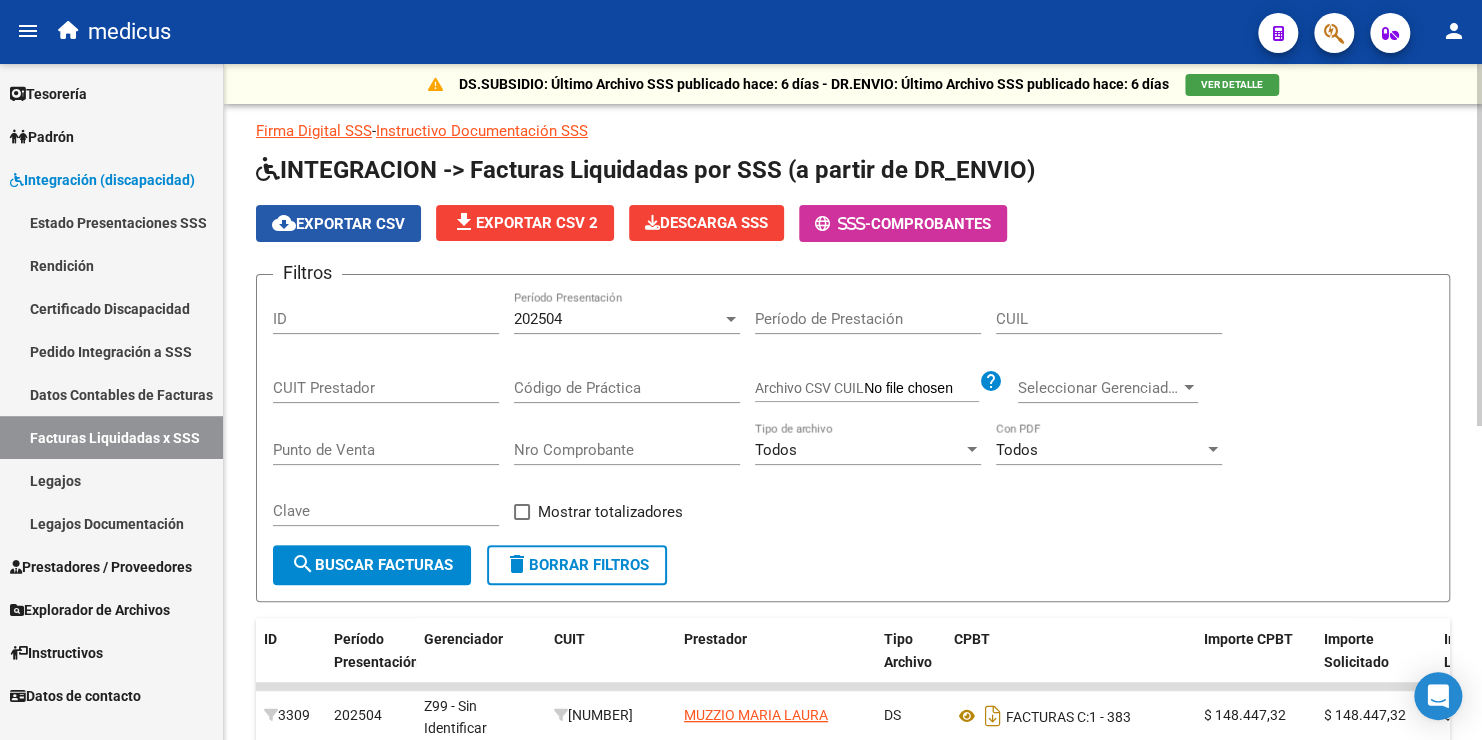 click on "cloud_download  Exportar CSV" 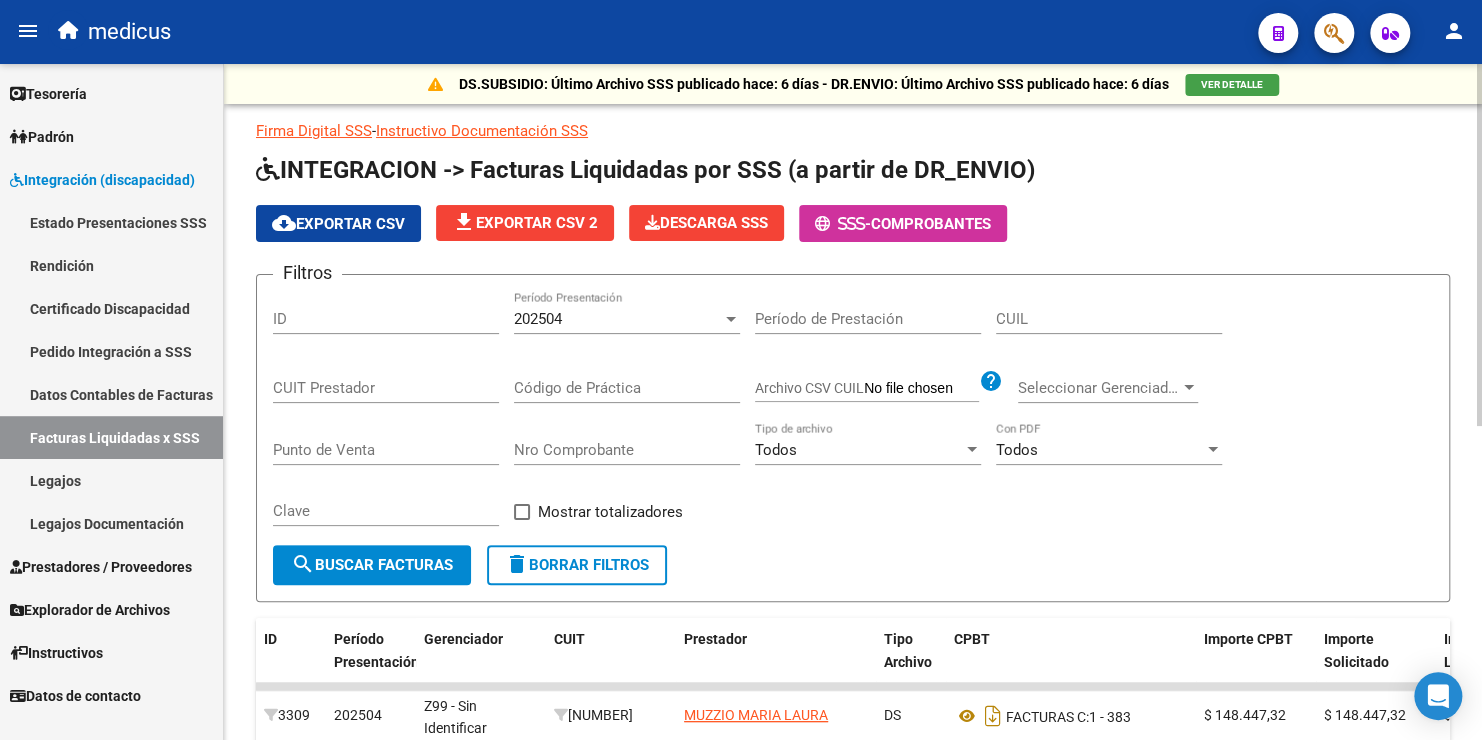 click on "search  Buscar Facturas" 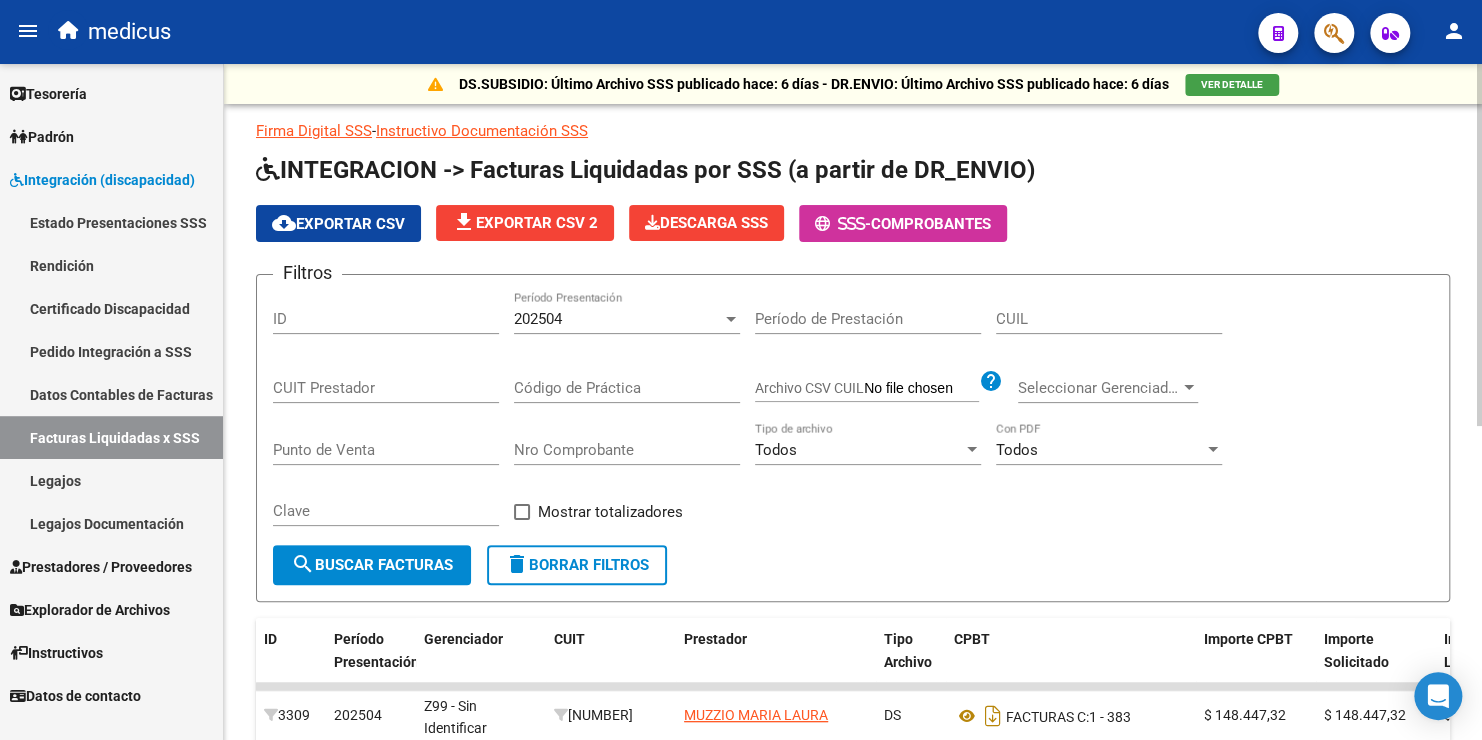 click on "search  Buscar Facturas" 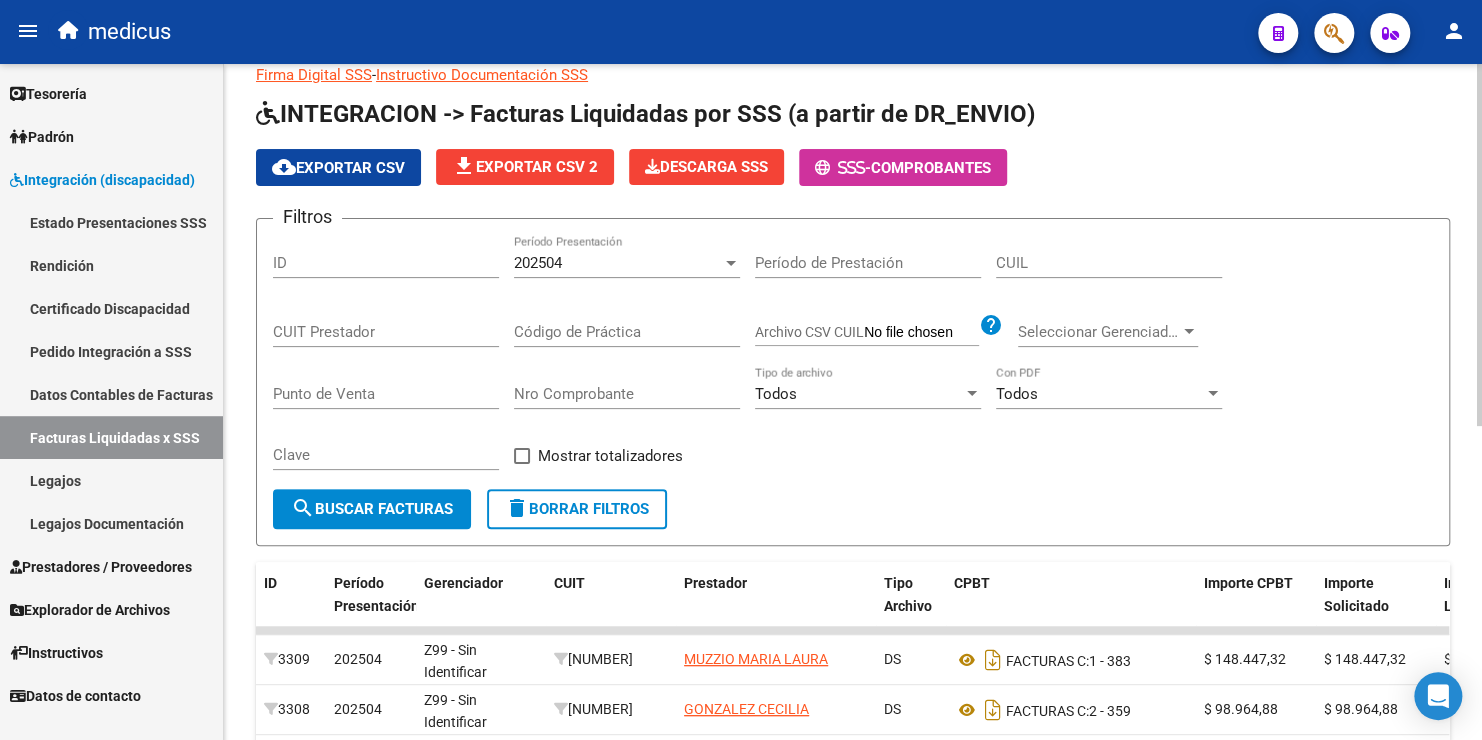 scroll, scrollTop: 100, scrollLeft: 0, axis: vertical 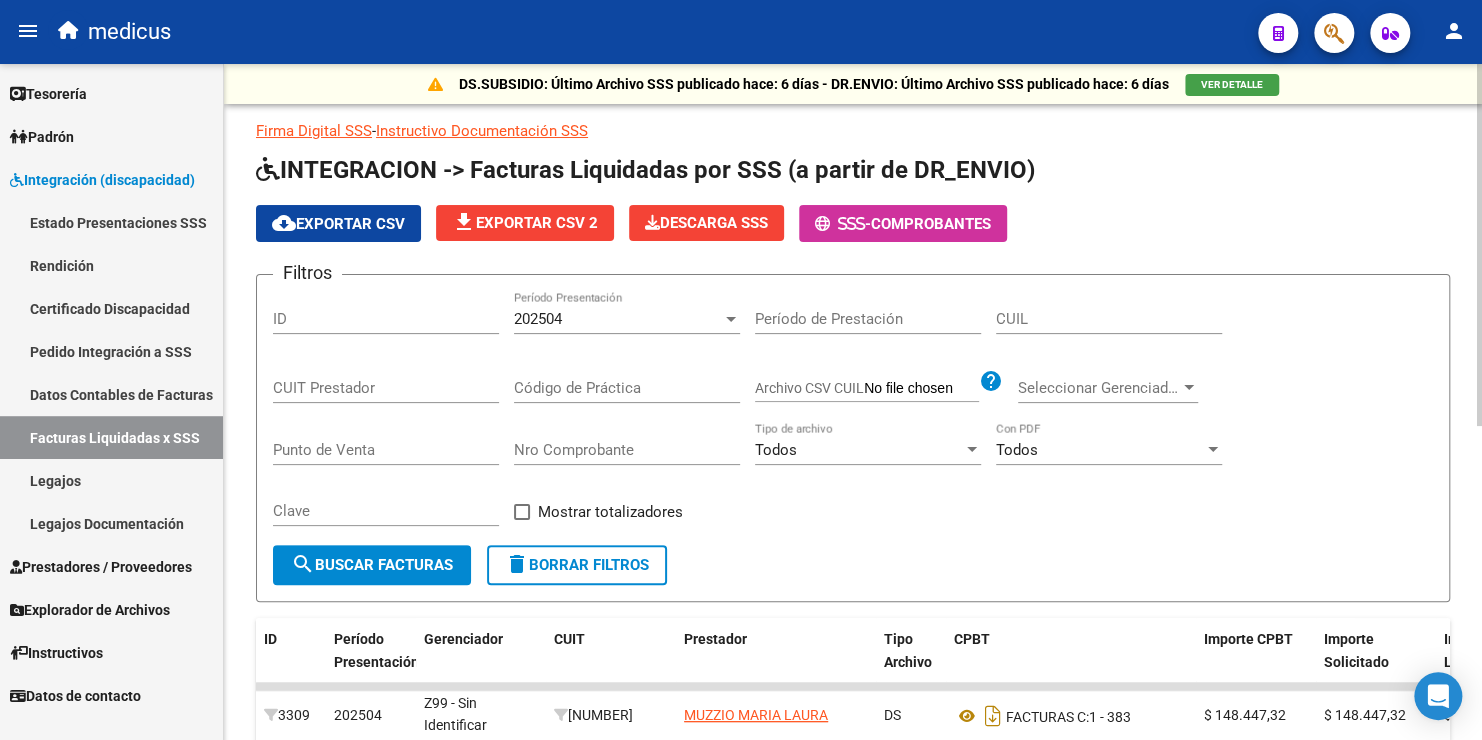 click on "202504" at bounding box center (618, 319) 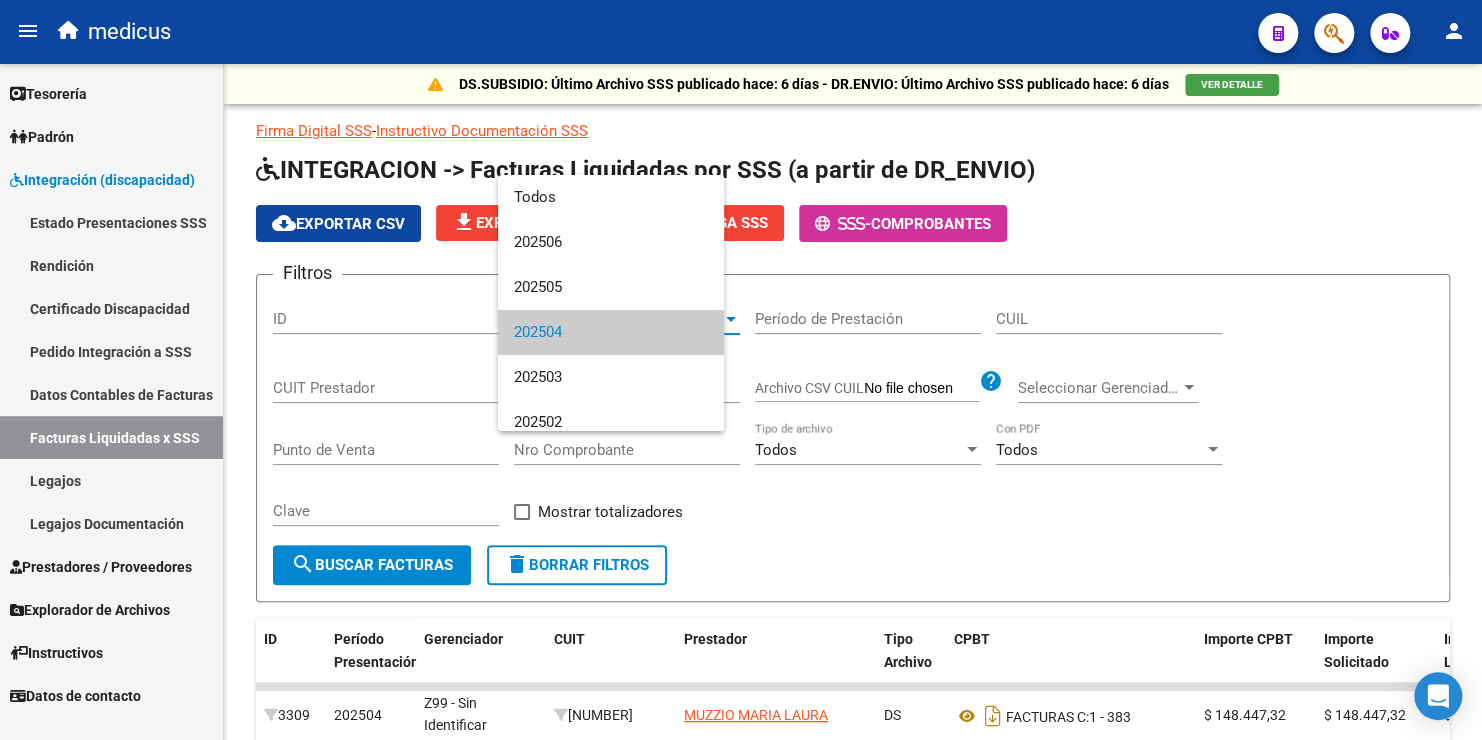 scroll, scrollTop: 14, scrollLeft: 0, axis: vertical 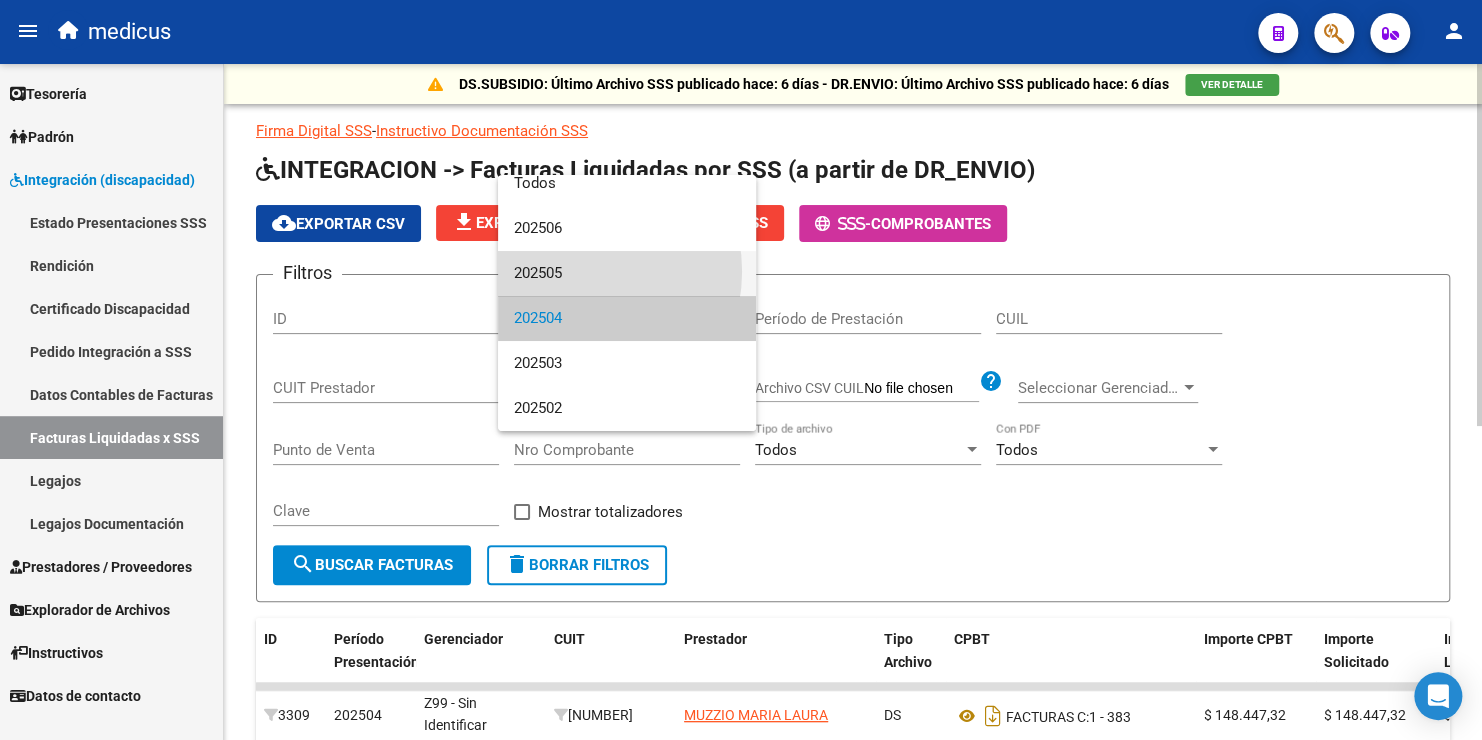 click on "202505" at bounding box center [627, 273] 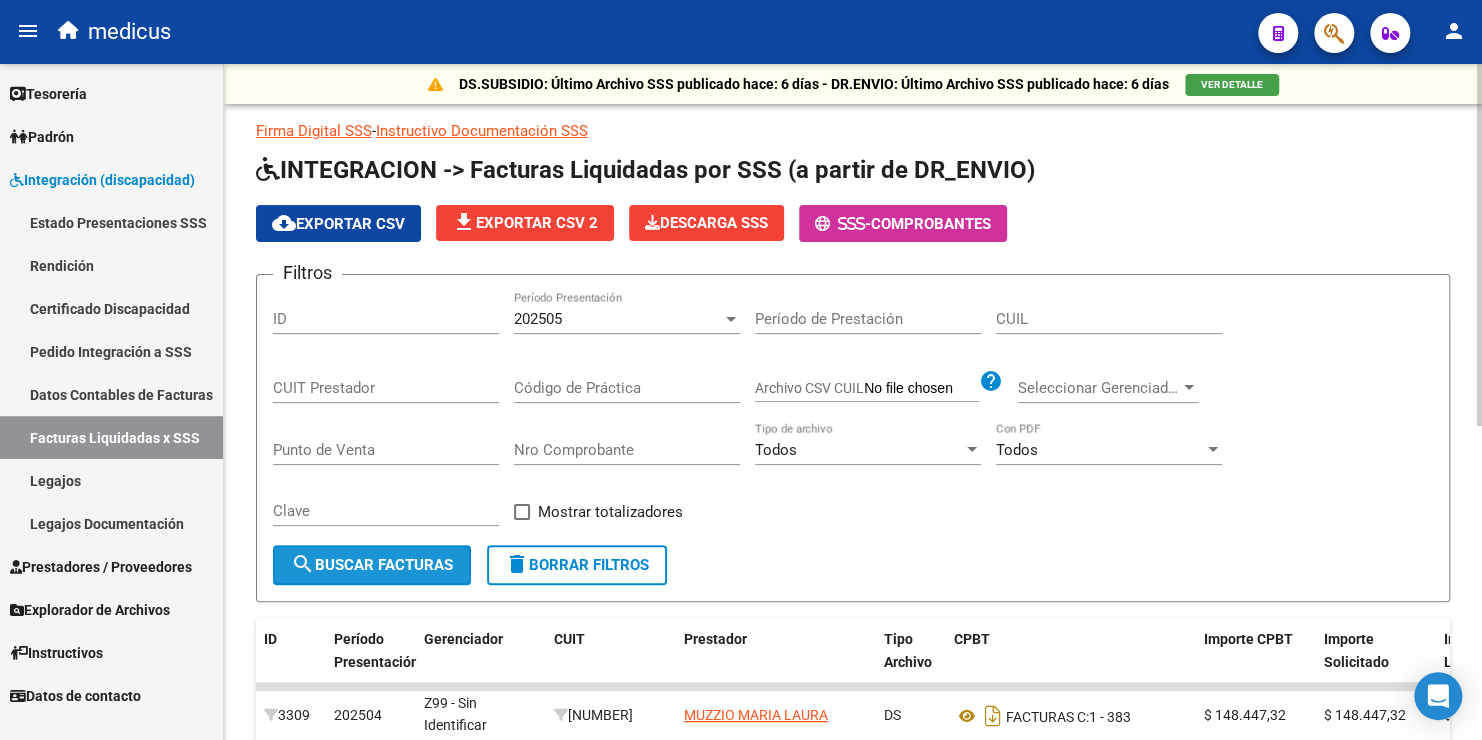 click on "search  Buscar Facturas" 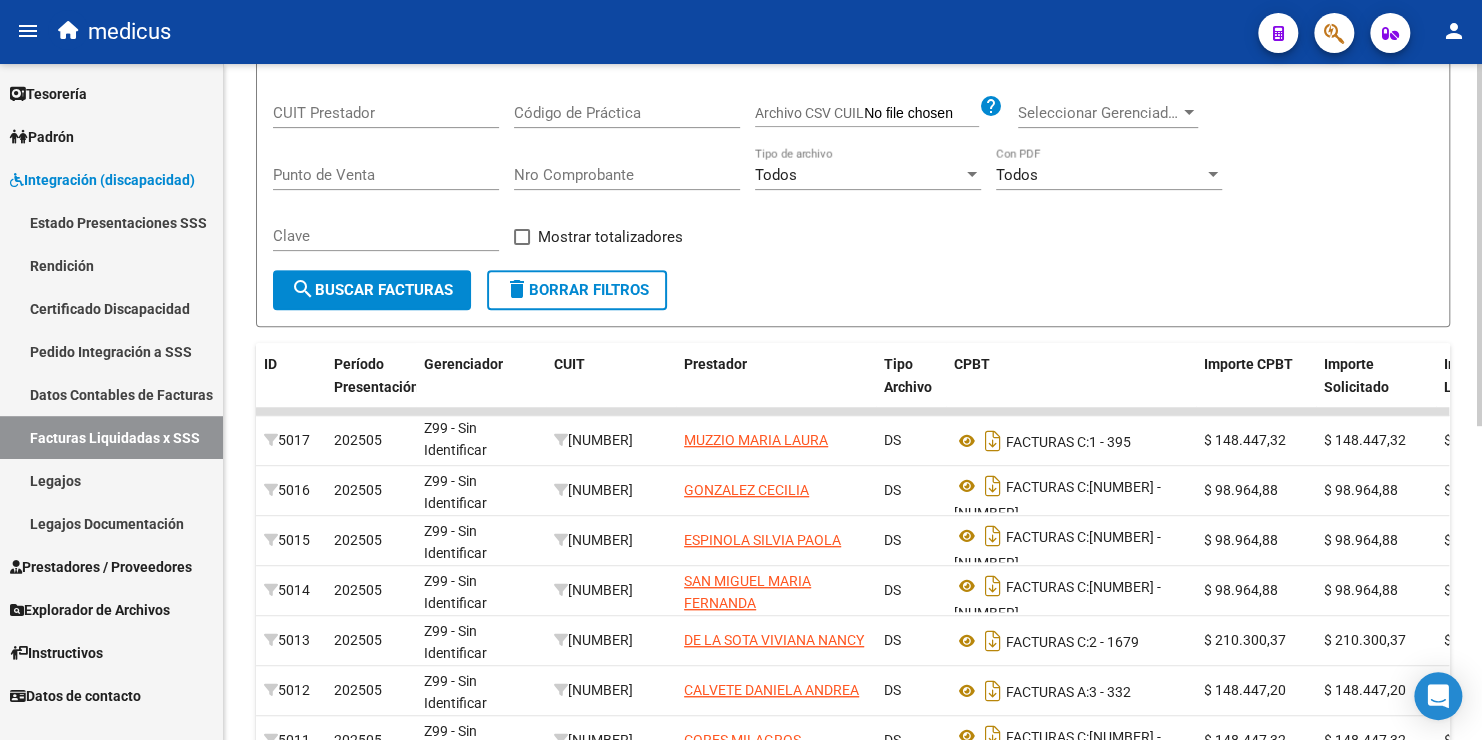 scroll, scrollTop: 0, scrollLeft: 0, axis: both 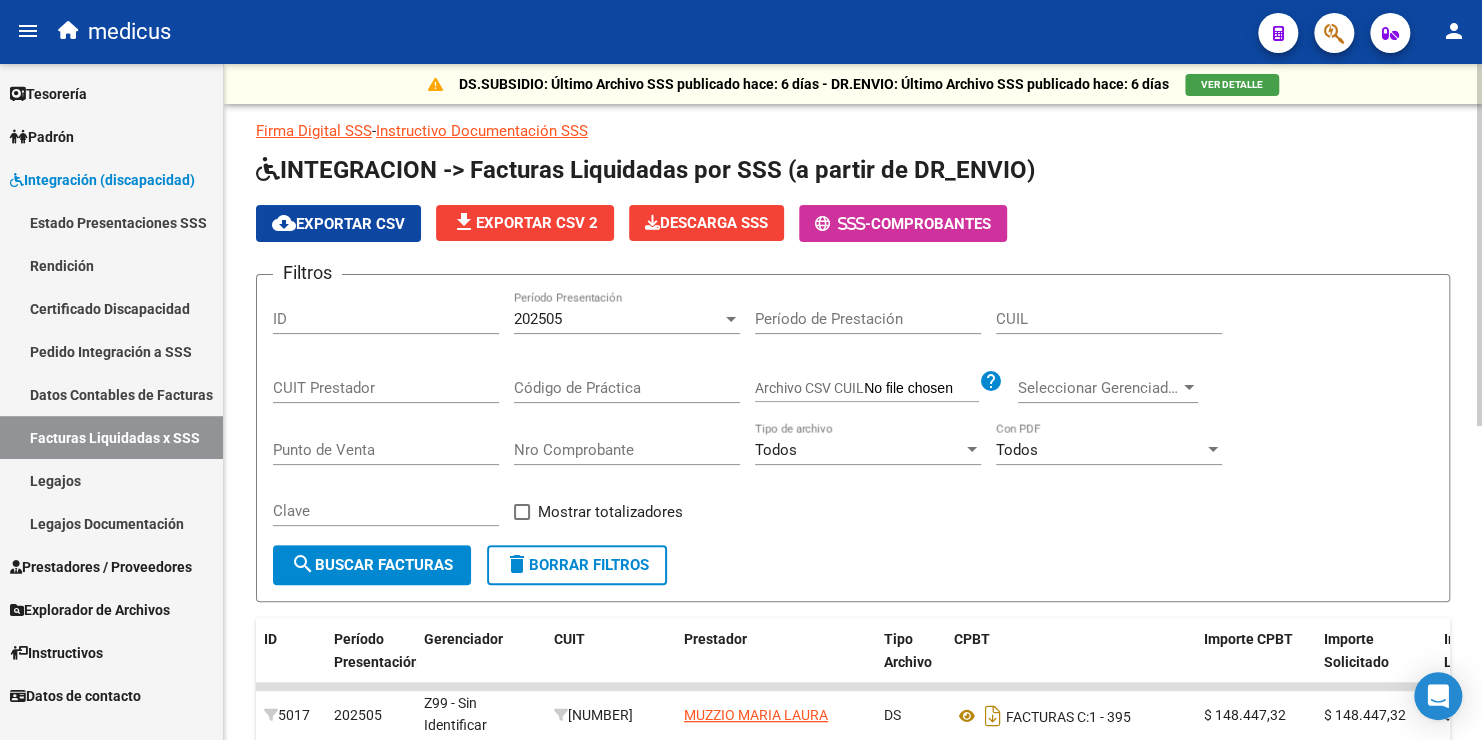 click on "202505" at bounding box center (618, 319) 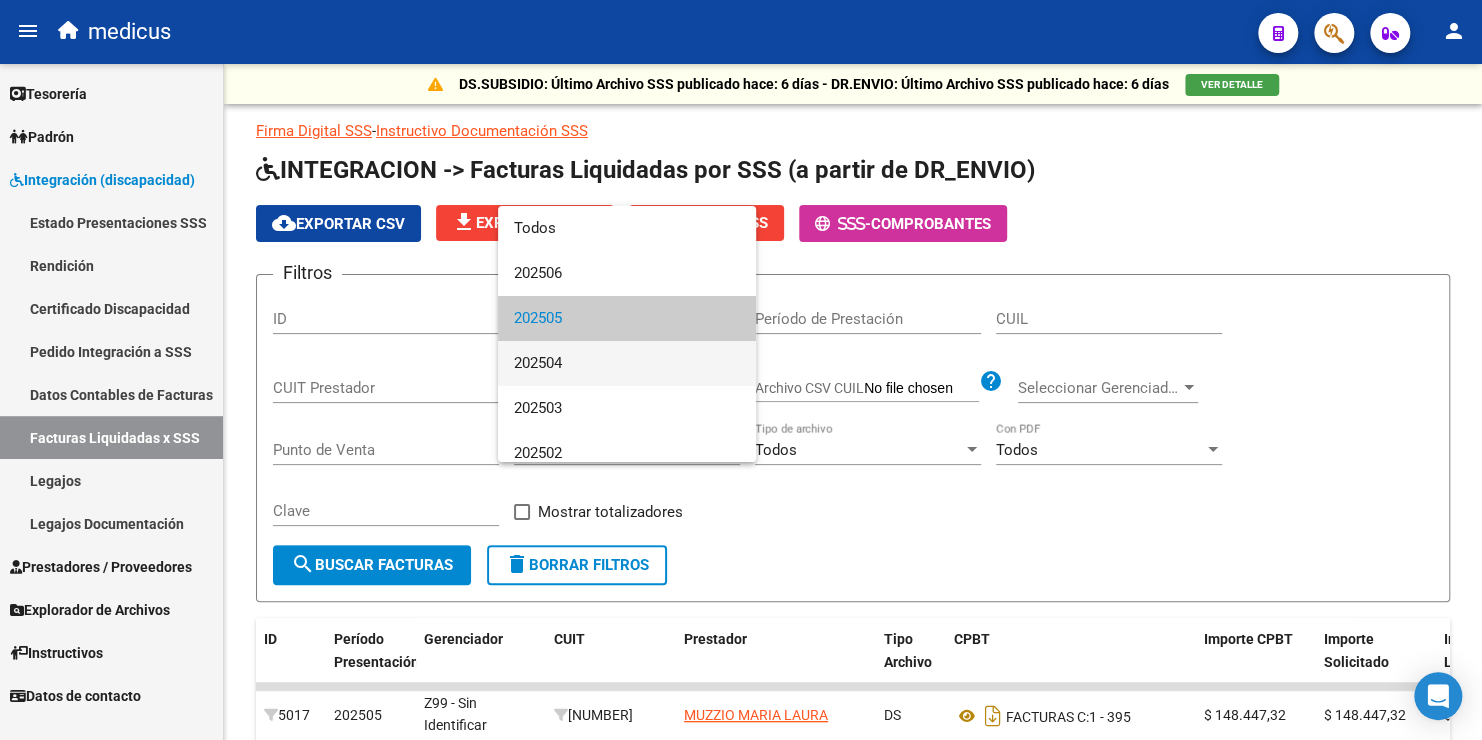 click on "202504" at bounding box center [627, 363] 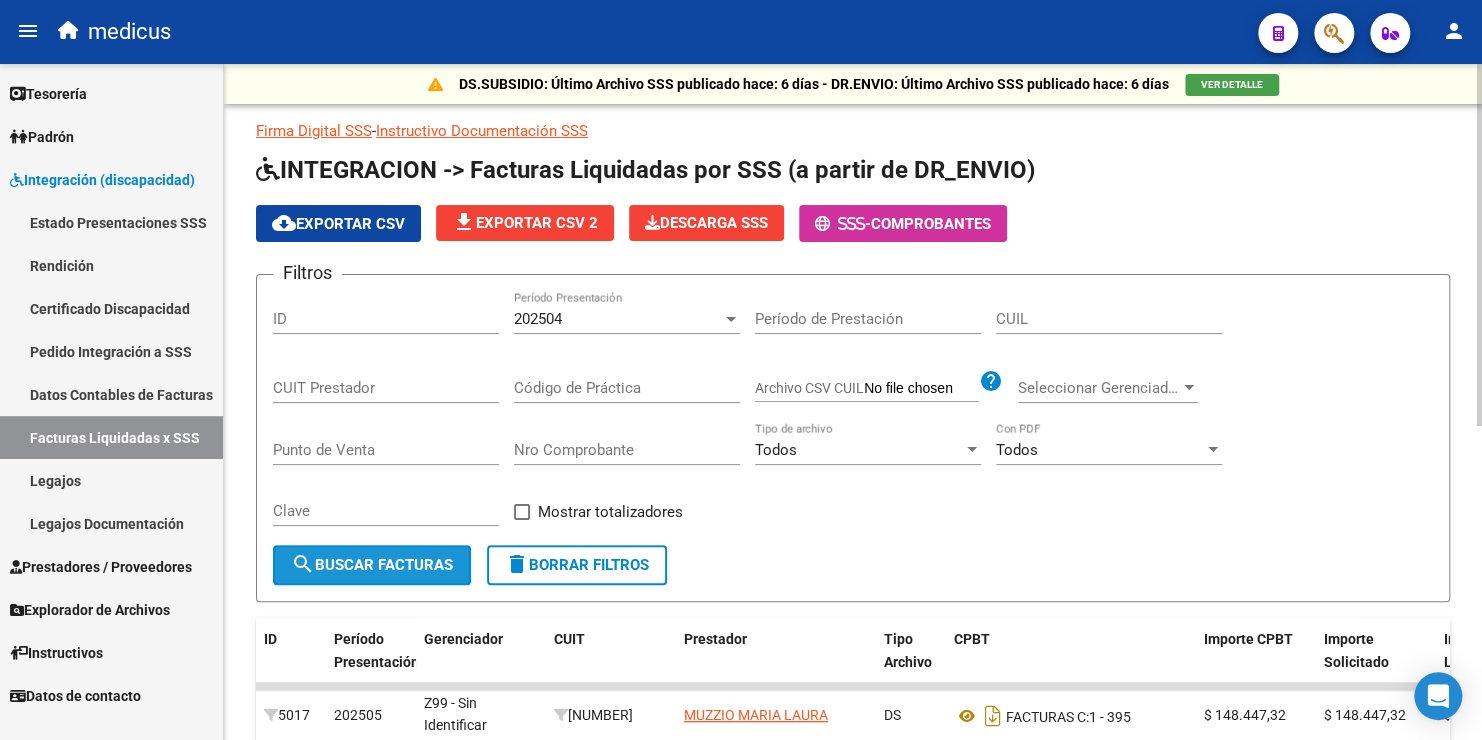 click on "search  Buscar Facturas" 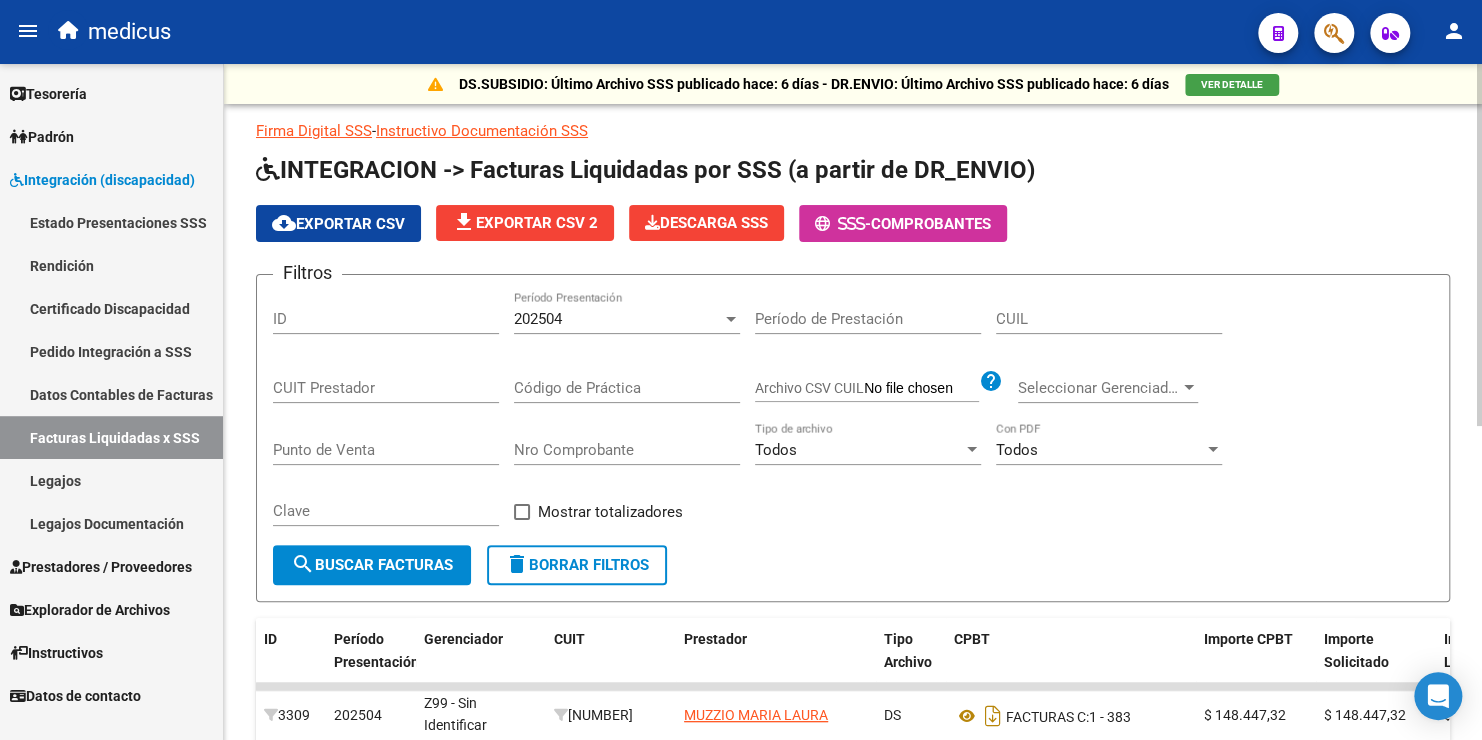 scroll, scrollTop: 400, scrollLeft: 0, axis: vertical 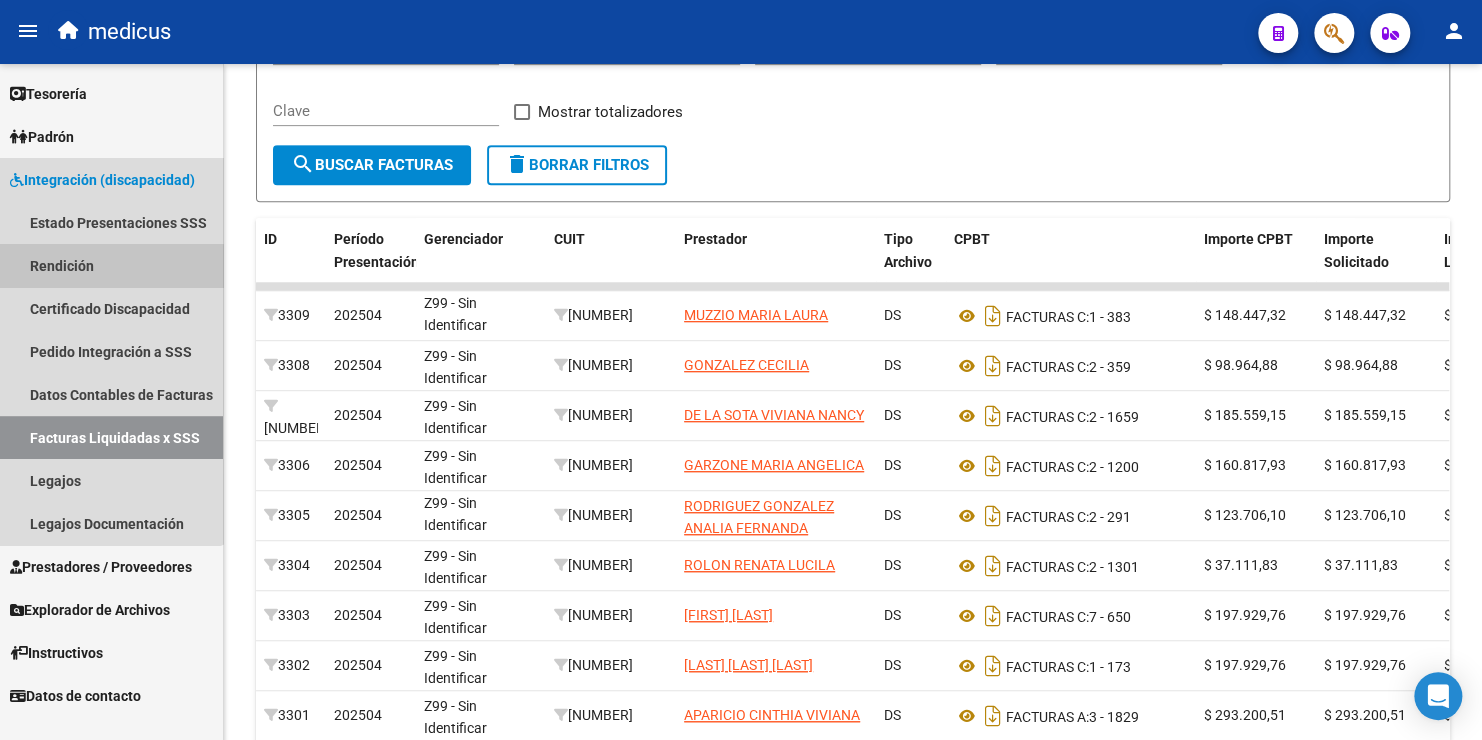 click on "Rendición" at bounding box center [111, 265] 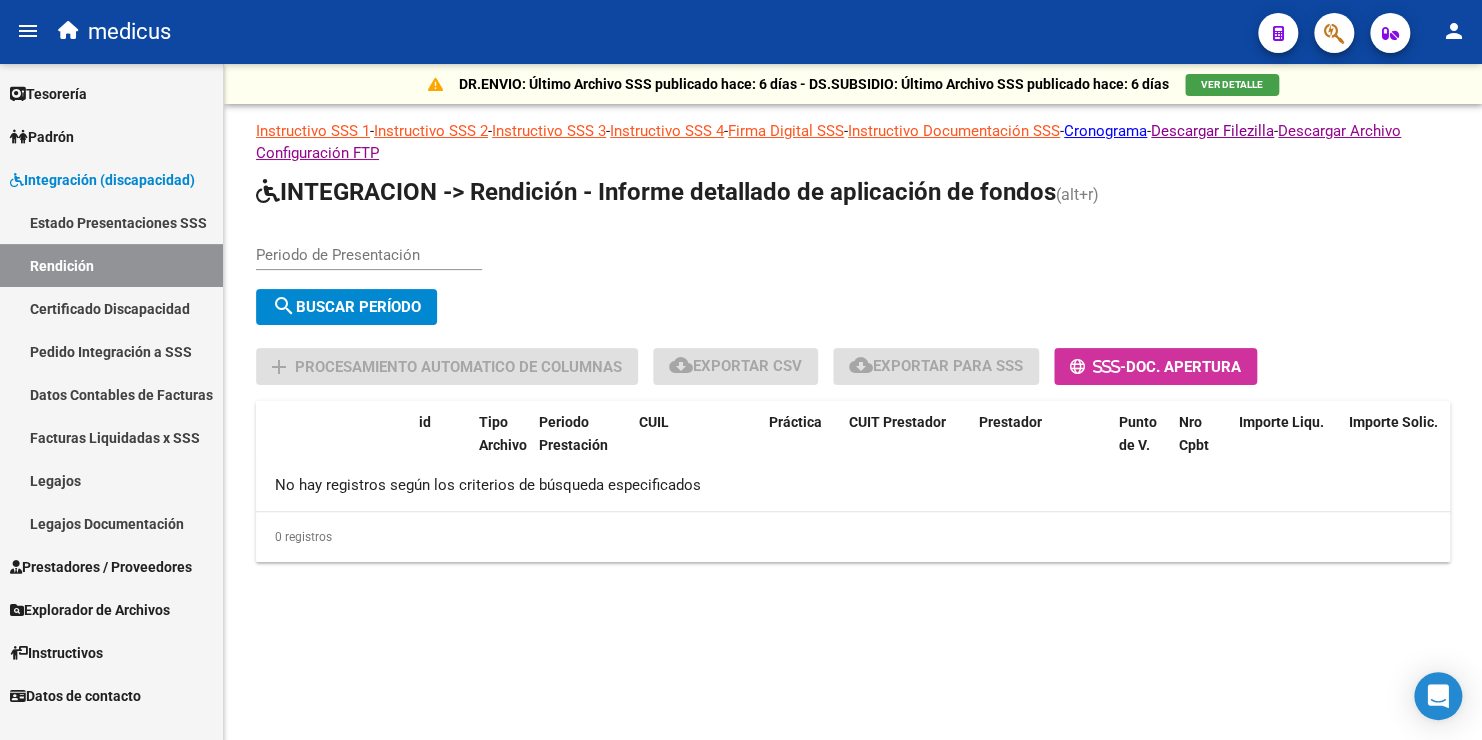 click on "Periodo de Presentación" 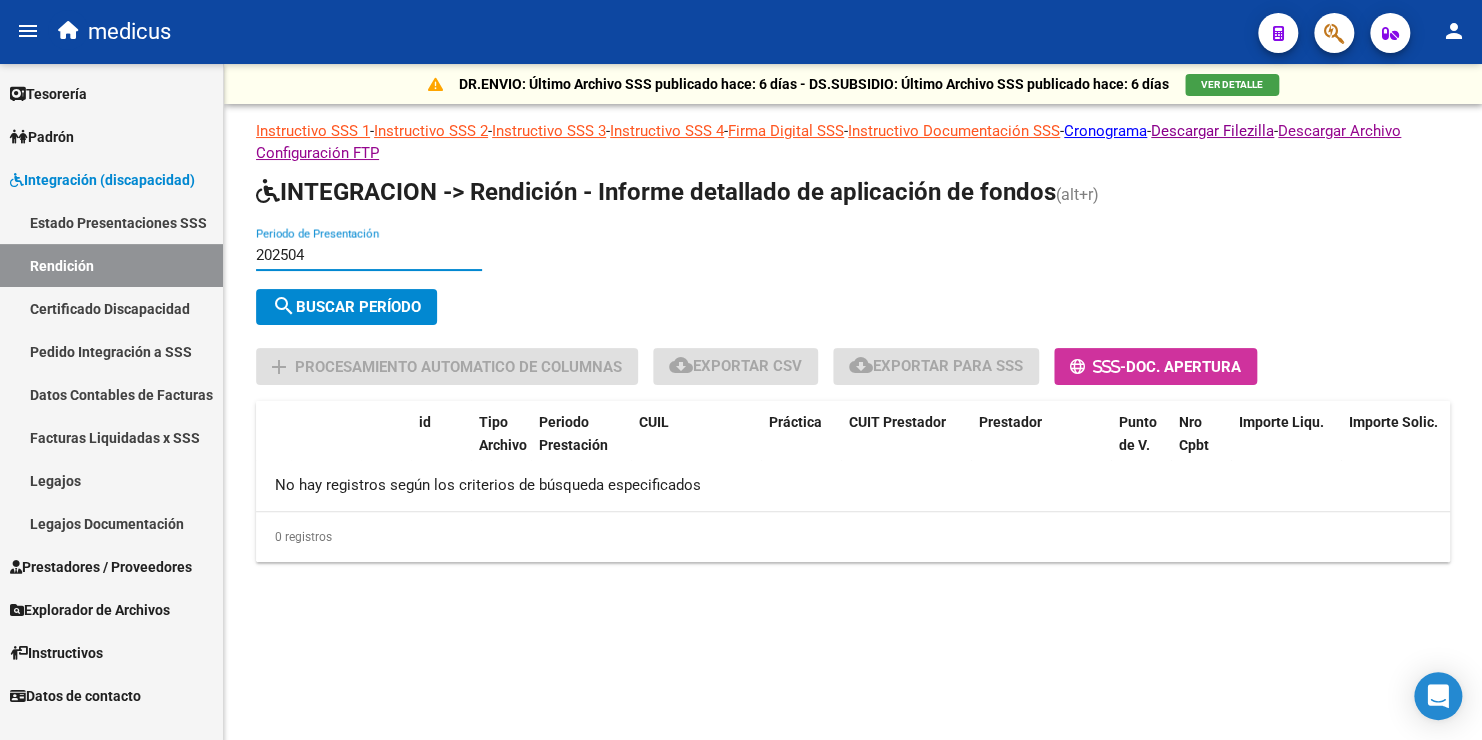 type on "202504" 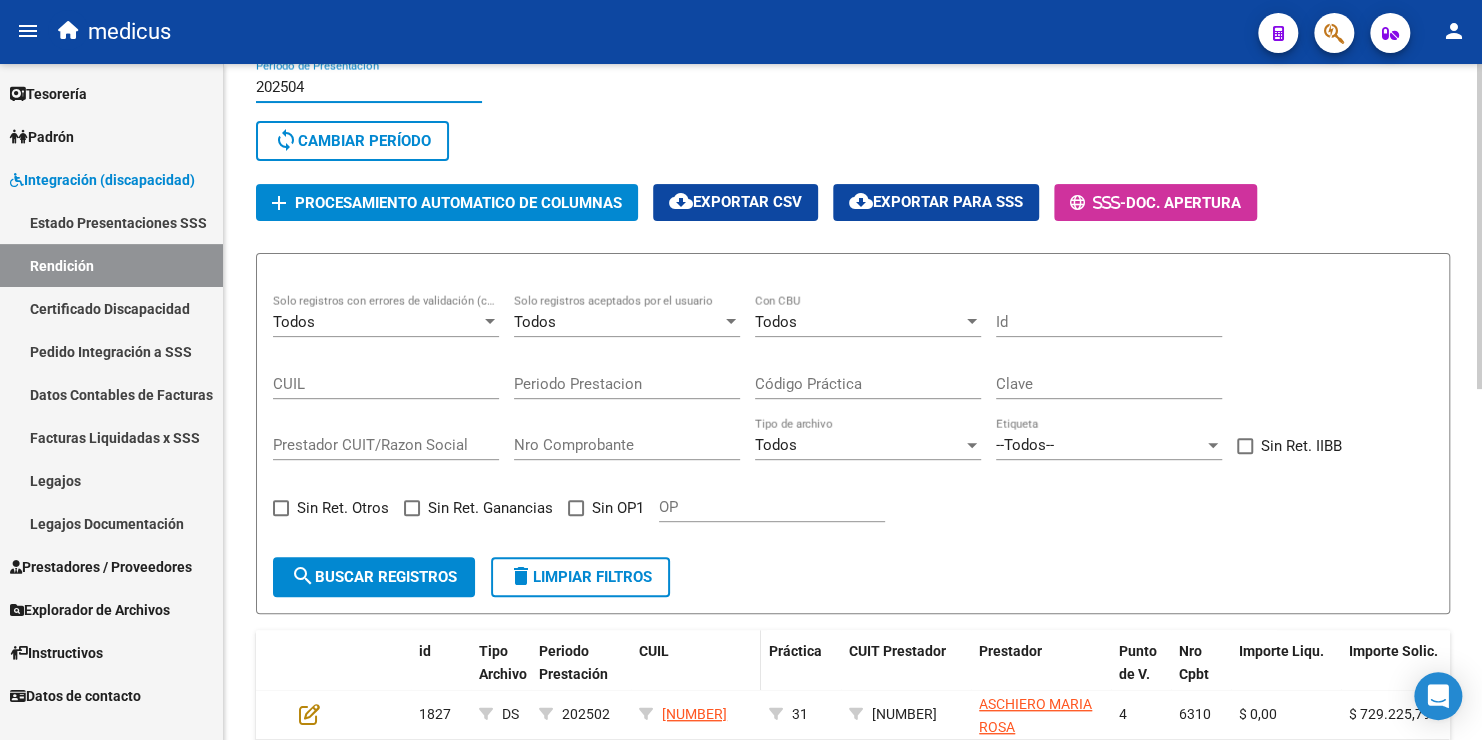 scroll, scrollTop: 400, scrollLeft: 0, axis: vertical 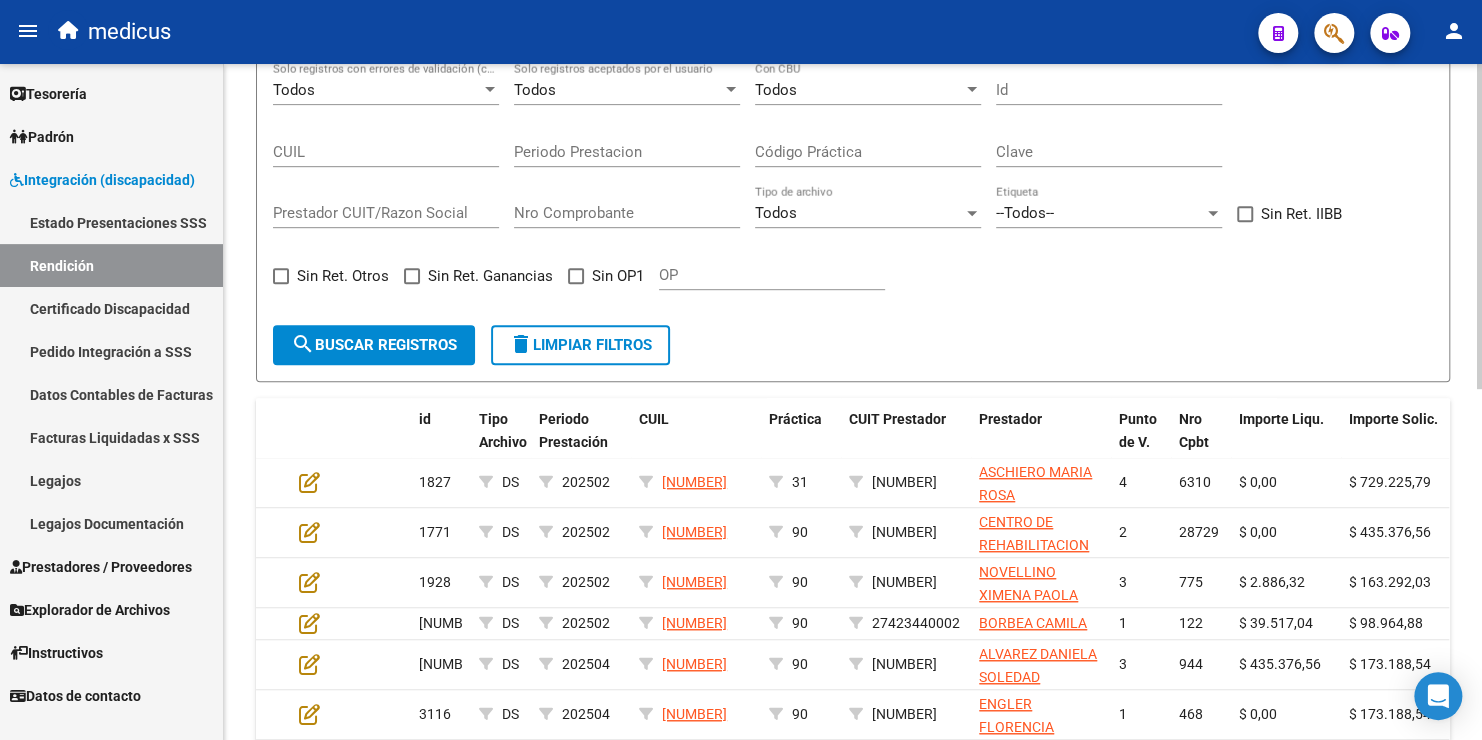 click at bounding box center [576, 276] 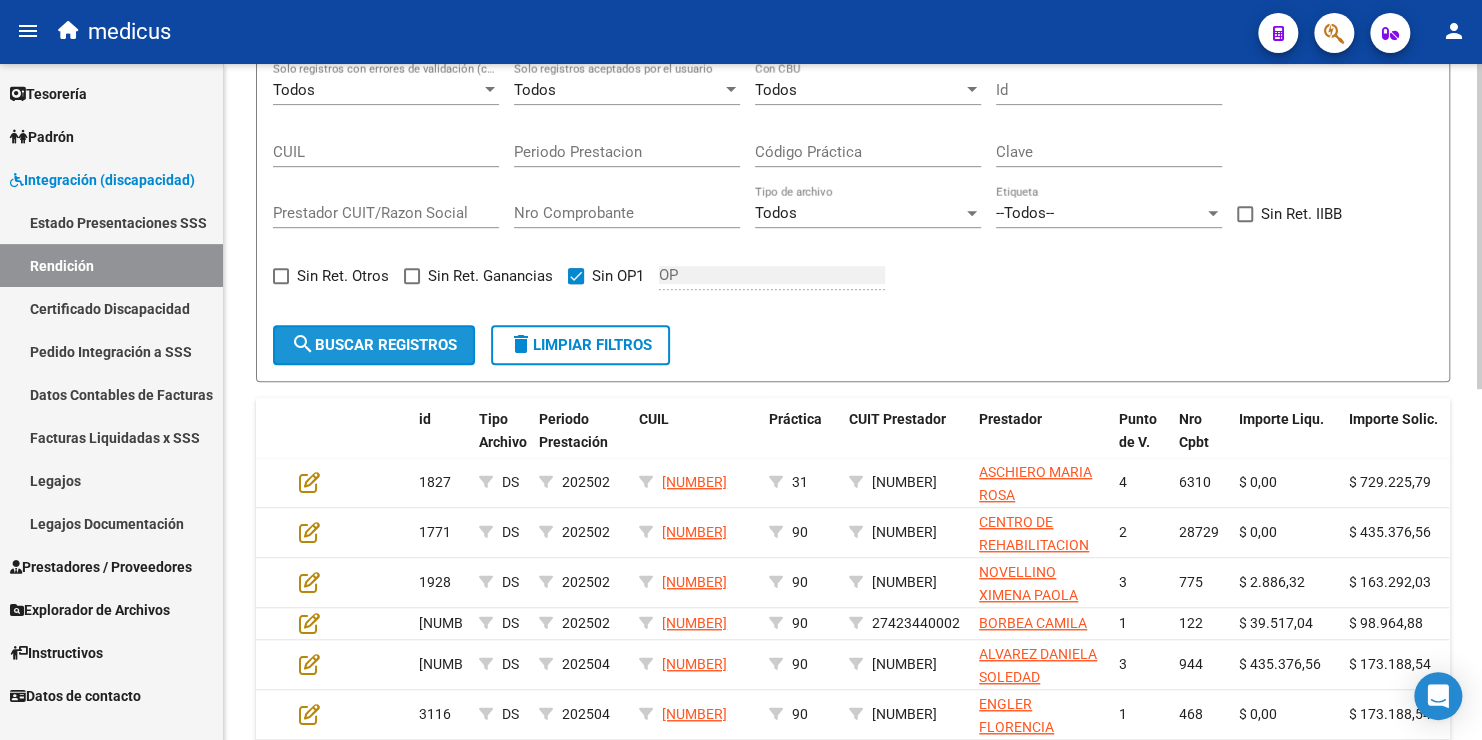 click on "search  Buscar registros" 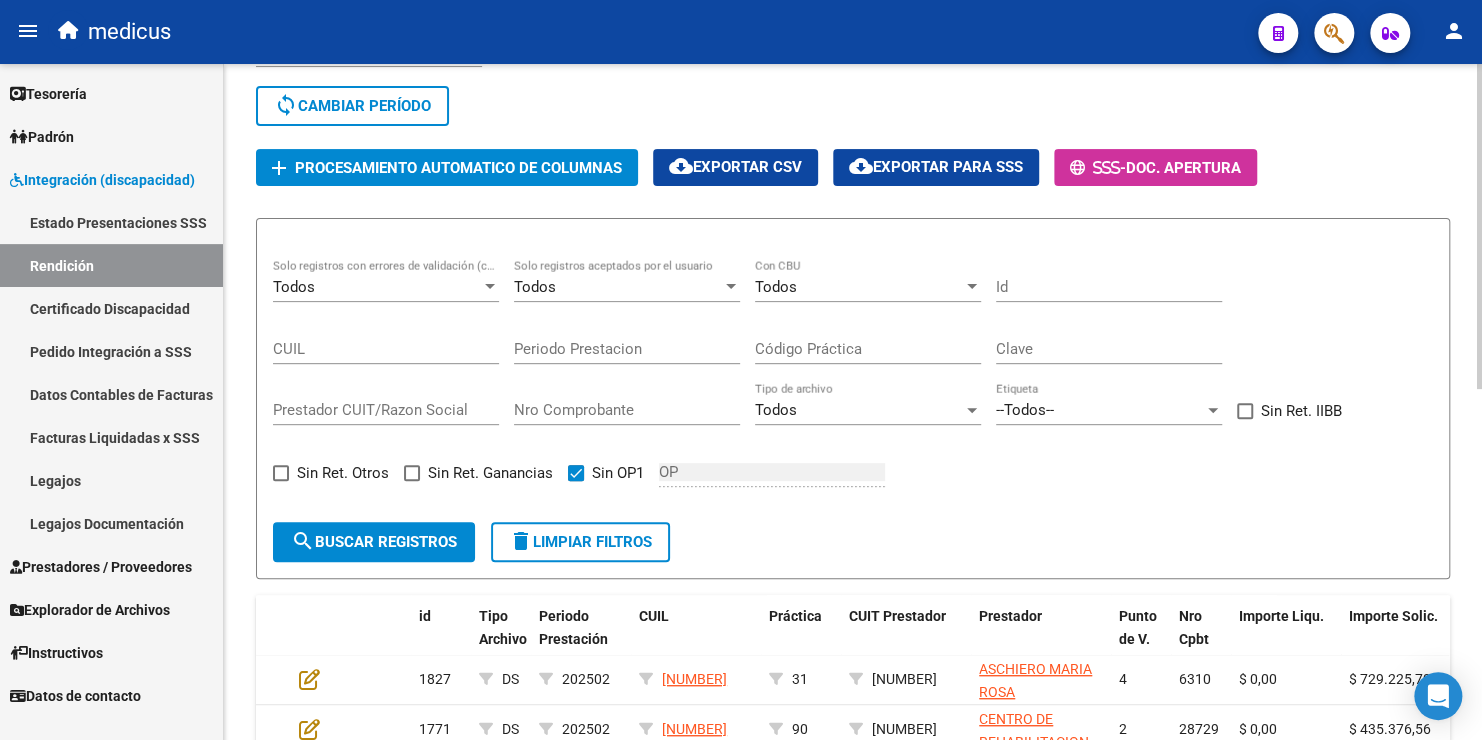 scroll, scrollTop: 132, scrollLeft: 0, axis: vertical 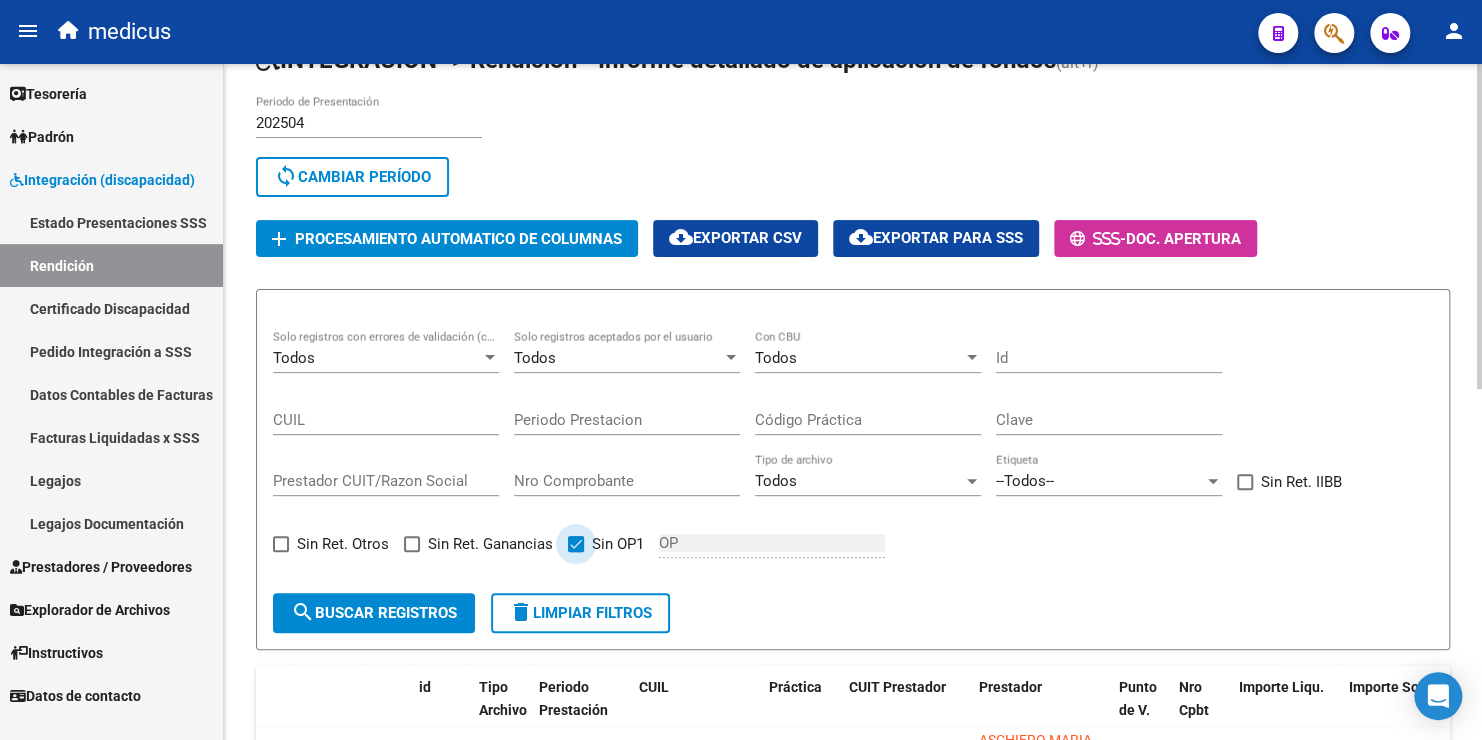 click at bounding box center [576, 544] 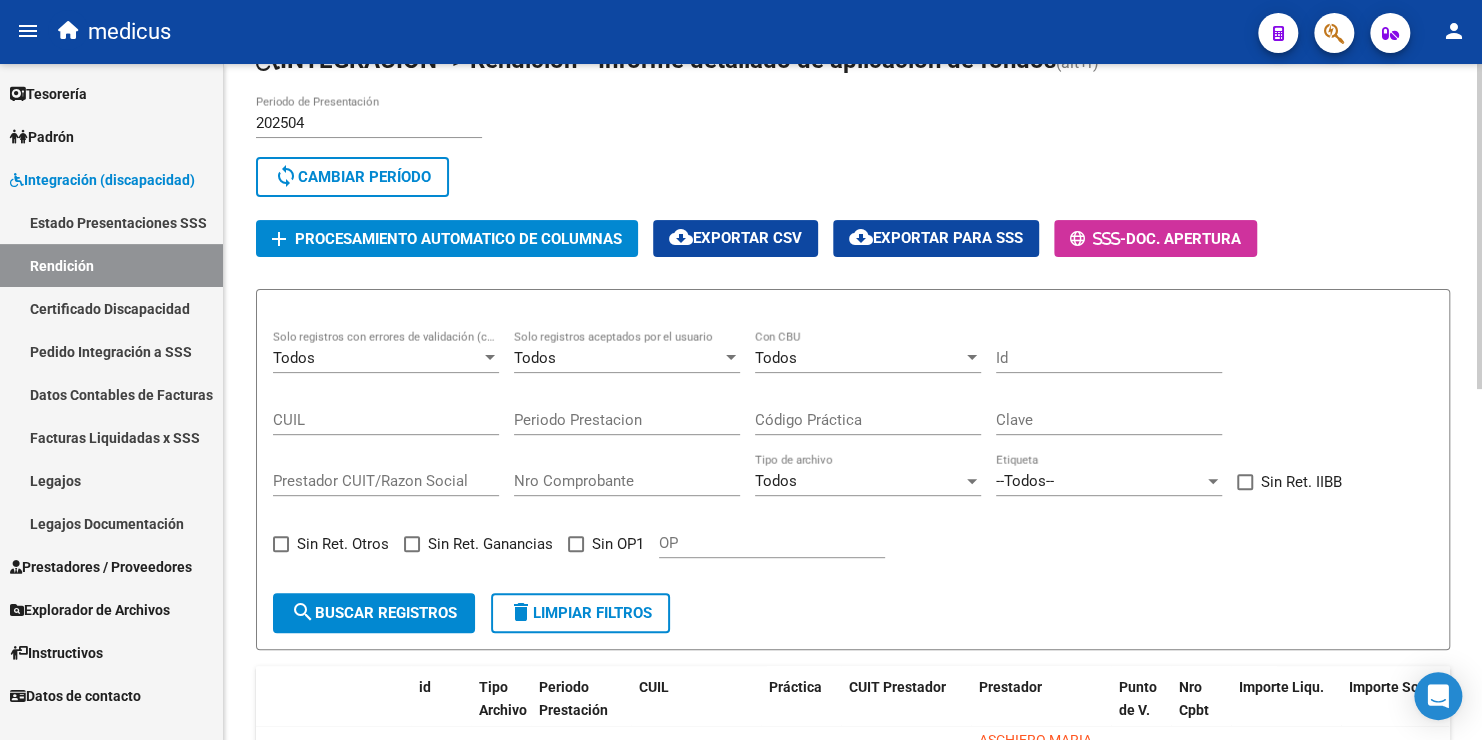 click on "Todos" at bounding box center (859, 358) 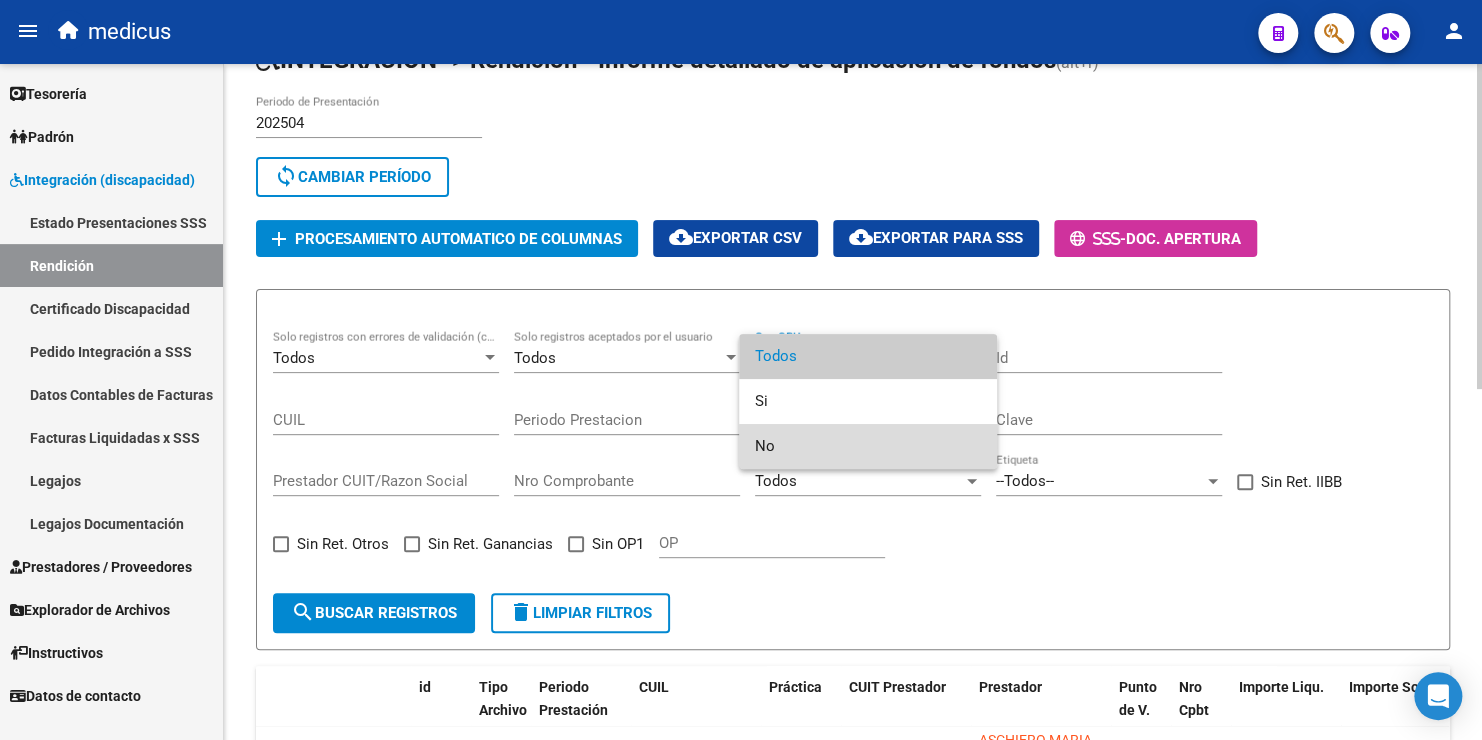 drag, startPoint x: 773, startPoint y: 444, endPoint x: 437, endPoint y: 642, distance: 390 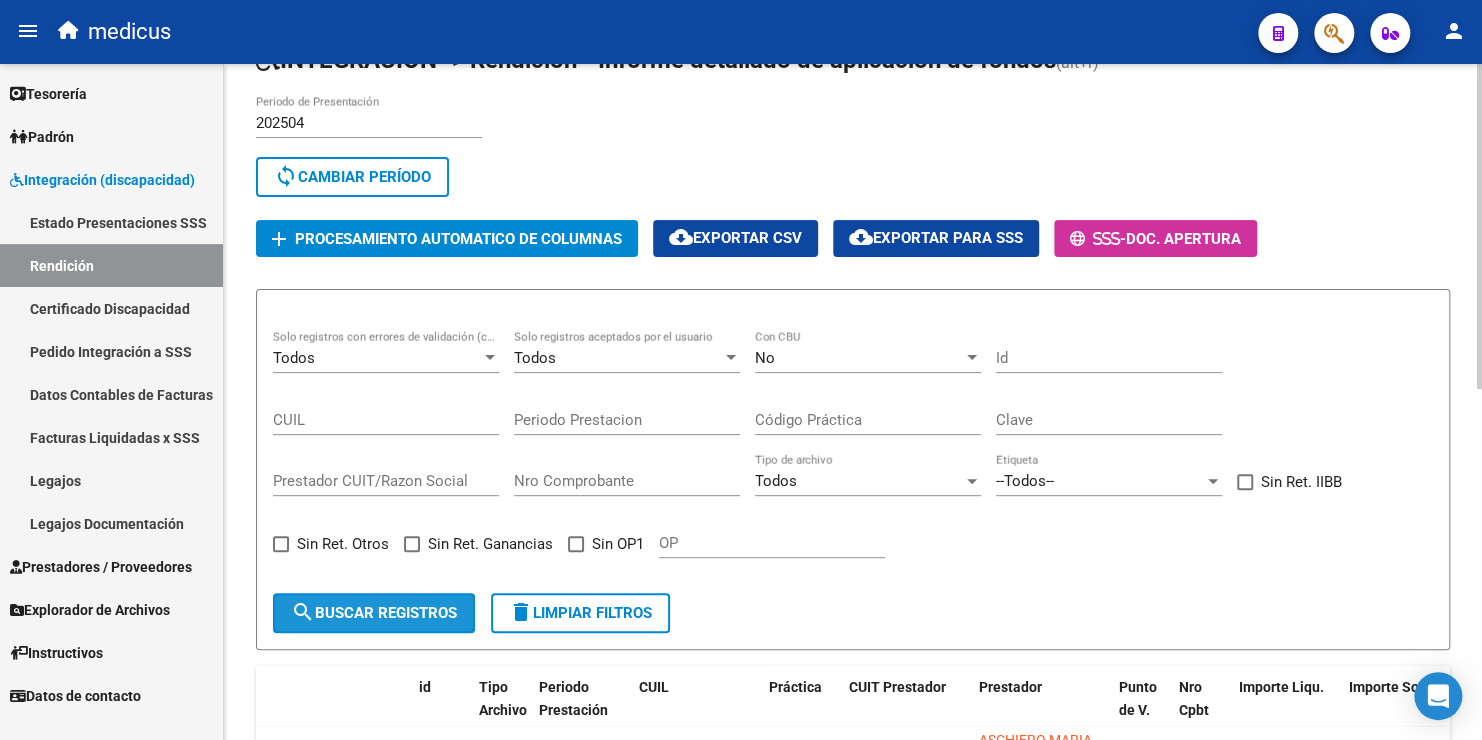 click on "search  Buscar registros" 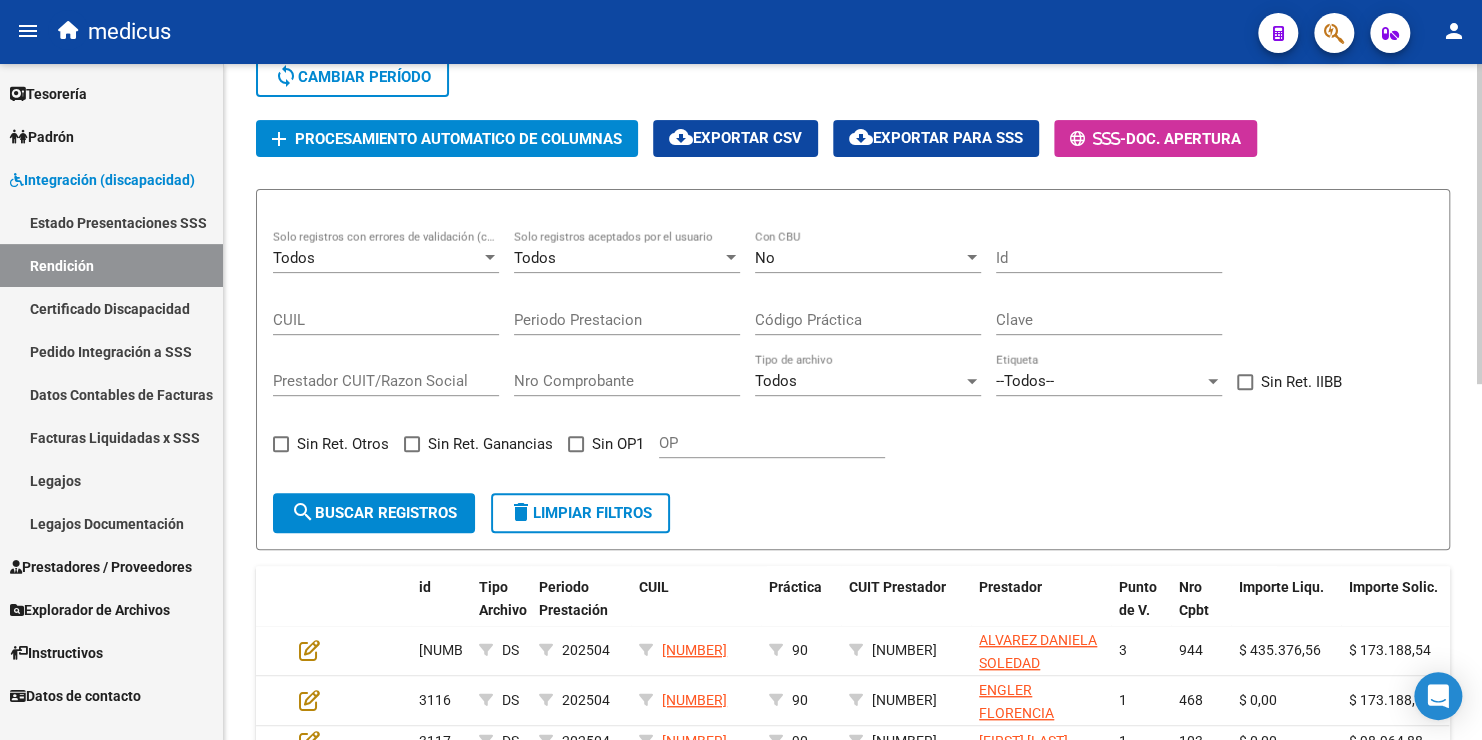scroll, scrollTop: 0, scrollLeft: 0, axis: both 